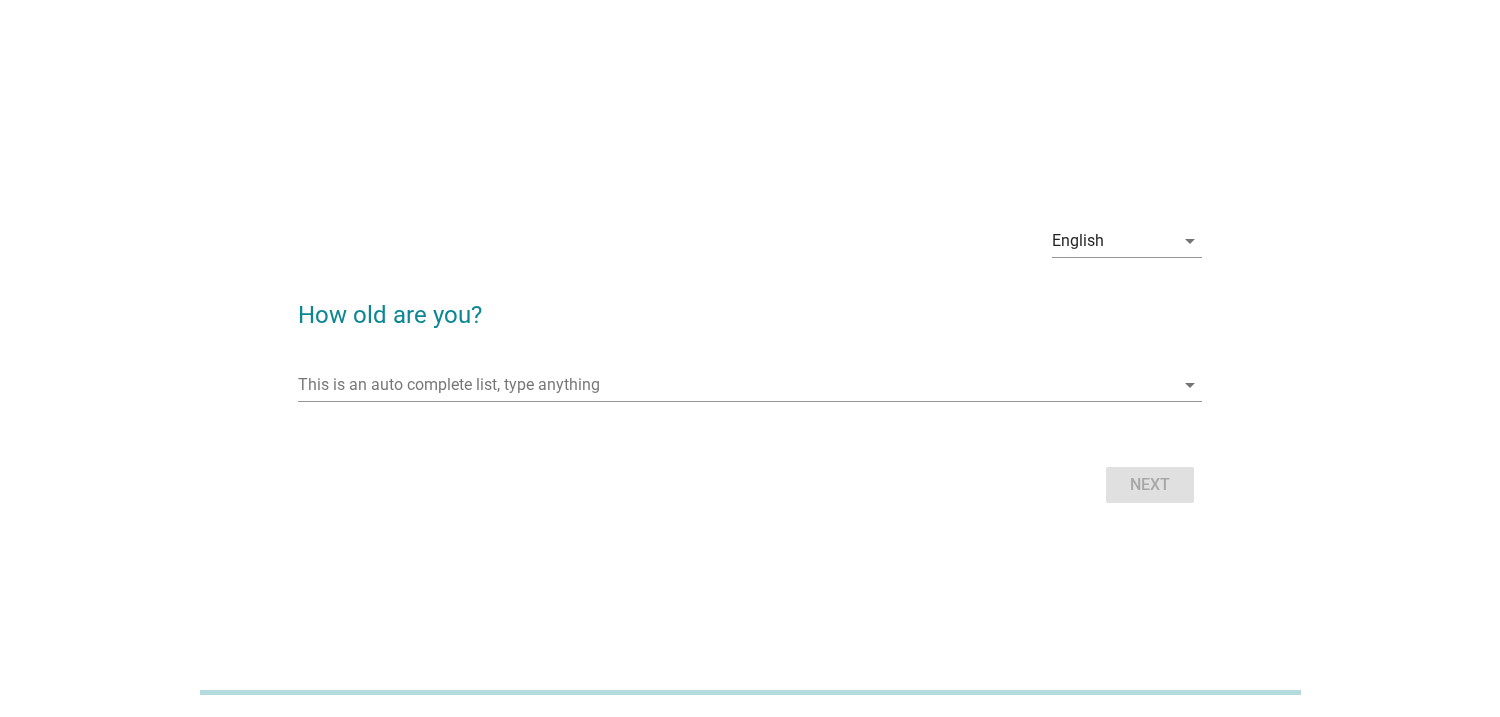 scroll, scrollTop: 0, scrollLeft: 0, axis: both 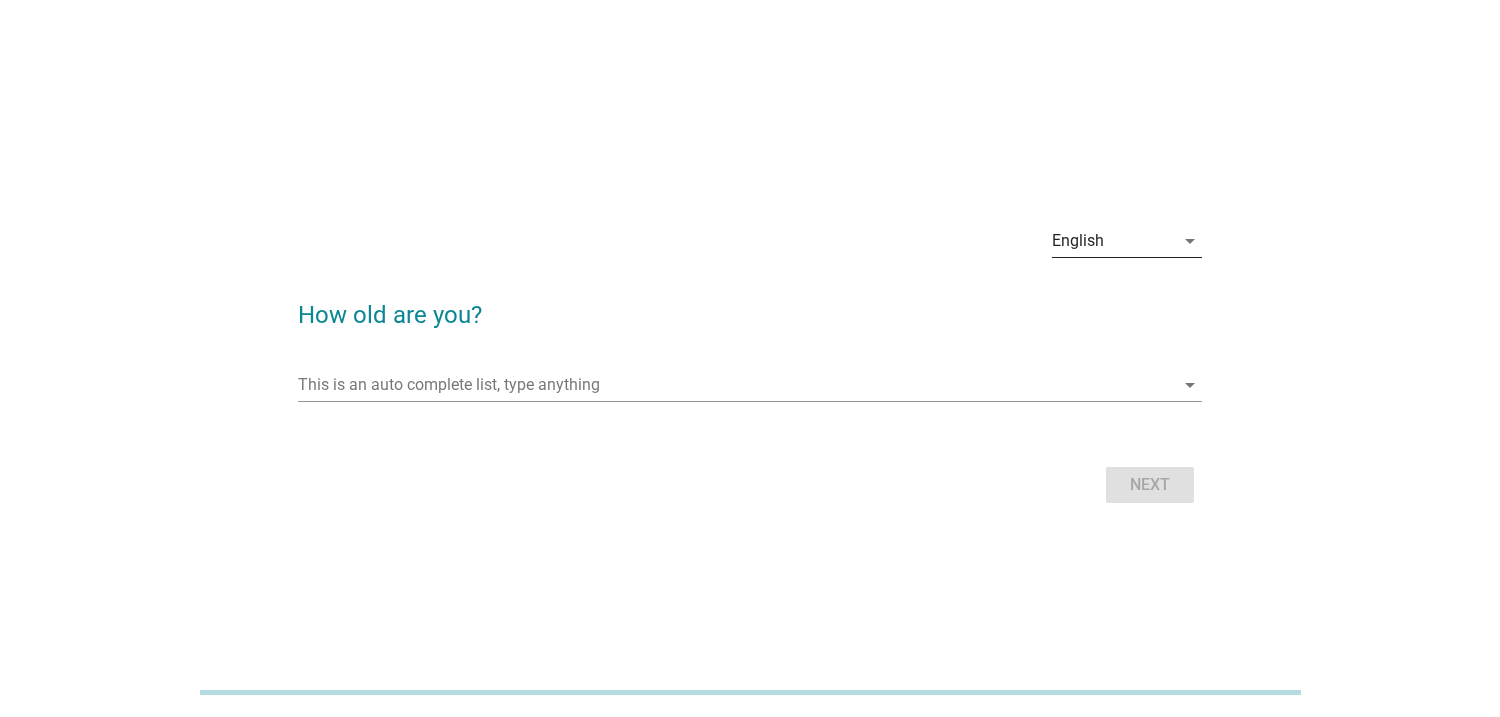 click on "arrow_drop_down" at bounding box center [1188, 241] 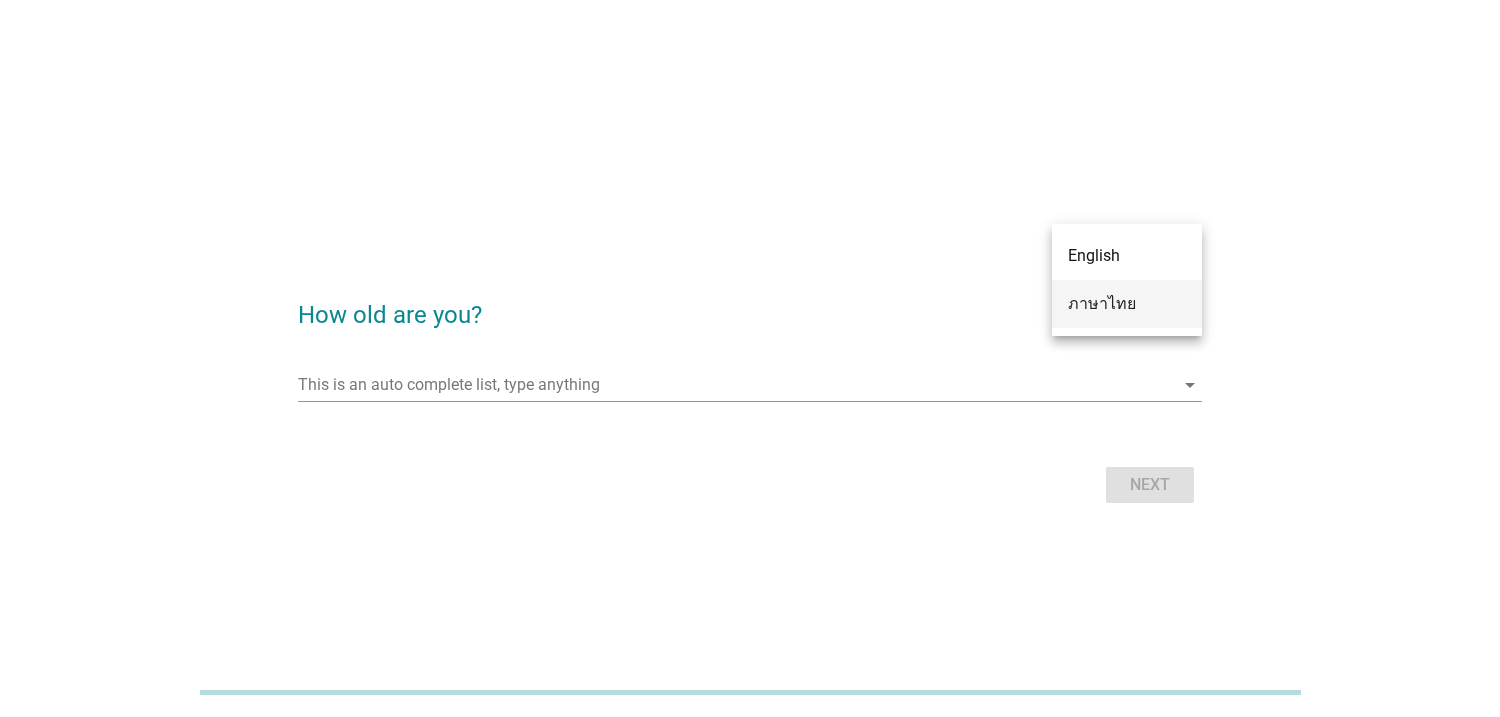 click on "ภาษาไทย" at bounding box center (1127, 304) 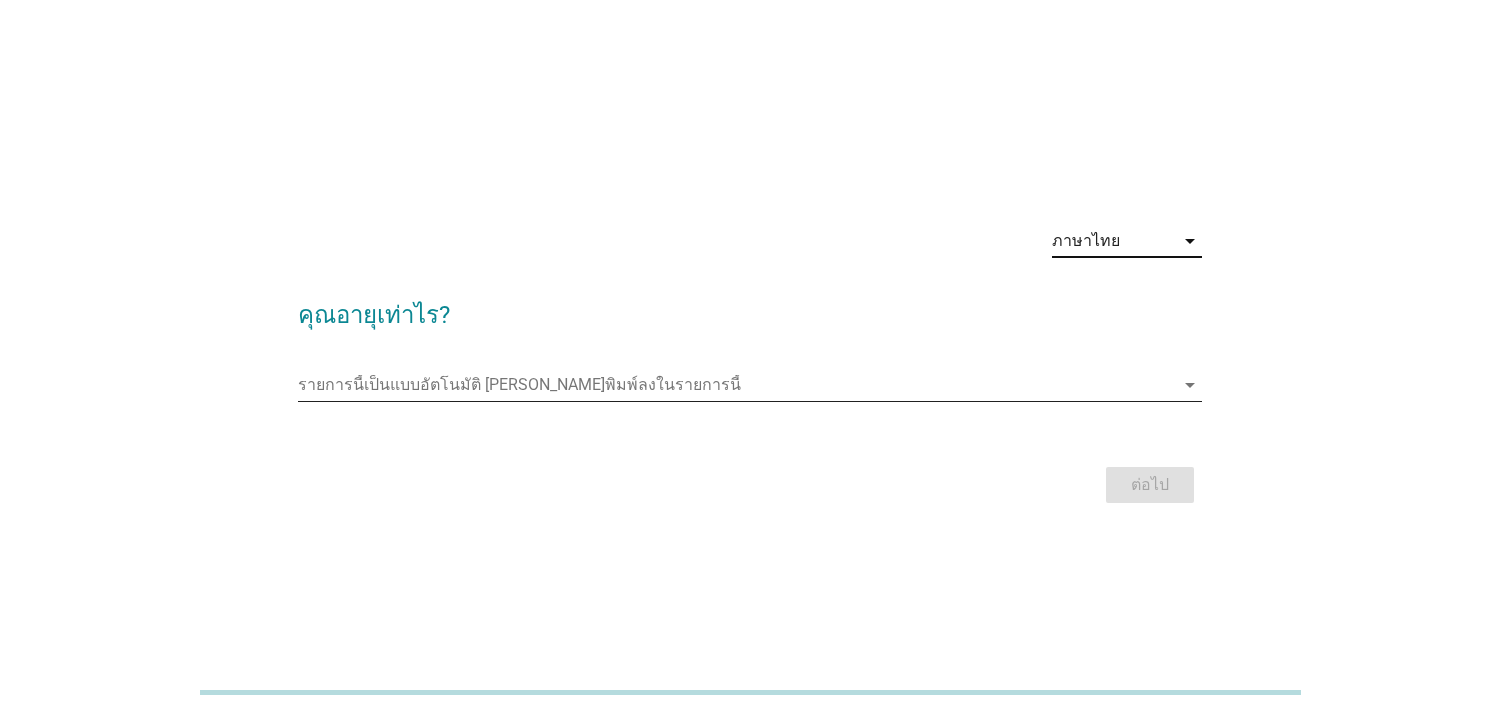 click at bounding box center [736, 385] 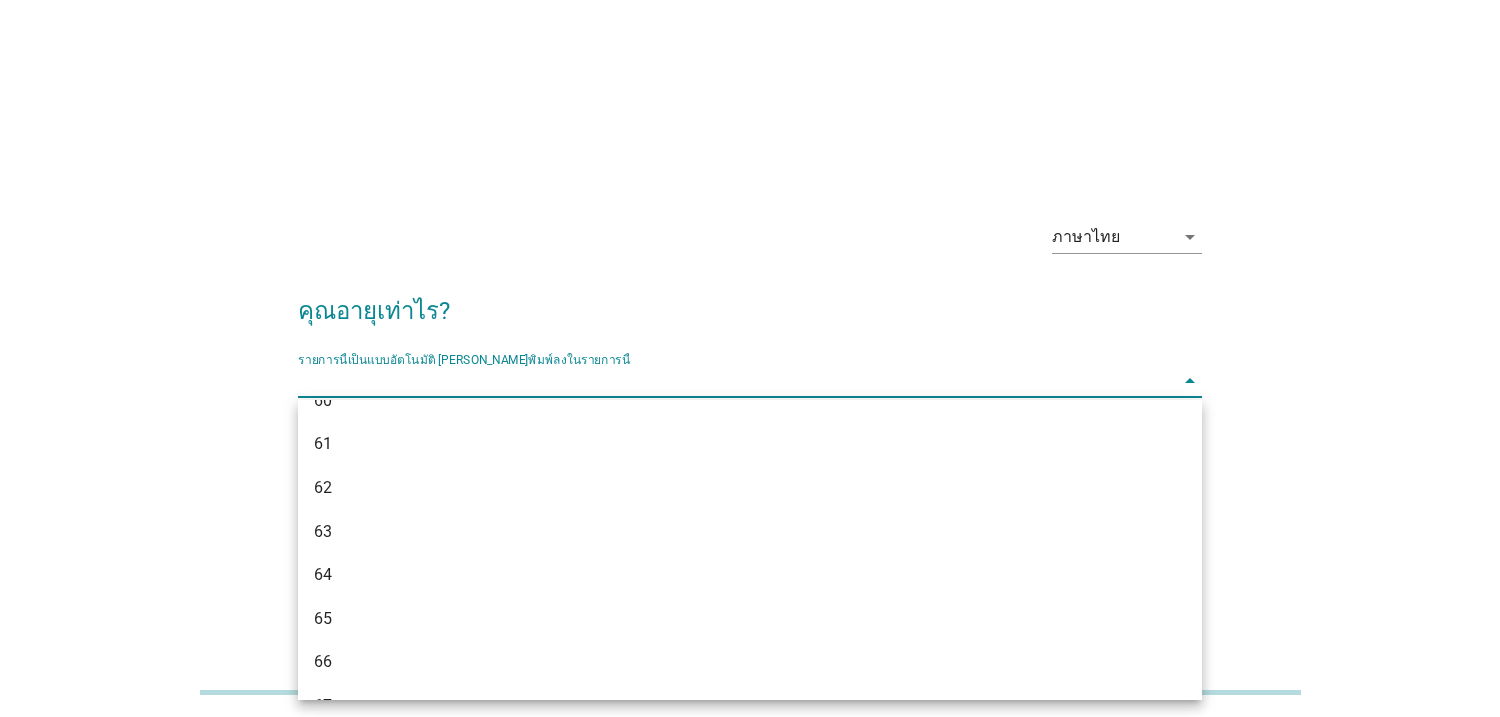 scroll, scrollTop: 1915, scrollLeft: 0, axis: vertical 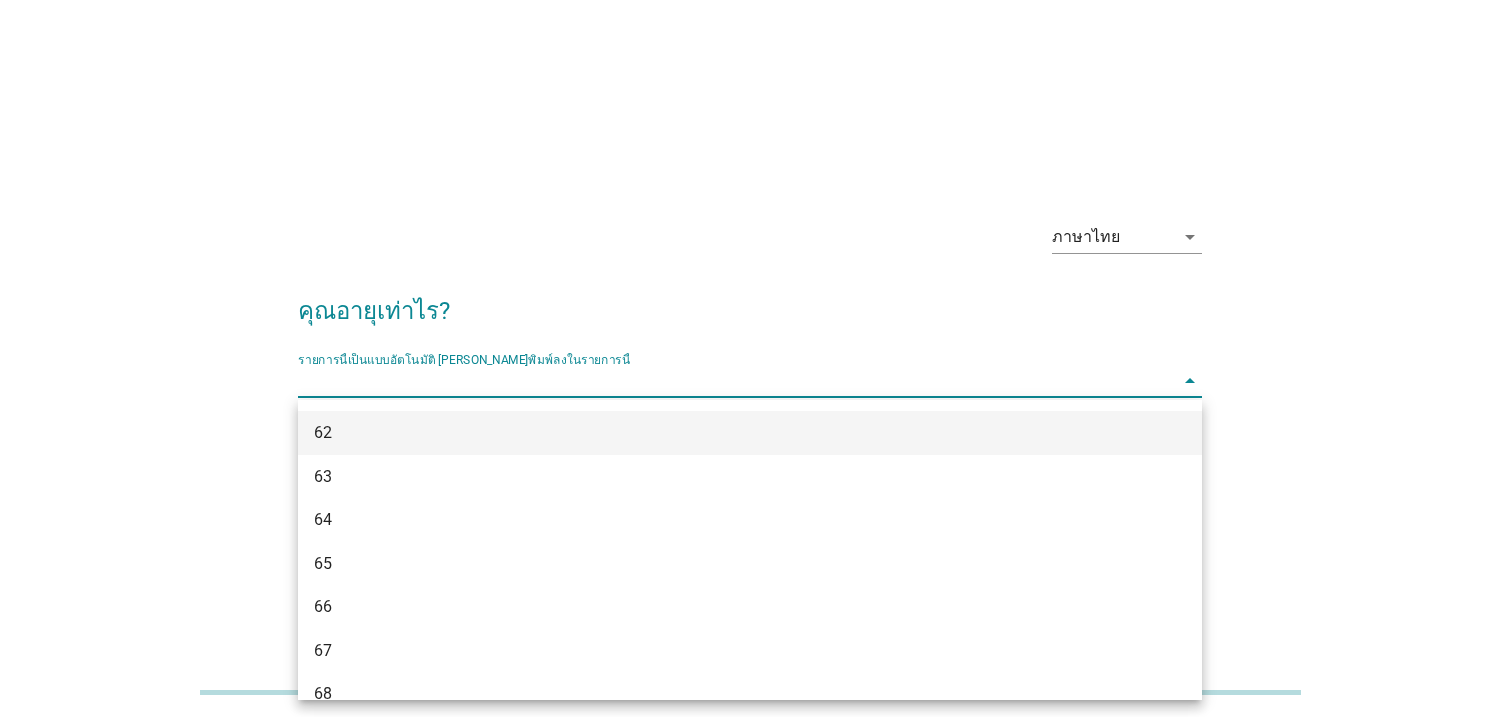 click on "62" at bounding box center [713, 433] 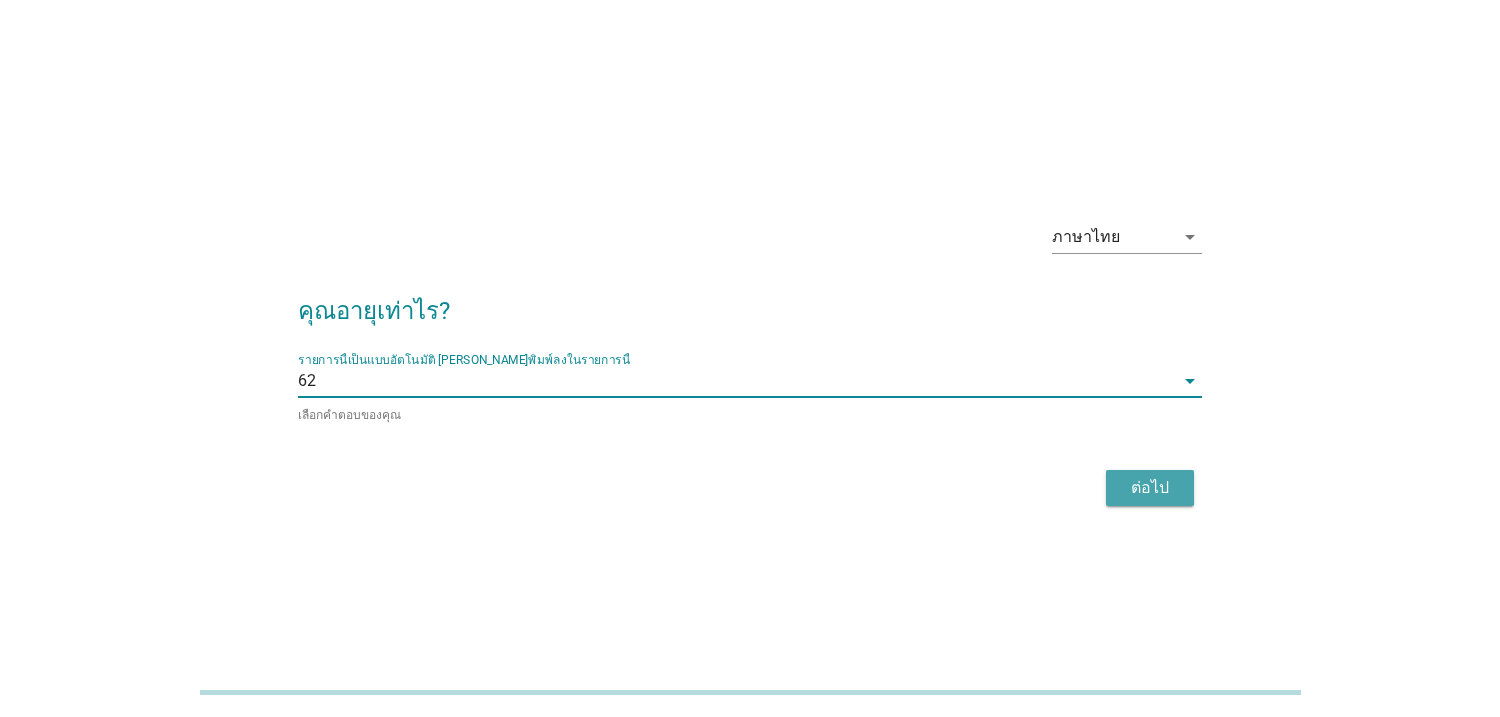 click on "ต่อไป" at bounding box center [1150, 488] 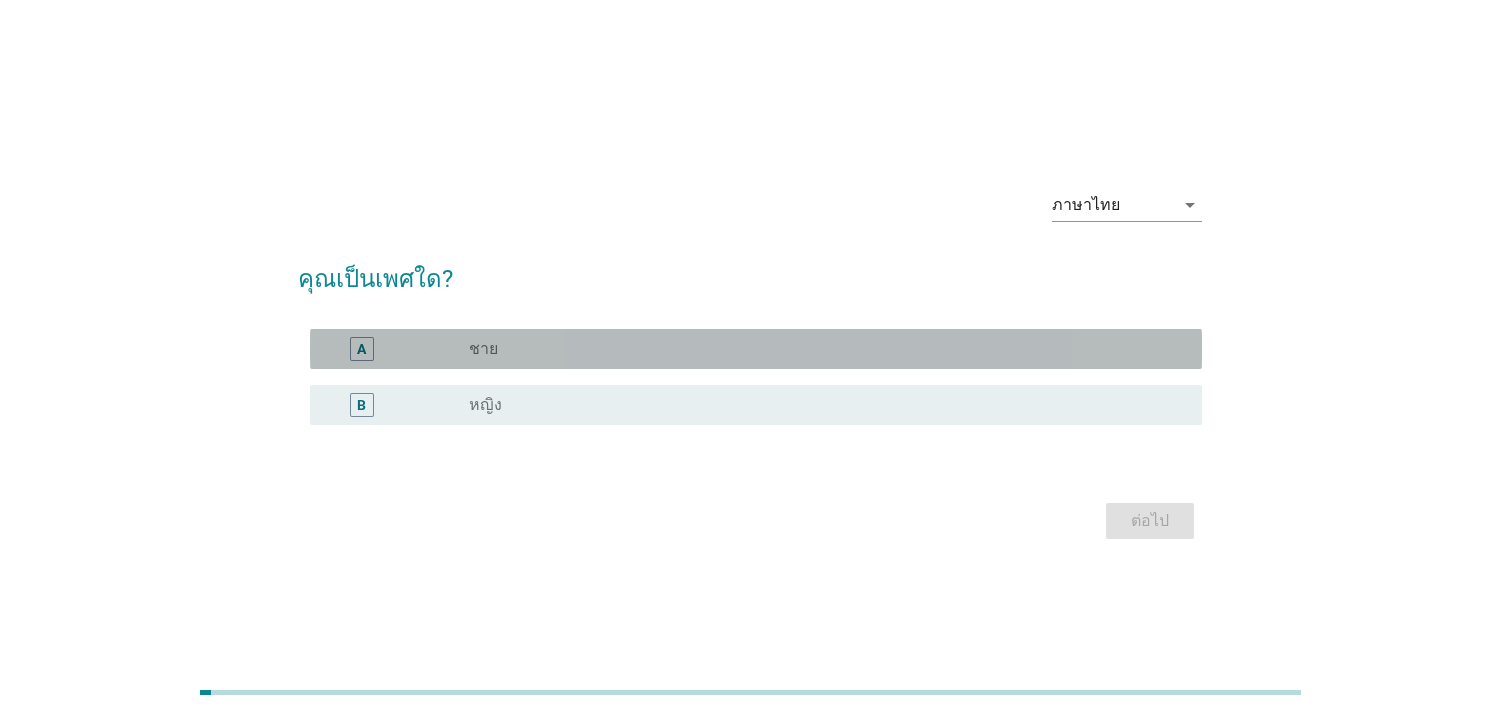 click on "radio_button_unchecked ชาย" at bounding box center (819, 349) 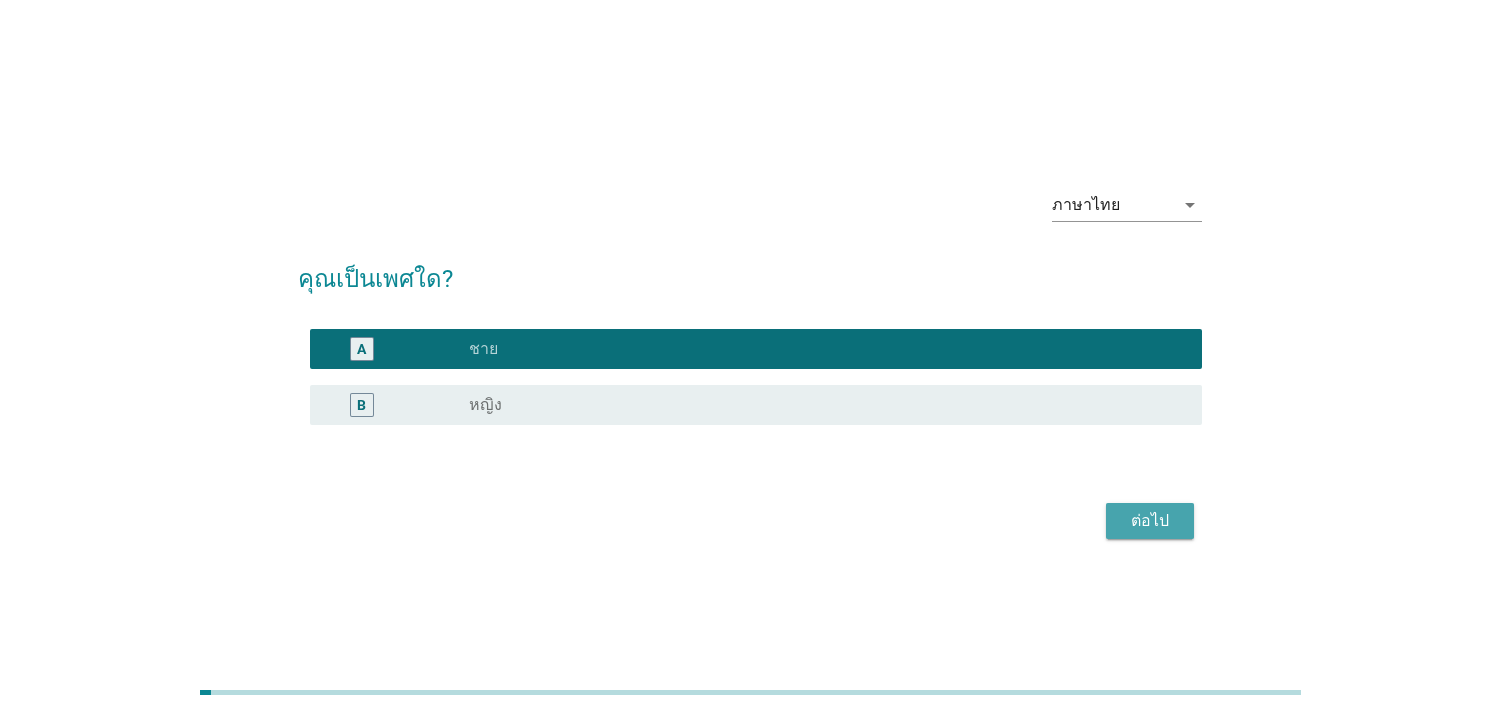 click on "ต่อไป" at bounding box center [1150, 521] 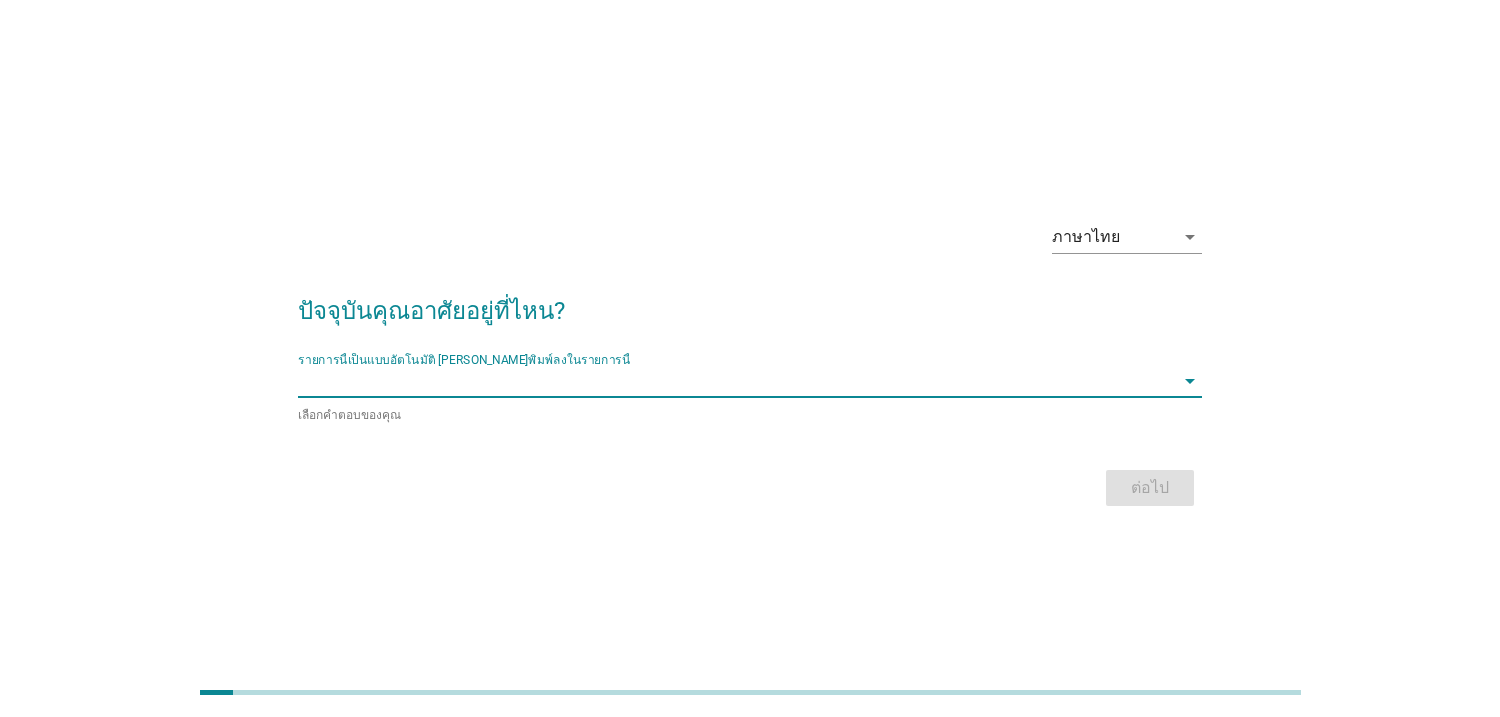 click at bounding box center [736, 381] 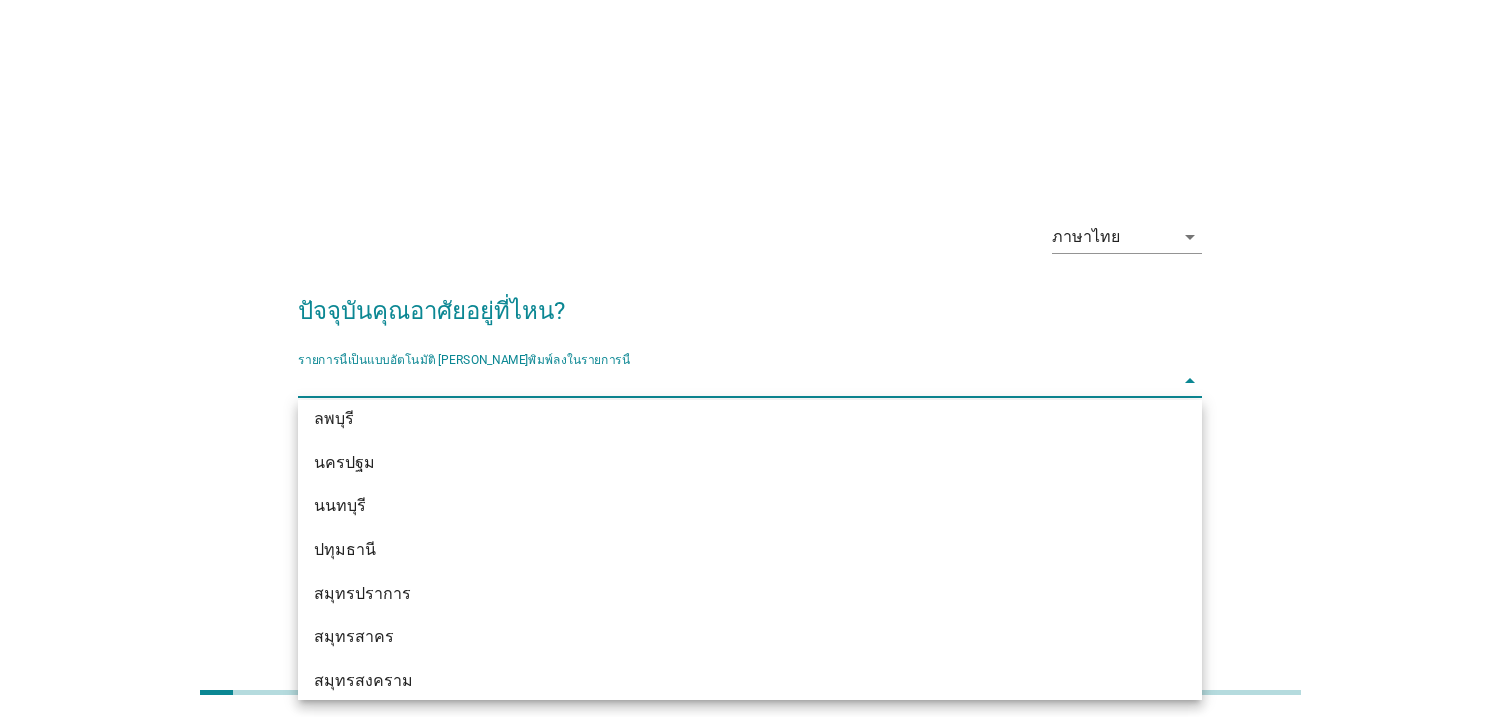 scroll, scrollTop: 1697, scrollLeft: 0, axis: vertical 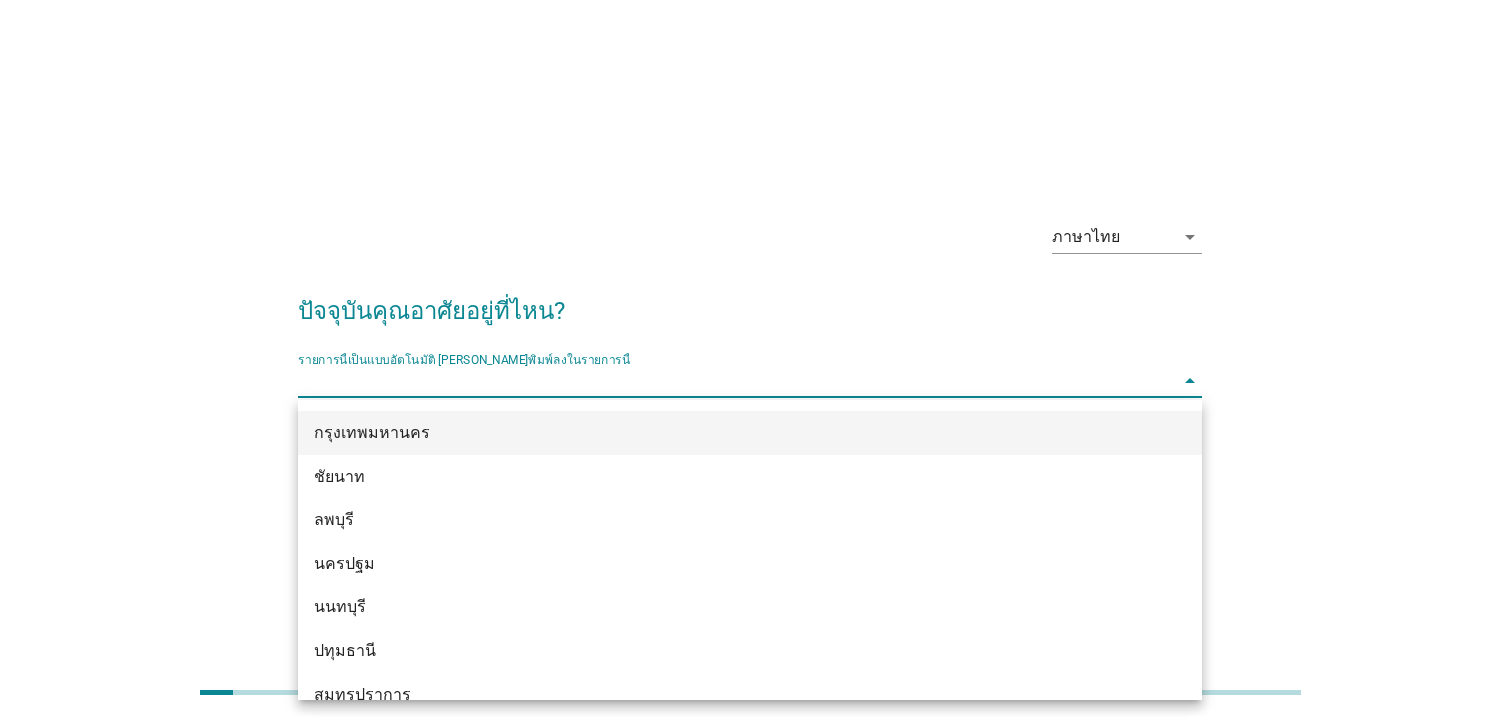 click on "กรุงเทพมหานคร" at bounding box center (713, 433) 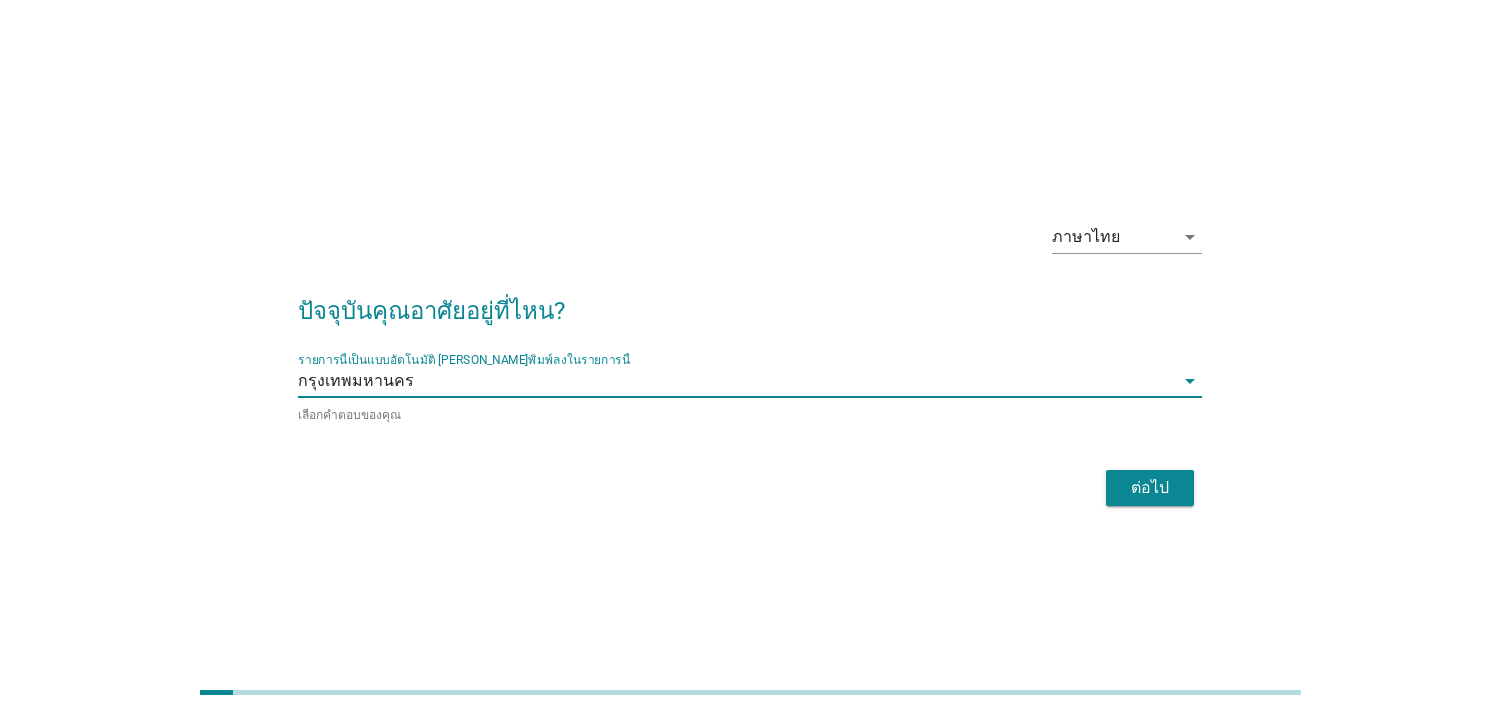 click on "ต่อไป" at bounding box center (1150, 488) 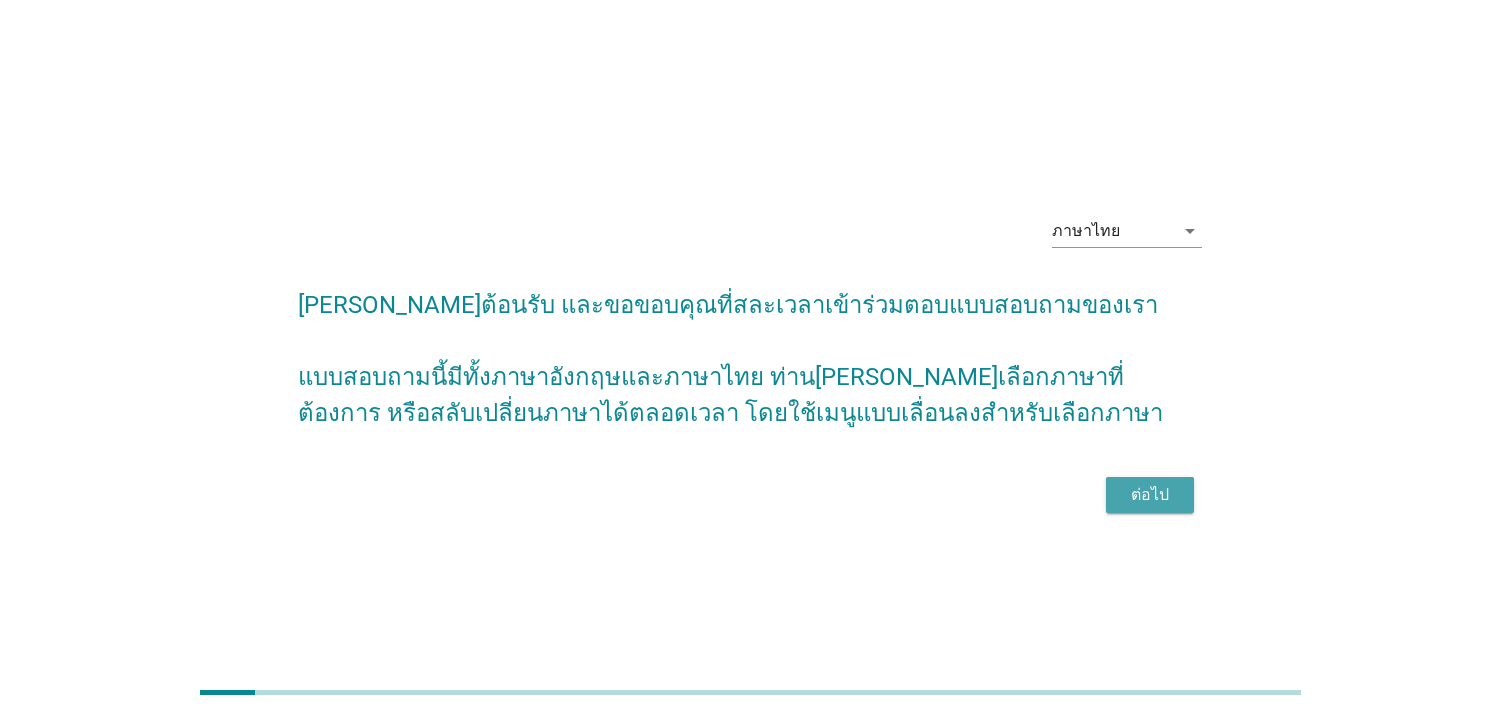 click on "ต่อไป" at bounding box center (1150, 495) 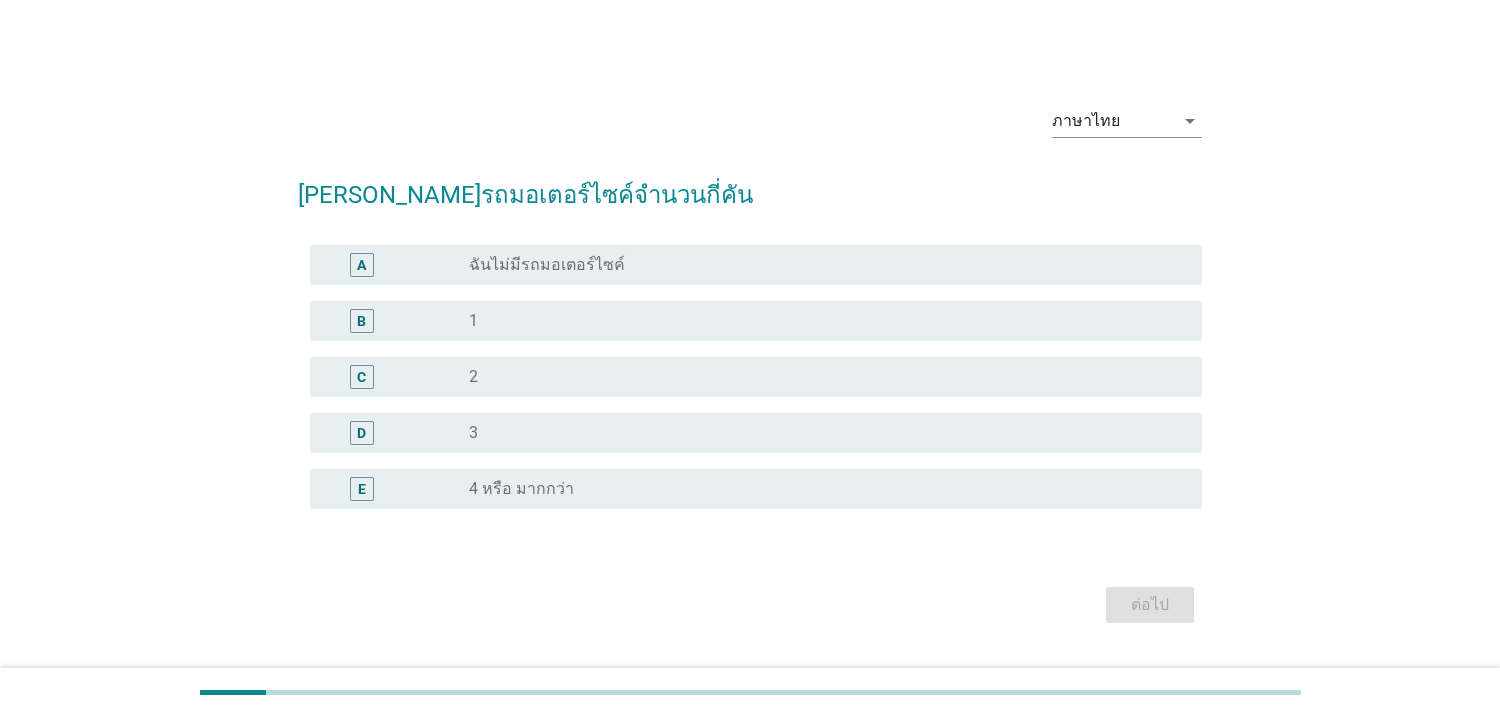 click on "radio_button_unchecked 1" at bounding box center [819, 321] 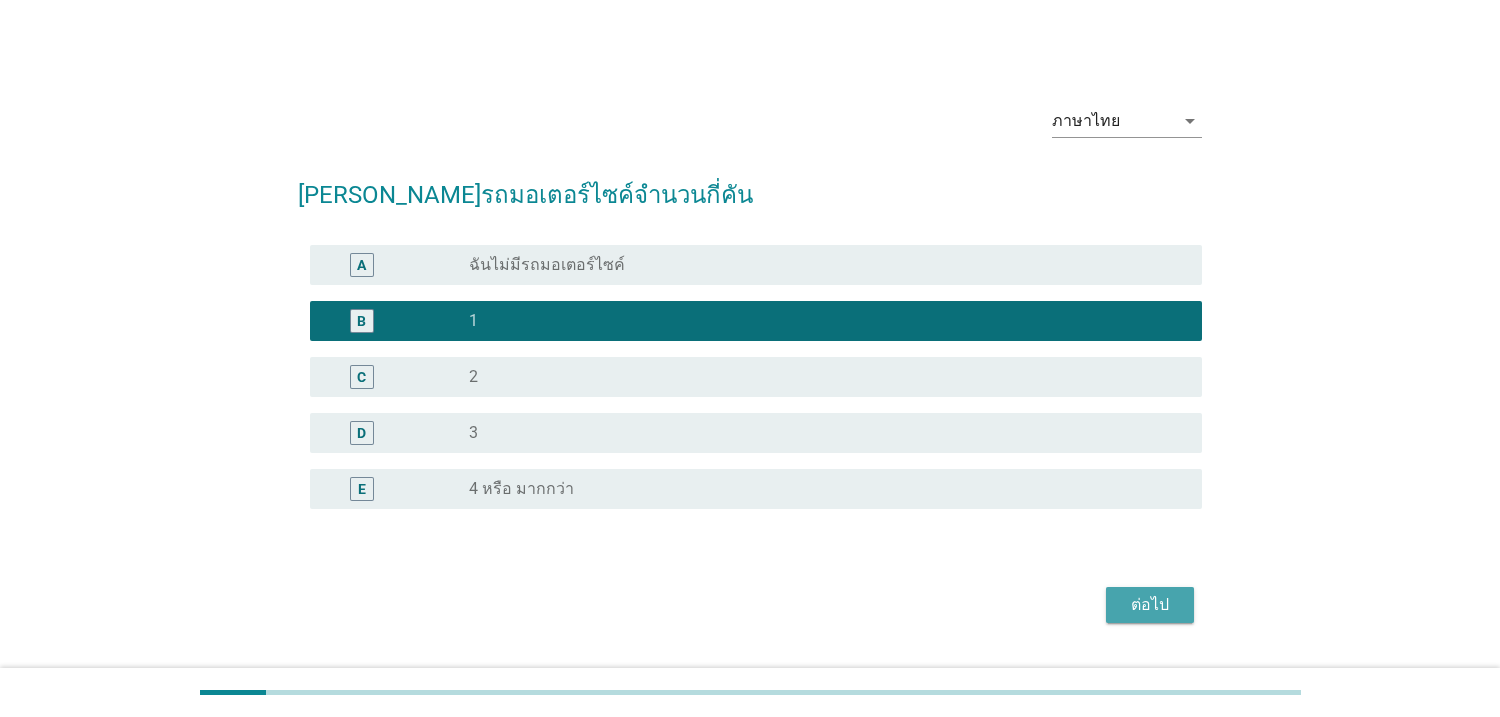 click on "ต่อไป" at bounding box center [1150, 605] 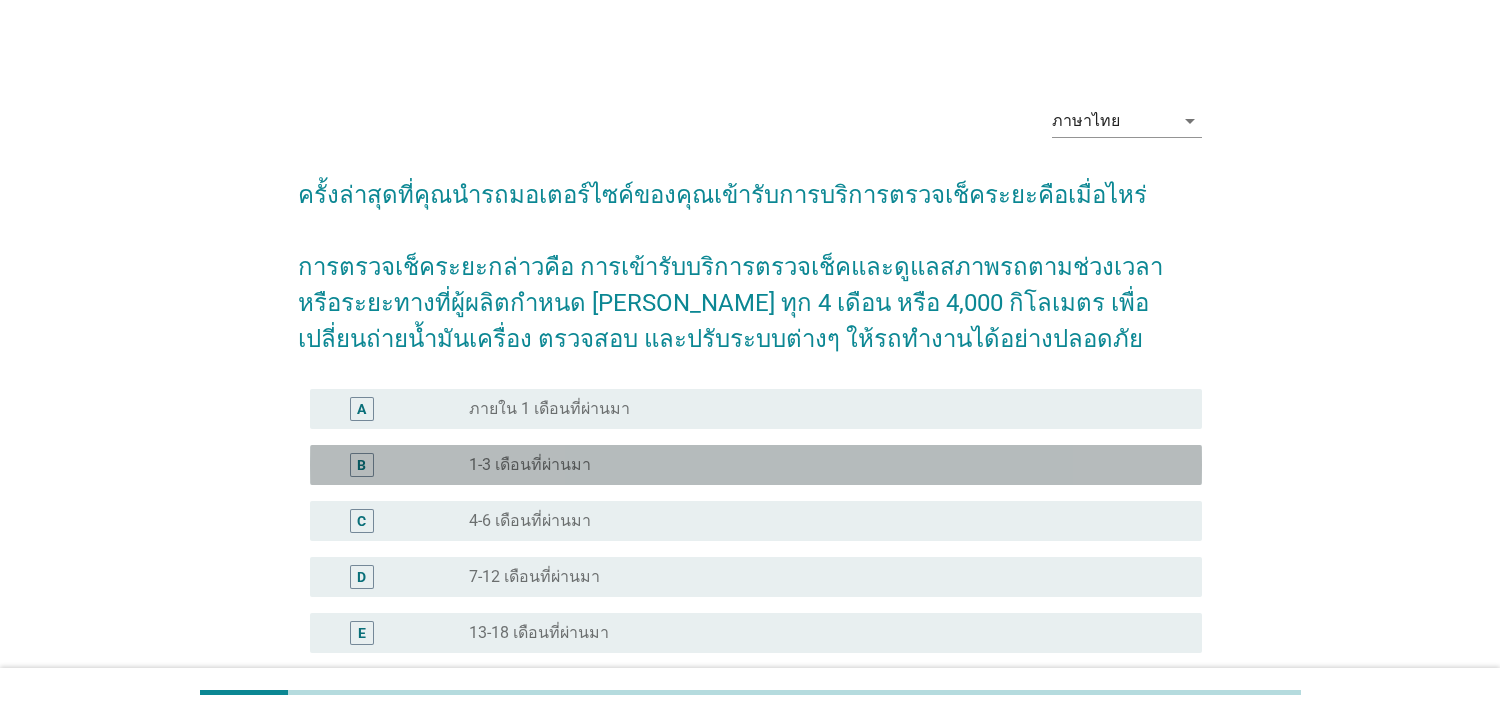 click on "radio_button_unchecked 1-3 เดือนที่ผ่านมา" at bounding box center [819, 465] 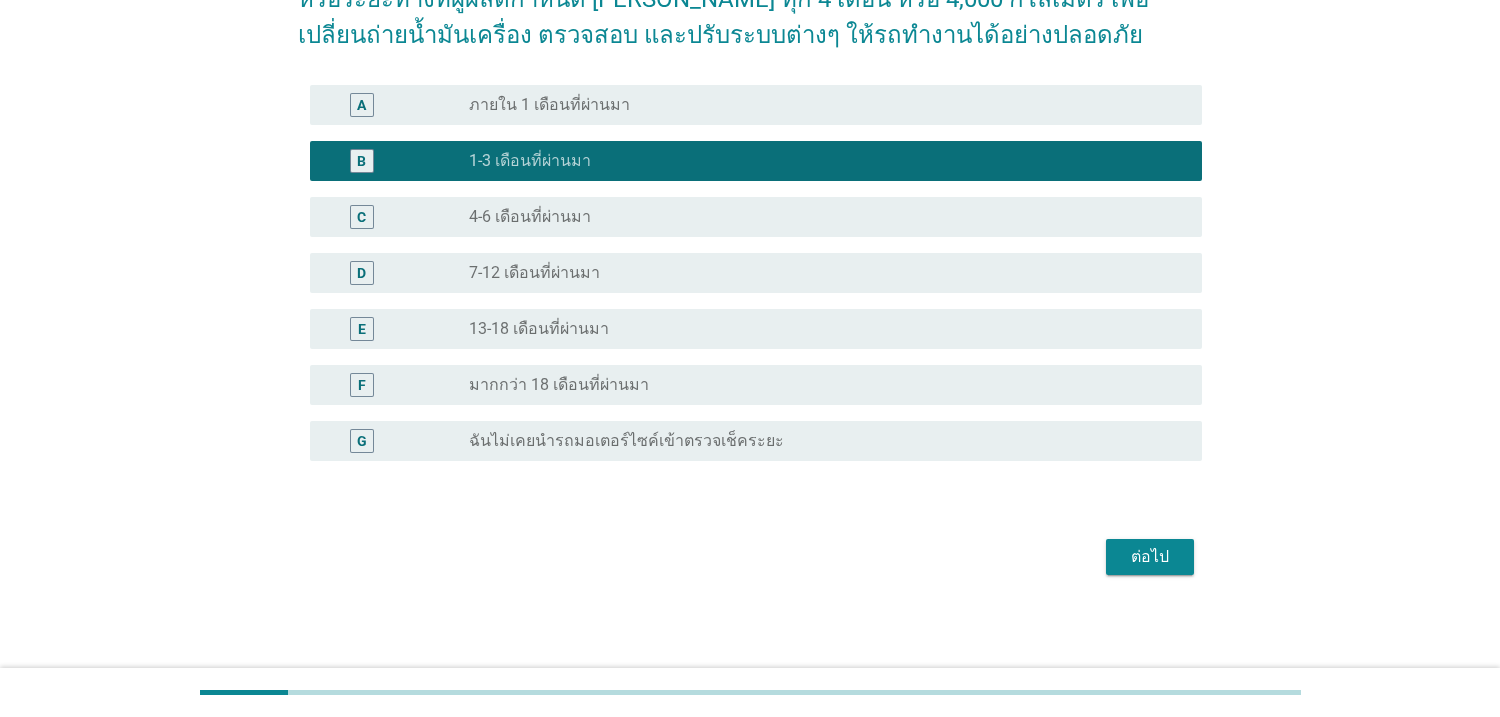 scroll, scrollTop: 305, scrollLeft: 0, axis: vertical 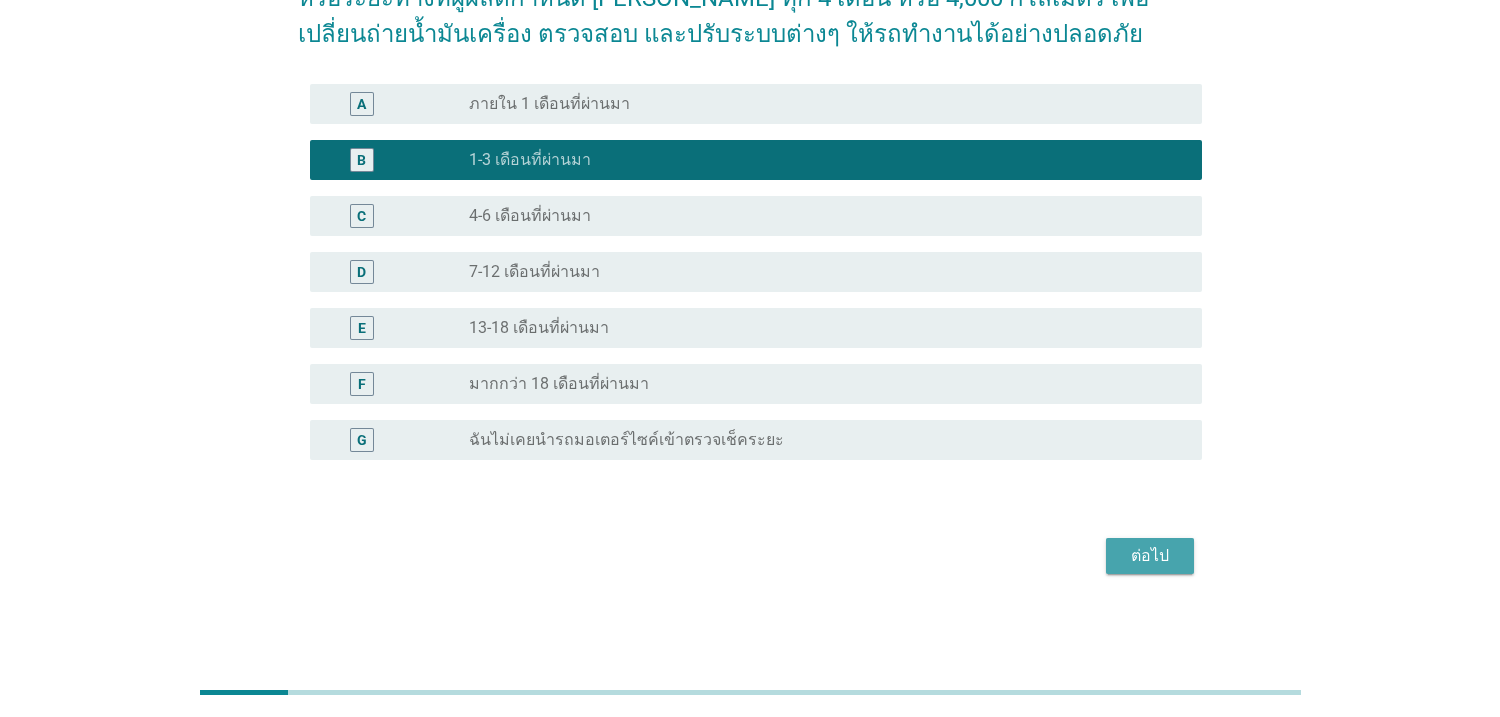 click on "ต่อไป" at bounding box center (1150, 556) 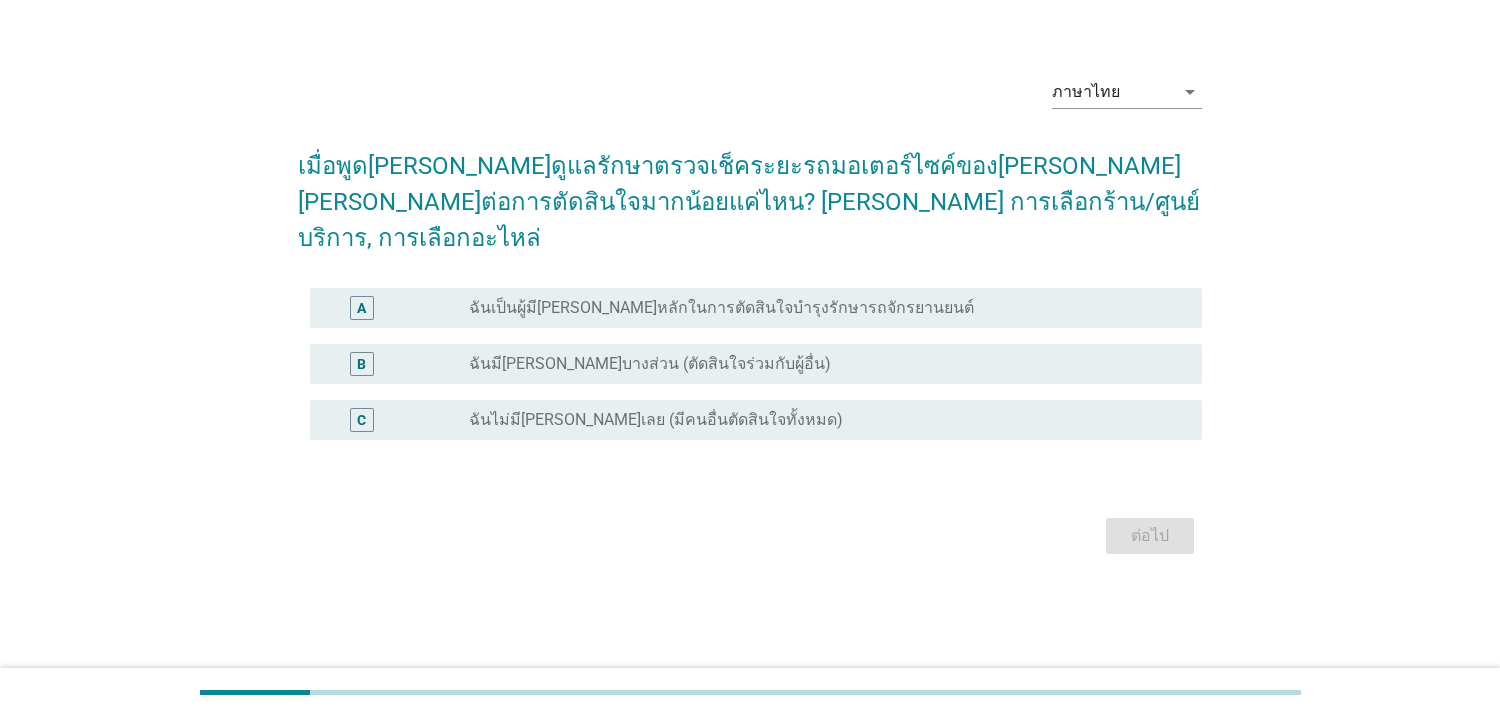 scroll, scrollTop: 0, scrollLeft: 0, axis: both 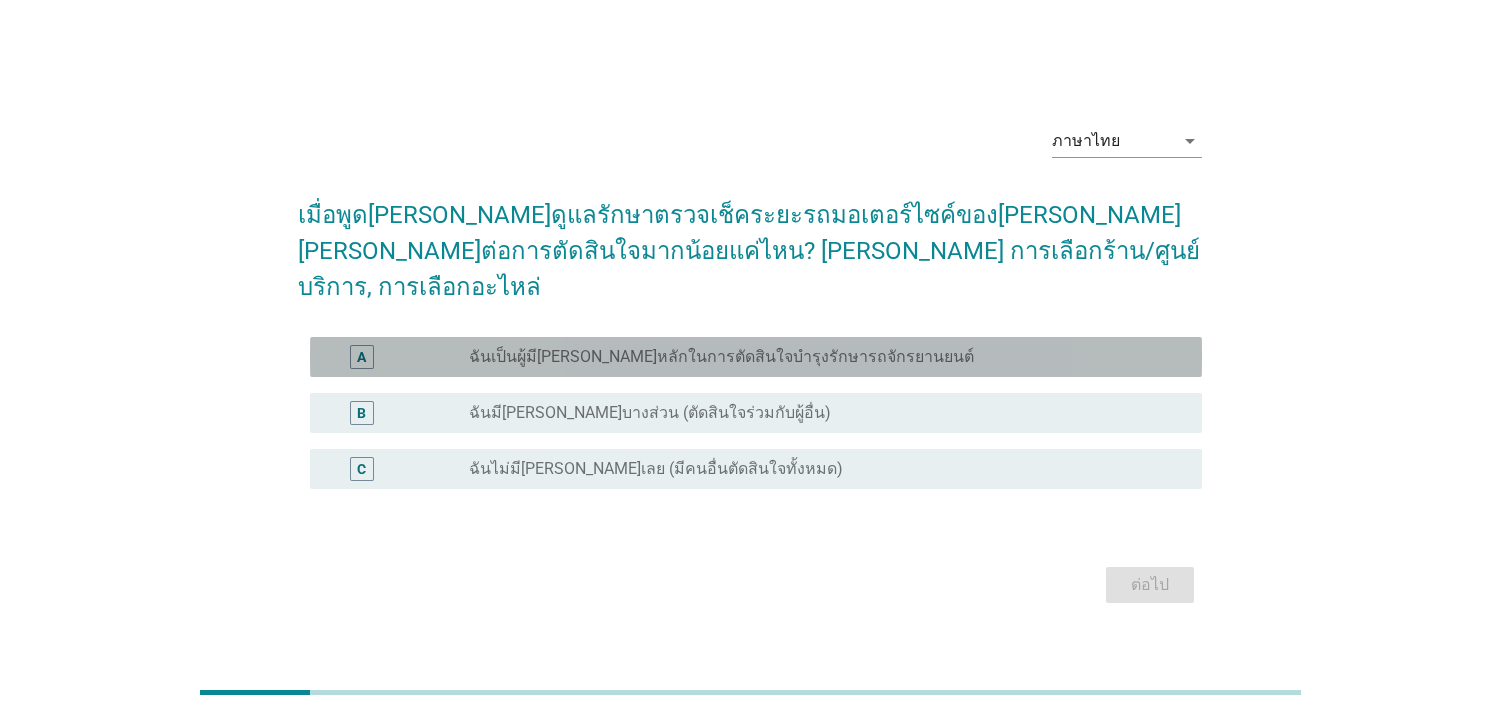 click on "ฉันเป็นผู้มี[PERSON_NAME]หลักในการตัดสินใจบำรุงรักษารถจักรยานยนต์" at bounding box center (721, 357) 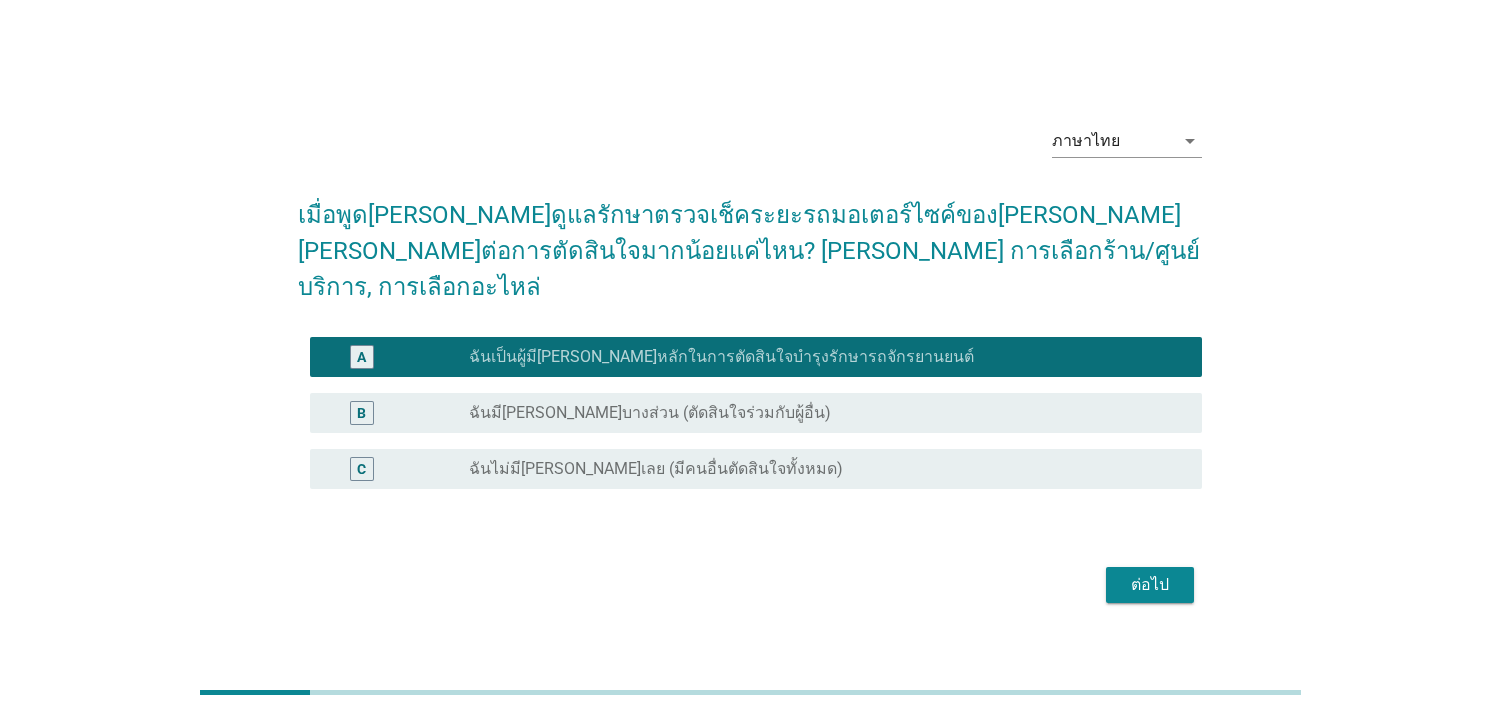 click on "ต่อไป" at bounding box center (1150, 585) 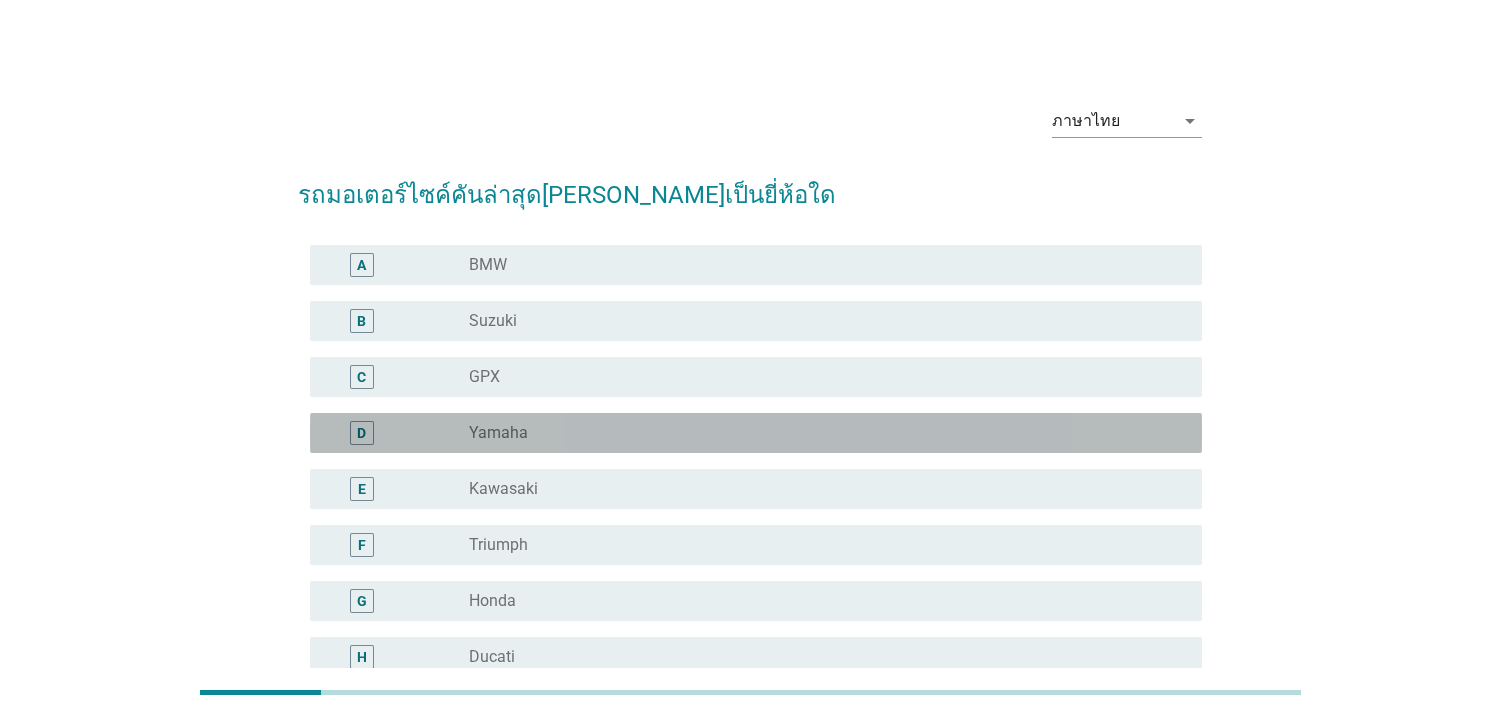 click on "D     radio_button_unchecked Yamaha" at bounding box center [756, 433] 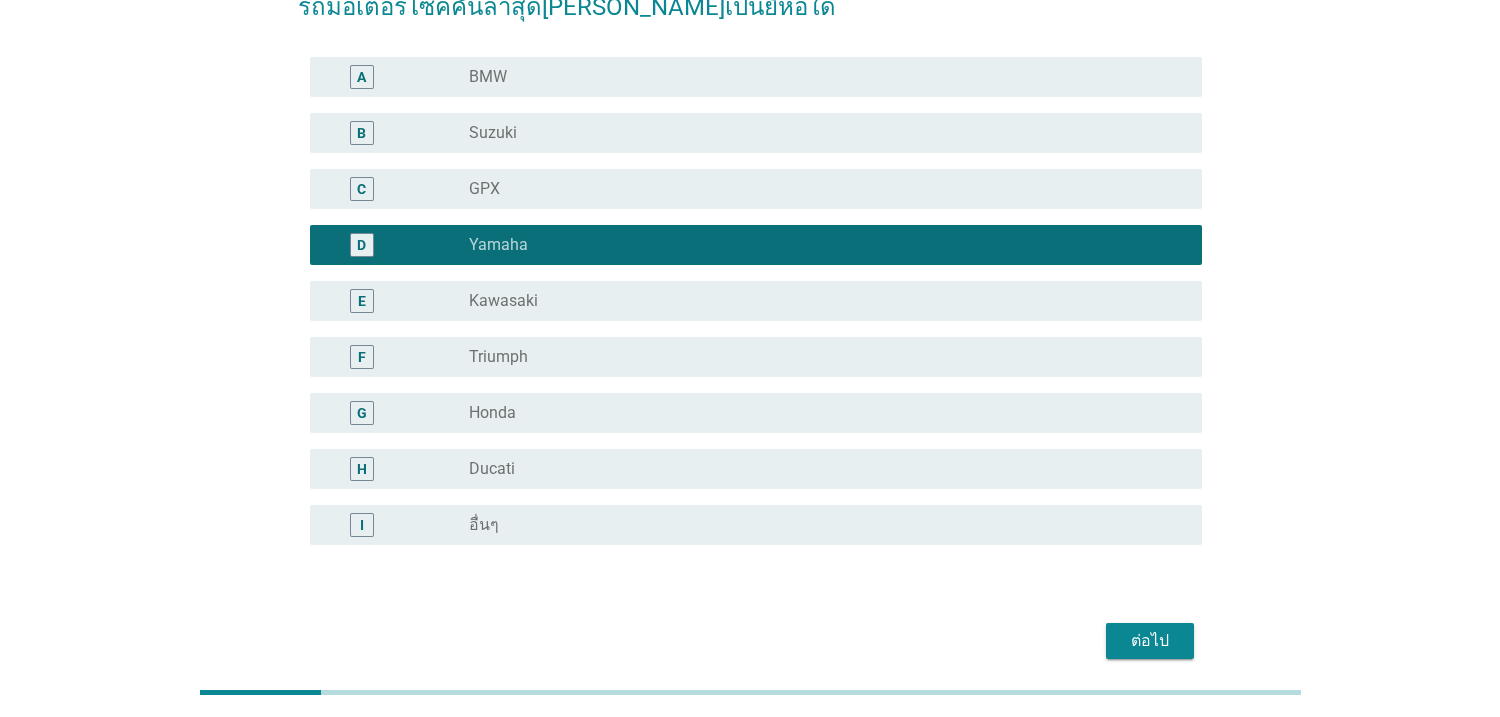 scroll, scrollTop: 273, scrollLeft: 0, axis: vertical 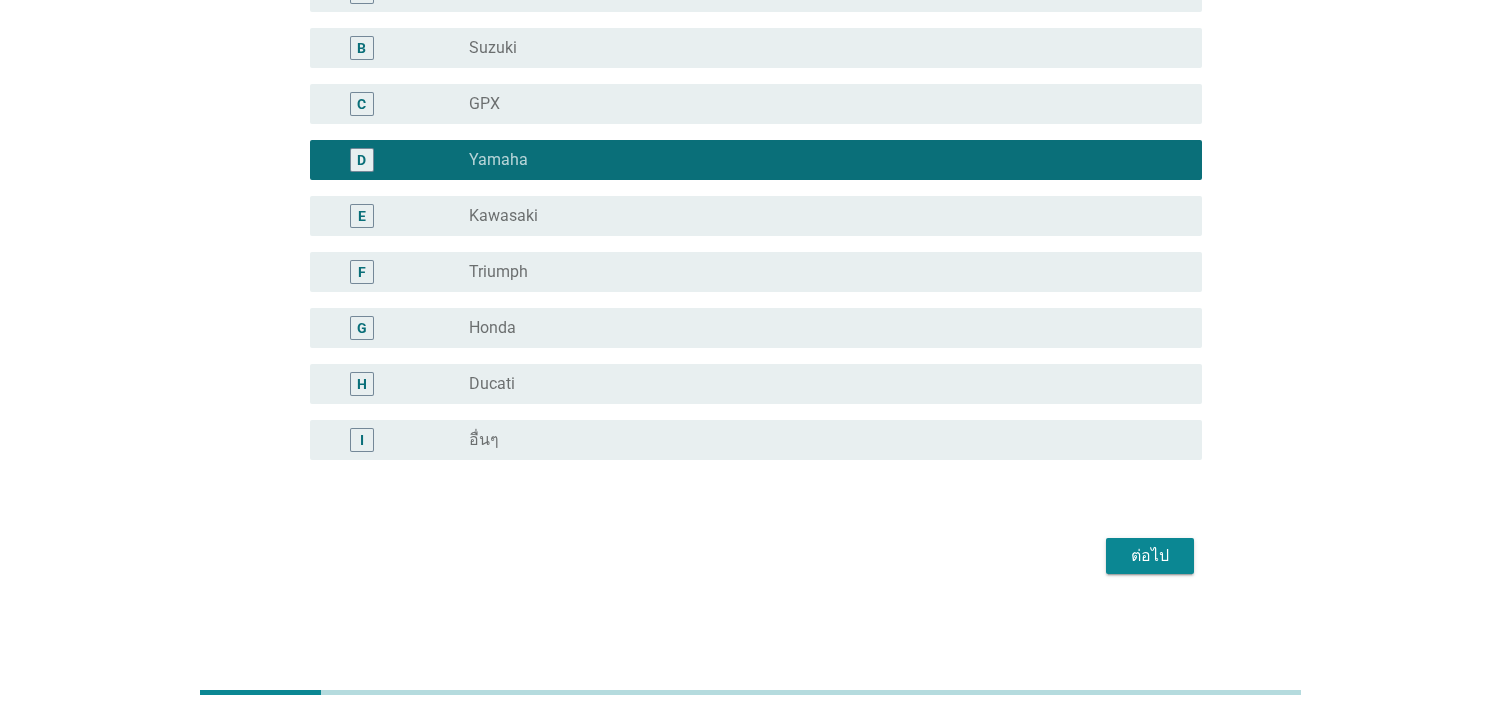 click on "radio_button_unchecked Honda" at bounding box center [819, 328] 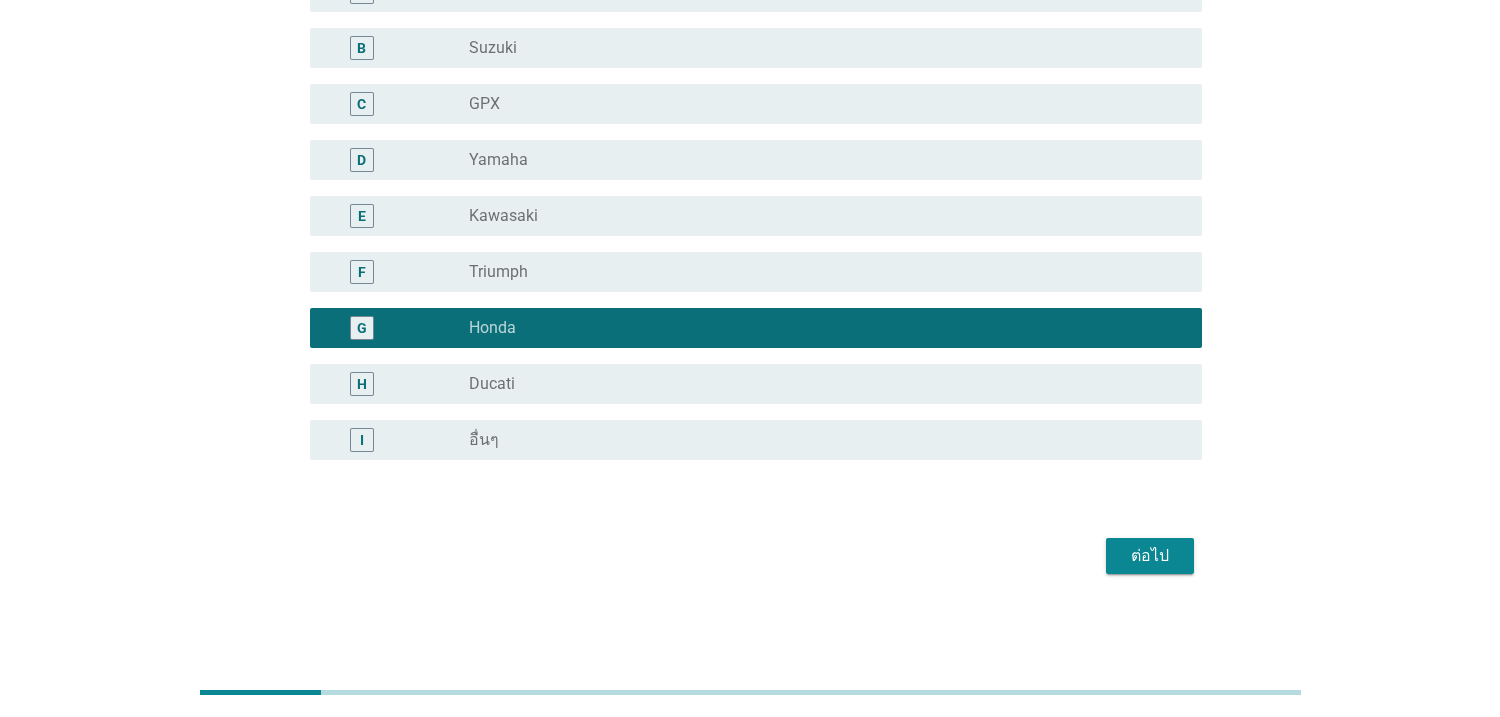 click on "ต่อไป" at bounding box center (1150, 556) 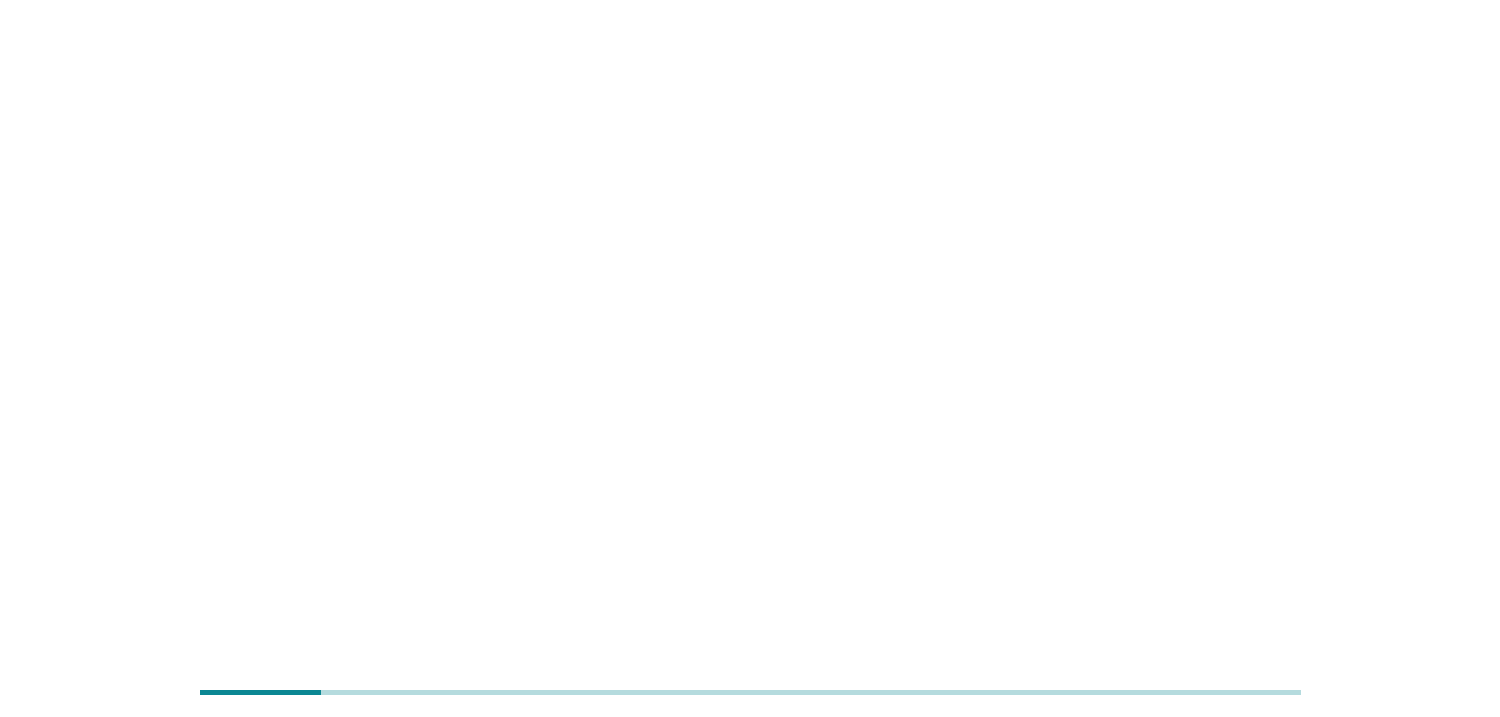 scroll, scrollTop: 0, scrollLeft: 0, axis: both 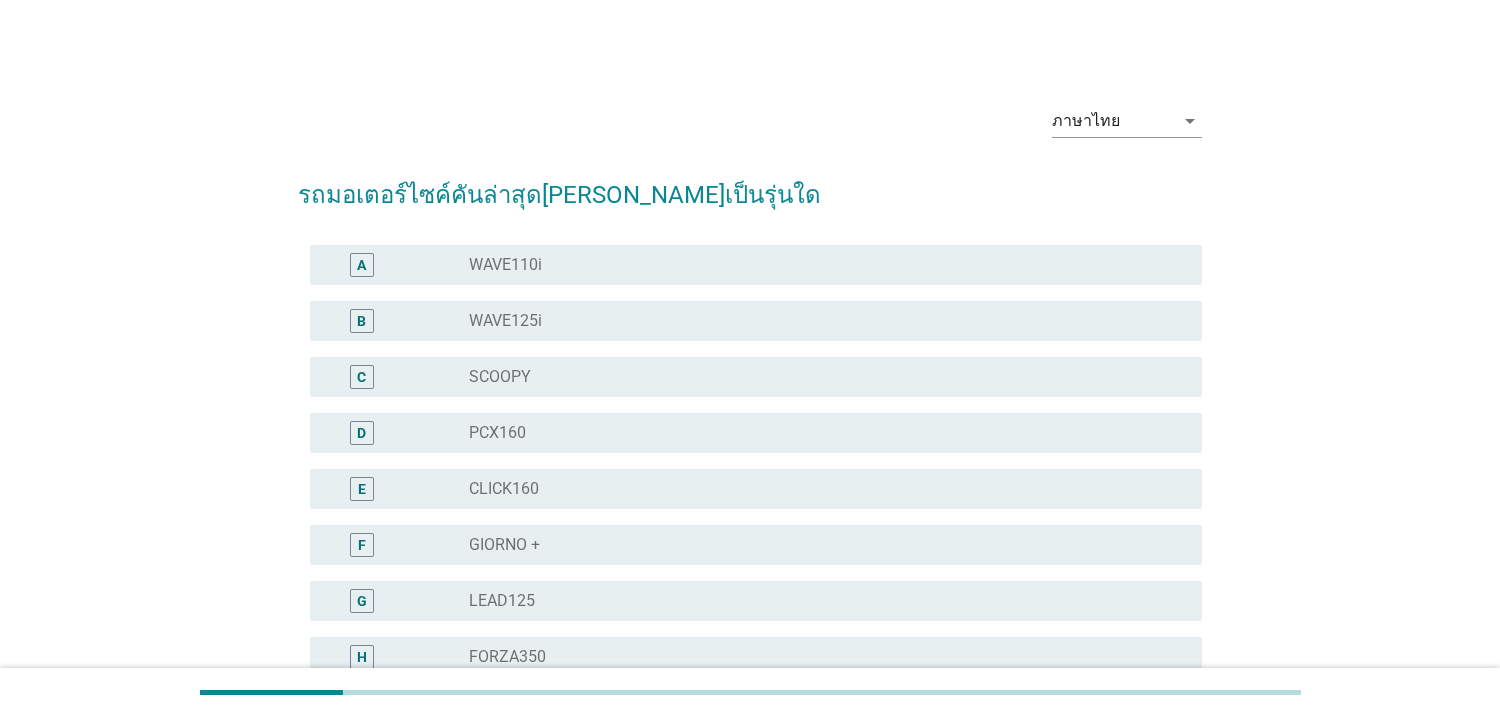click on "radio_button_unchecked WAVE125i" at bounding box center [819, 321] 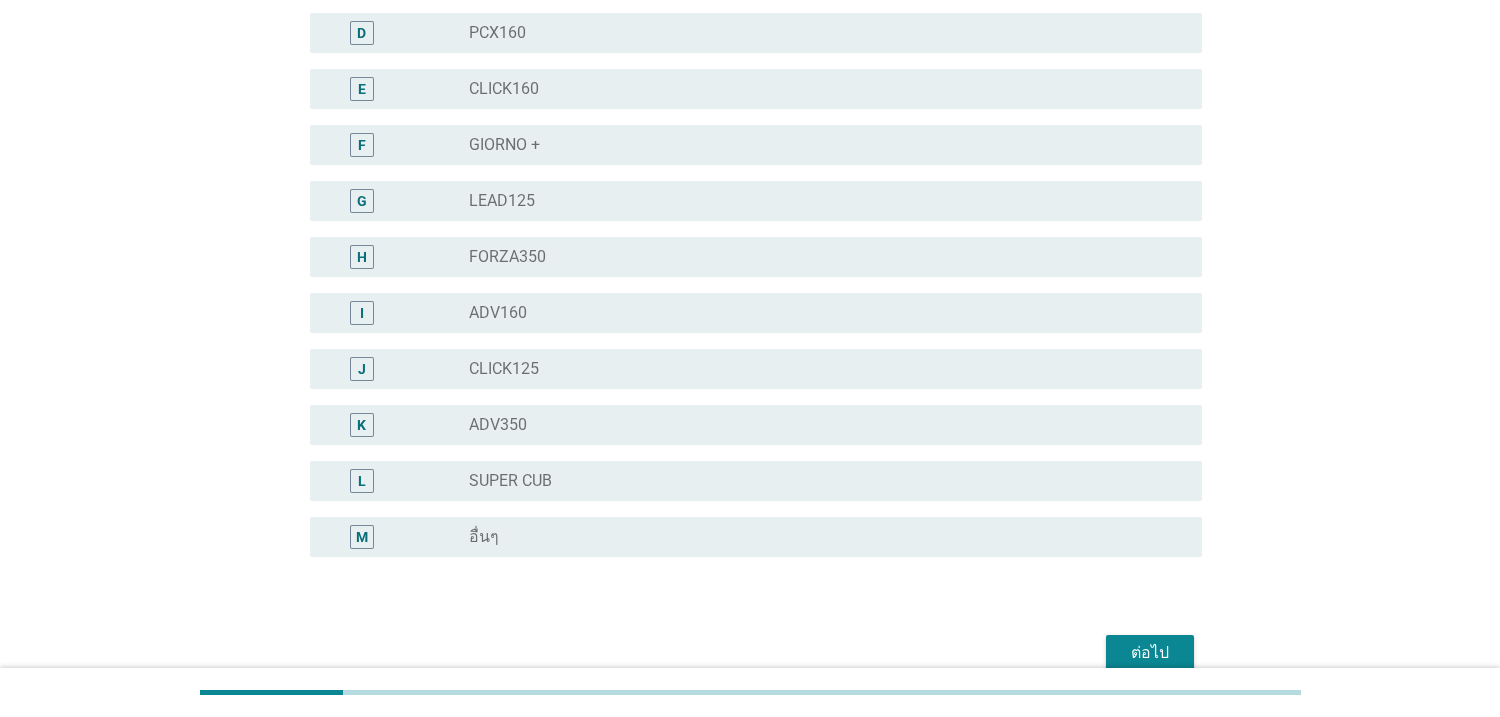 scroll, scrollTop: 460, scrollLeft: 0, axis: vertical 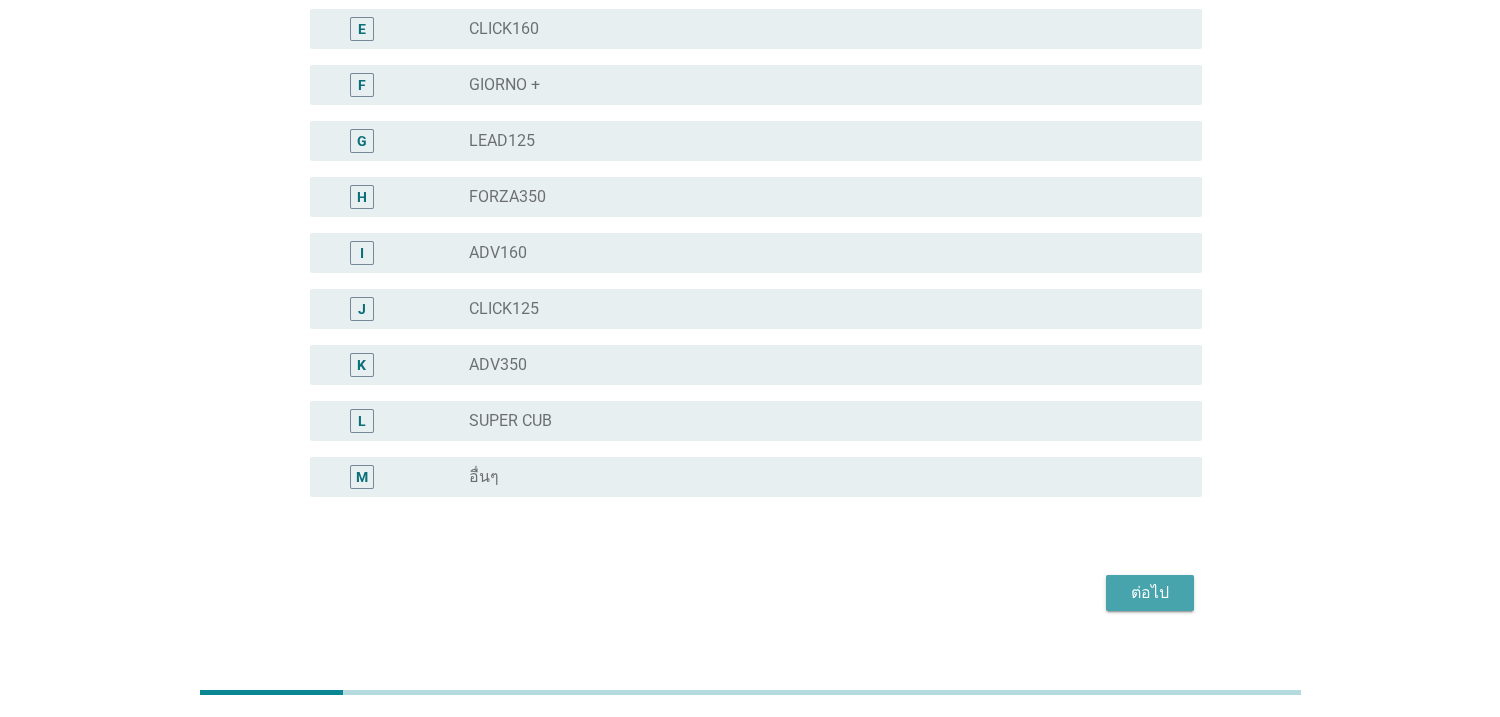 click on "ต่อไป" at bounding box center [1150, 593] 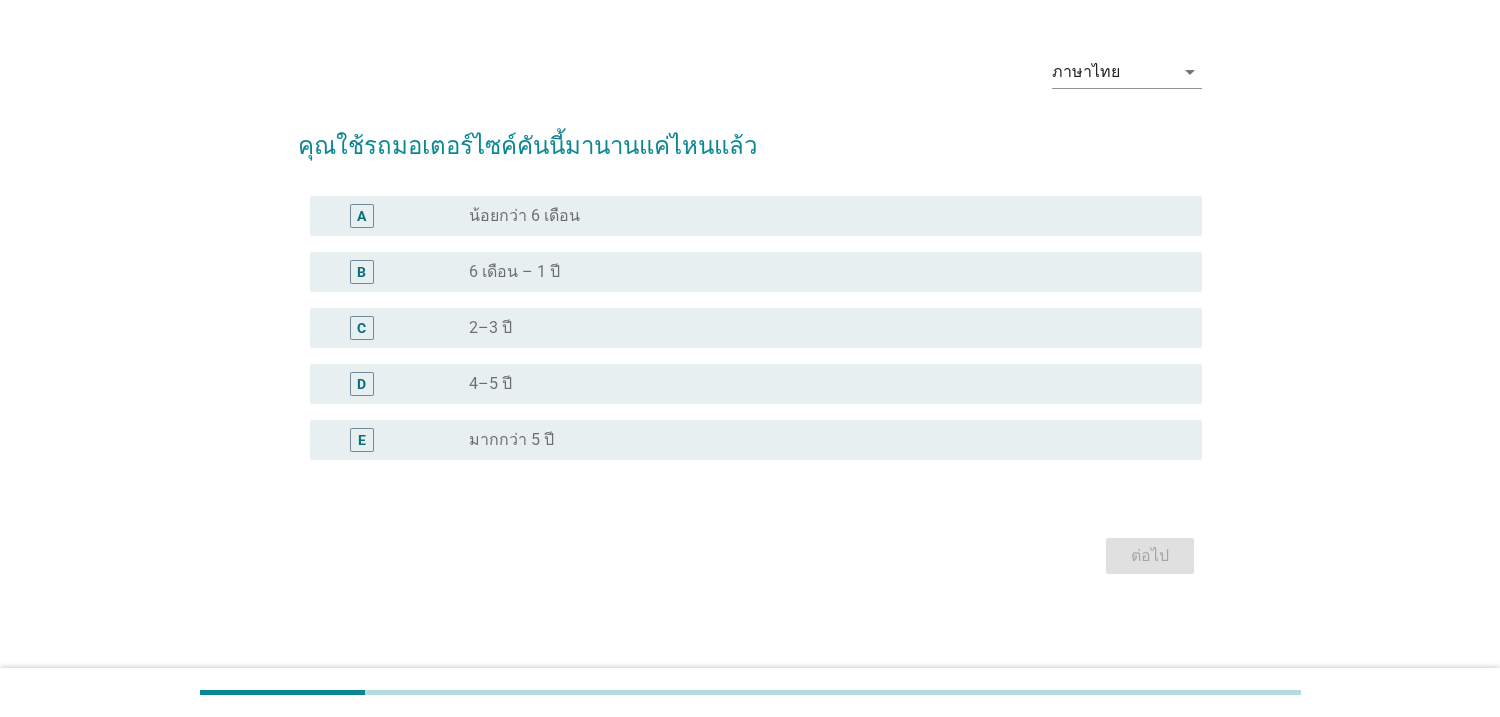 scroll, scrollTop: 0, scrollLeft: 0, axis: both 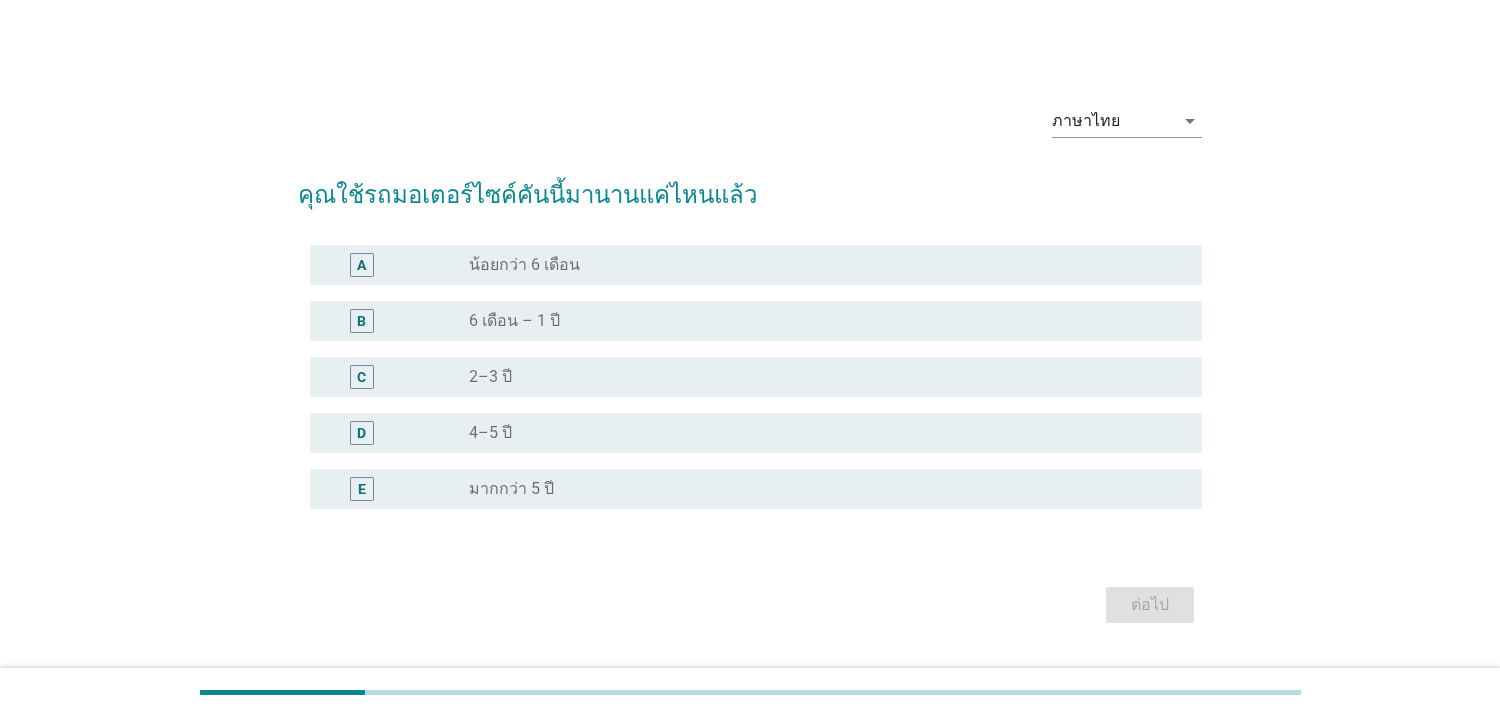 click on "radio_button_unchecked 4–5 ปี" at bounding box center (819, 433) 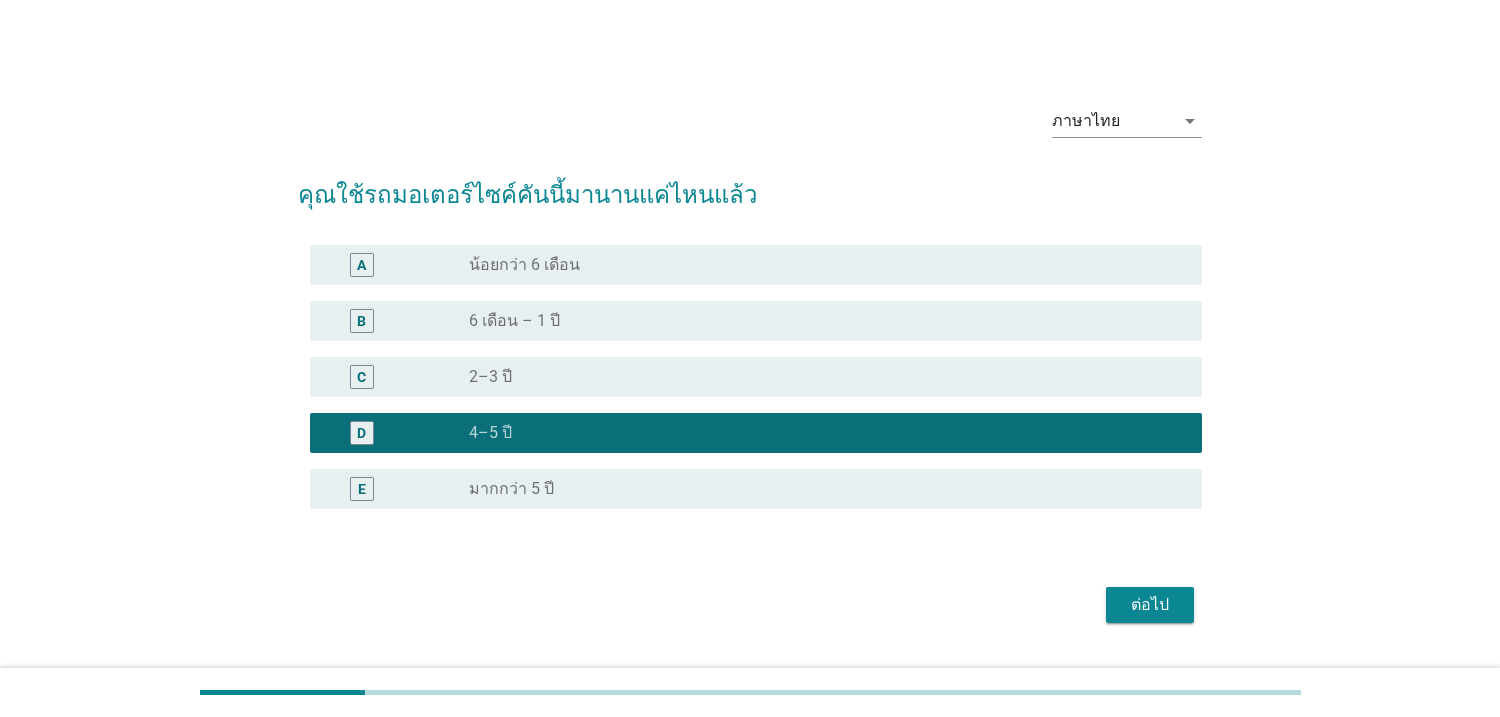 click on "ต่อไป" at bounding box center (1150, 605) 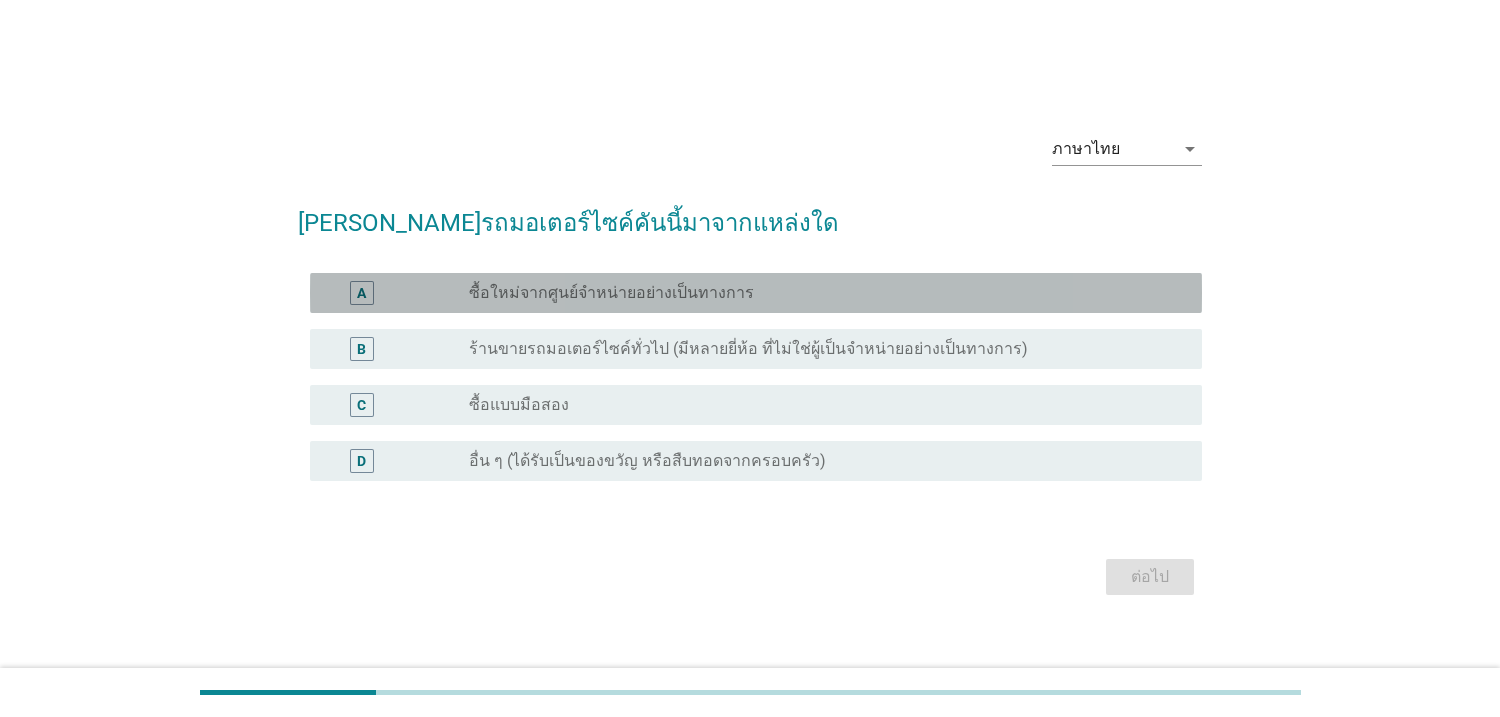 click on "ซื้อใหม่จากศูนย์จำหน่ายอย่างเป็นทางการ" at bounding box center [611, 293] 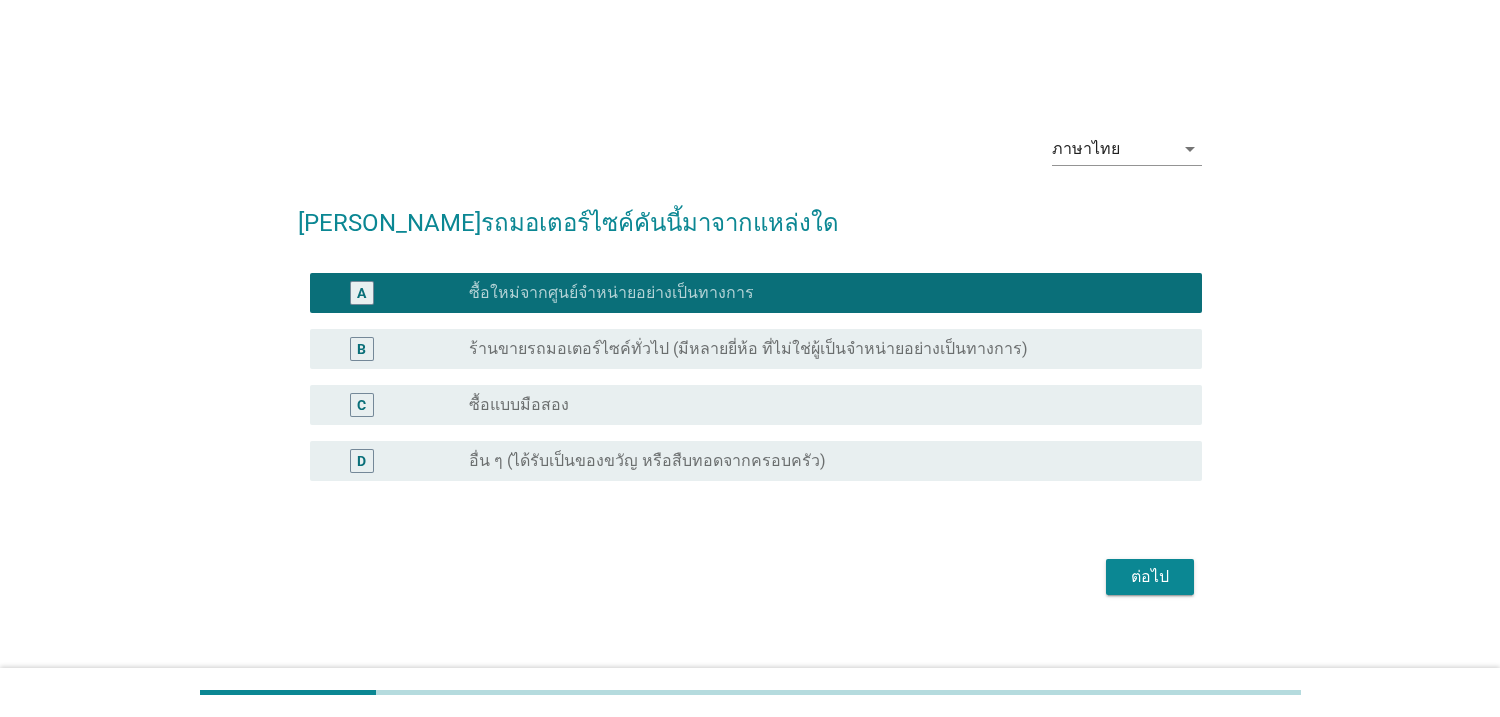 click on "ต่อไป" at bounding box center (1150, 577) 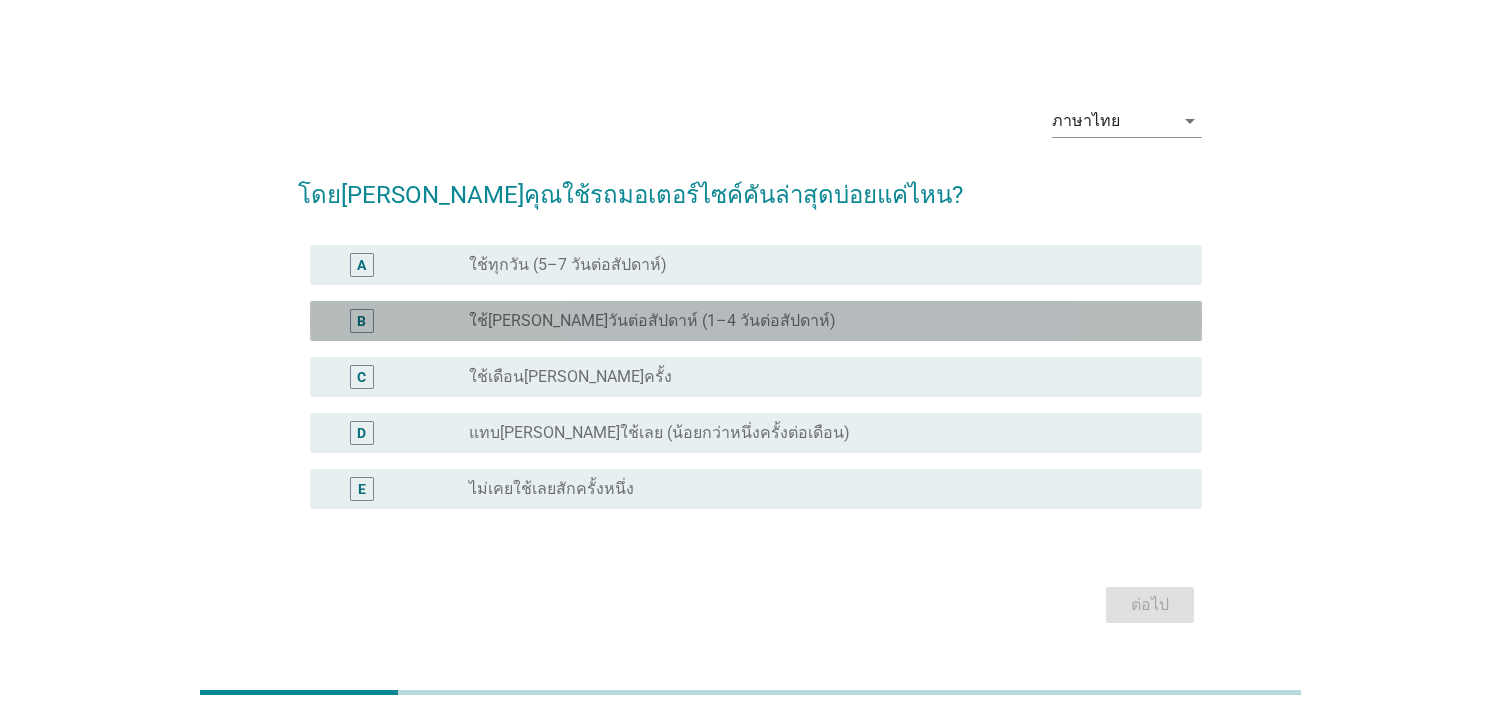 click on "radio_button_unchecked ใช้[PERSON_NAME]วันต่อสัปดาห์ (1–4 วันต่อสัปดาห์)" at bounding box center [819, 321] 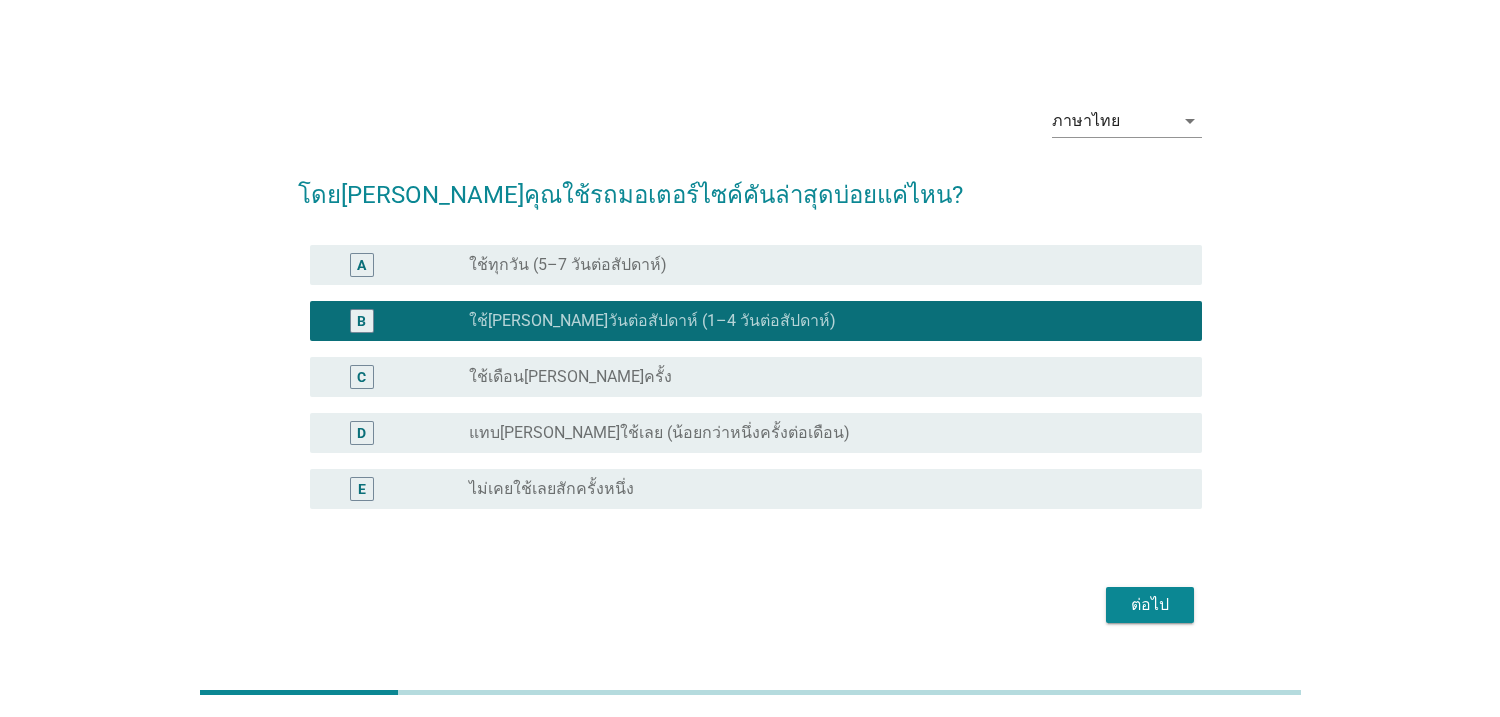 click on "ต่อไป" at bounding box center [1150, 605] 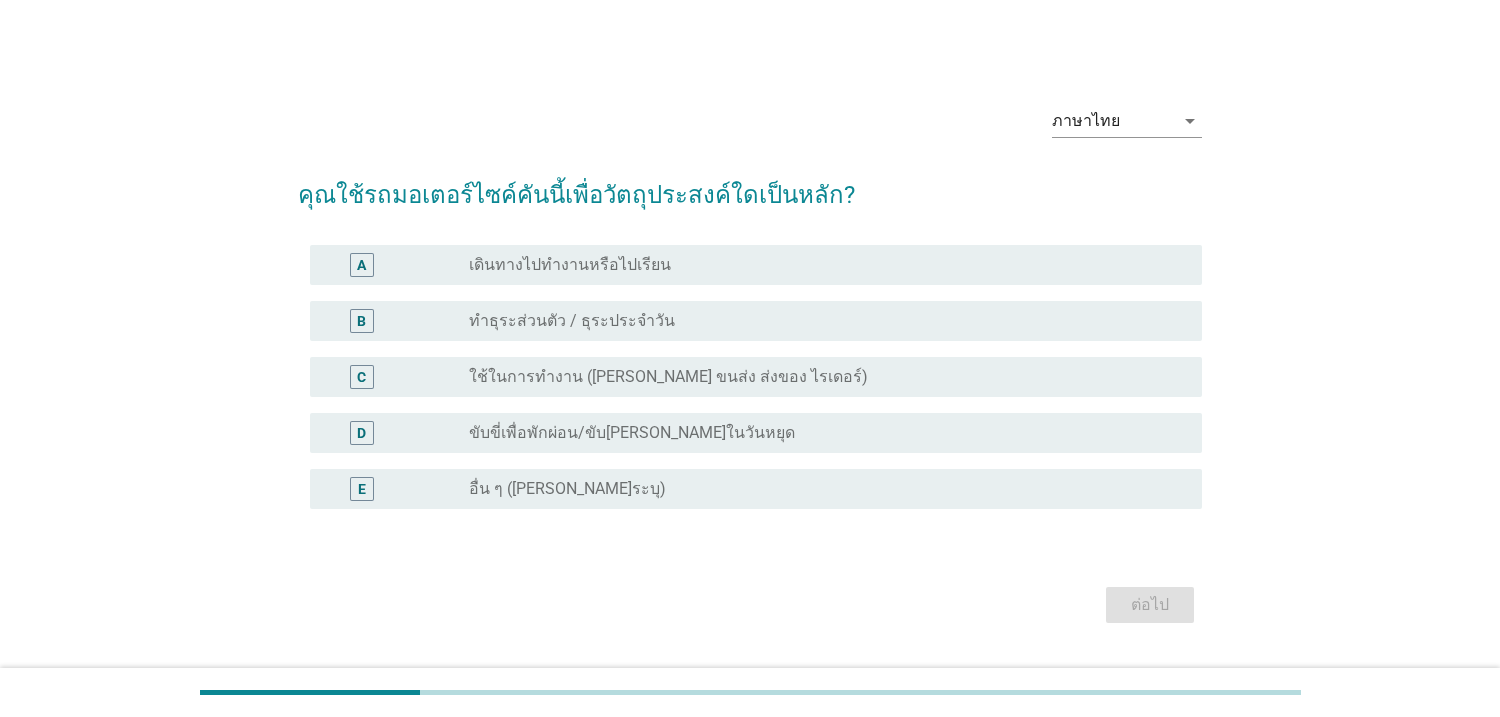 click on "radio_button_unchecked ทำธุระส่วนตัว / ธุระประจำวัน" at bounding box center (819, 321) 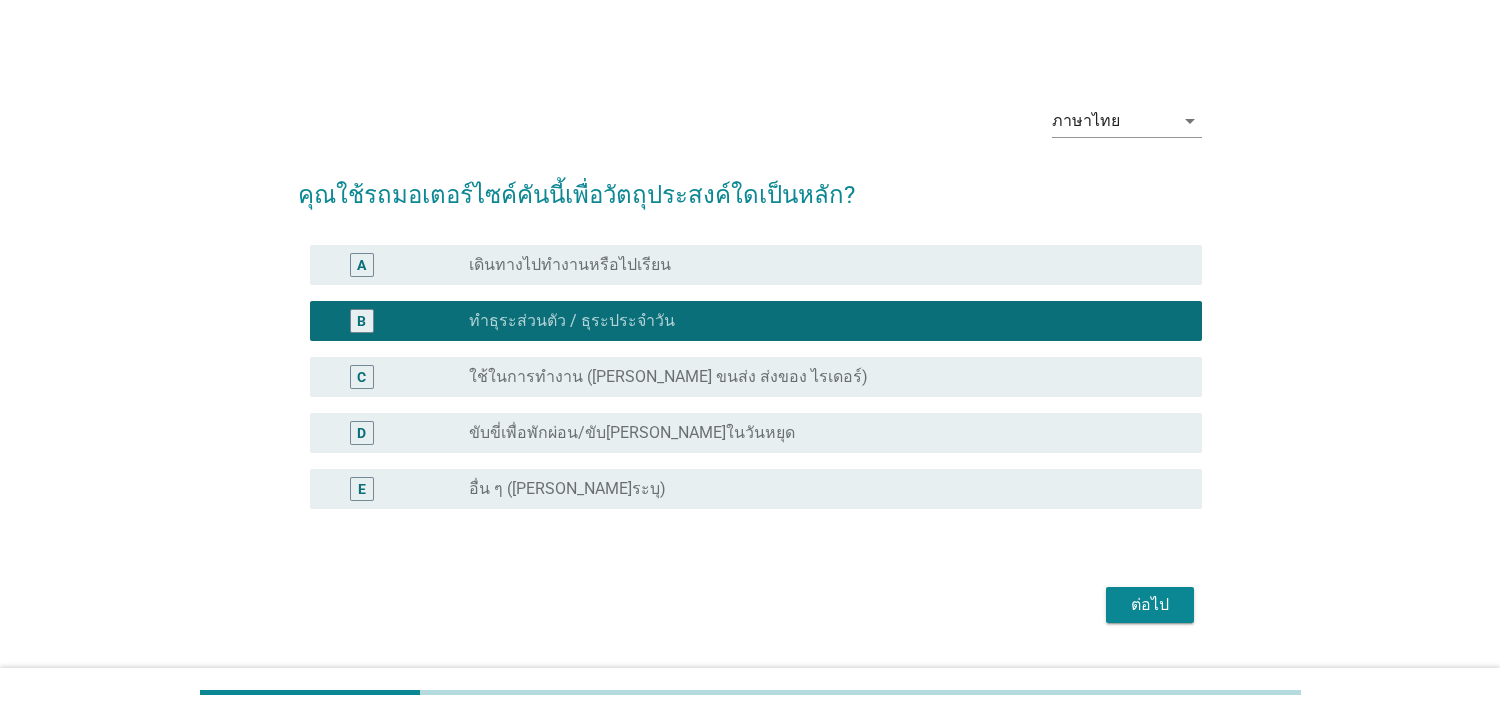click on "ต่อไป" at bounding box center [1150, 605] 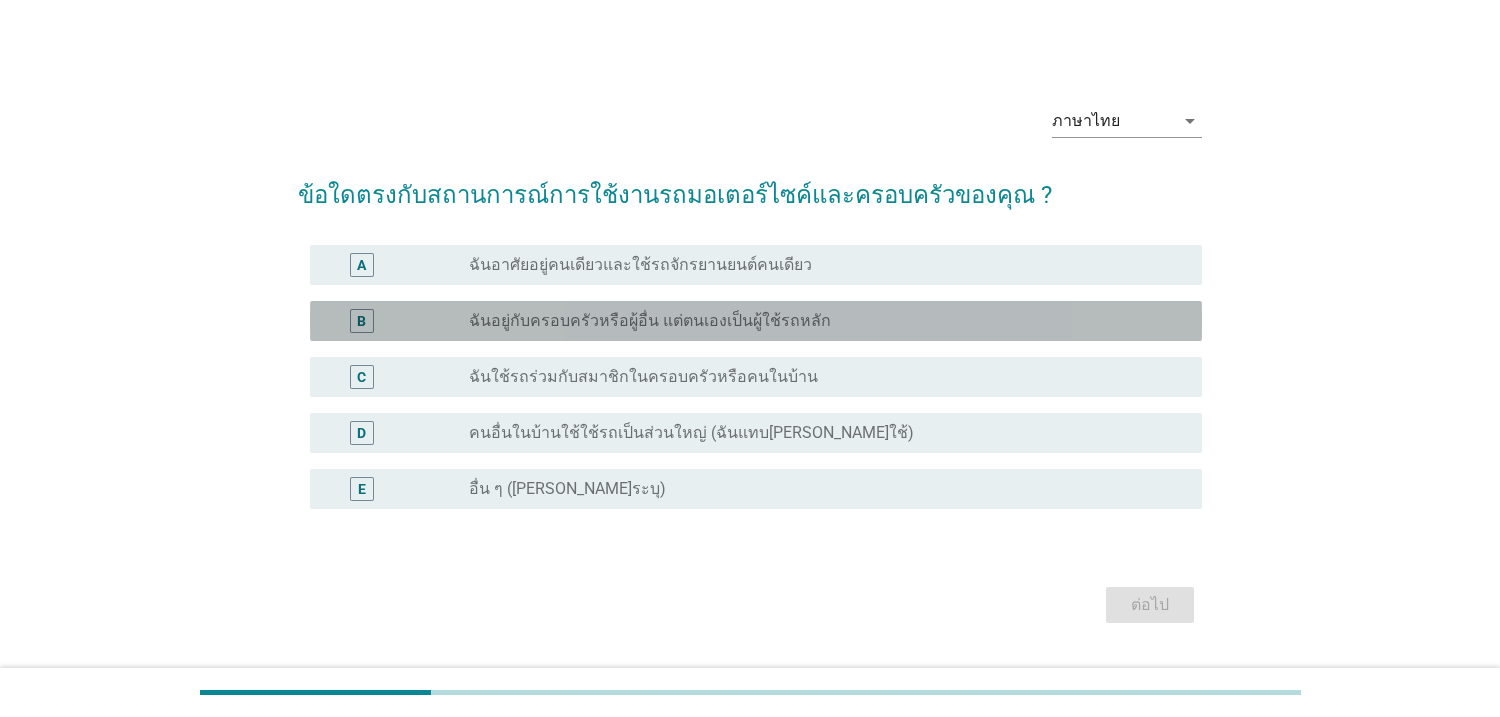 click on "radio_button_unchecked ฉันอยู่กับครอบครัวหรือผู้อื่น แต่ตนเองเป็นผู้ใช้รถหลัก" at bounding box center (827, 321) 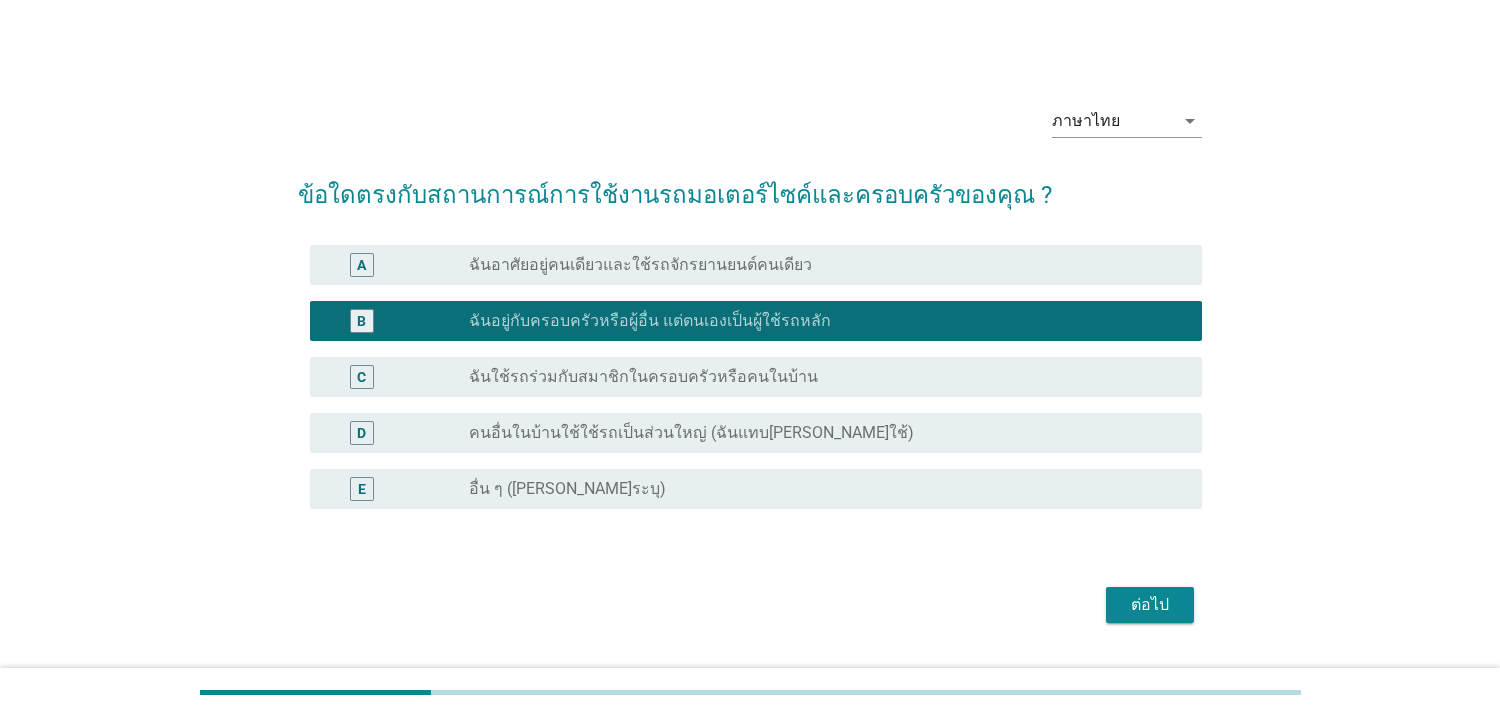 click on "ต่อไป" at bounding box center (1150, 605) 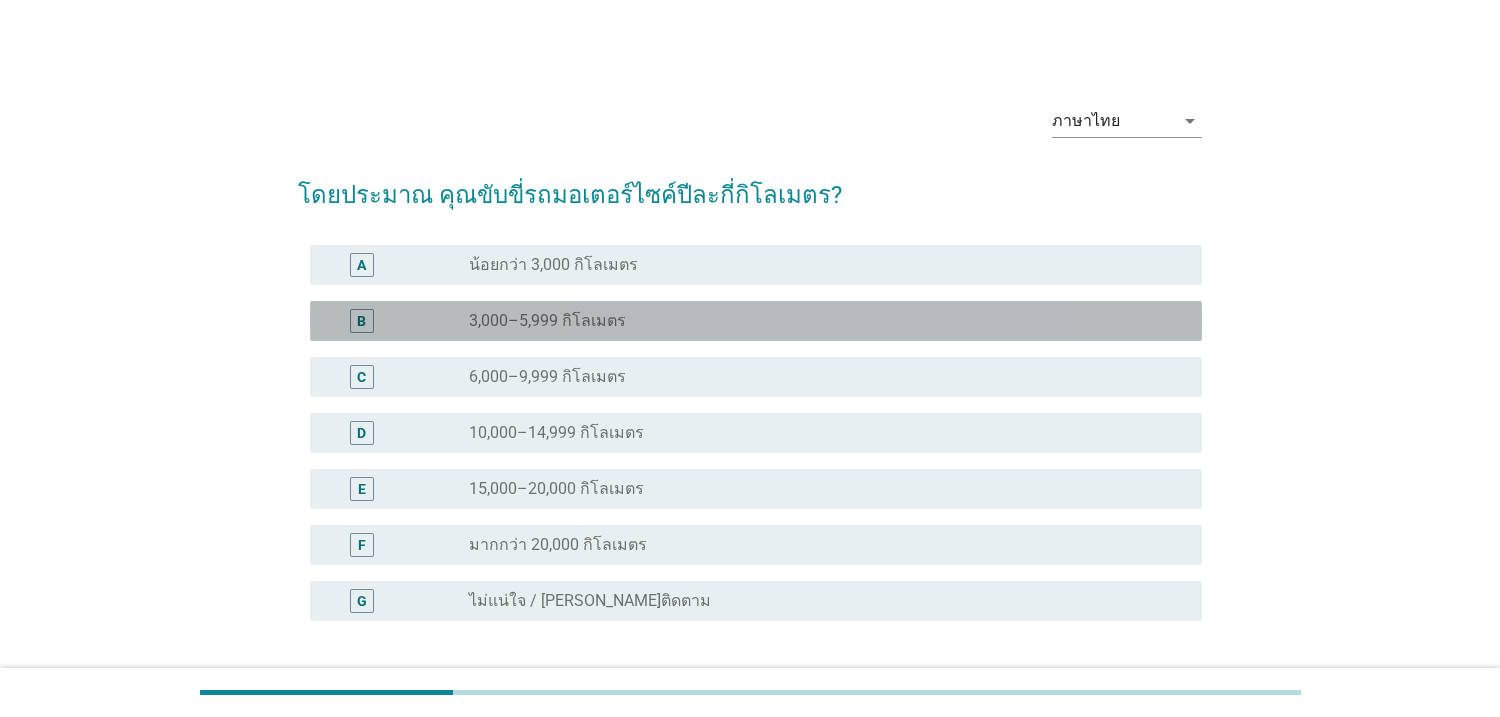 click on "radio_button_unchecked 3,000–5,999 กิโลเมตร" at bounding box center [819, 321] 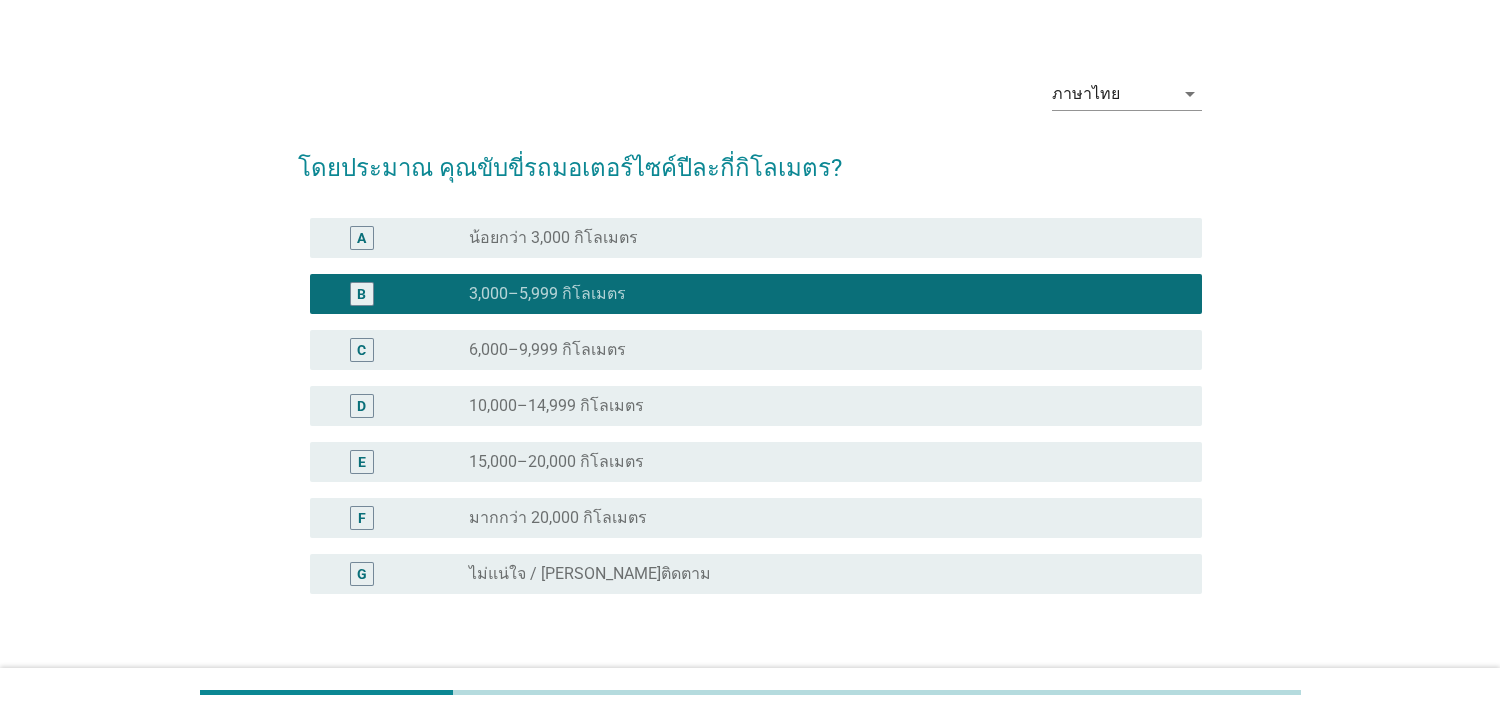 scroll, scrollTop: 161, scrollLeft: 0, axis: vertical 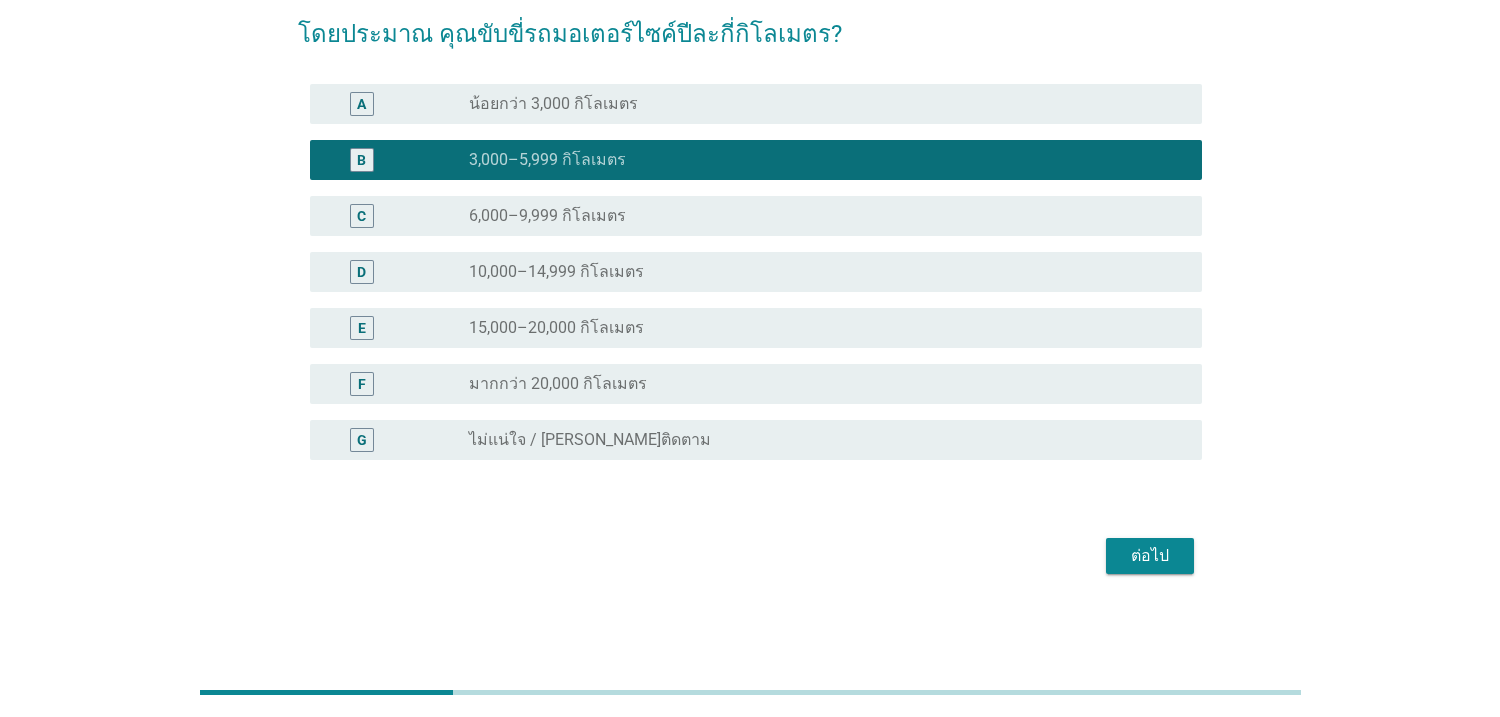 click on "ต่อไป" at bounding box center (1150, 556) 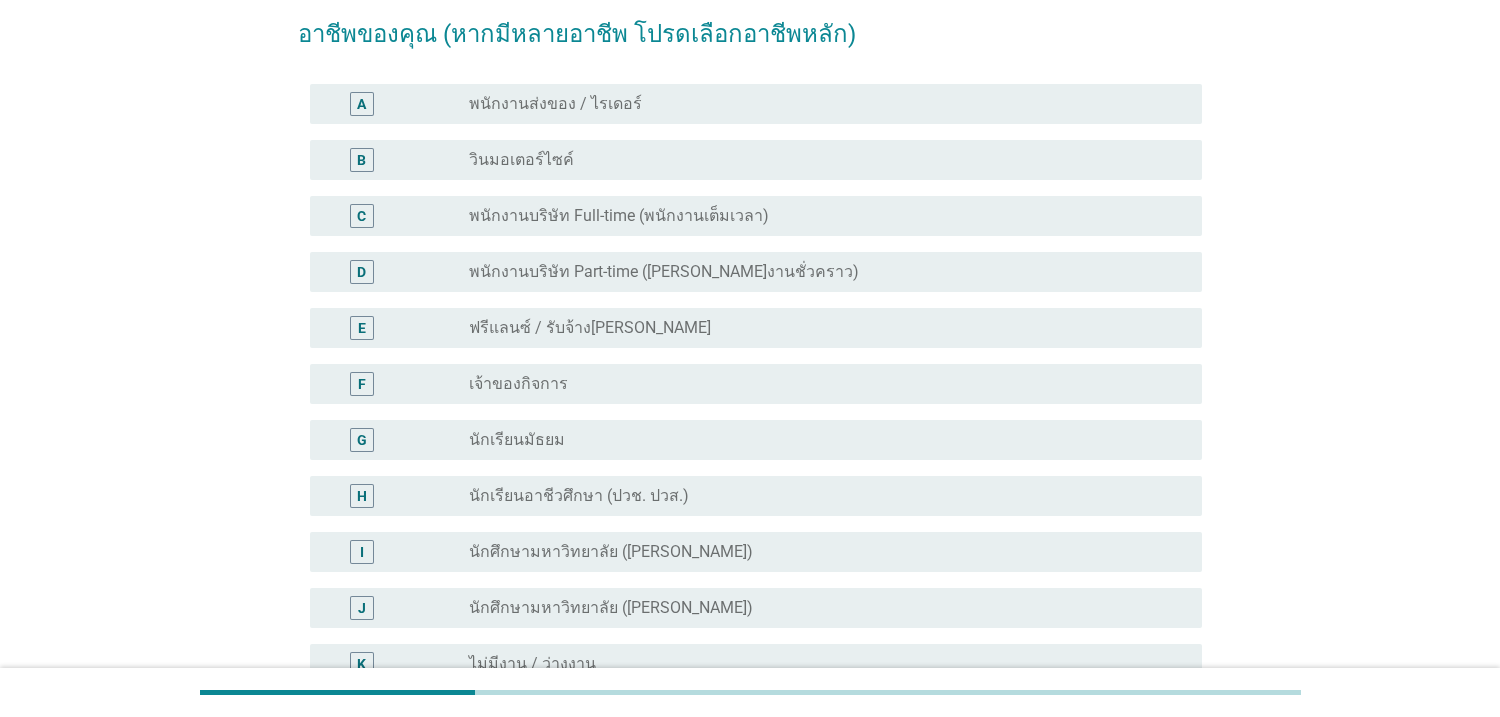 scroll, scrollTop: 0, scrollLeft: 0, axis: both 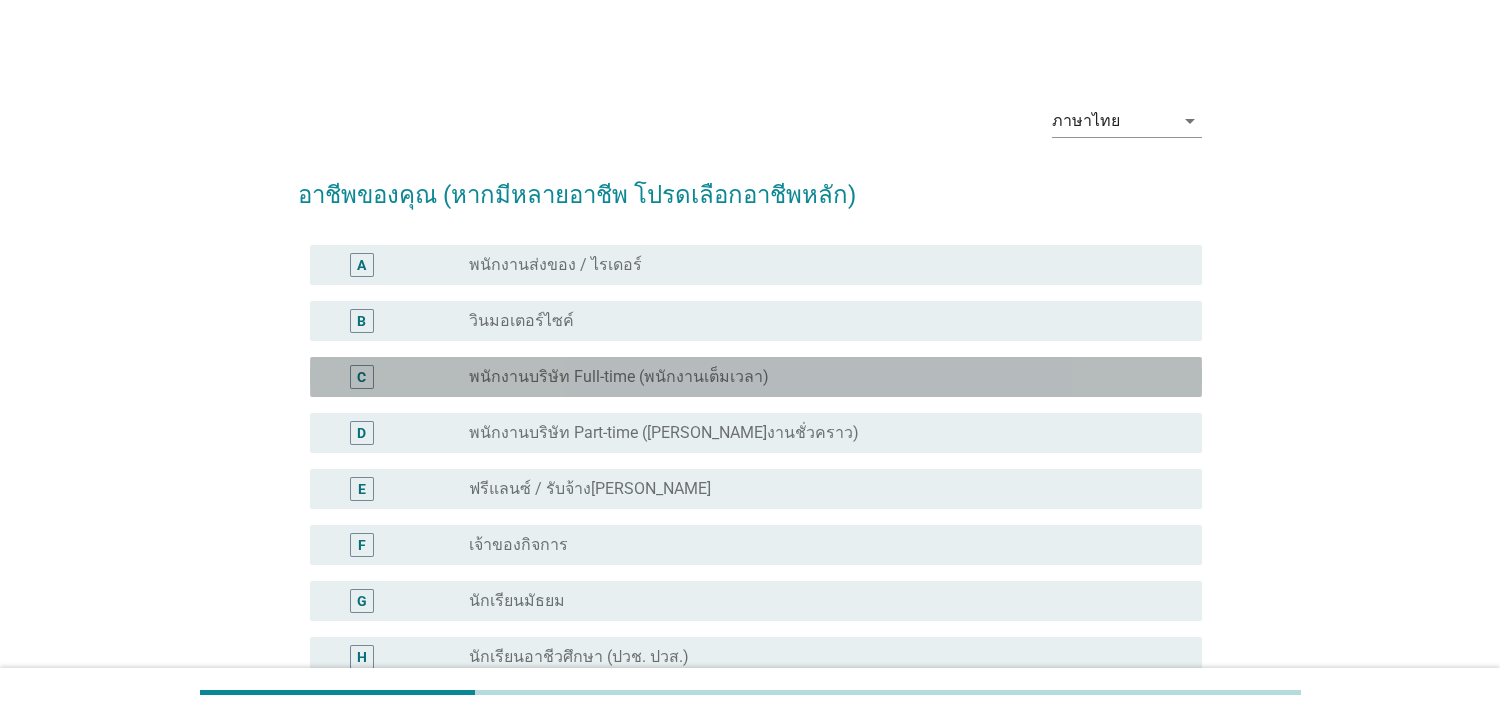 click on "พนักงานบริษัท Full-time (พนักงานเต็มเวลา)" at bounding box center [619, 377] 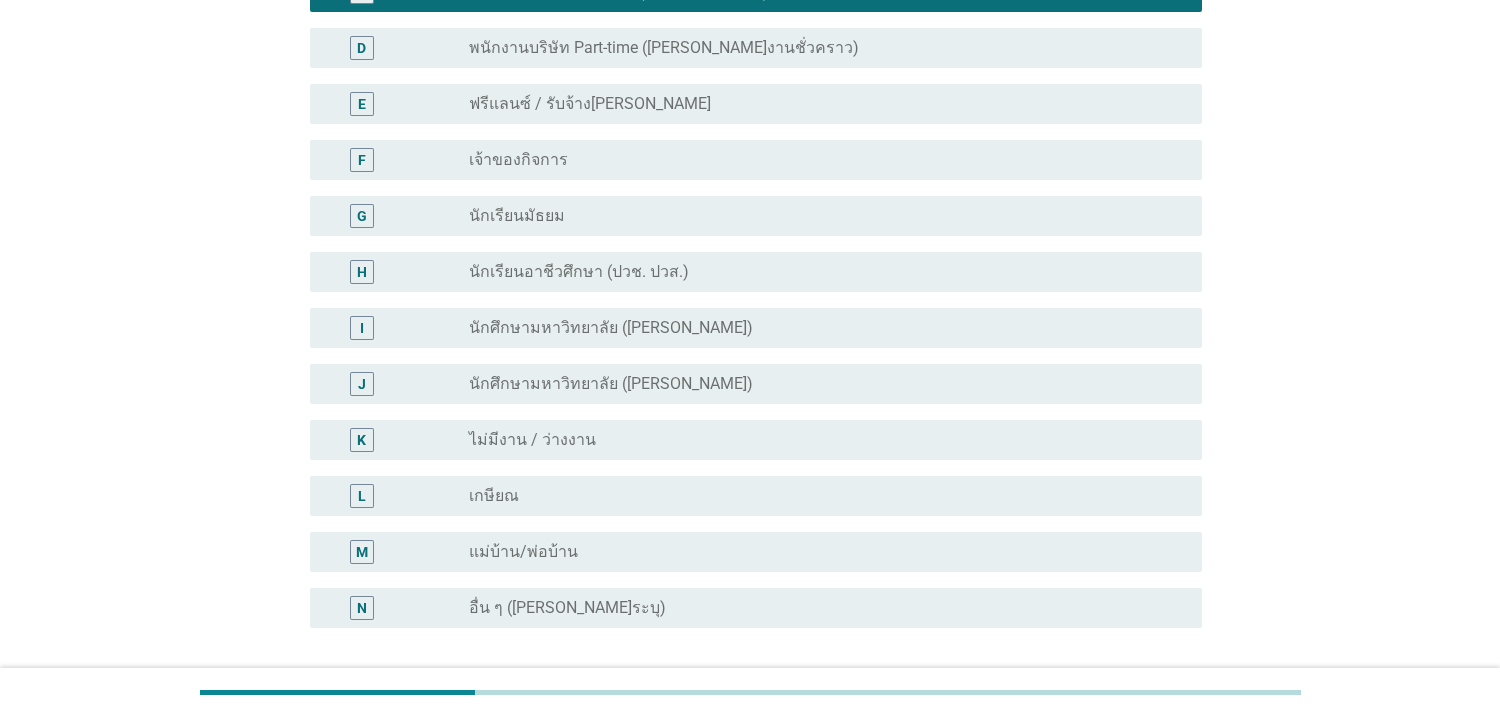 scroll, scrollTop: 553, scrollLeft: 0, axis: vertical 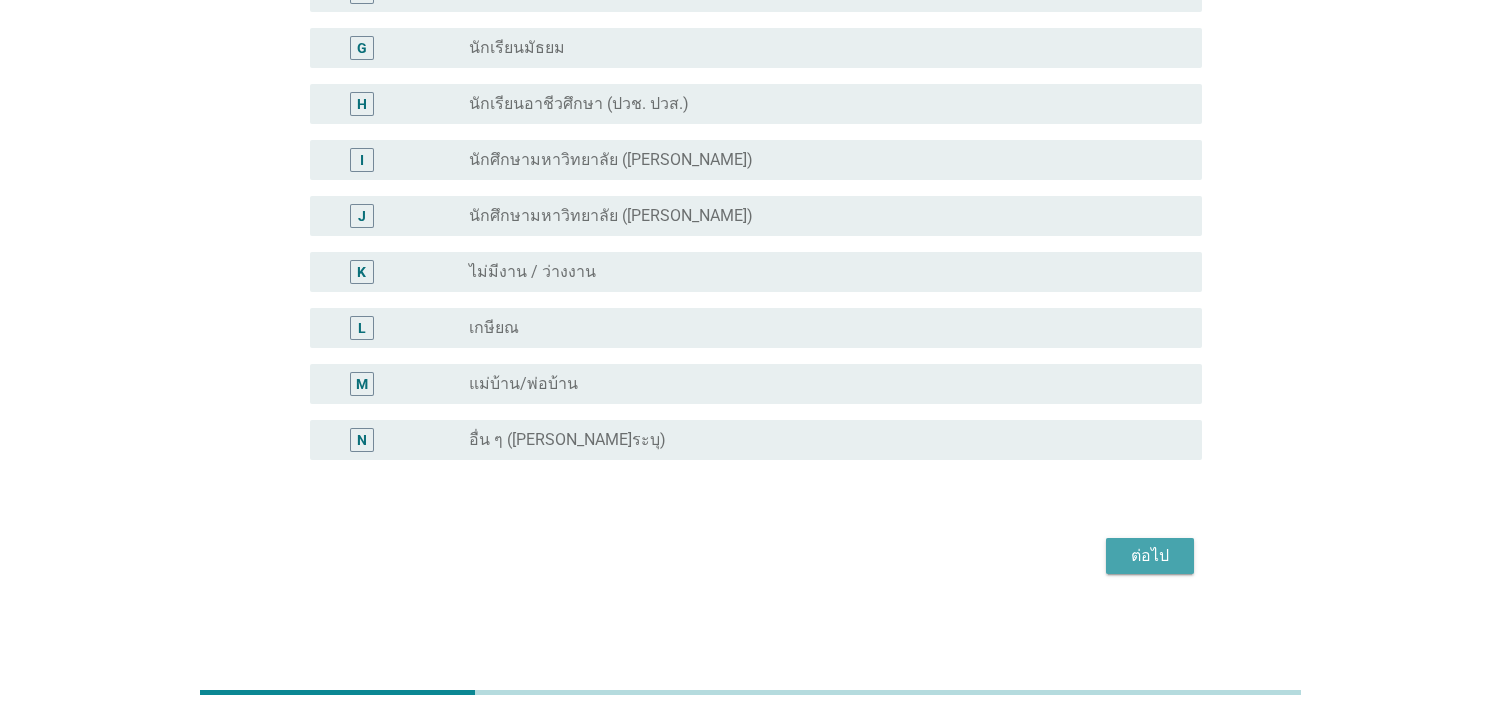 click on "ต่อไป" at bounding box center [1150, 556] 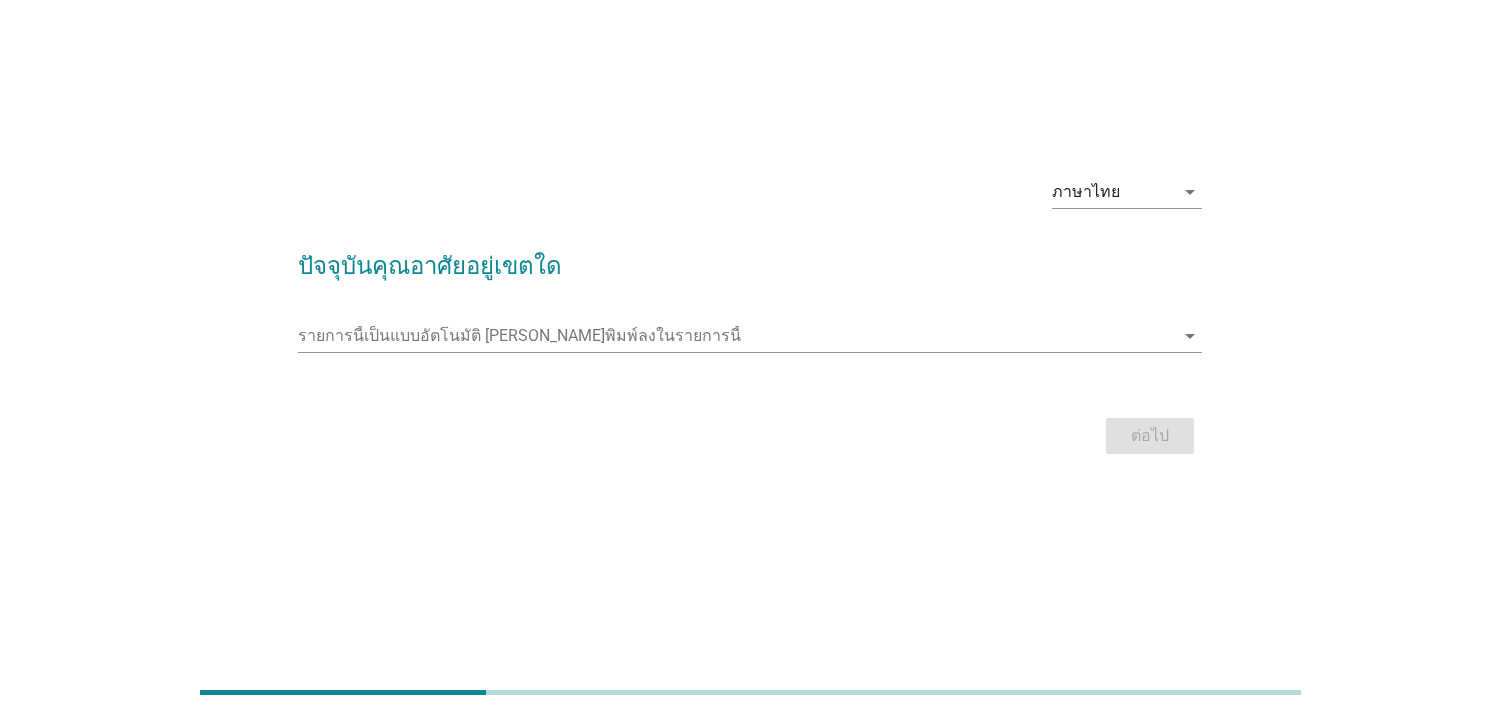 scroll, scrollTop: 0, scrollLeft: 0, axis: both 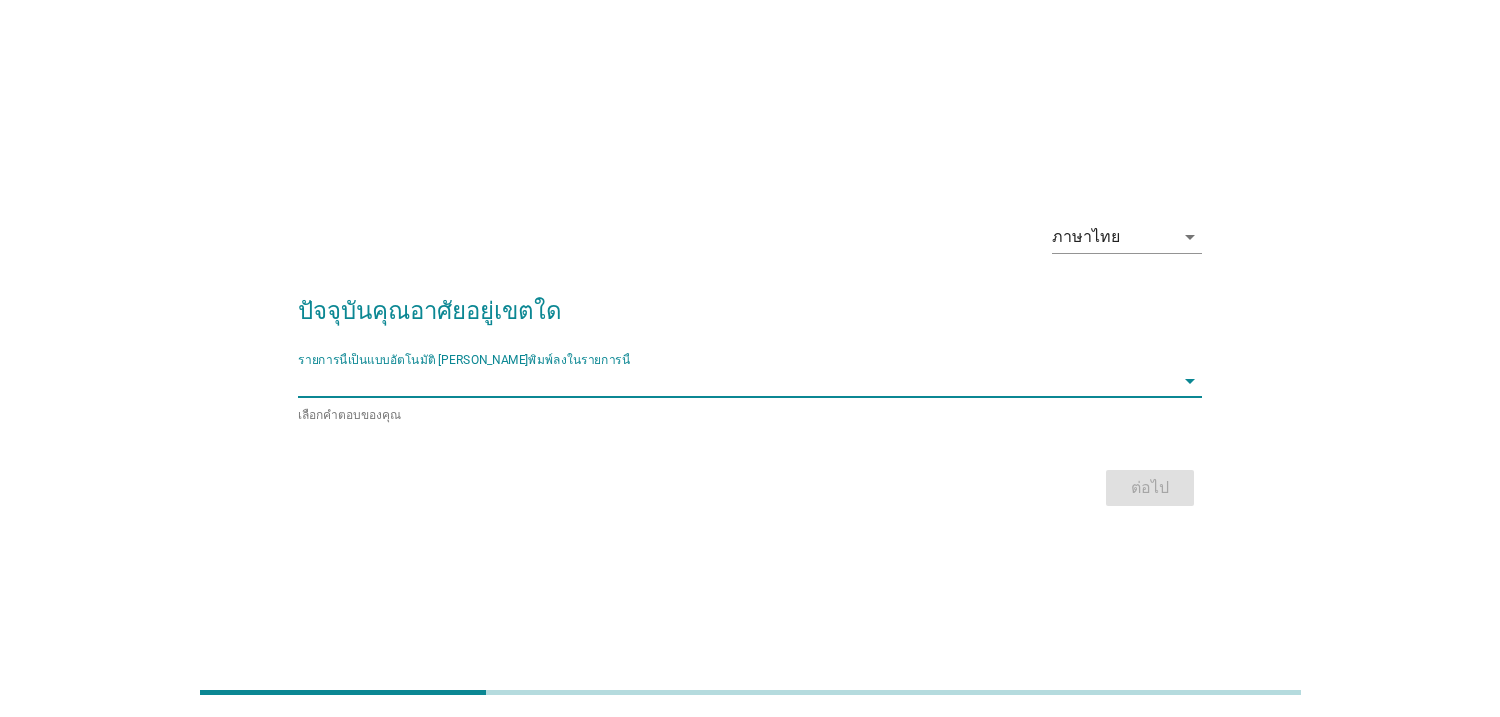 click at bounding box center (736, 381) 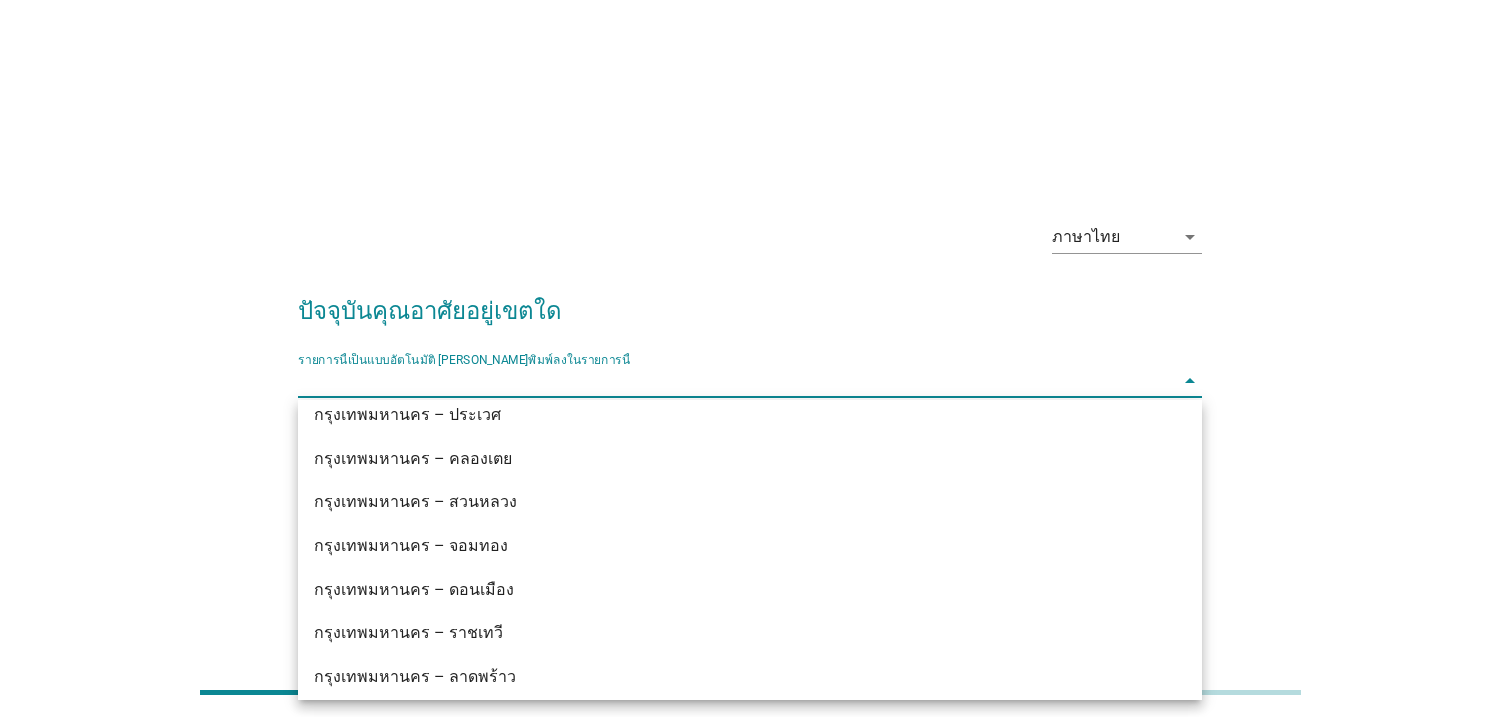 scroll, scrollTop: 1394, scrollLeft: 0, axis: vertical 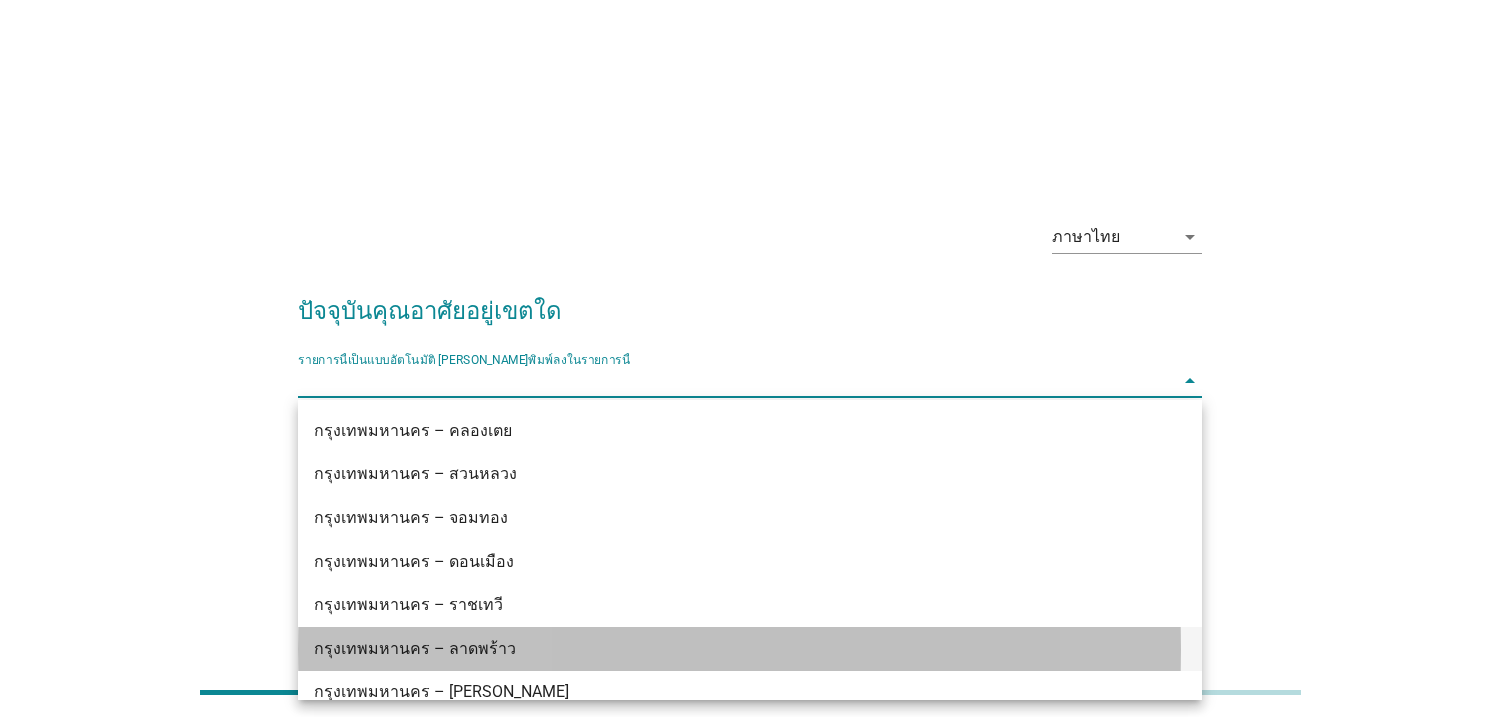 click on "กรุงเทพมหานคร – ลาดพร้าว" at bounding box center (713, 649) 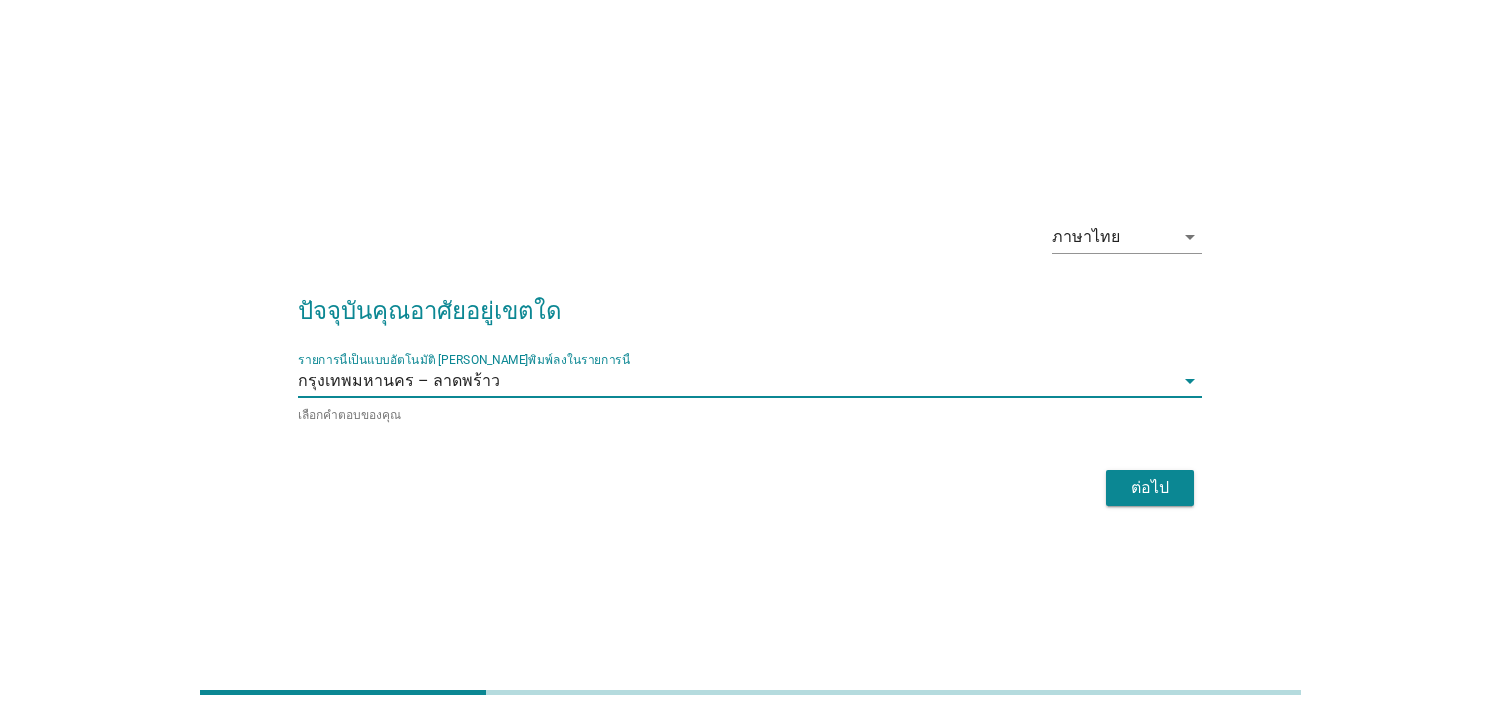 click on "ต่อไป" at bounding box center [1150, 488] 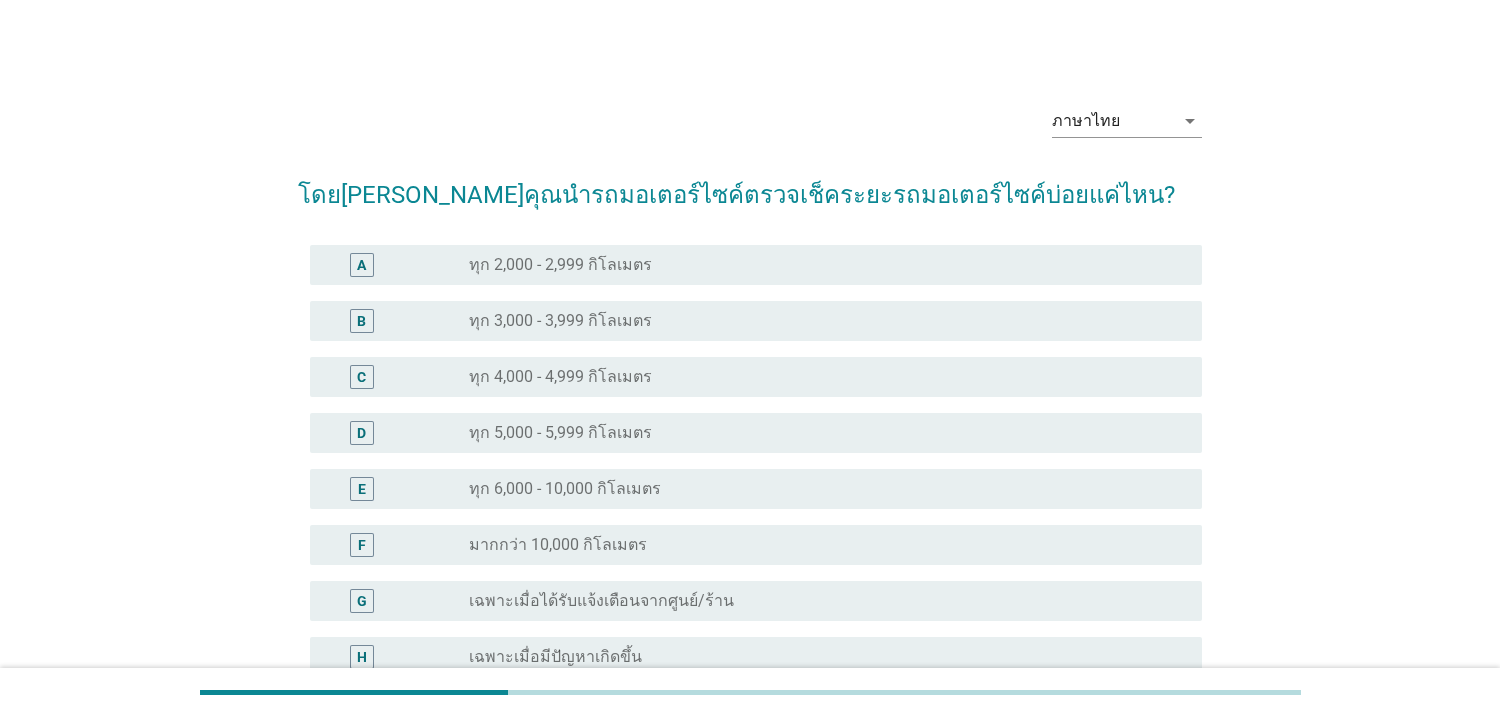click on "ทุก 5,000 - 5,999 กิโลเมตร" at bounding box center (560, 433) 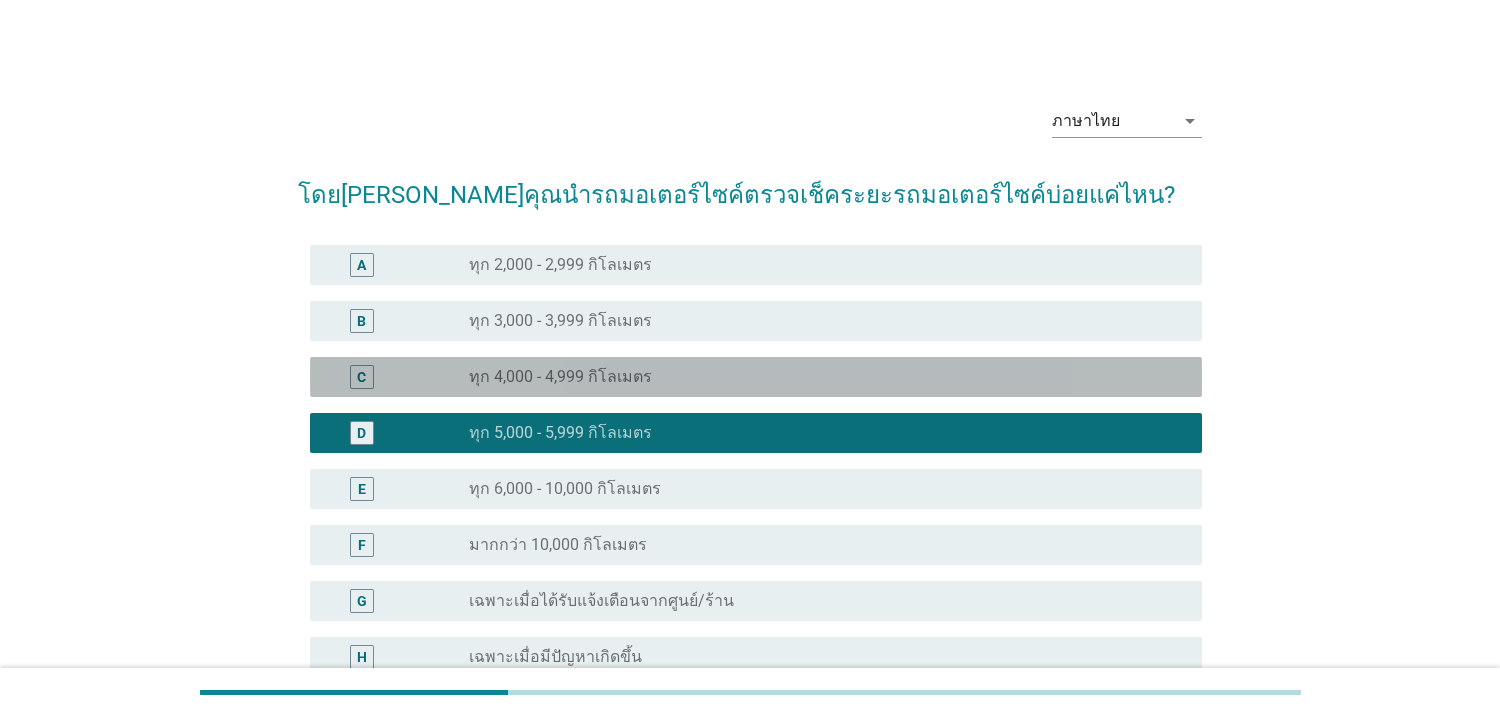 click on "ทุก 4,000 - 4,999 กิโลเมตร" at bounding box center [560, 377] 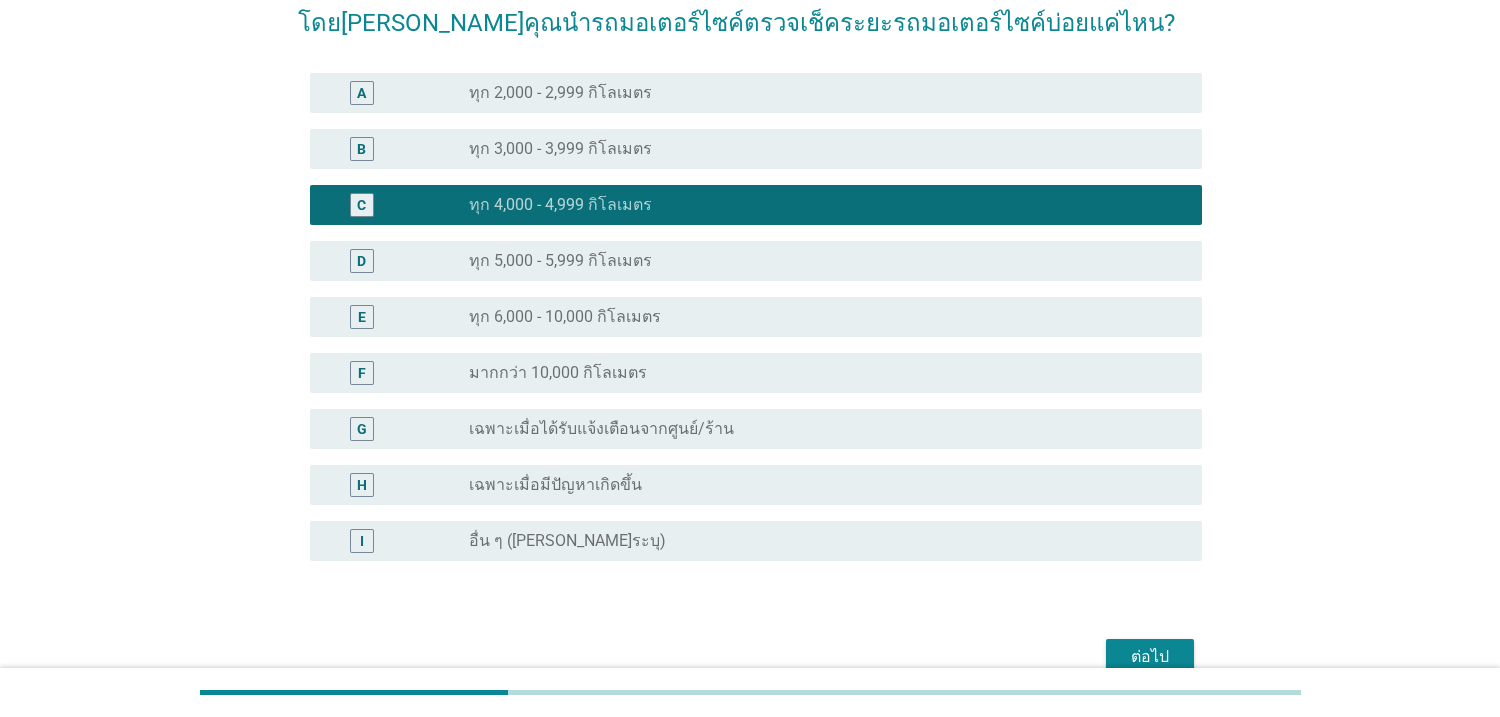 scroll, scrollTop: 273, scrollLeft: 0, axis: vertical 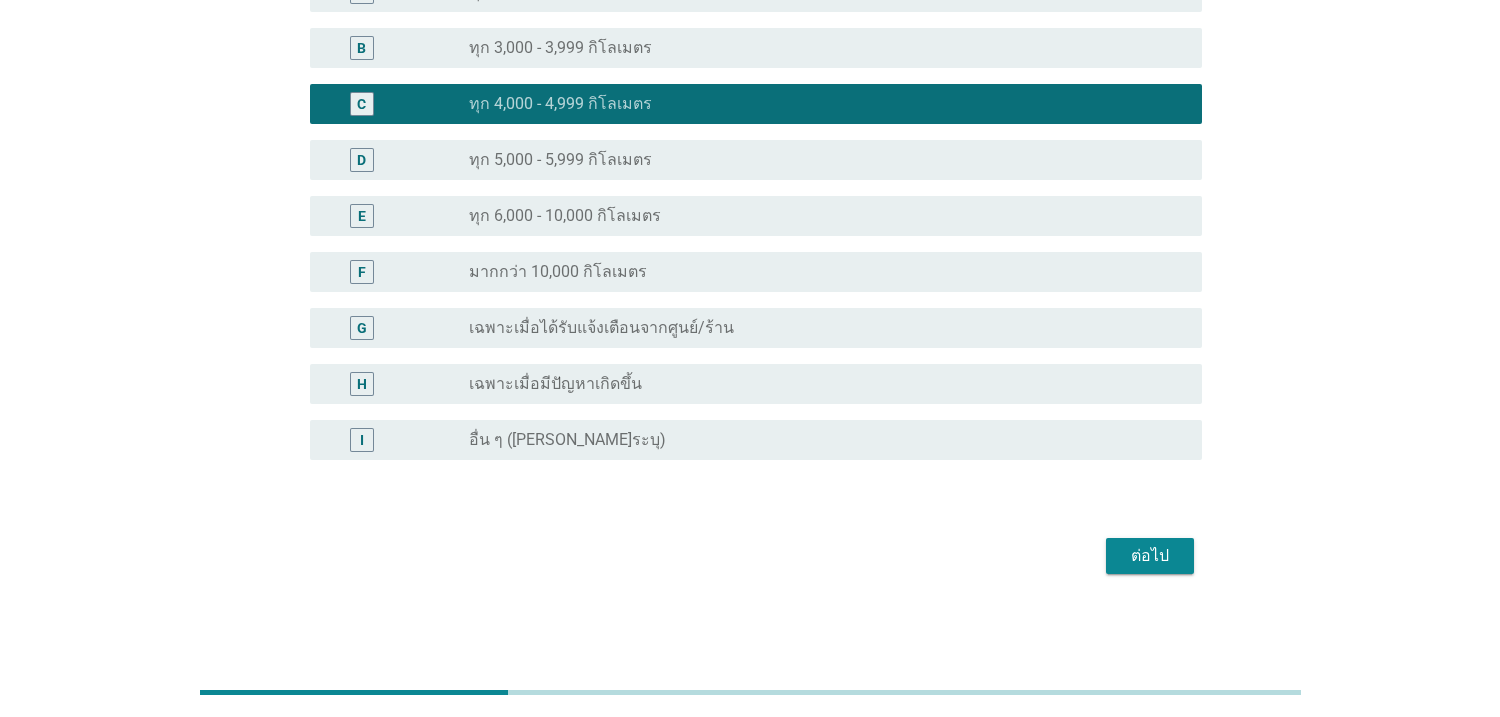 click on "ต่อไป" at bounding box center (1150, 556) 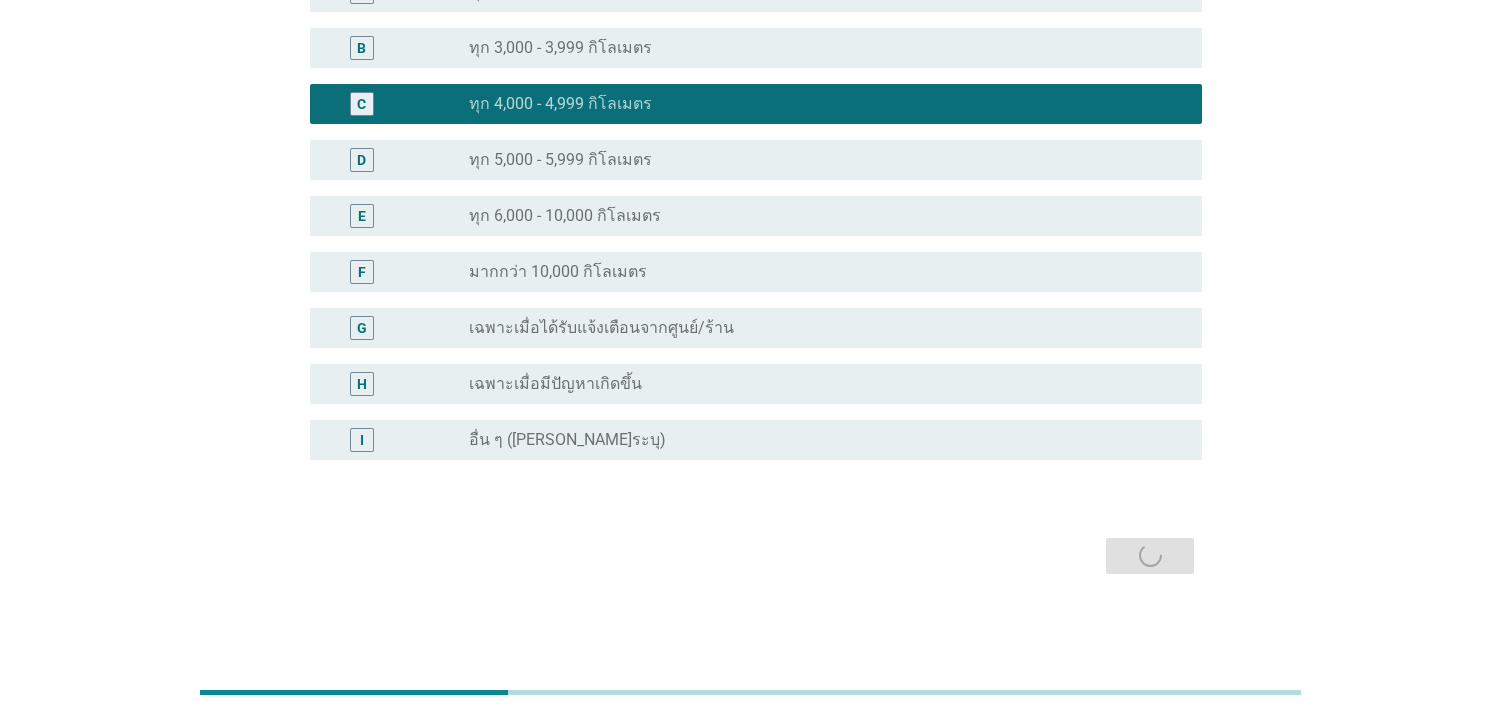 scroll, scrollTop: 0, scrollLeft: 0, axis: both 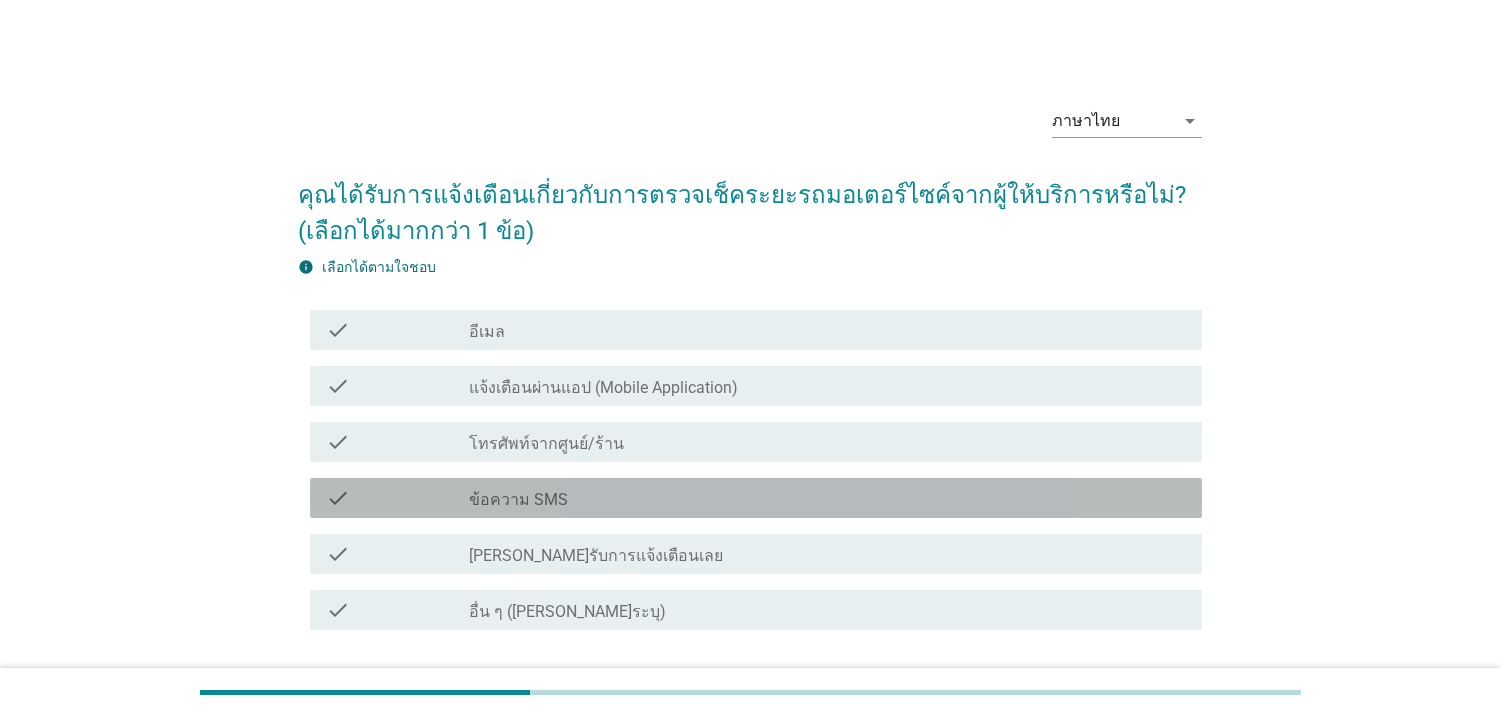 click on "check_box_outline_blank ข้อความ SMS" at bounding box center [827, 498] 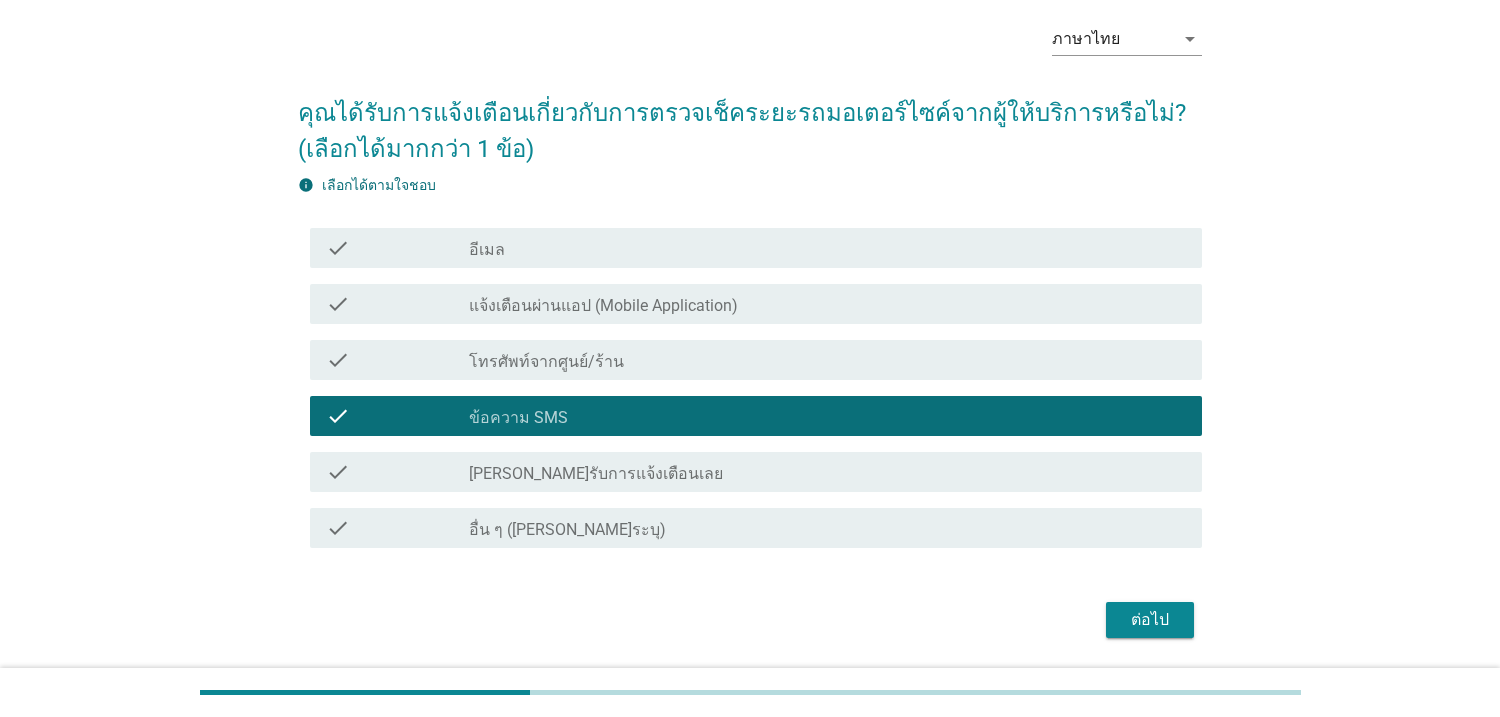 scroll, scrollTop: 115, scrollLeft: 0, axis: vertical 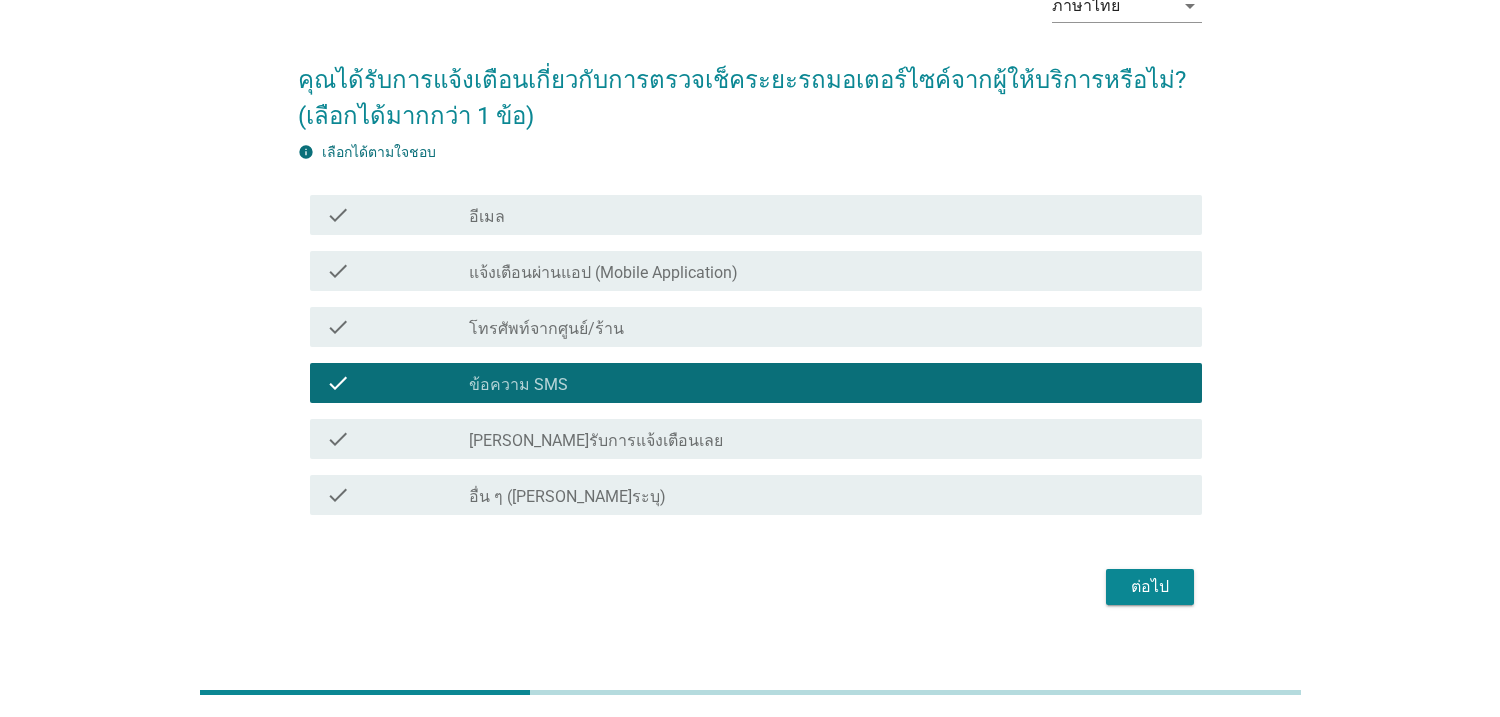 click on "แจ้งเตือนผ่านแอป (Mobile Application)" at bounding box center [603, 273] 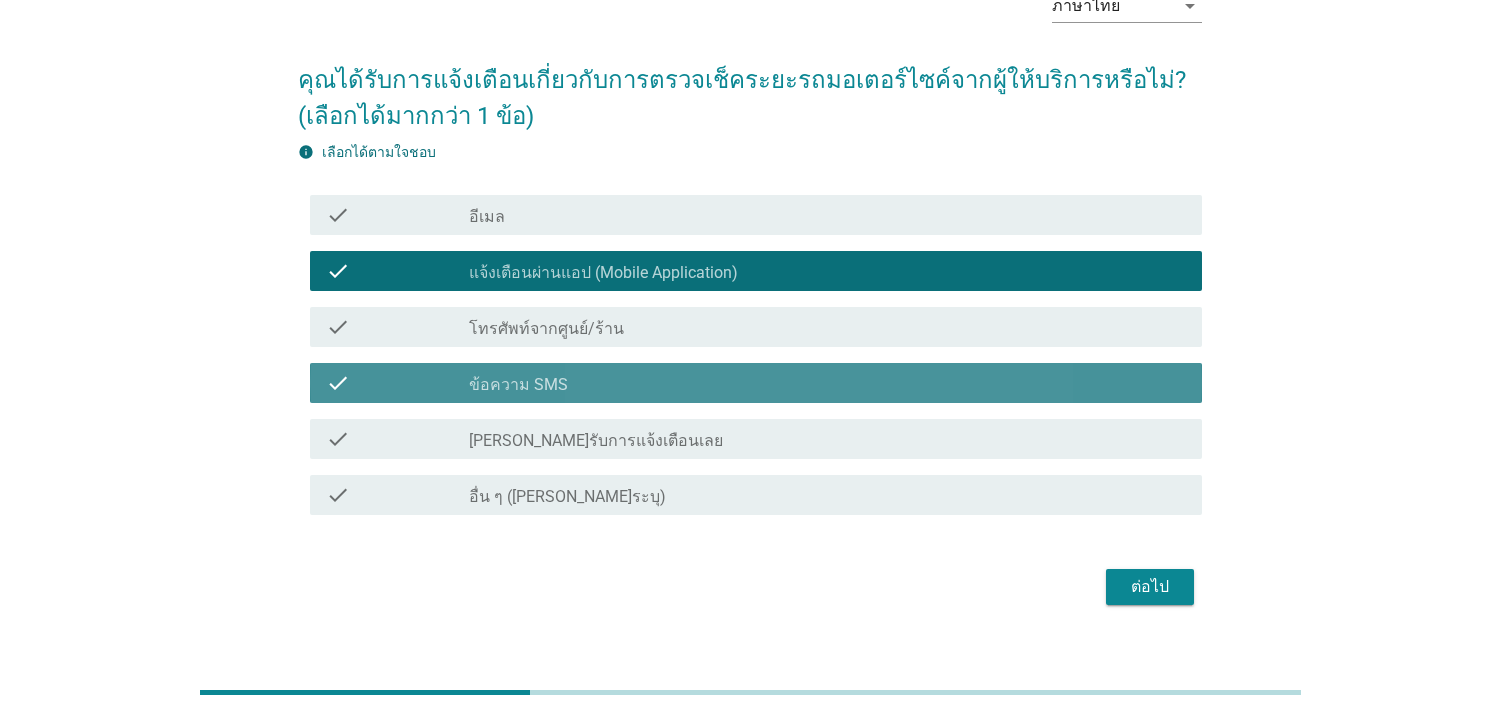 click on "check_box_outline_blank ข้อความ SMS" at bounding box center [827, 383] 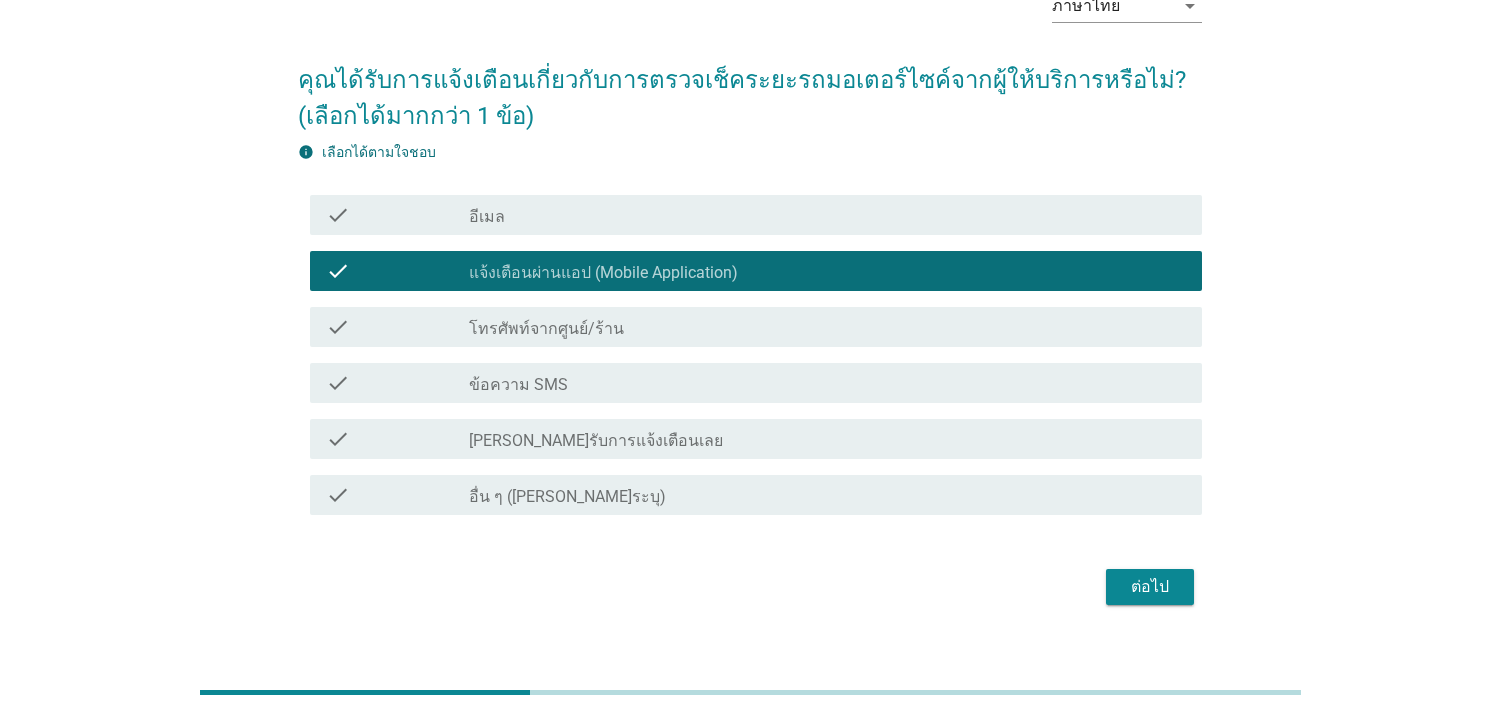 click on "ต่อไป" at bounding box center [1150, 587] 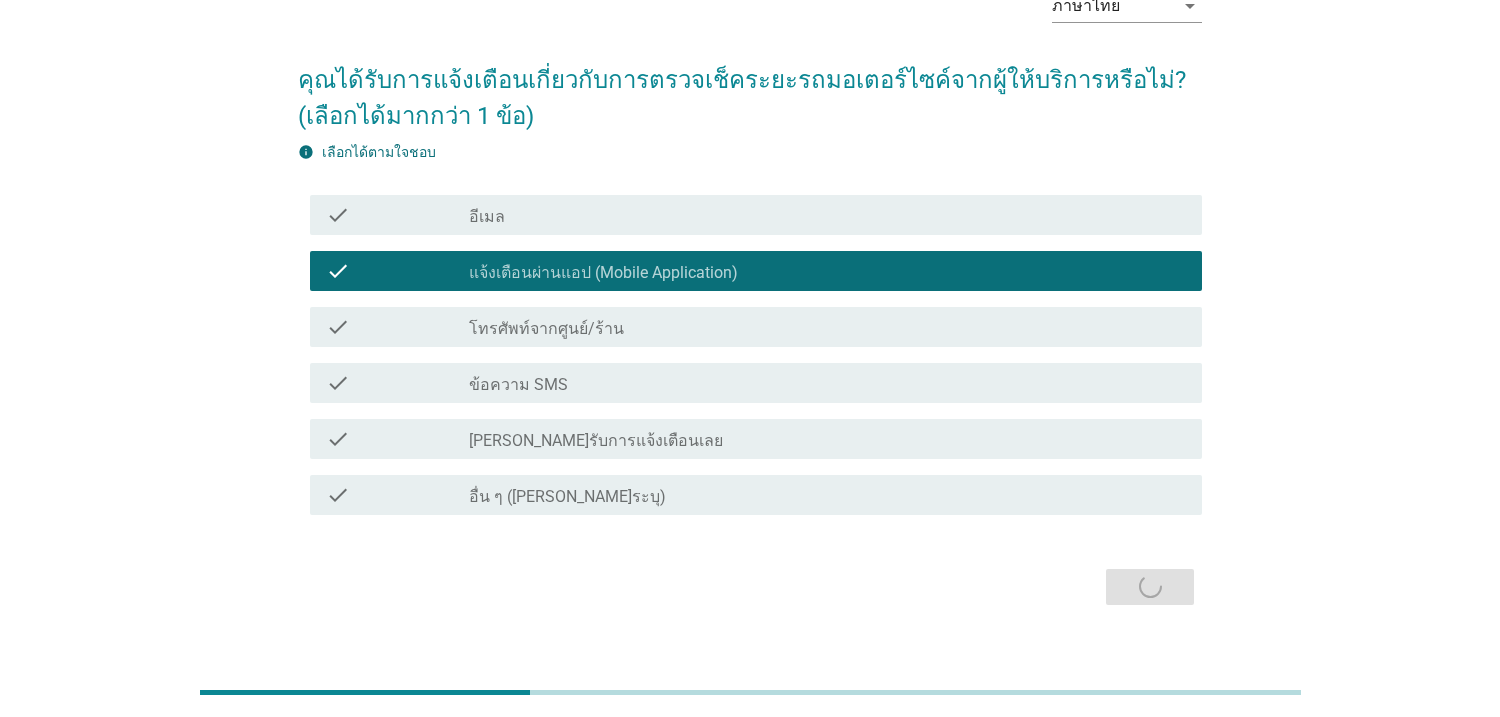 scroll, scrollTop: 0, scrollLeft: 0, axis: both 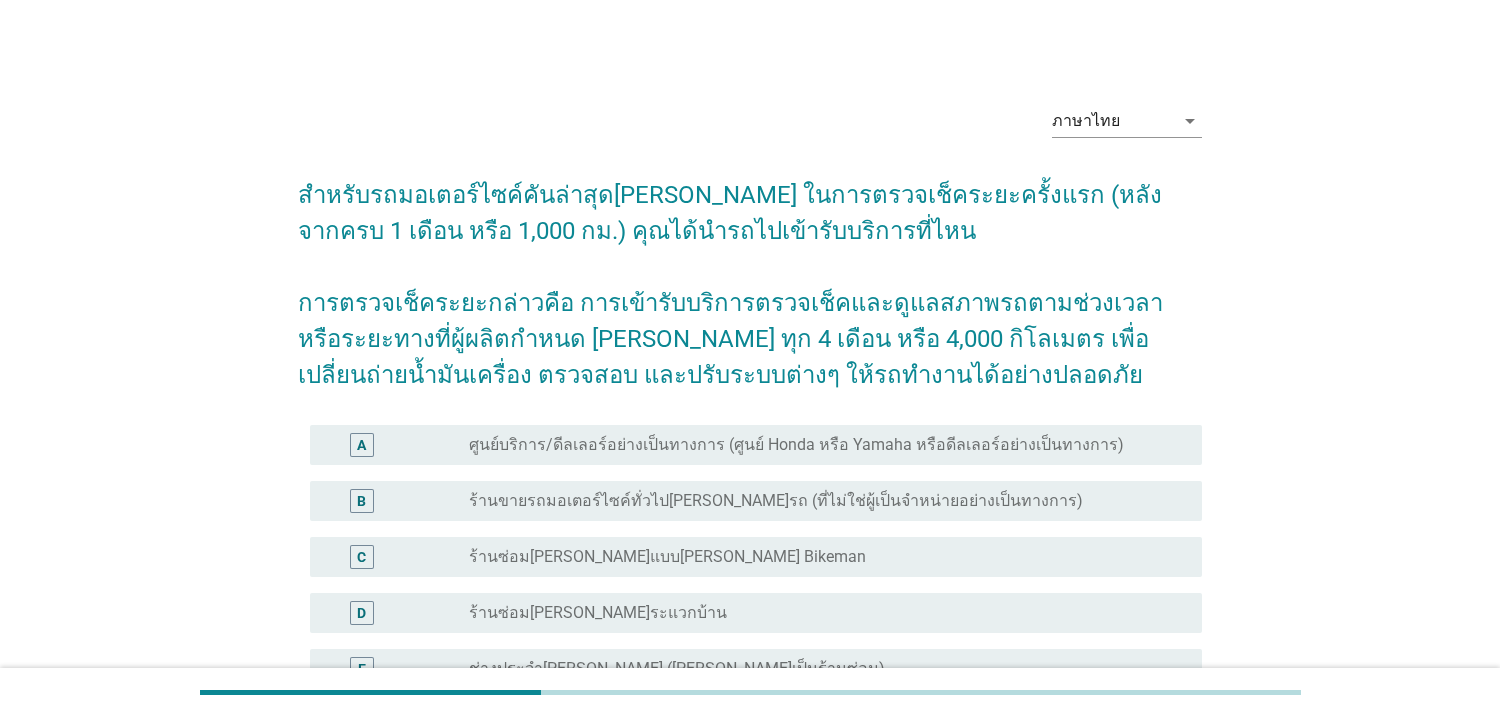 click on "ศูนย์บริการ/ดีลเลอร์อย่างเป็นทางการ (ศูนย์ Honda หรือ Yamaha หรือดีลเลอร์อย่างเป็นทางการ)" at bounding box center [796, 445] 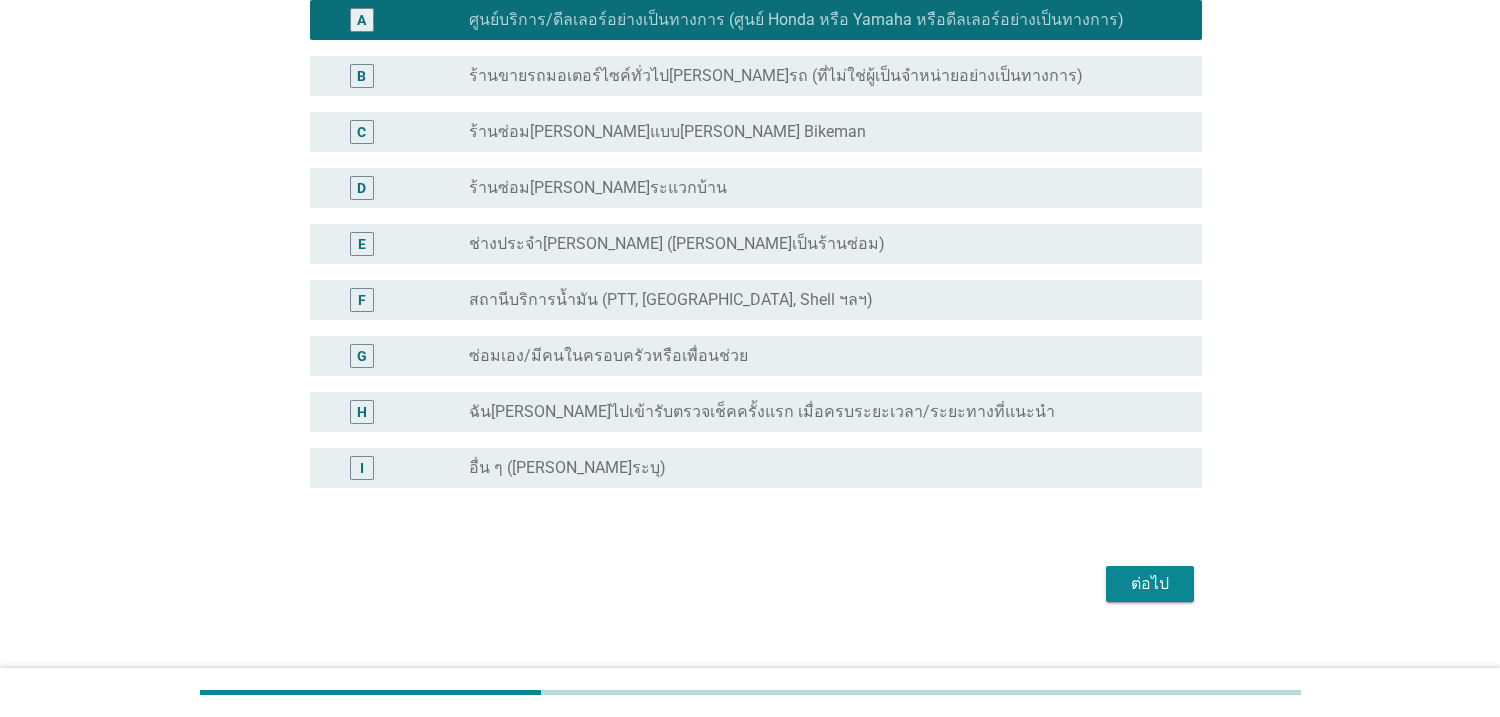 scroll, scrollTop: 453, scrollLeft: 0, axis: vertical 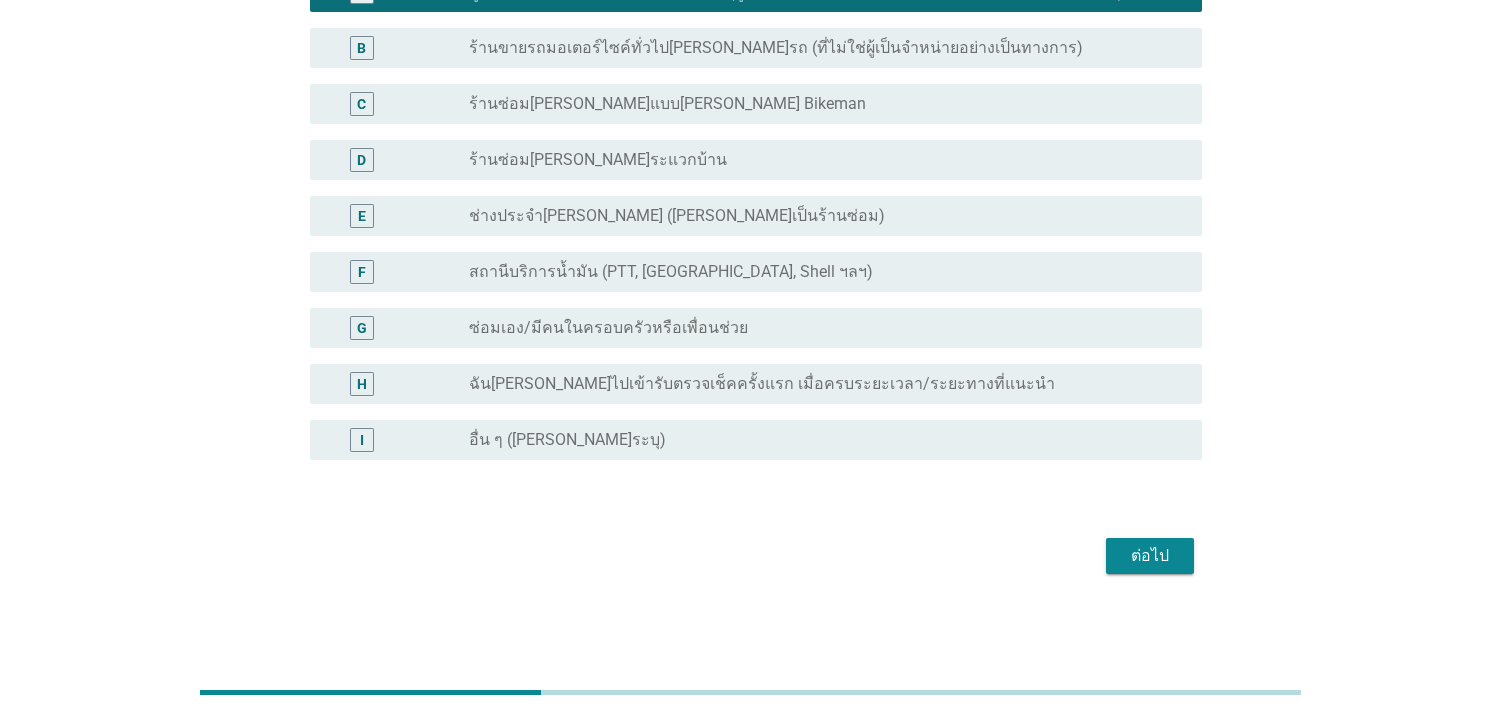 click on "ต่อไป" at bounding box center (1150, 556) 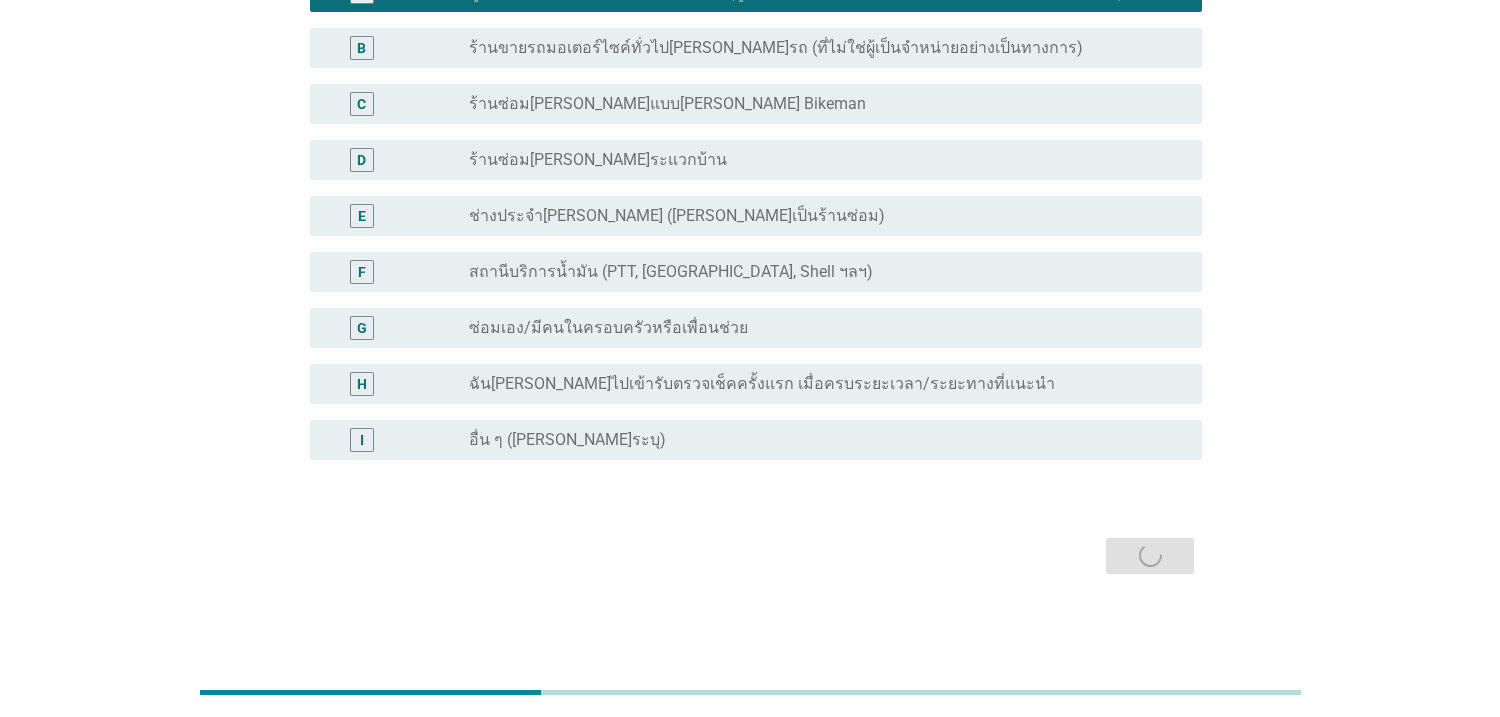 scroll, scrollTop: 0, scrollLeft: 0, axis: both 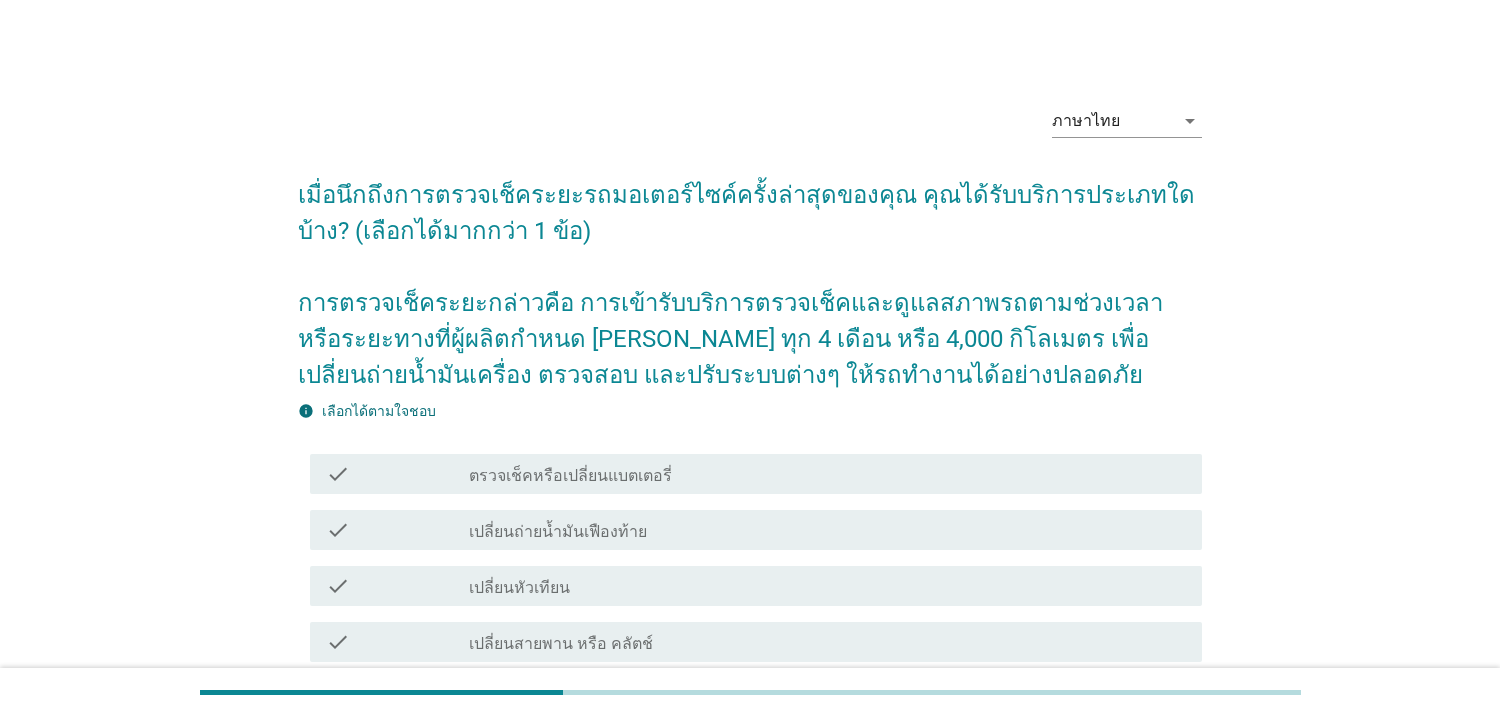 click on "check_box_outline_blank ตรวจเช็คหรือเปลี่ยนแบตเตอรี่" at bounding box center [827, 474] 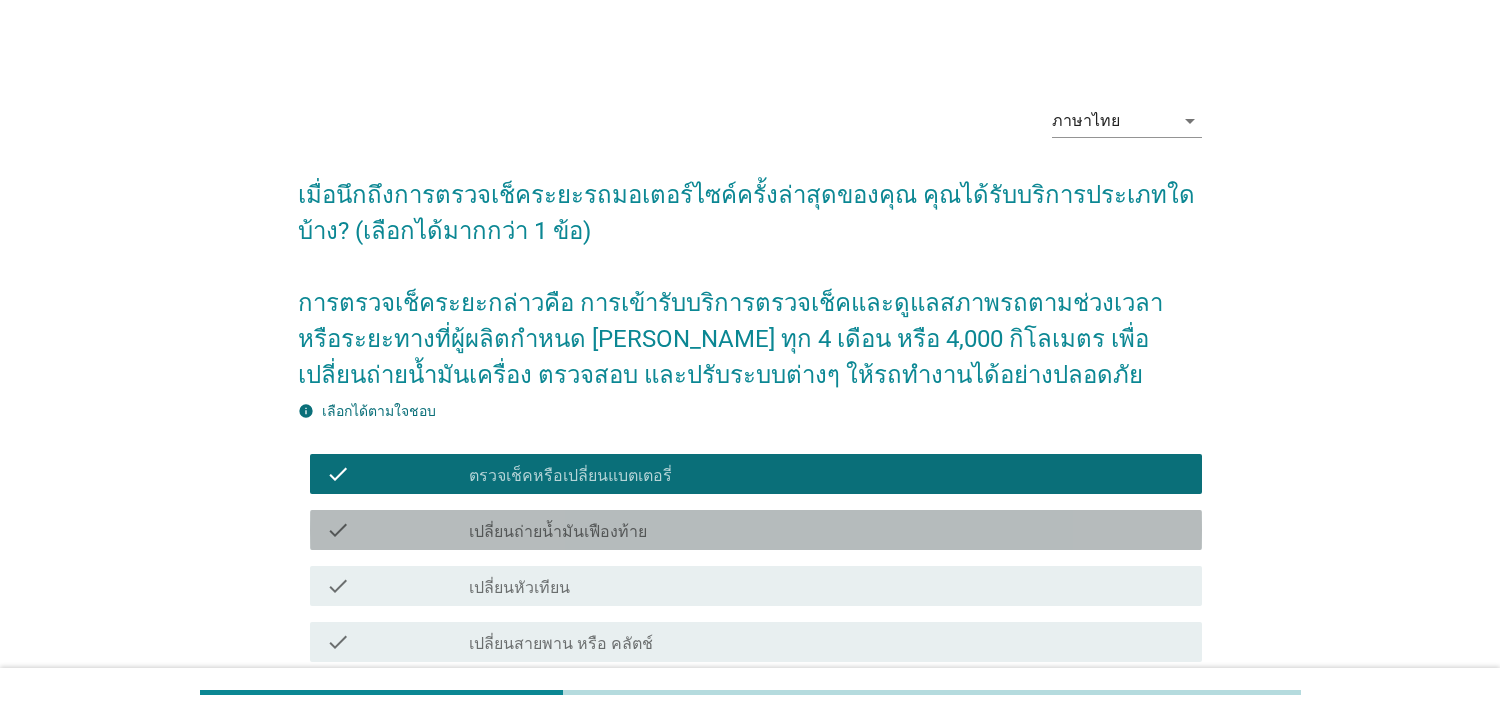 click on "check_box_outline_blank เปลี่ยนถ่ายน้ำมันเฟืองท้าย" at bounding box center (827, 530) 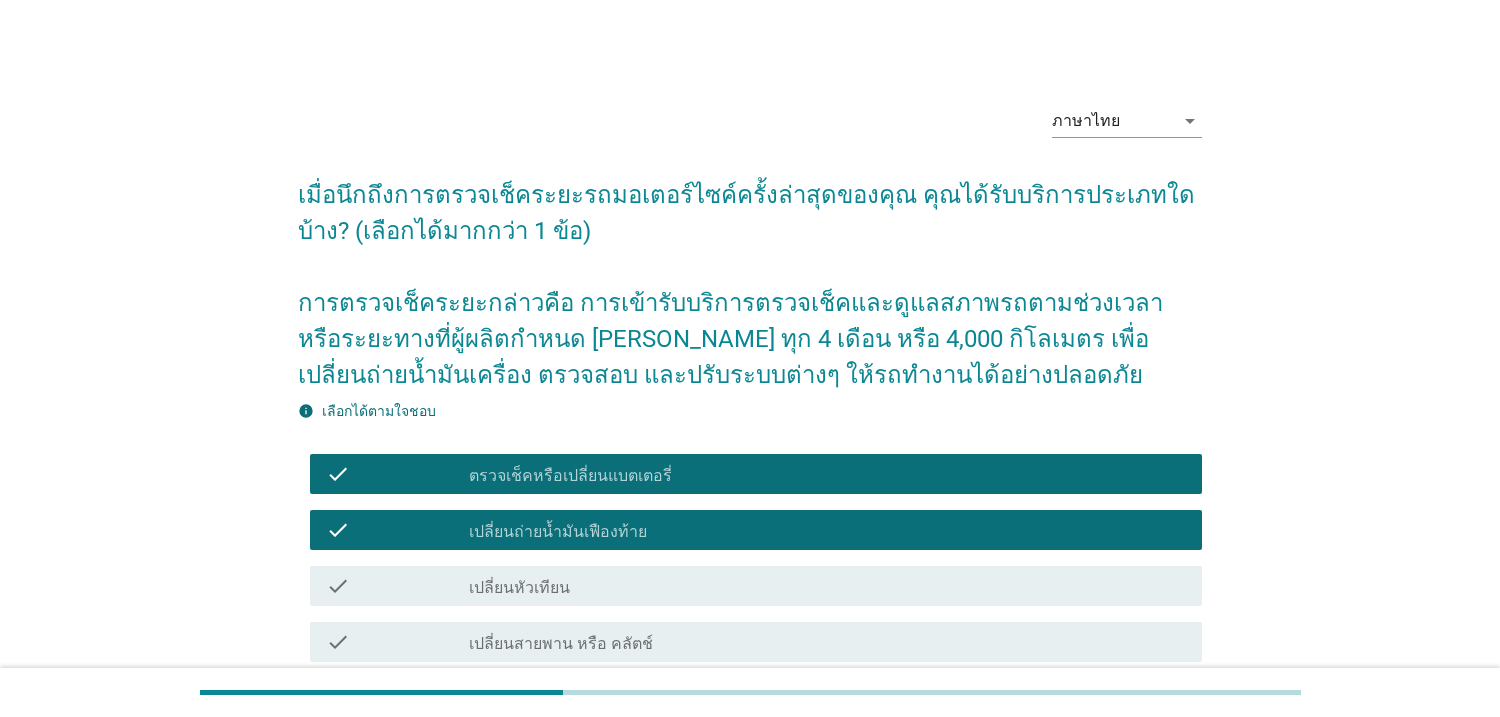 click on "check_box_outline_blank เปลี่ยนหัวเทียน" at bounding box center [827, 586] 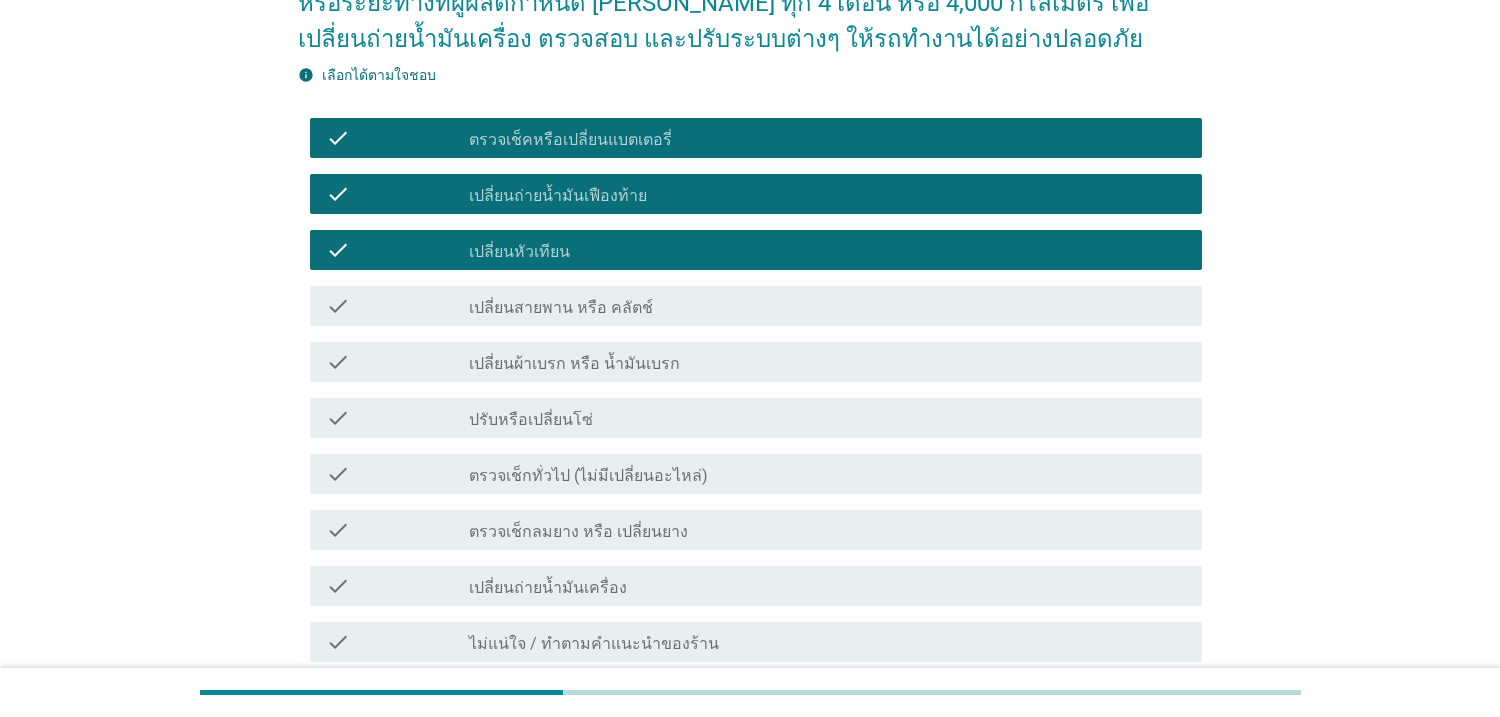scroll, scrollTop: 345, scrollLeft: 0, axis: vertical 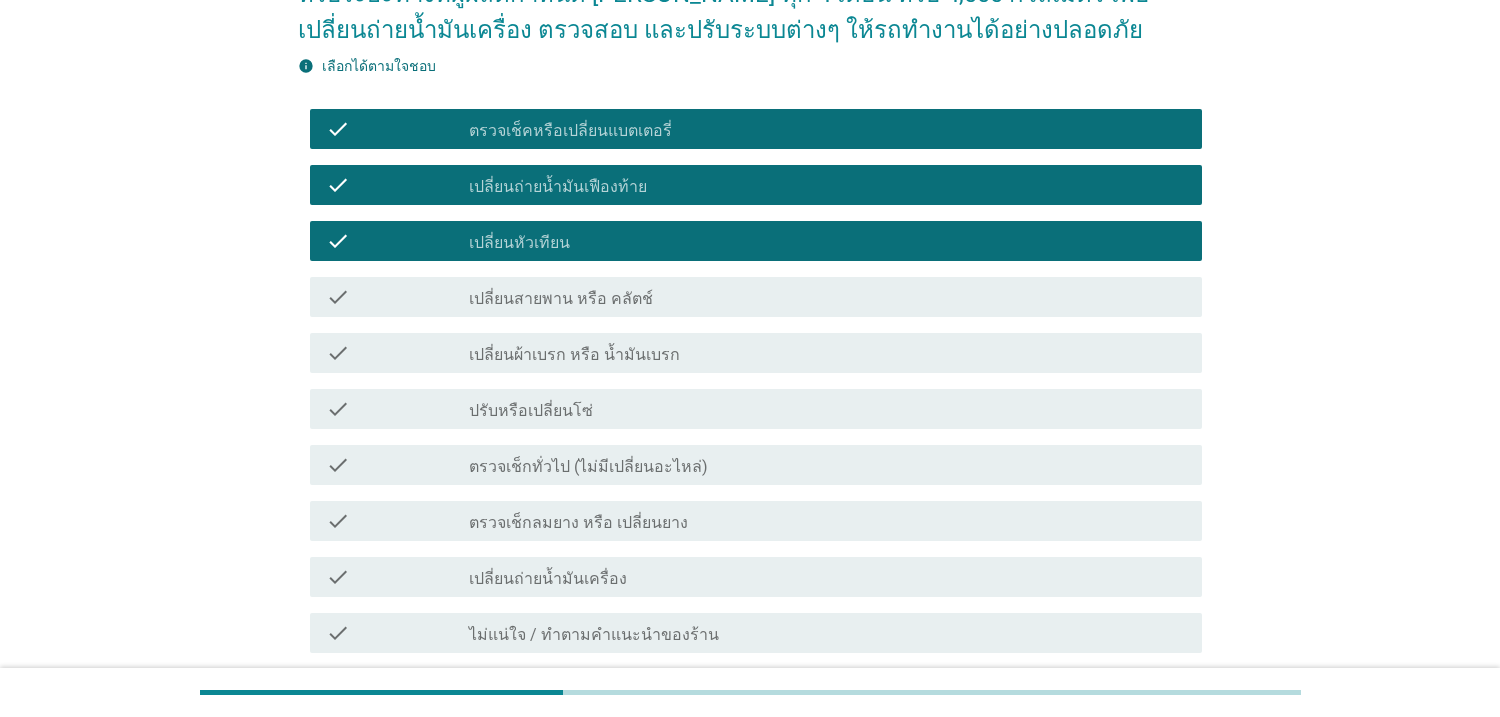 click on "check_box_outline_blank ปรับหรือเปลี่ยนโซ่" at bounding box center [827, 409] 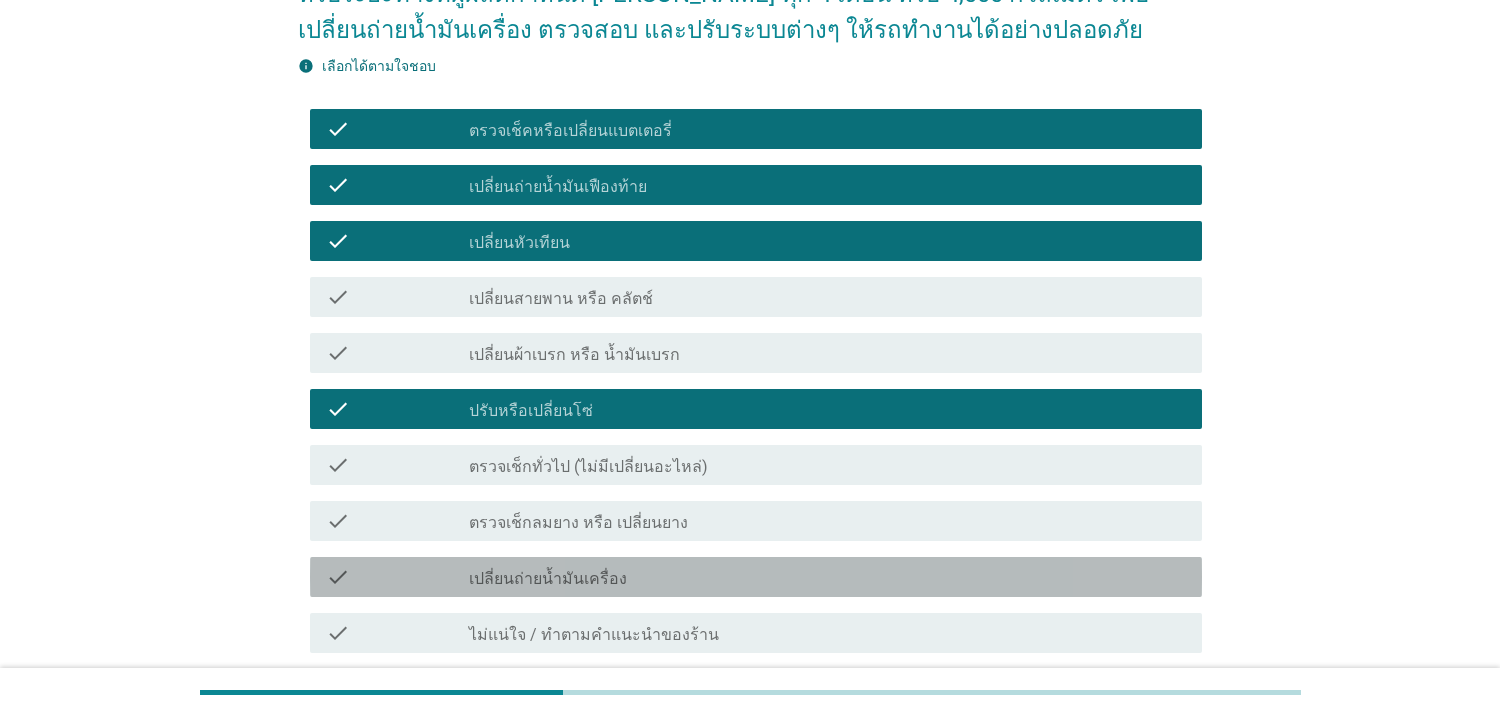 click on "check_box_outline_blank เปลี่ยนถ่ายน้ำมันเครื่อง" at bounding box center [827, 577] 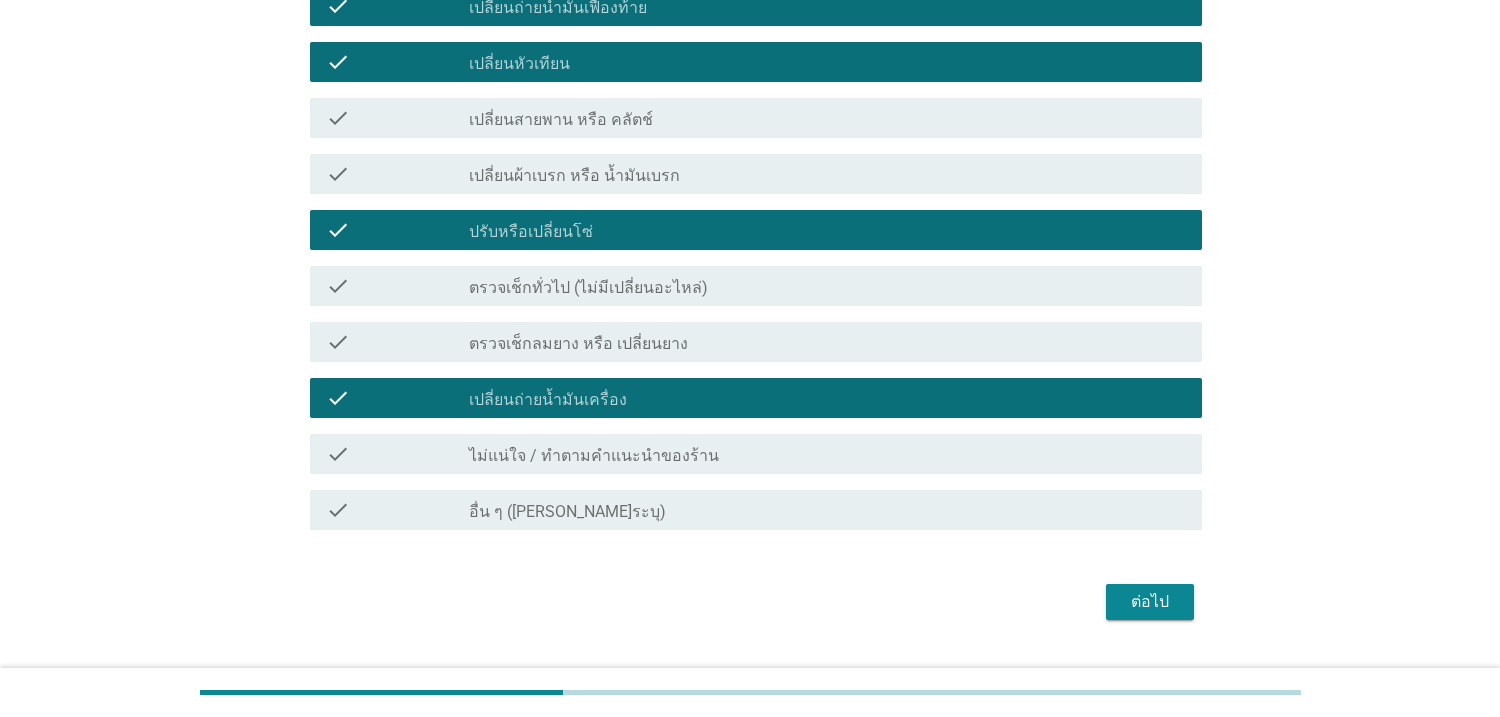 scroll, scrollTop: 570, scrollLeft: 0, axis: vertical 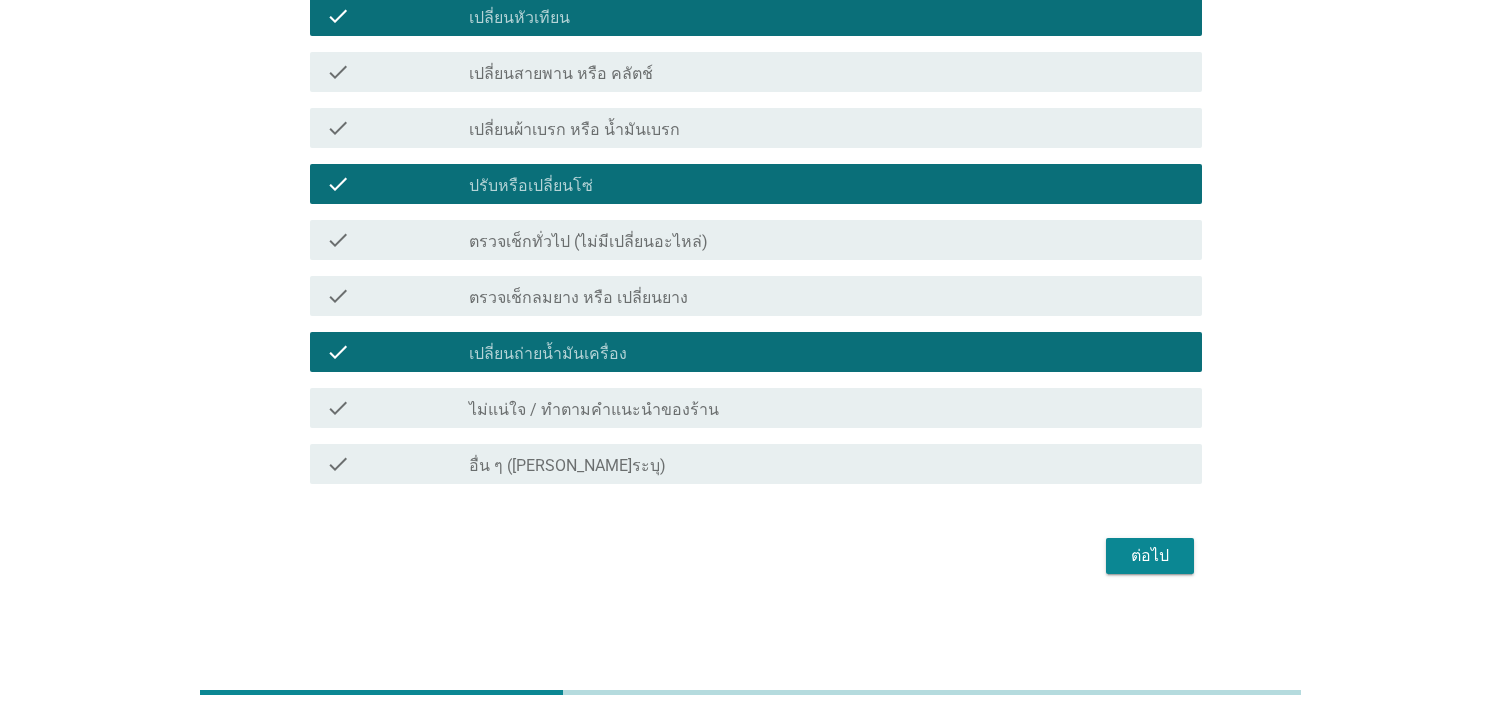 click on "ต่อไป" at bounding box center [1150, 556] 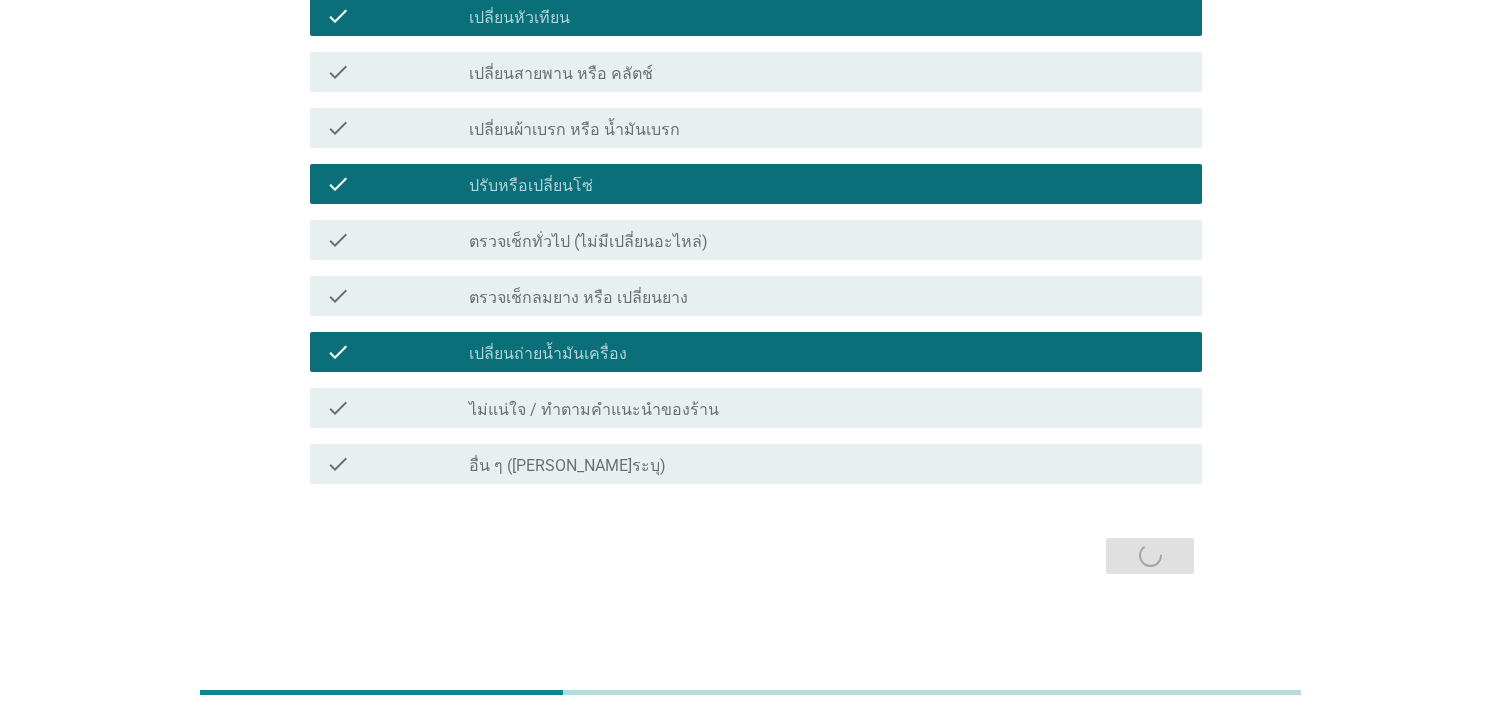 scroll, scrollTop: 0, scrollLeft: 0, axis: both 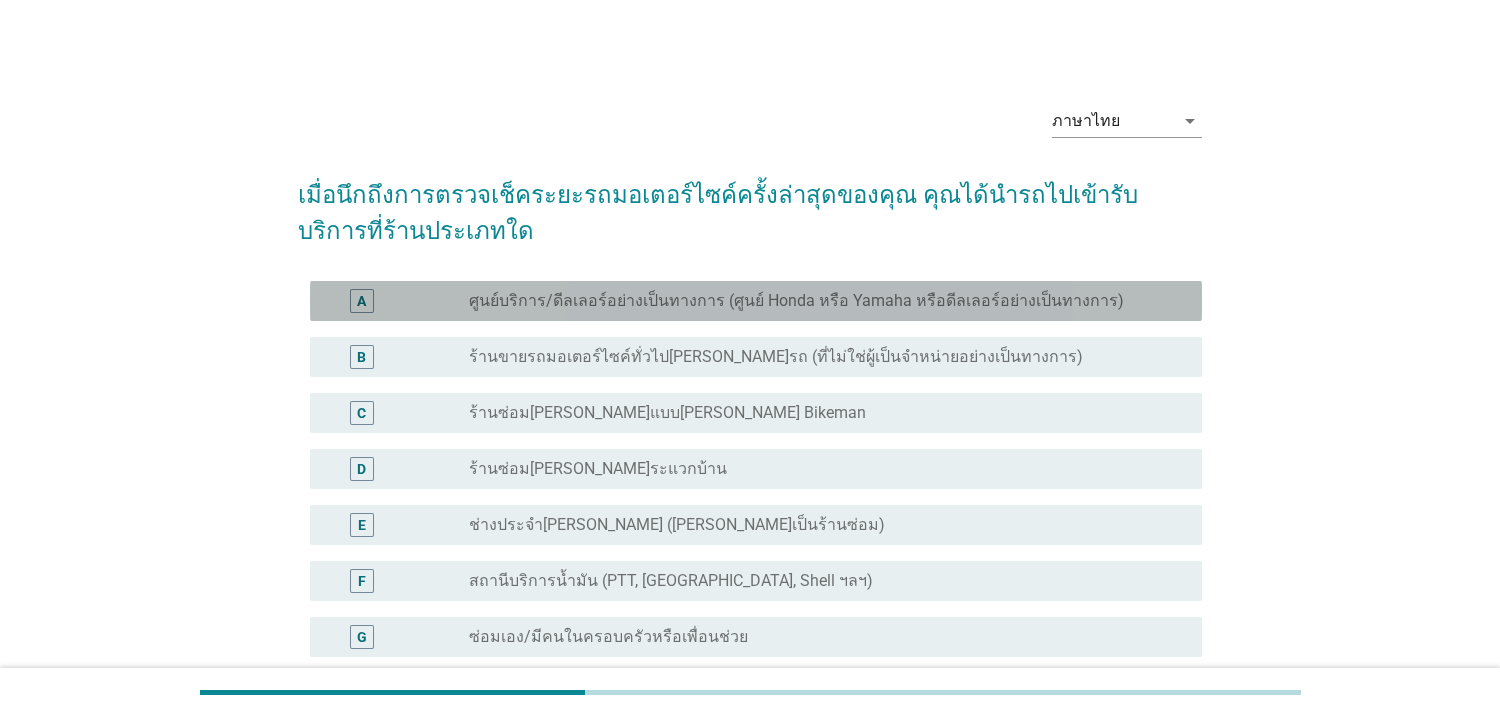 click on "ศูนย์บริการ/ดีลเลอร์อย่างเป็นทางการ (ศูนย์ Honda หรือ Yamaha หรือดีลเลอร์อย่างเป็นทางการ)" at bounding box center [796, 301] 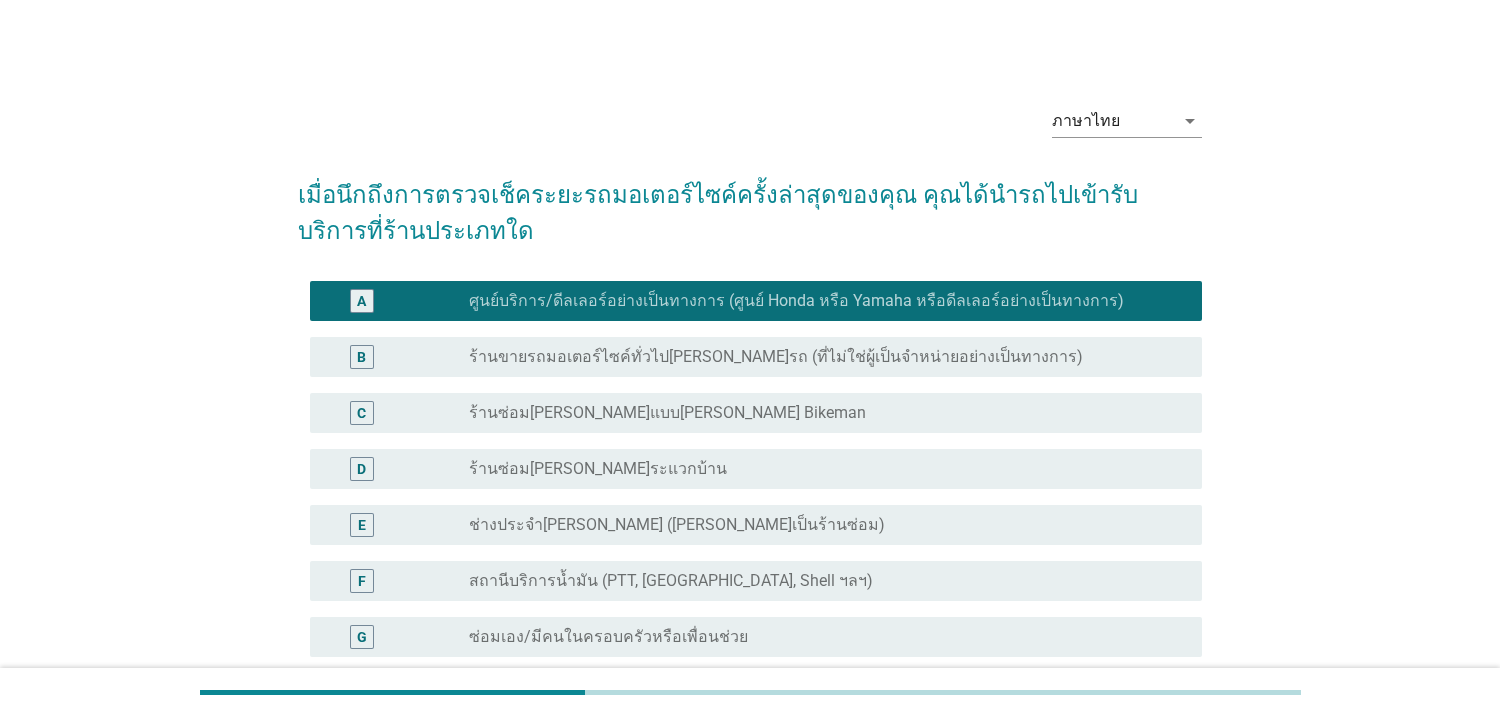 scroll, scrollTop: 253, scrollLeft: 0, axis: vertical 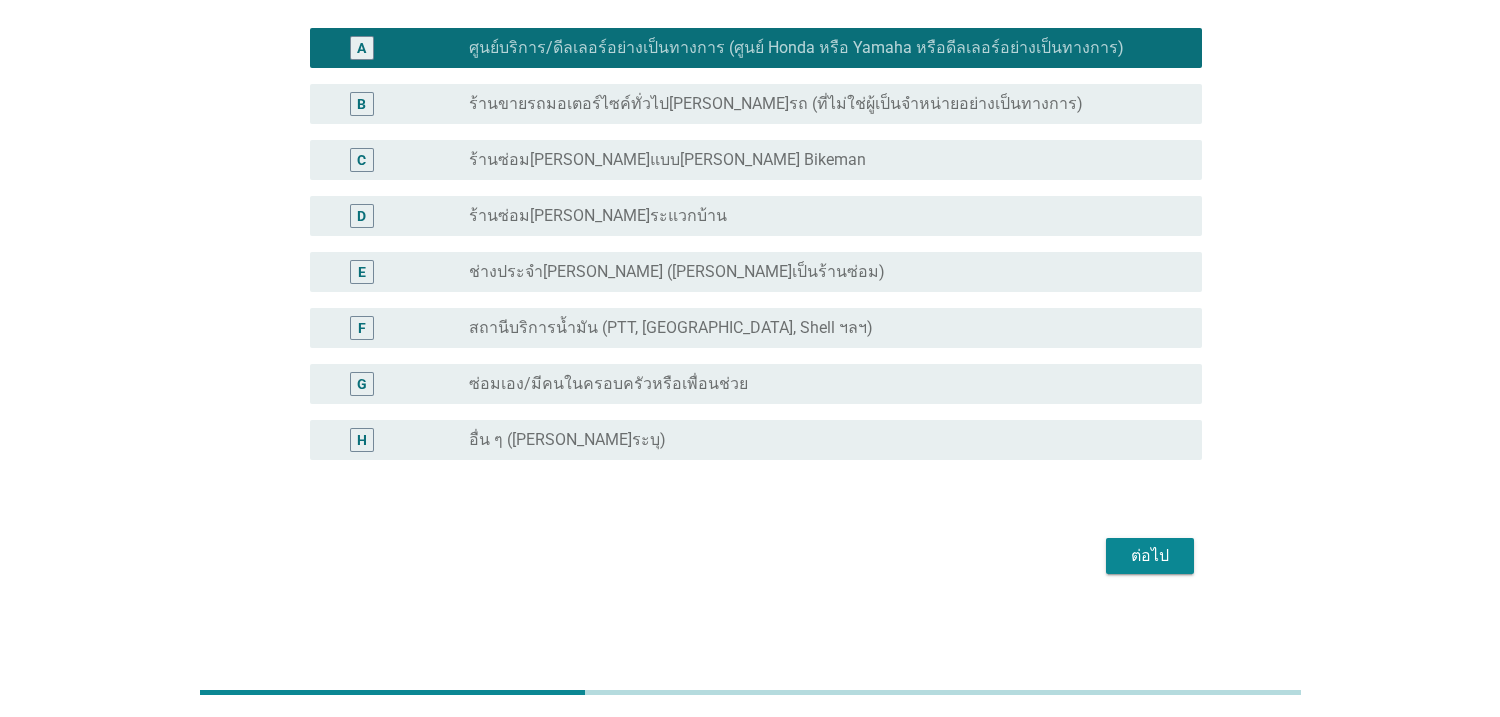 click on "ต่อไป" at bounding box center [1150, 556] 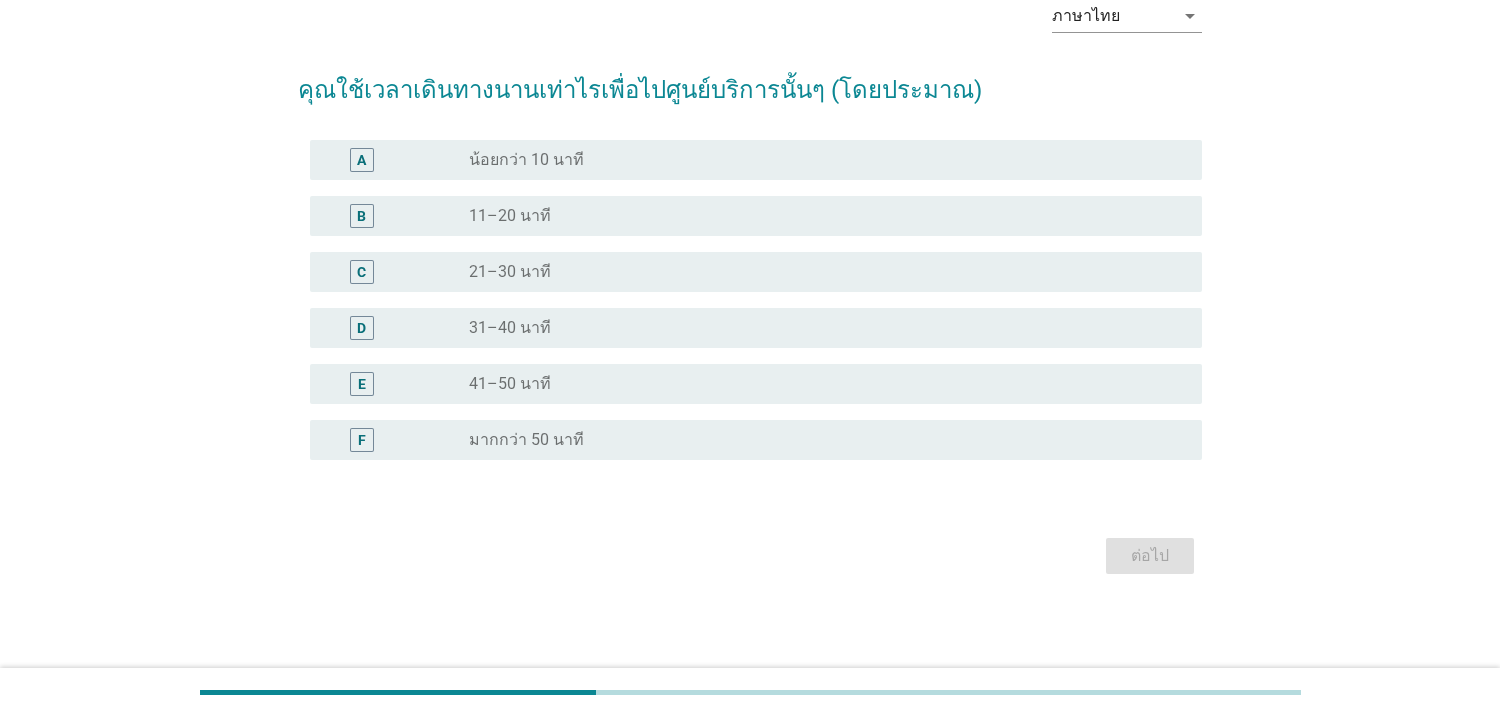 scroll, scrollTop: 0, scrollLeft: 0, axis: both 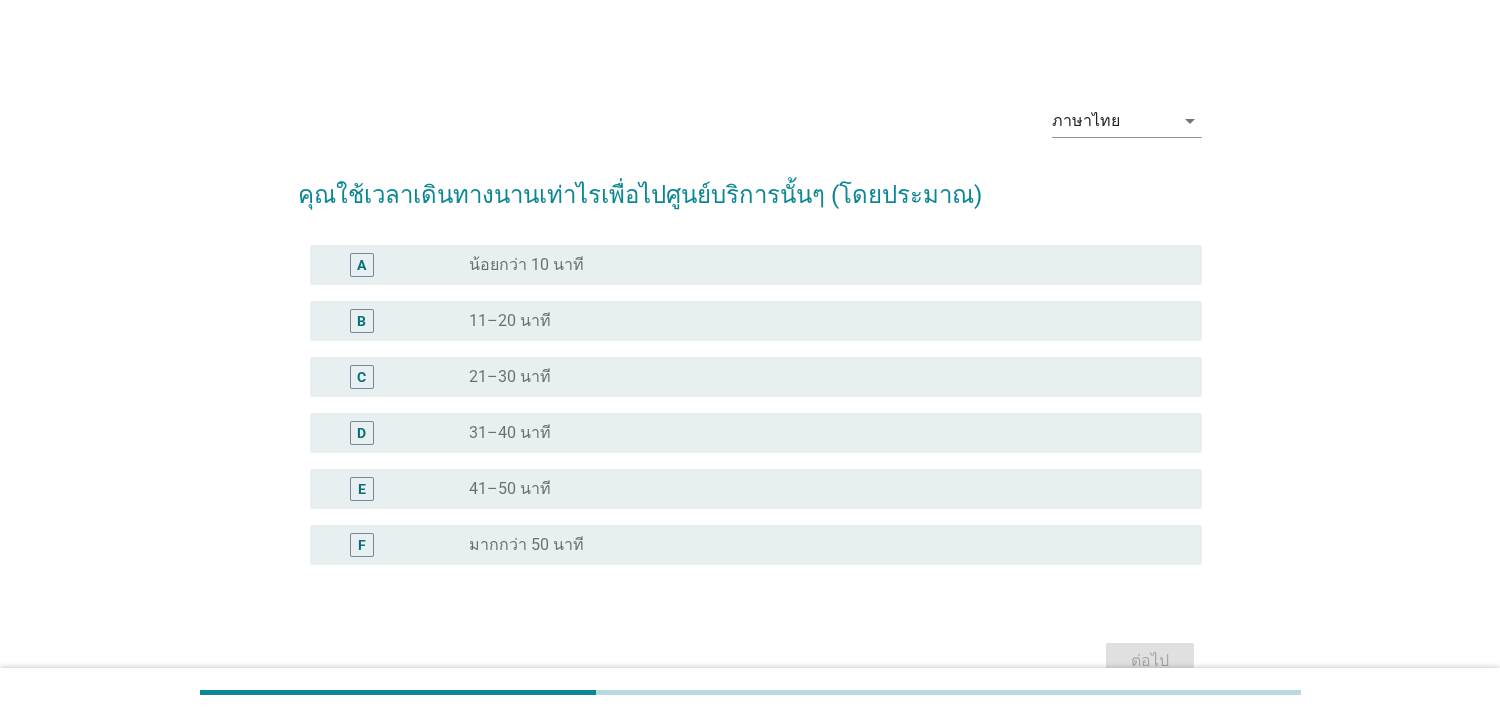 click on "radio_button_unchecked 21–30 นาที" at bounding box center (819, 377) 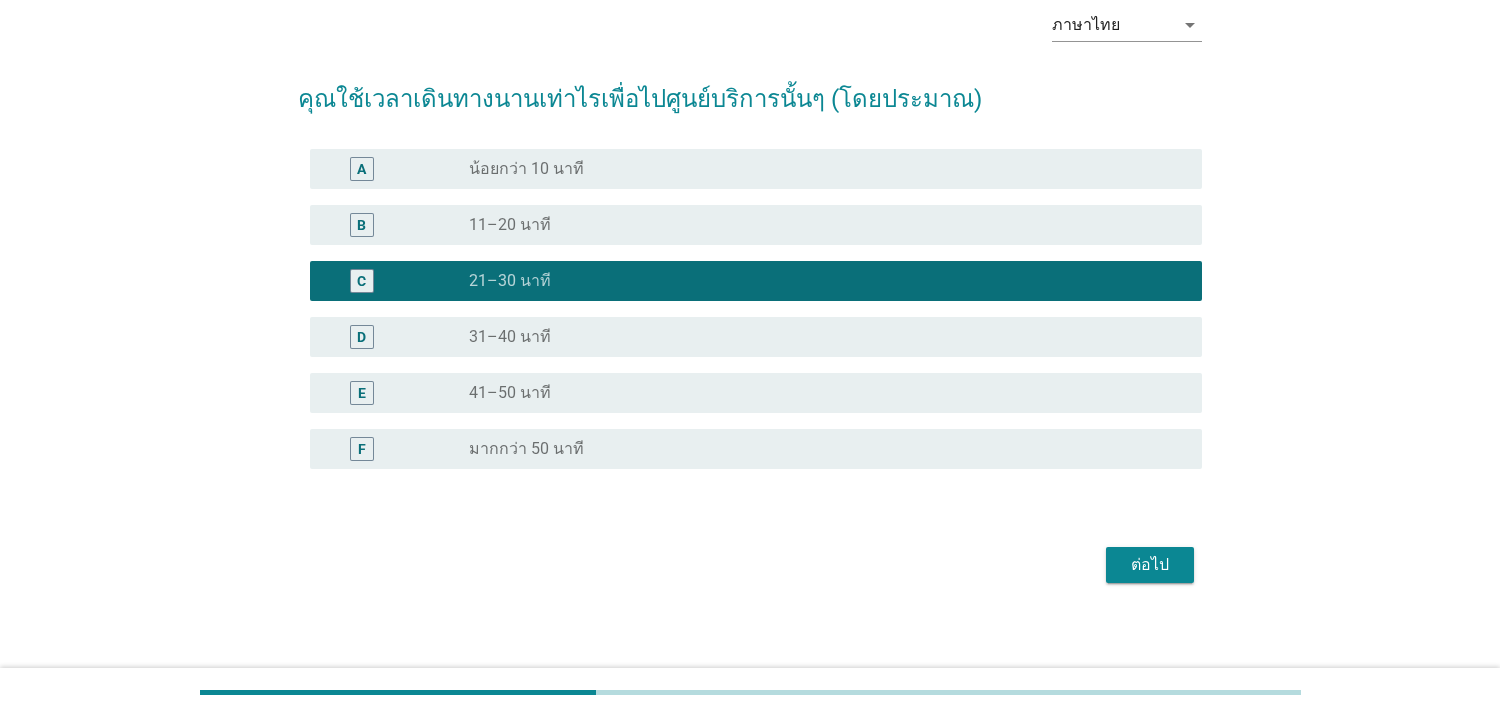 scroll, scrollTop: 105, scrollLeft: 0, axis: vertical 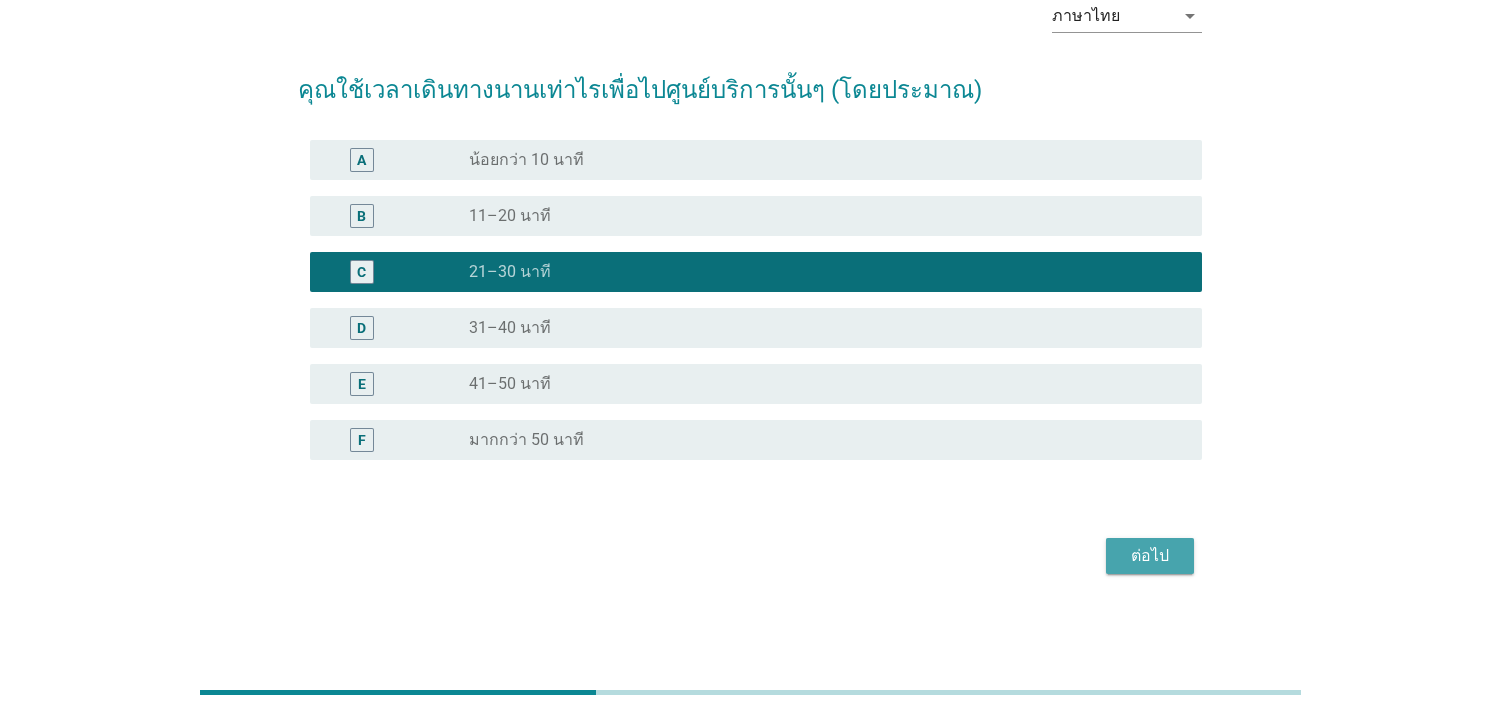 click on "ต่อไป" at bounding box center [1150, 556] 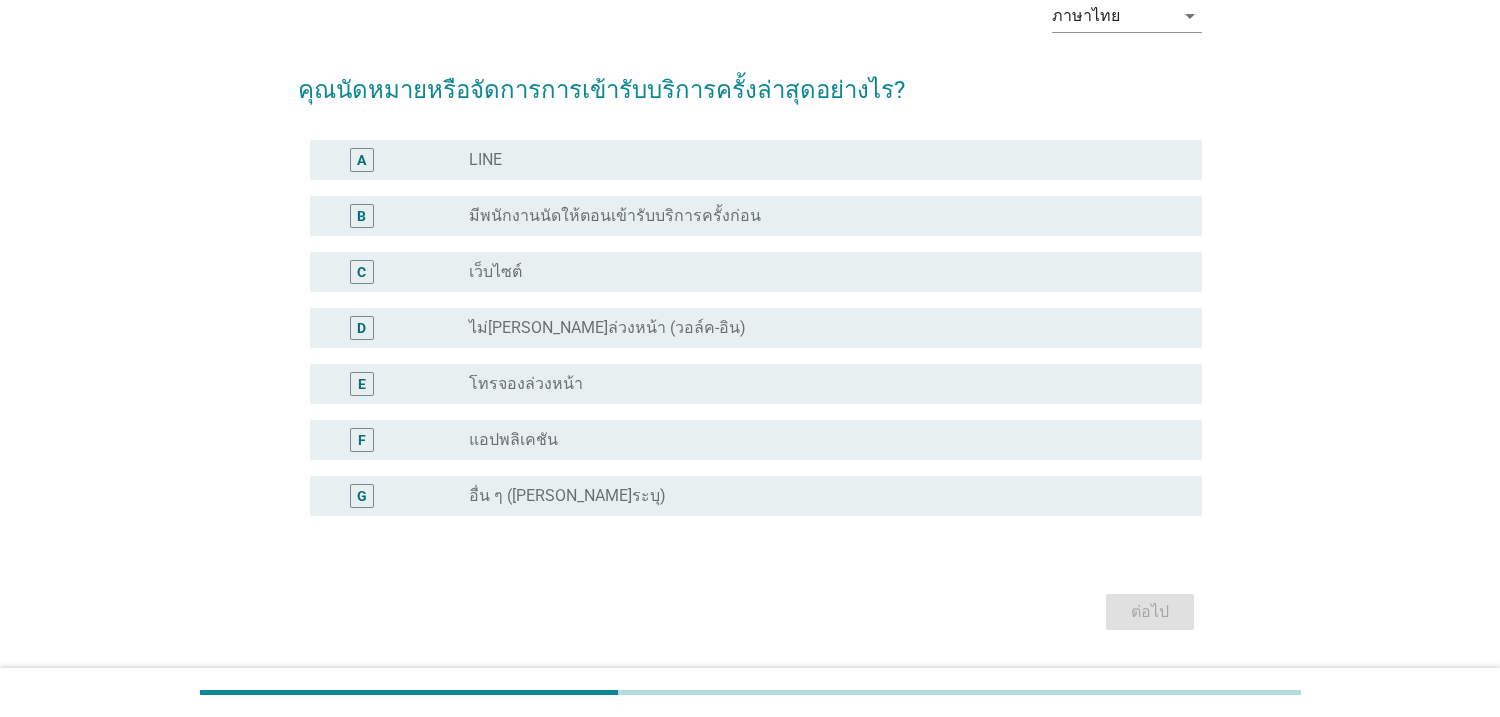 scroll, scrollTop: 0, scrollLeft: 0, axis: both 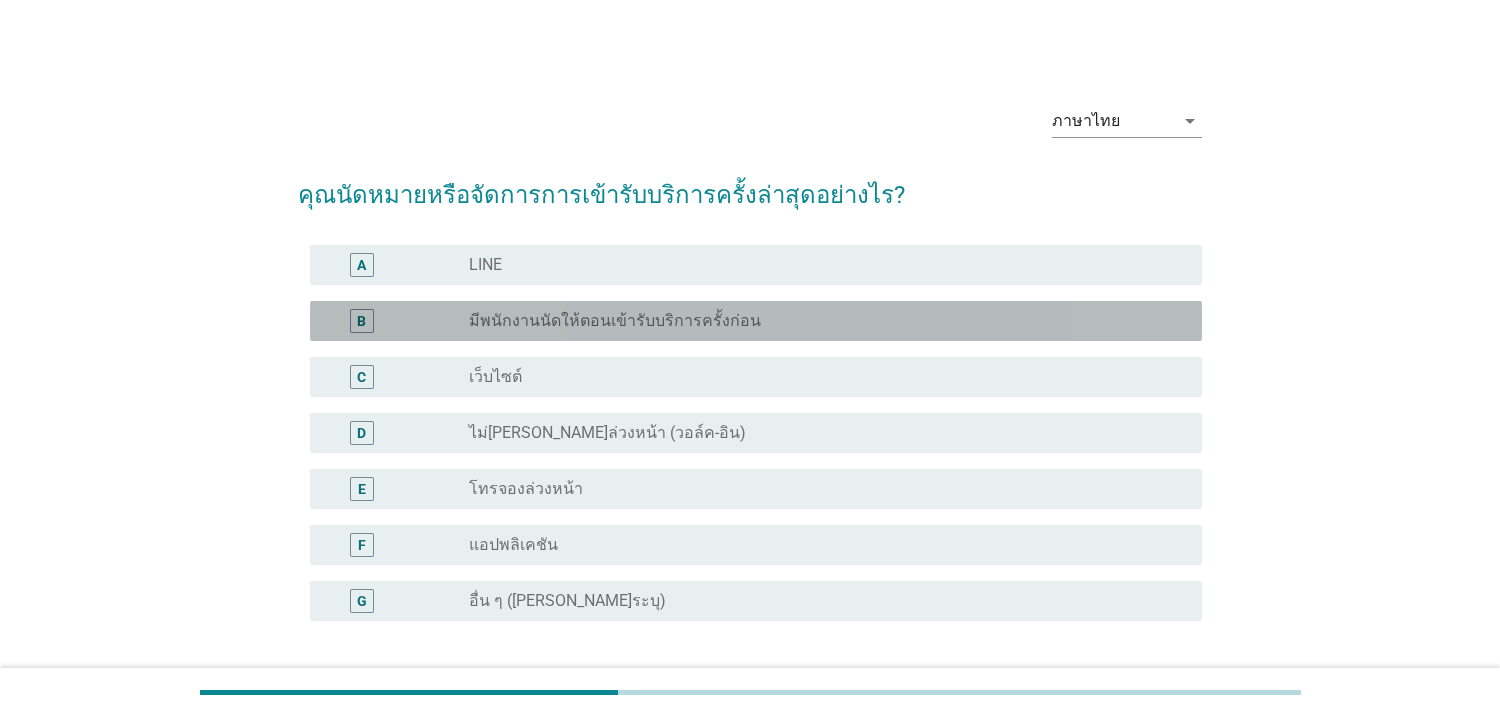 click on "มีพนักงานนัดให้ตอนเข้ารับบริการครั้งก่อน" at bounding box center (615, 321) 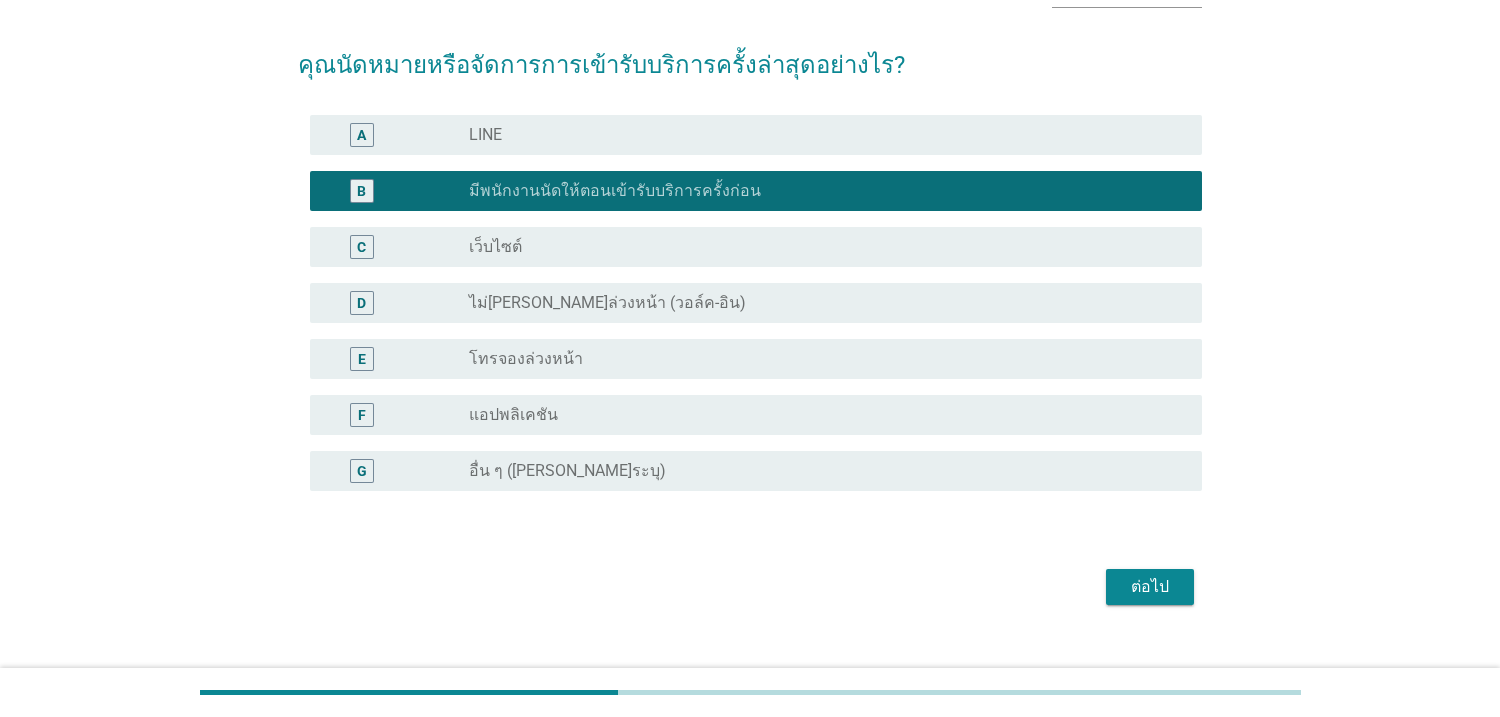 scroll, scrollTop: 161, scrollLeft: 0, axis: vertical 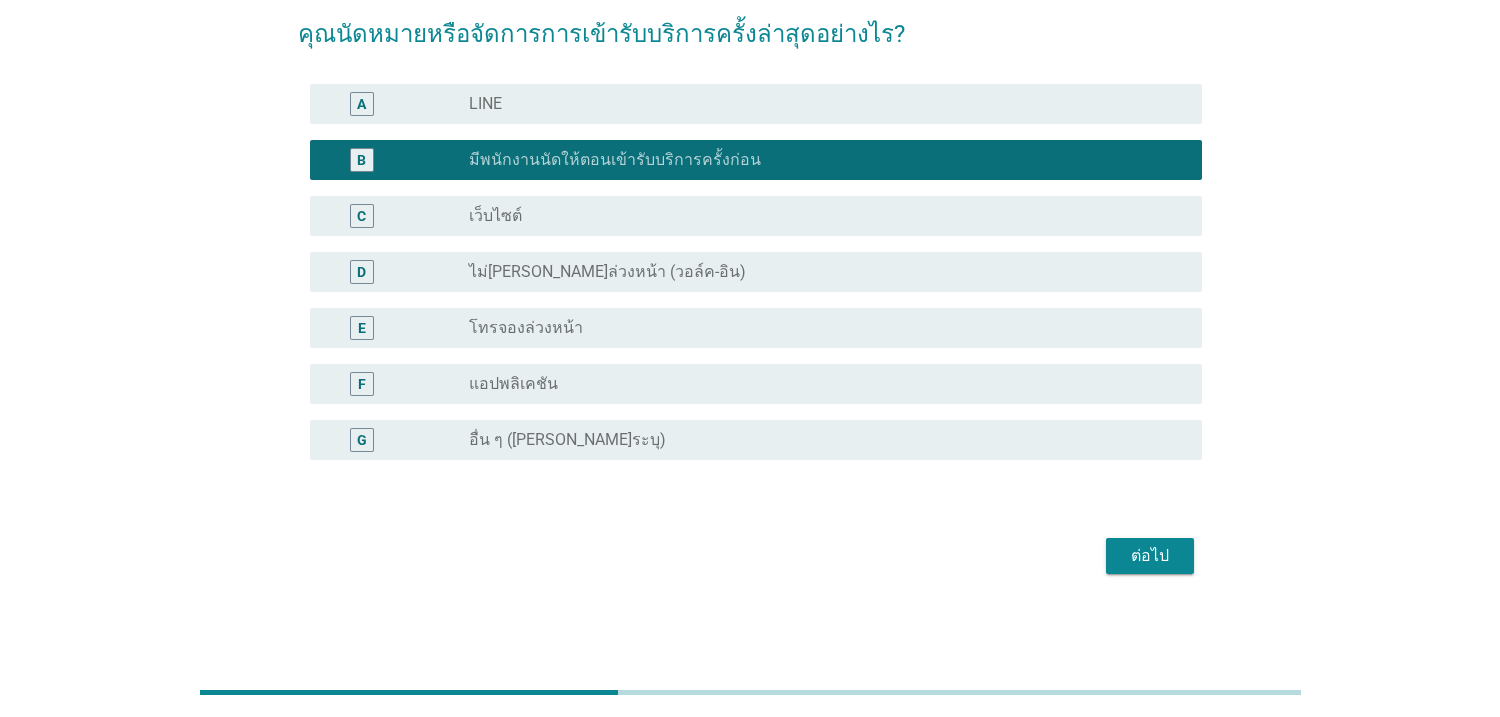click on "ต่อไป" at bounding box center [1150, 556] 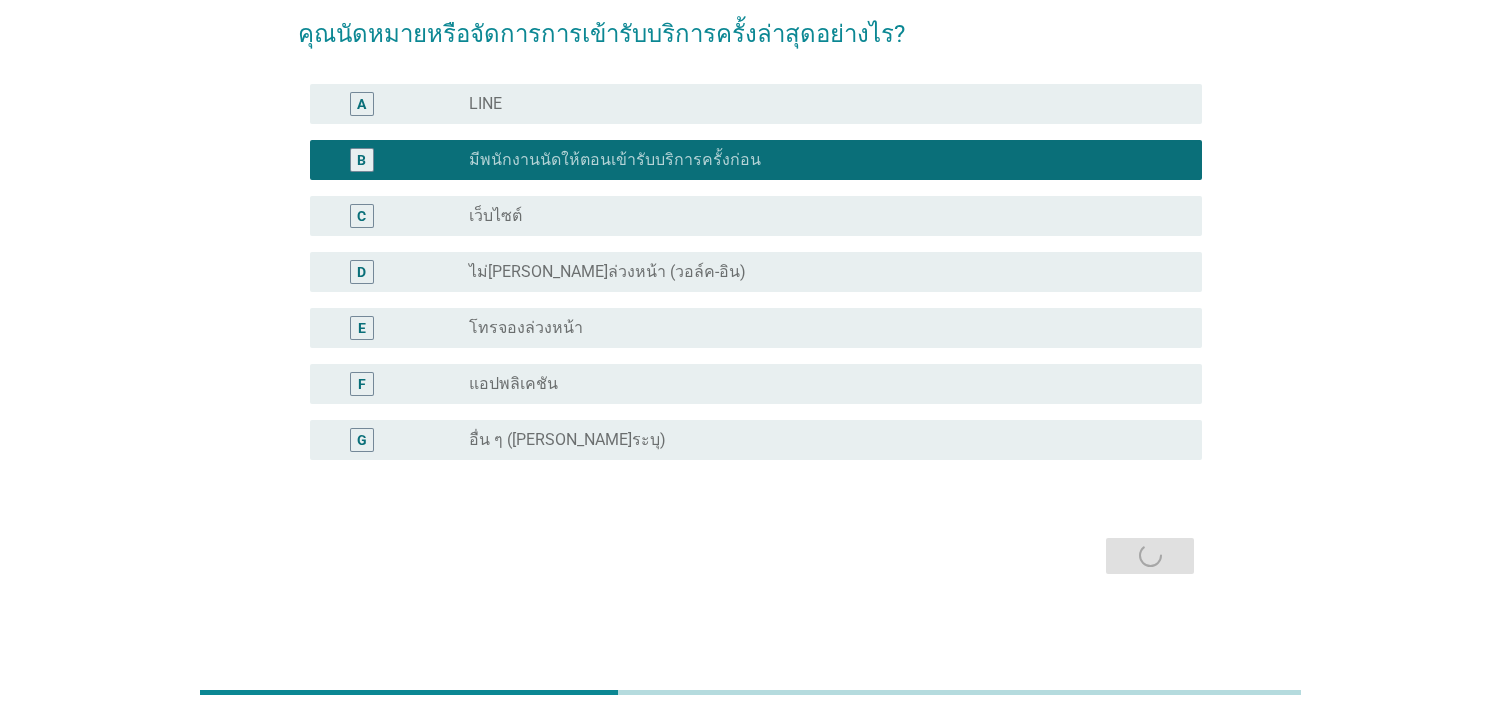 scroll, scrollTop: 0, scrollLeft: 0, axis: both 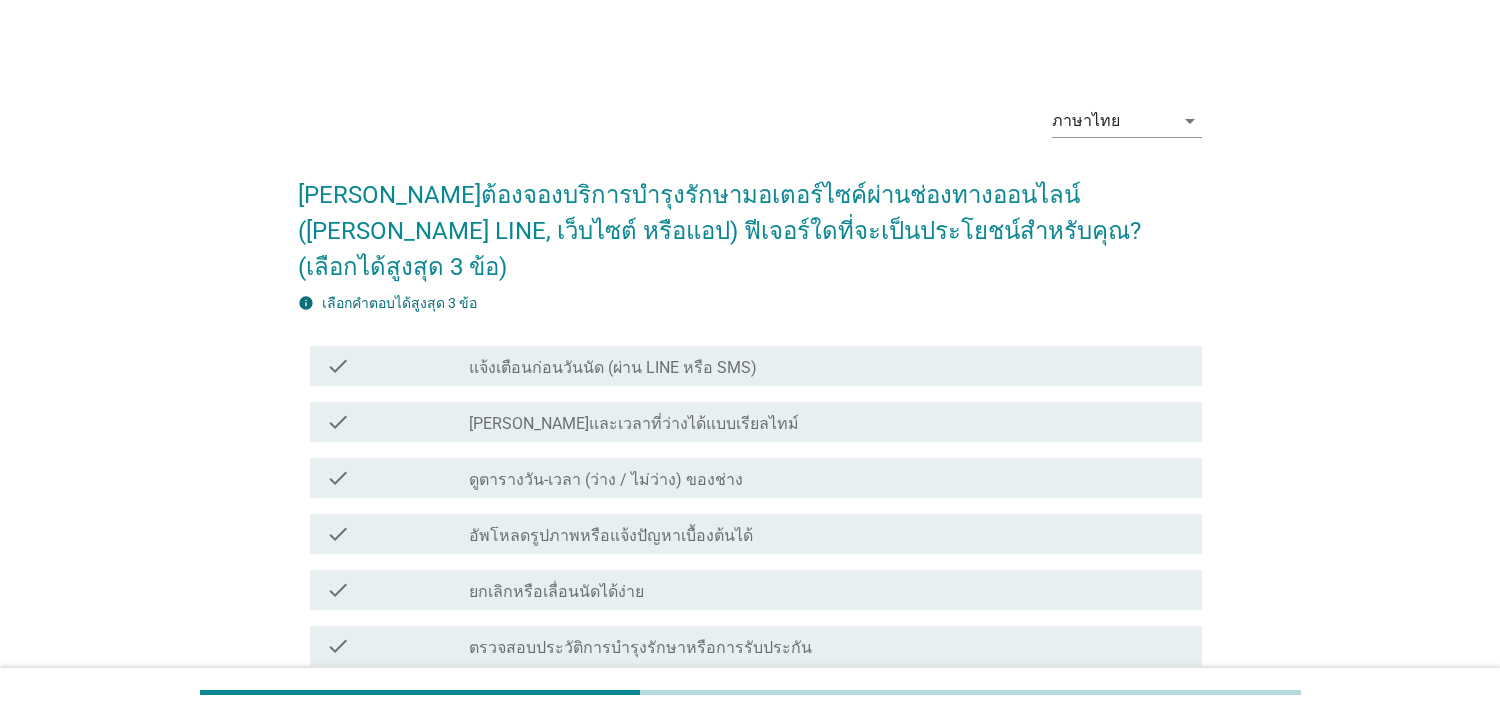 click on "แจ้งเตือนก่อนวันนัด (ผ่าน LINE หรือ SMS)" at bounding box center (613, 368) 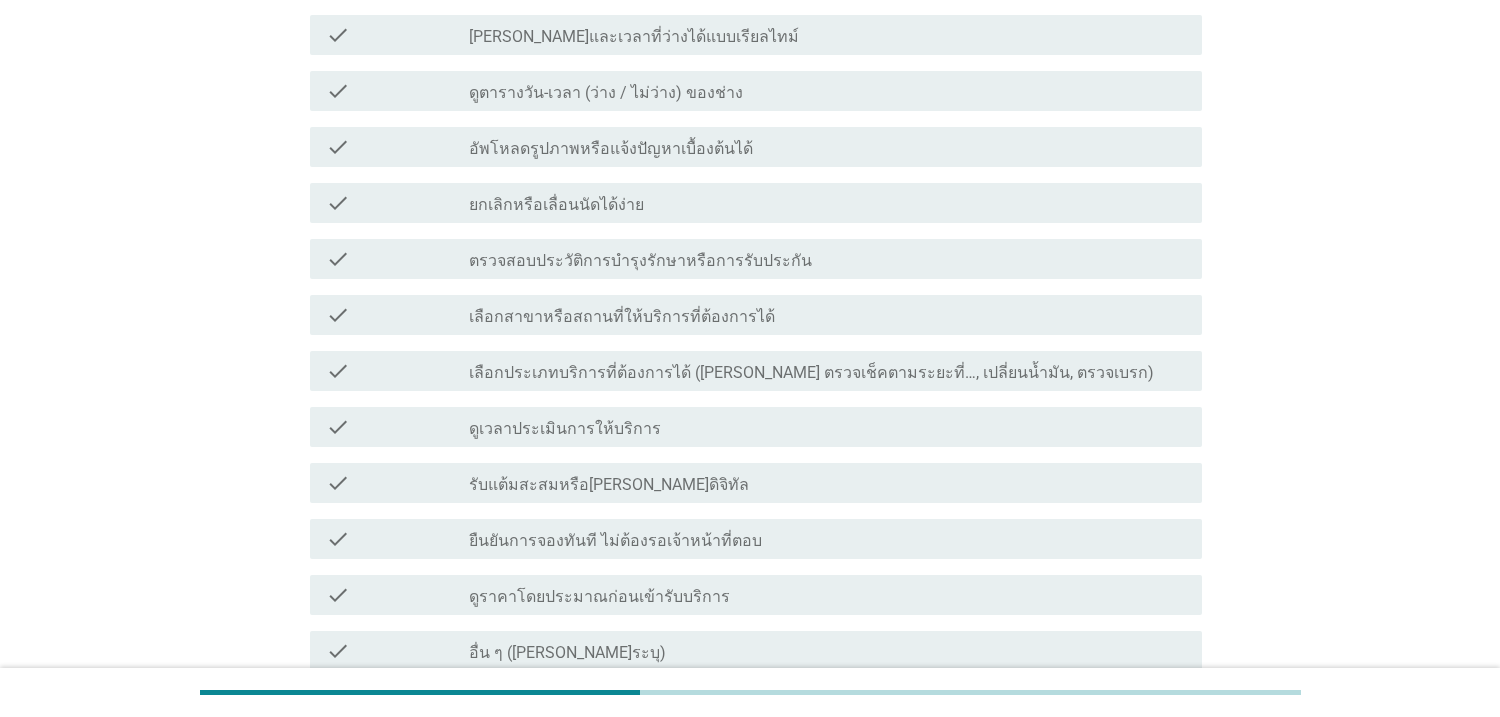 scroll, scrollTop: 567, scrollLeft: 0, axis: vertical 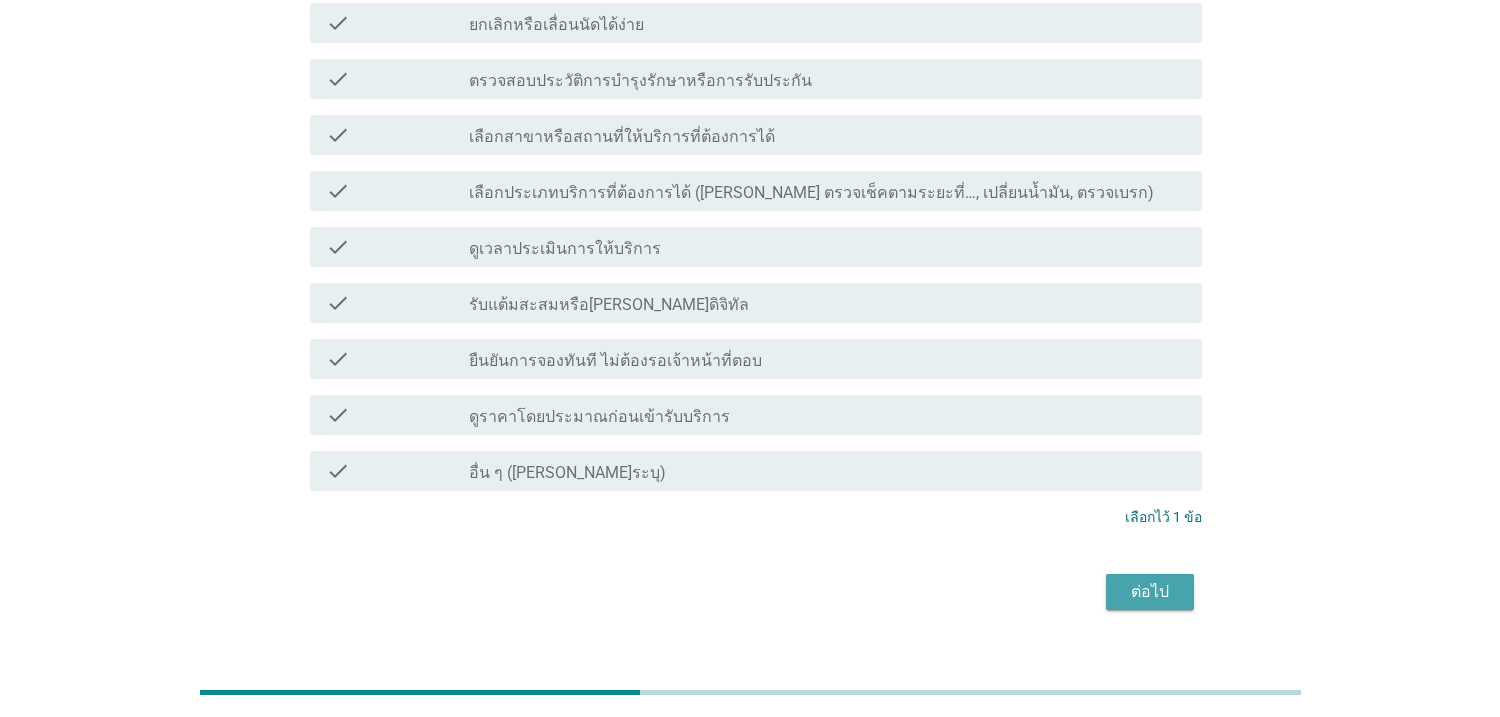 click on "ต่อไป" at bounding box center [1150, 592] 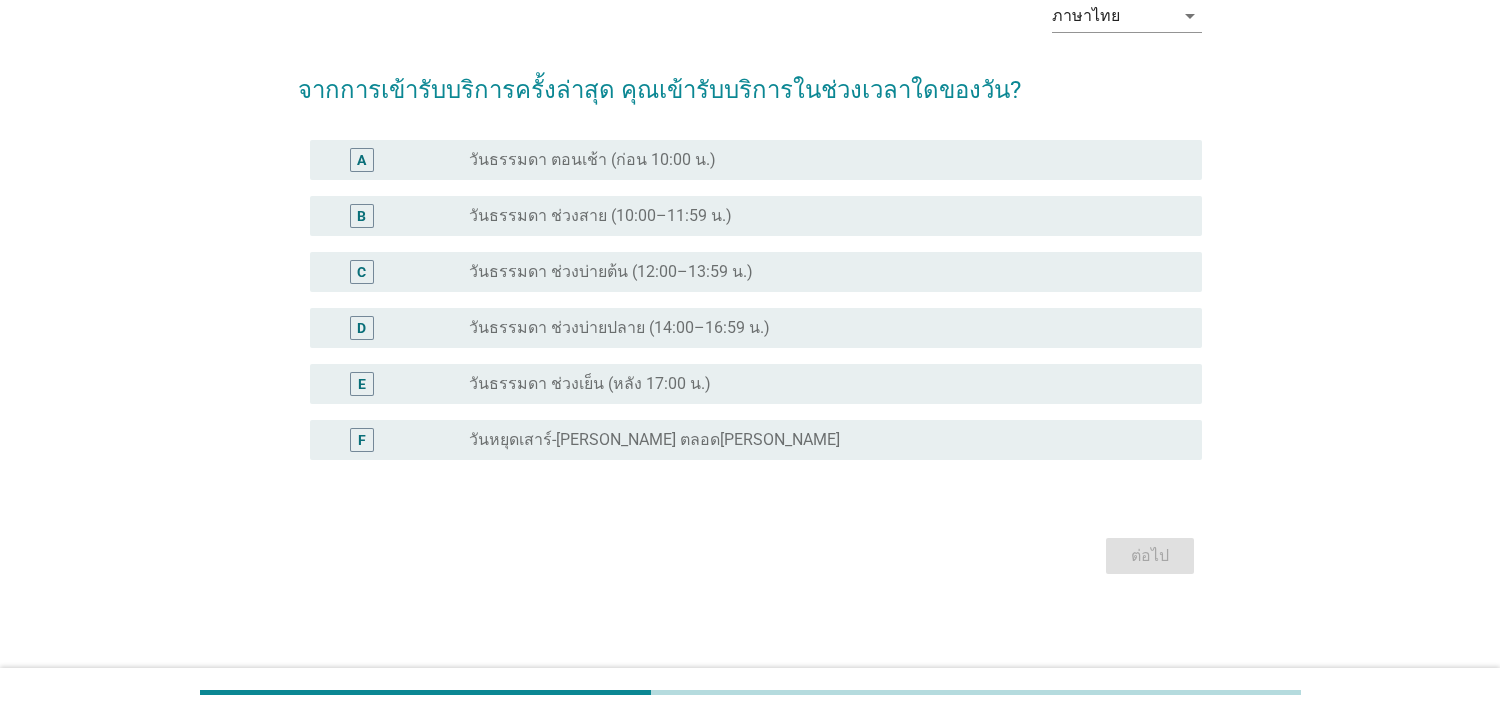 scroll, scrollTop: 0, scrollLeft: 0, axis: both 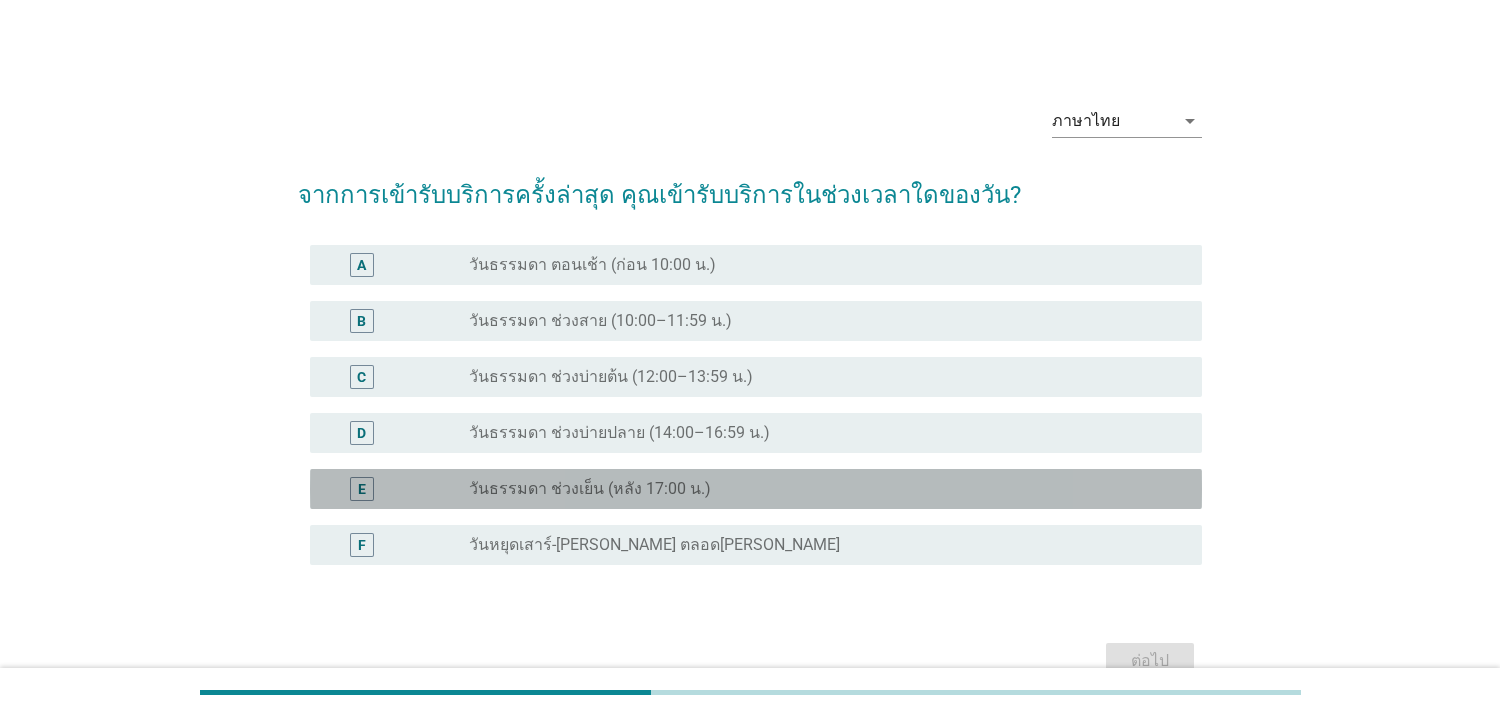 click on "วันธรรมดา ช่วงเย็น (หลัง 17:00 น.)" at bounding box center [590, 489] 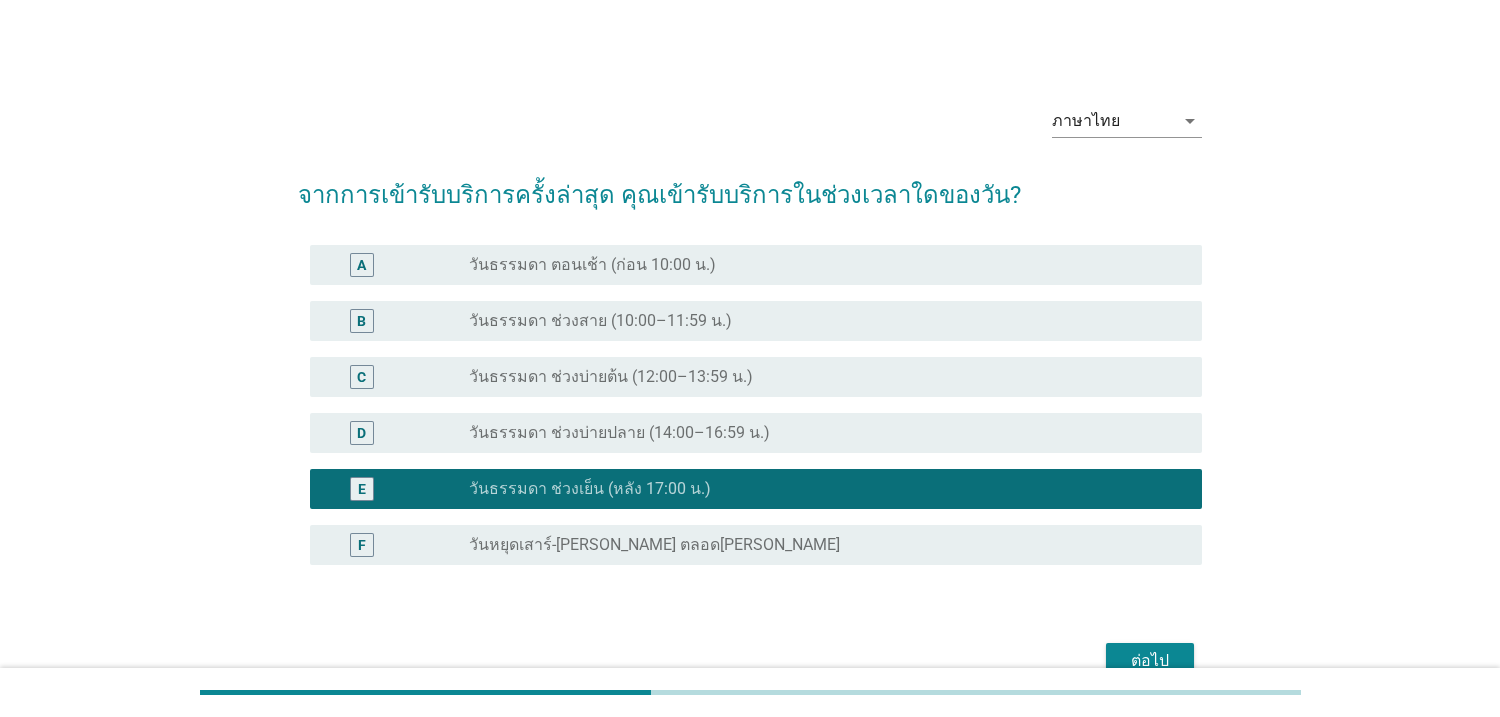click on "C     radio_button_unchecked วันธรรมดา ช่วงบ่ายต้น (12:00–13:59 น.)" at bounding box center (756, 377) 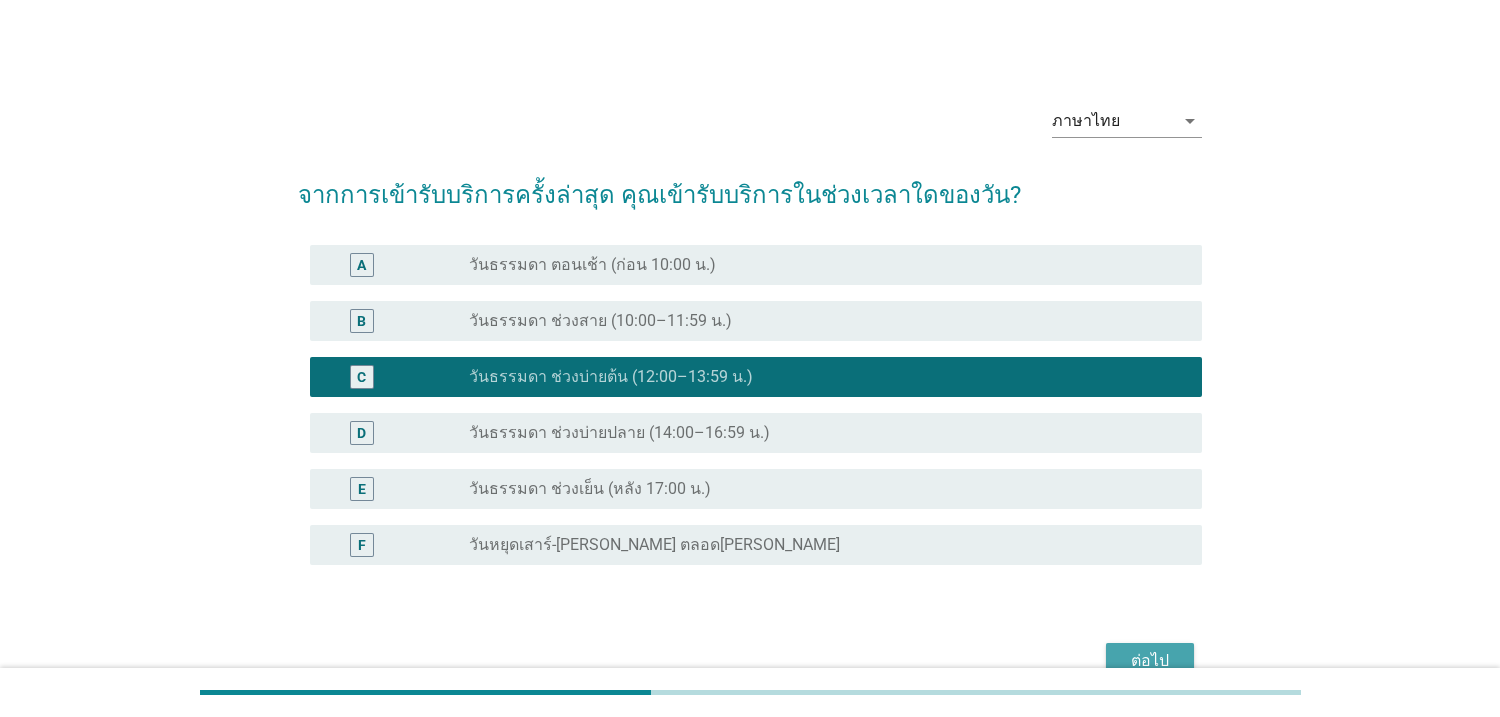 click on "ต่อไป" at bounding box center (1150, 661) 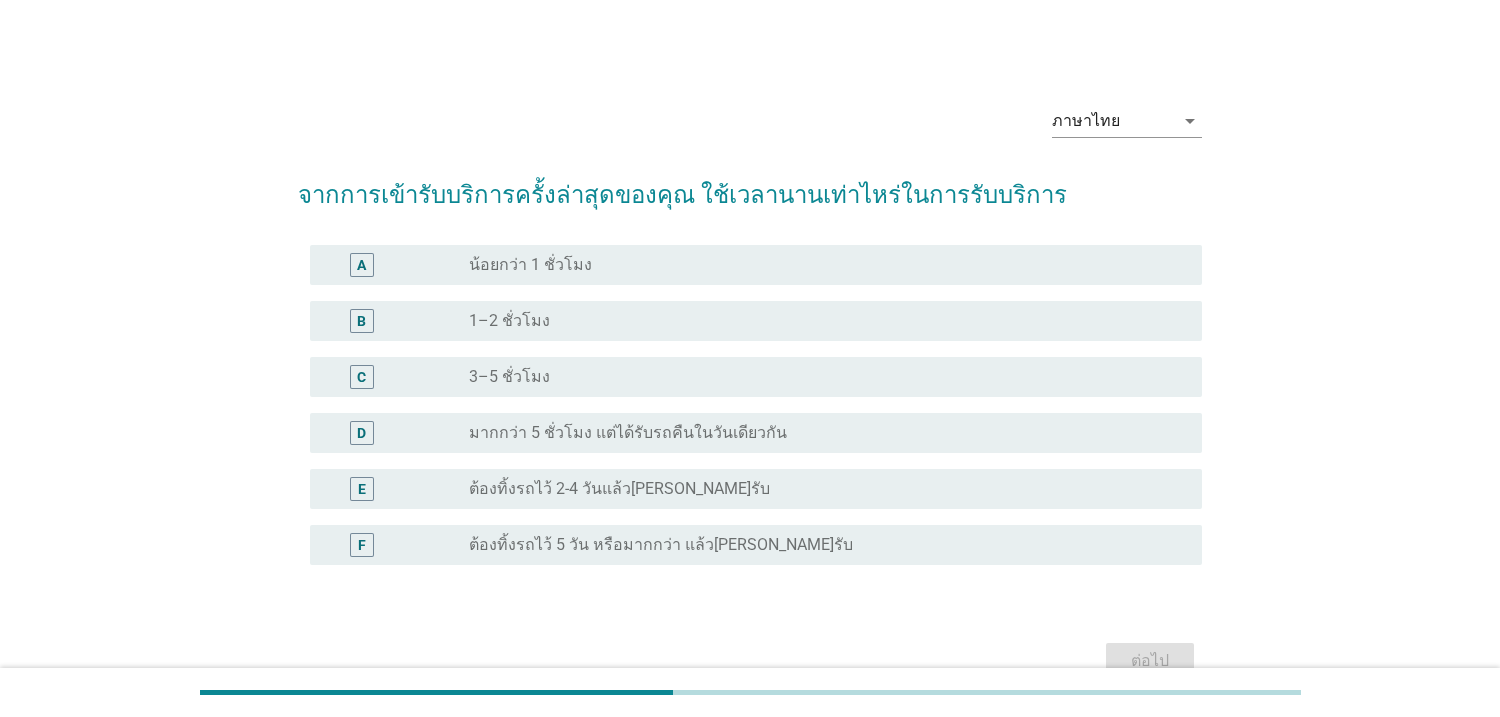 click on "radio_button_unchecked น้อยกว่า 1 ชั่วโมง" at bounding box center [819, 265] 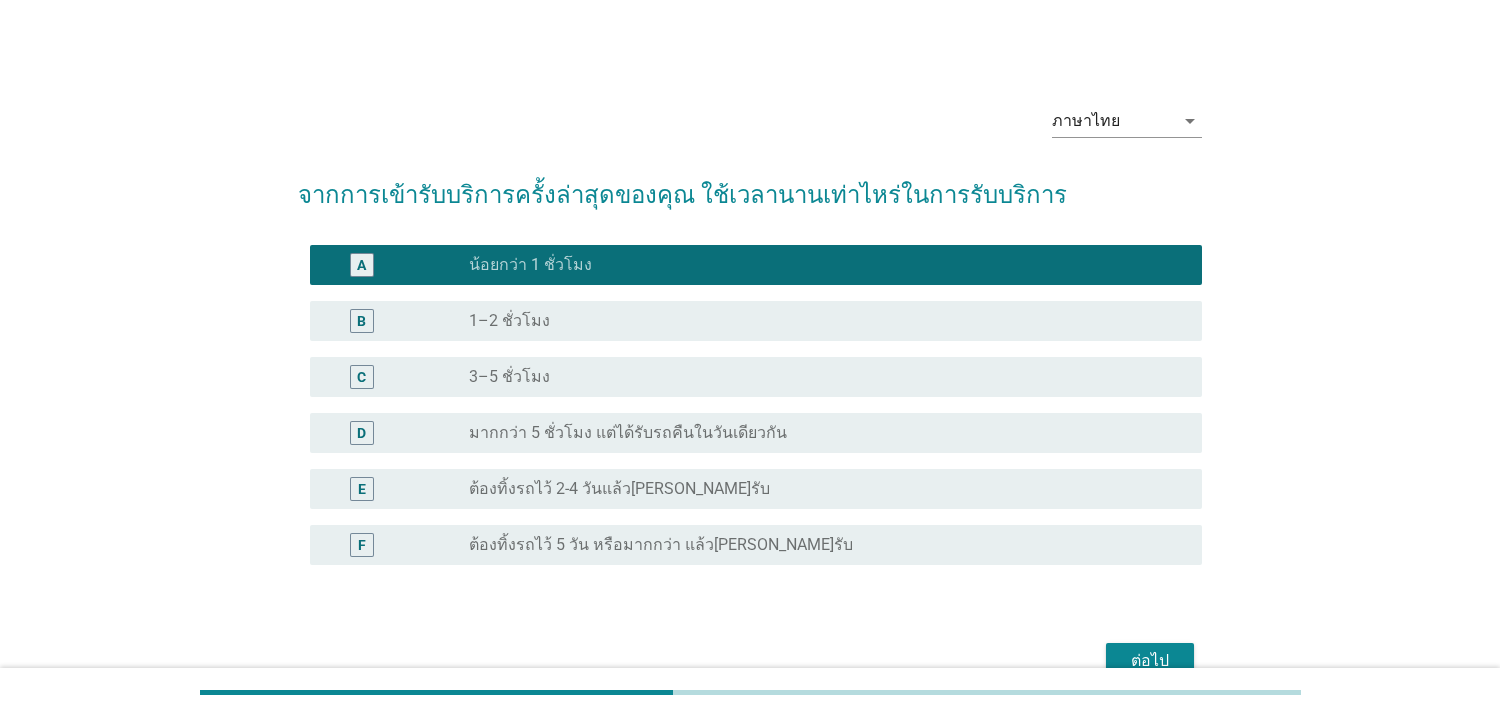 click on "ต่อไป" at bounding box center (1150, 661) 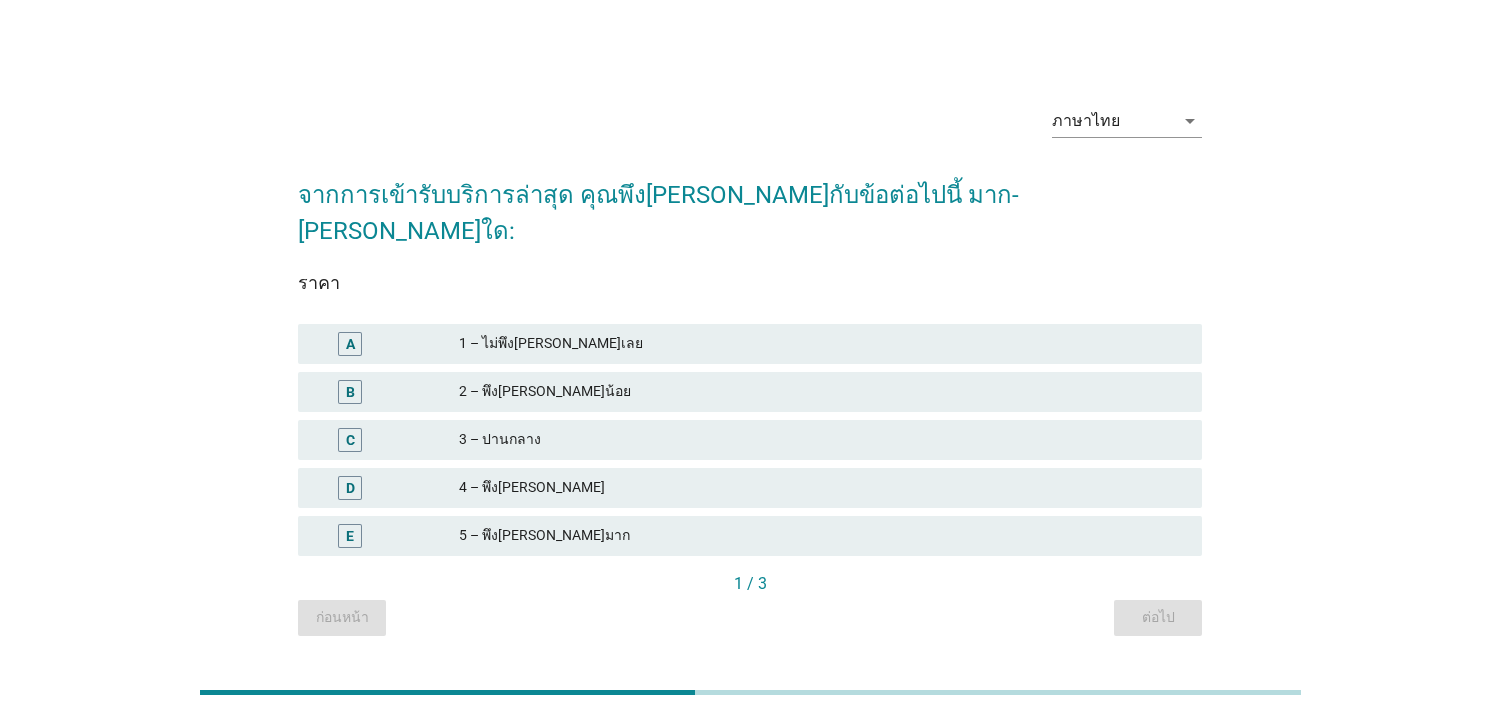 click on "5 – พึง[PERSON_NAME]มาก" at bounding box center (822, 536) 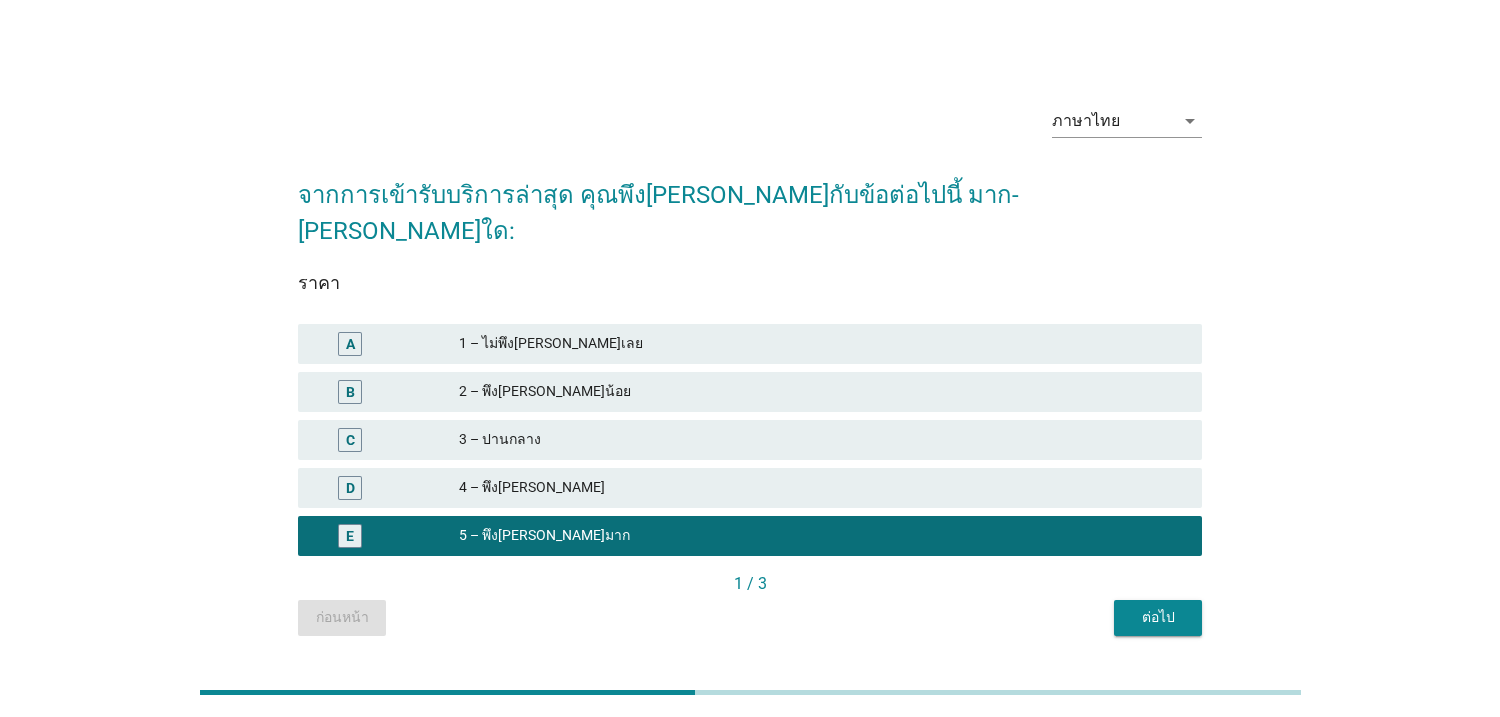 click on "ต่อไป" at bounding box center [1158, 617] 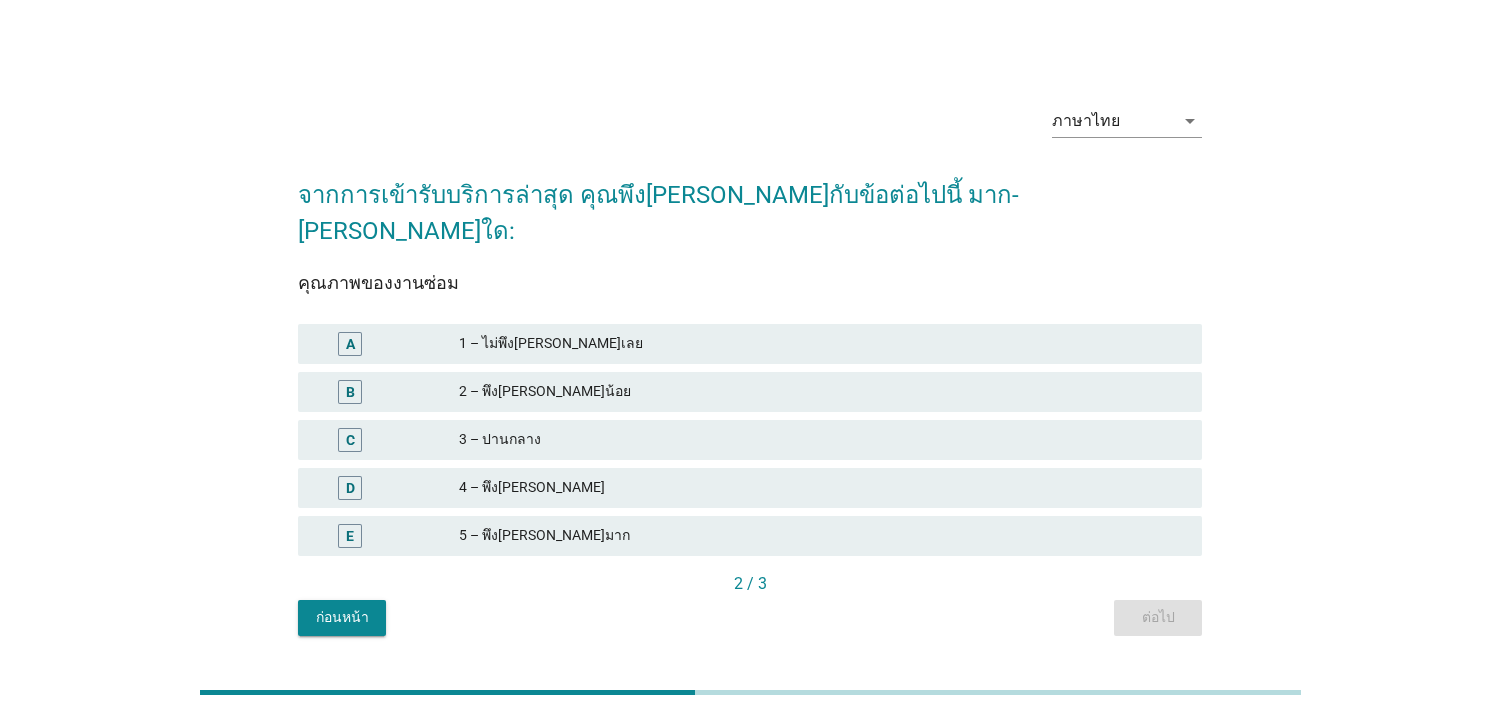 click on "E   5 – พึง[PERSON_NAME]มาก" at bounding box center (750, 536) 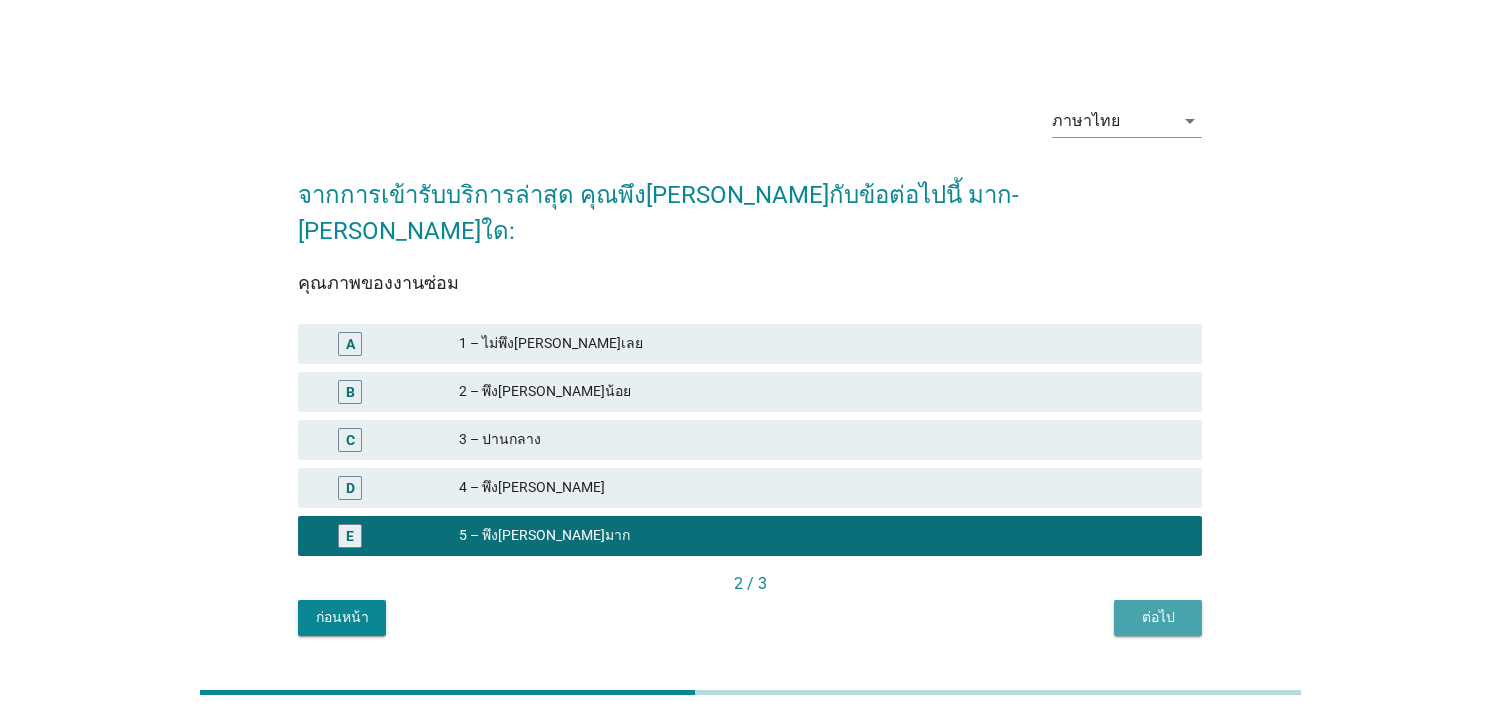 click on "ต่อไป" at bounding box center [1158, 617] 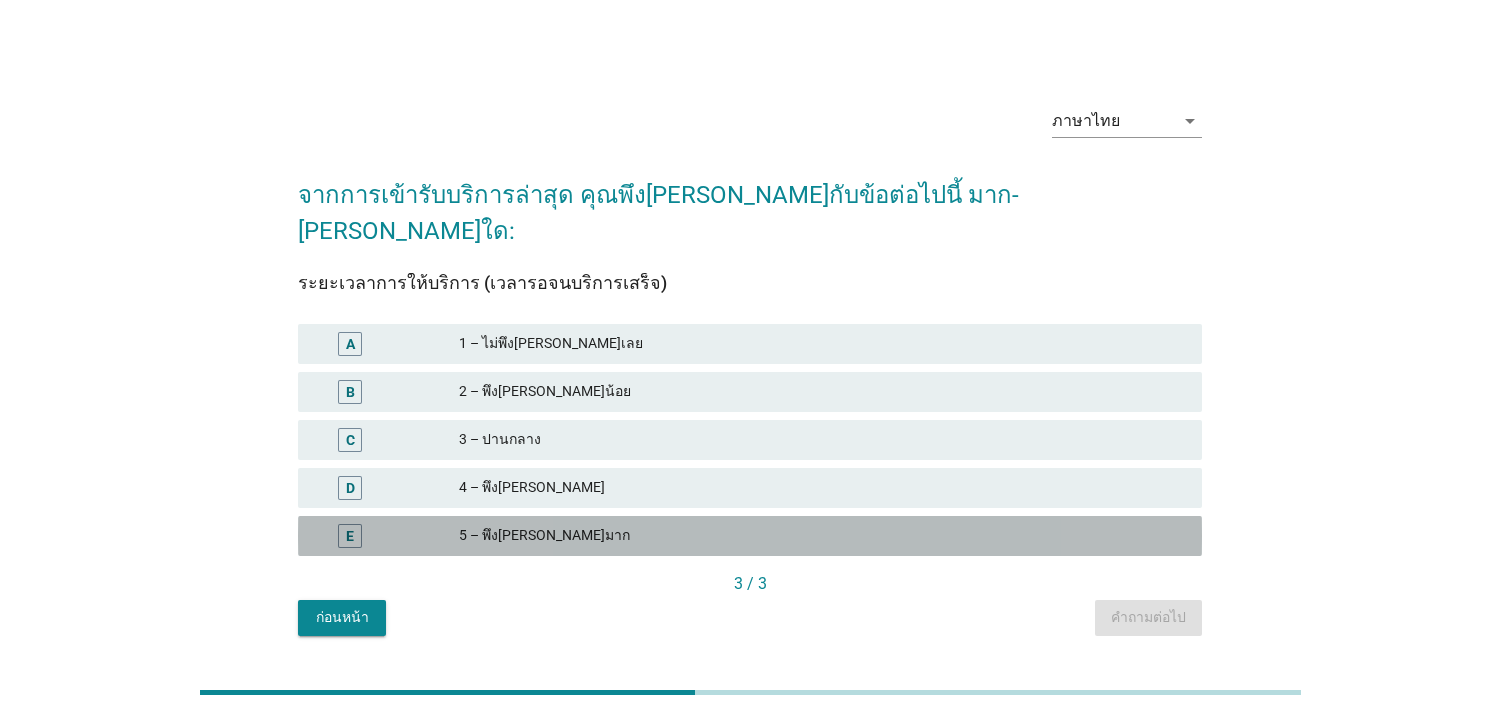 click on "5 – พึง[PERSON_NAME]มาก" at bounding box center [822, 536] 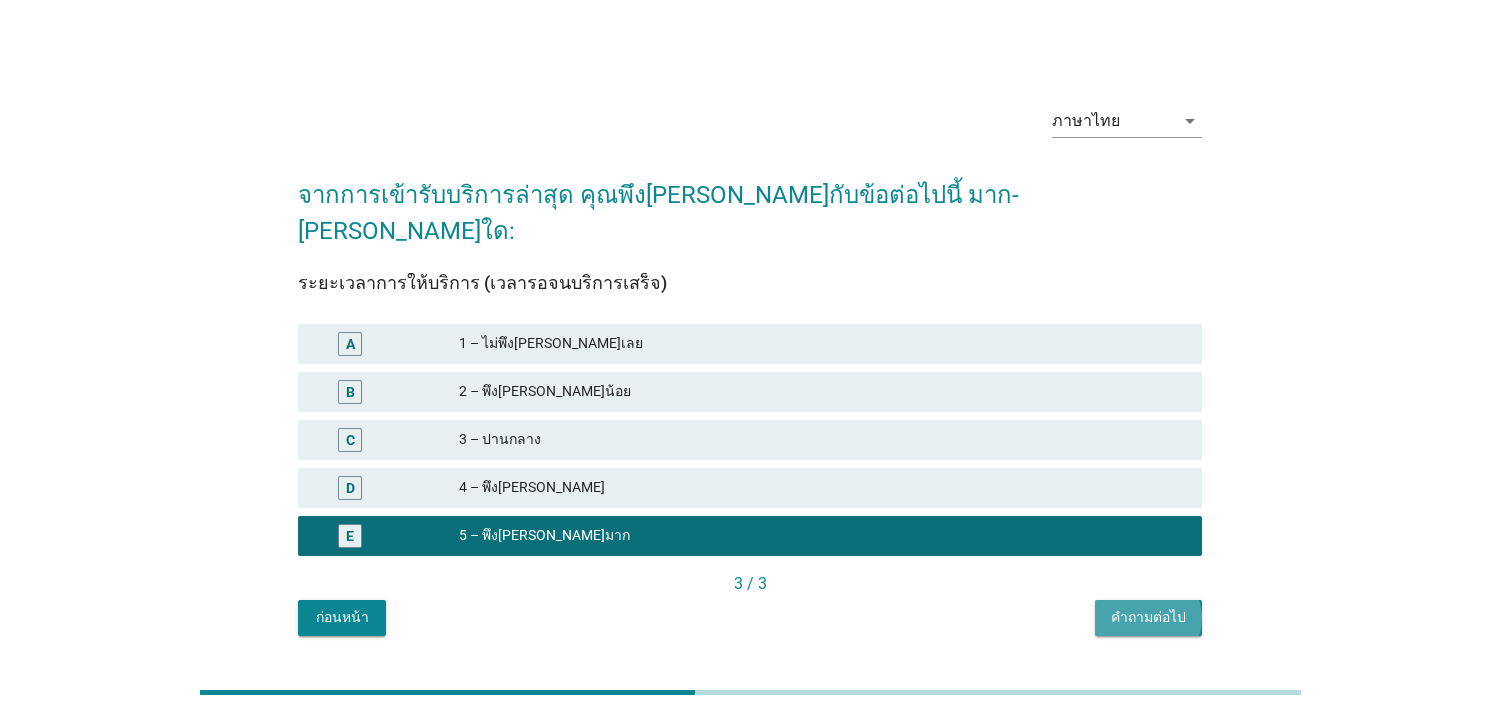 click on "คำถามต่อไป" at bounding box center (1148, 617) 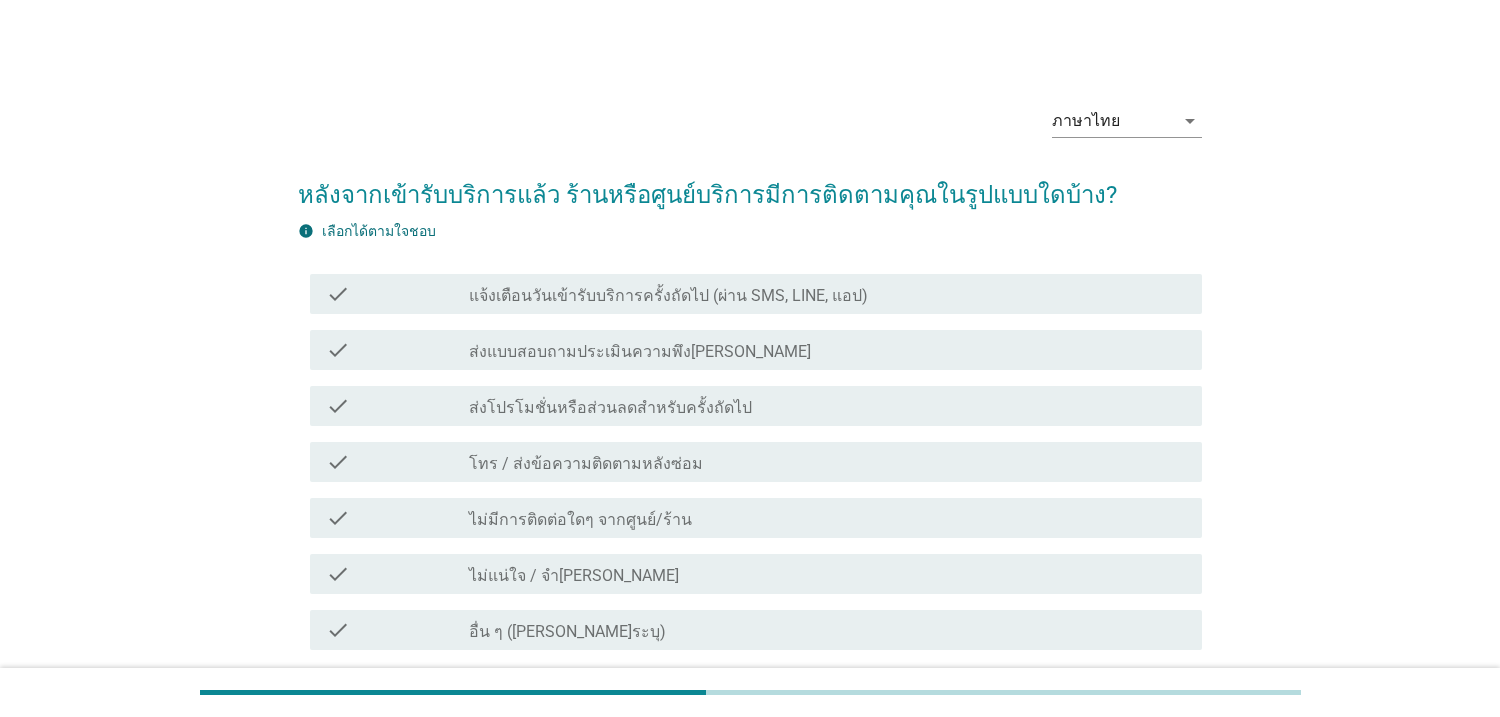 click on "แจ้งเตือนวันเข้ารับบริการครั้งถัดไป (ผ่าน SMS, LINE, แอป)" at bounding box center [668, 296] 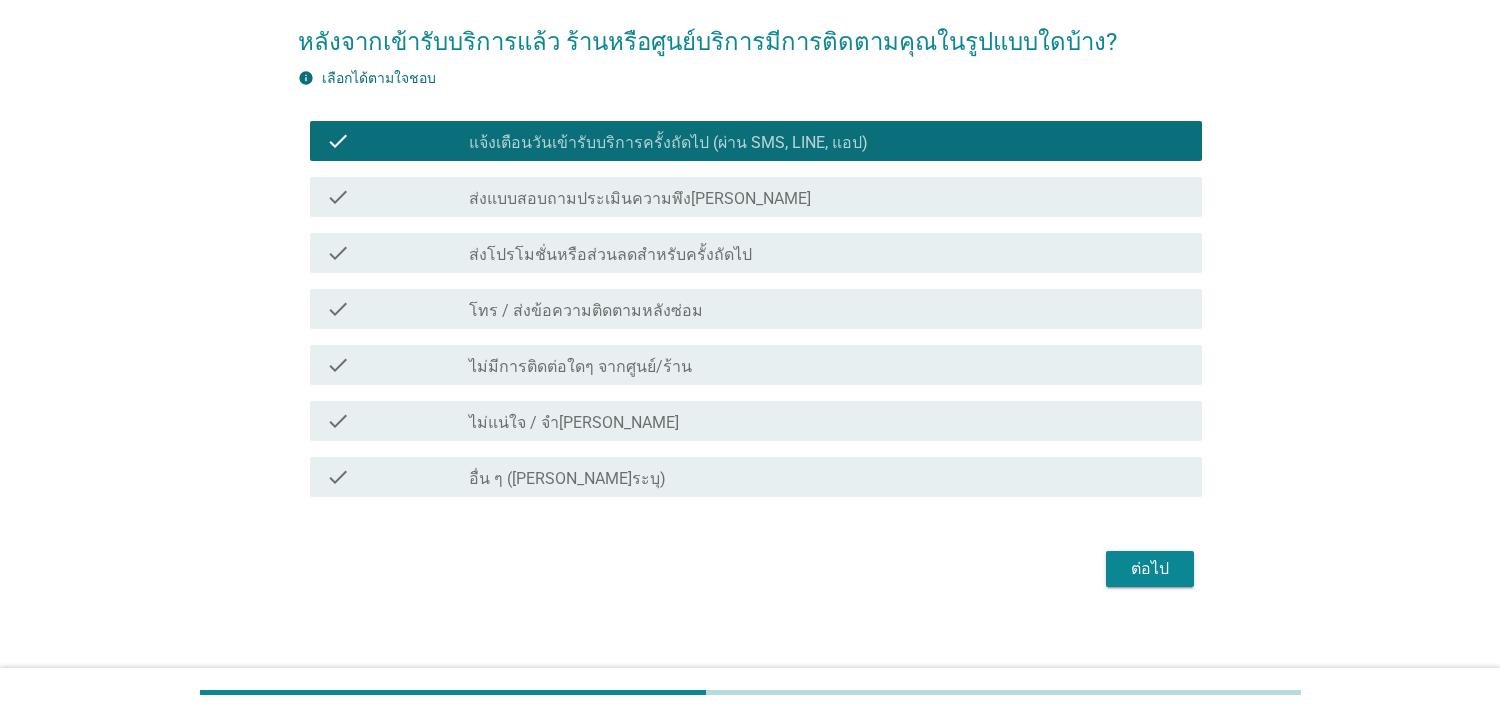 scroll, scrollTop: 166, scrollLeft: 0, axis: vertical 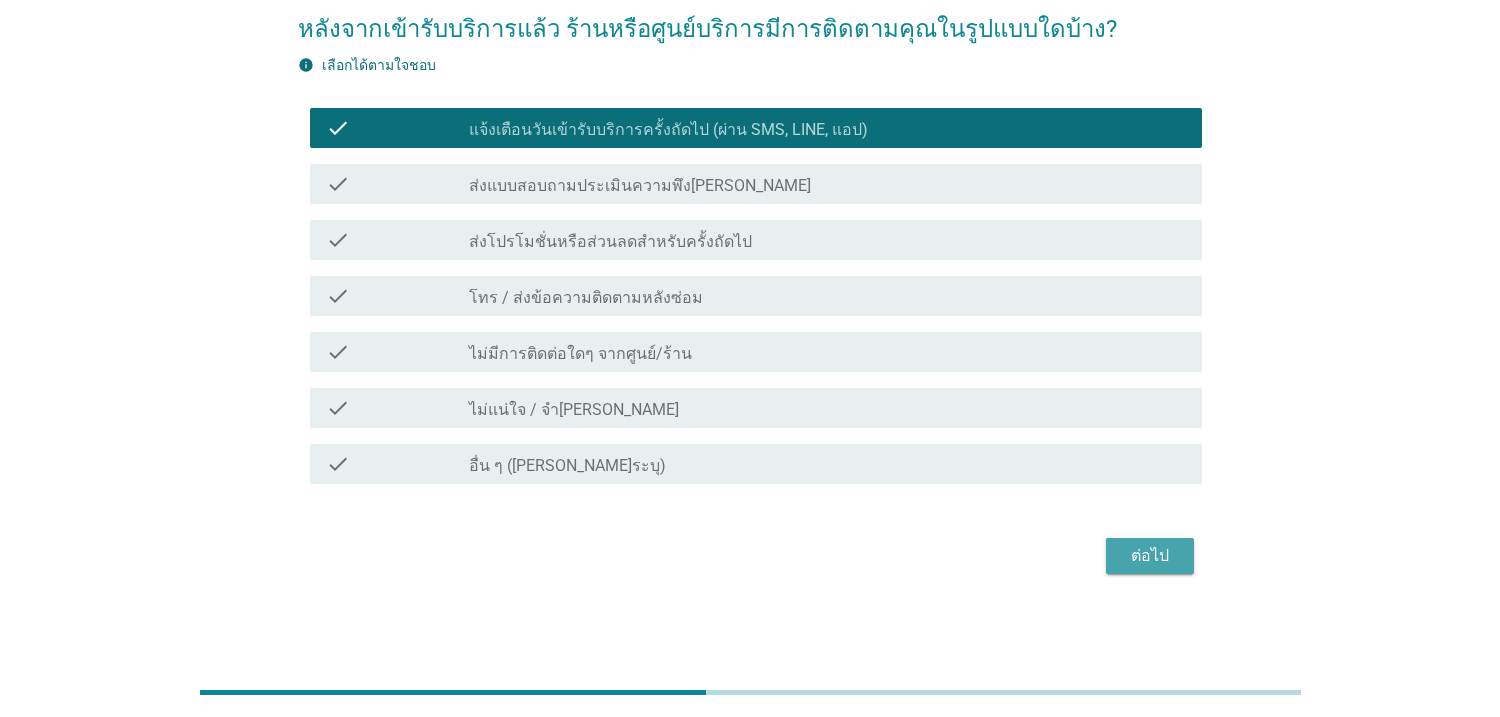 click on "ต่อไป" at bounding box center [1150, 556] 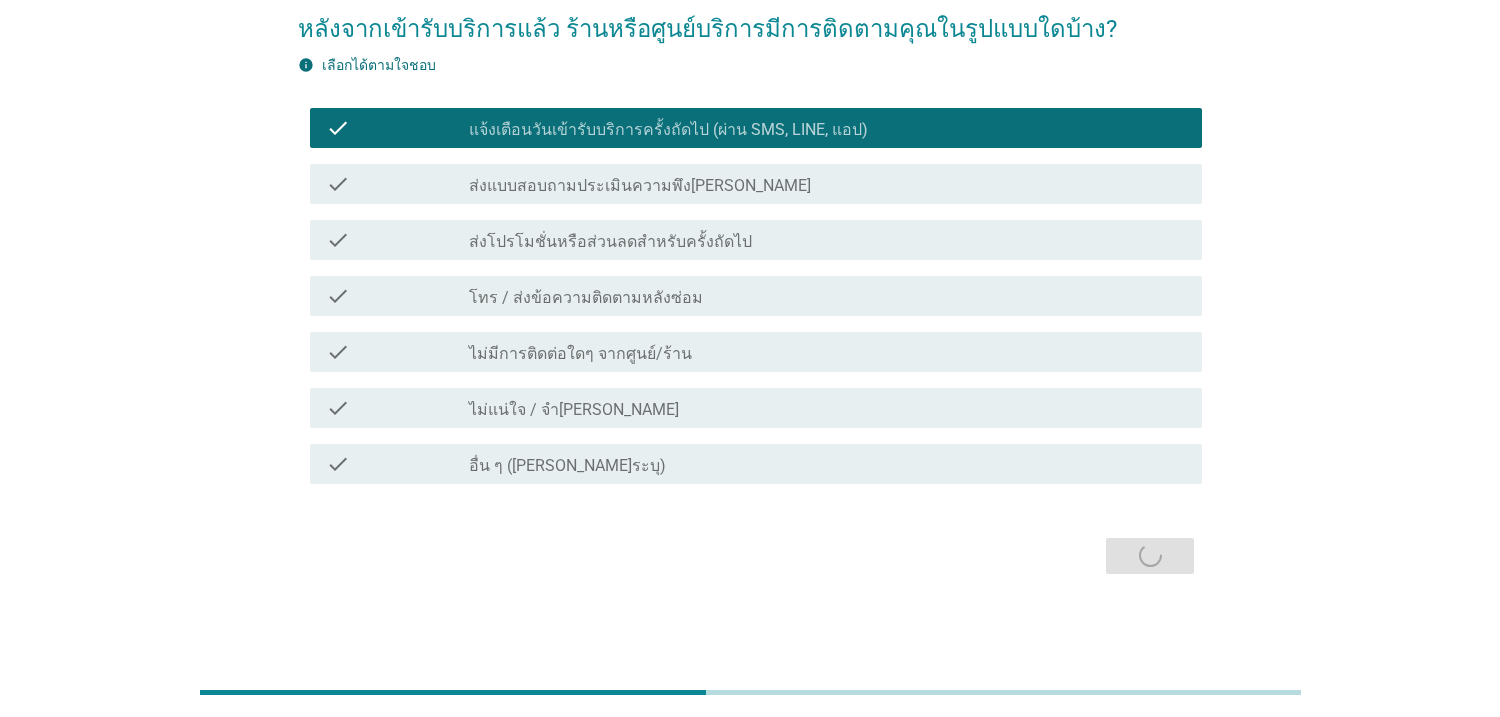 scroll, scrollTop: 0, scrollLeft: 0, axis: both 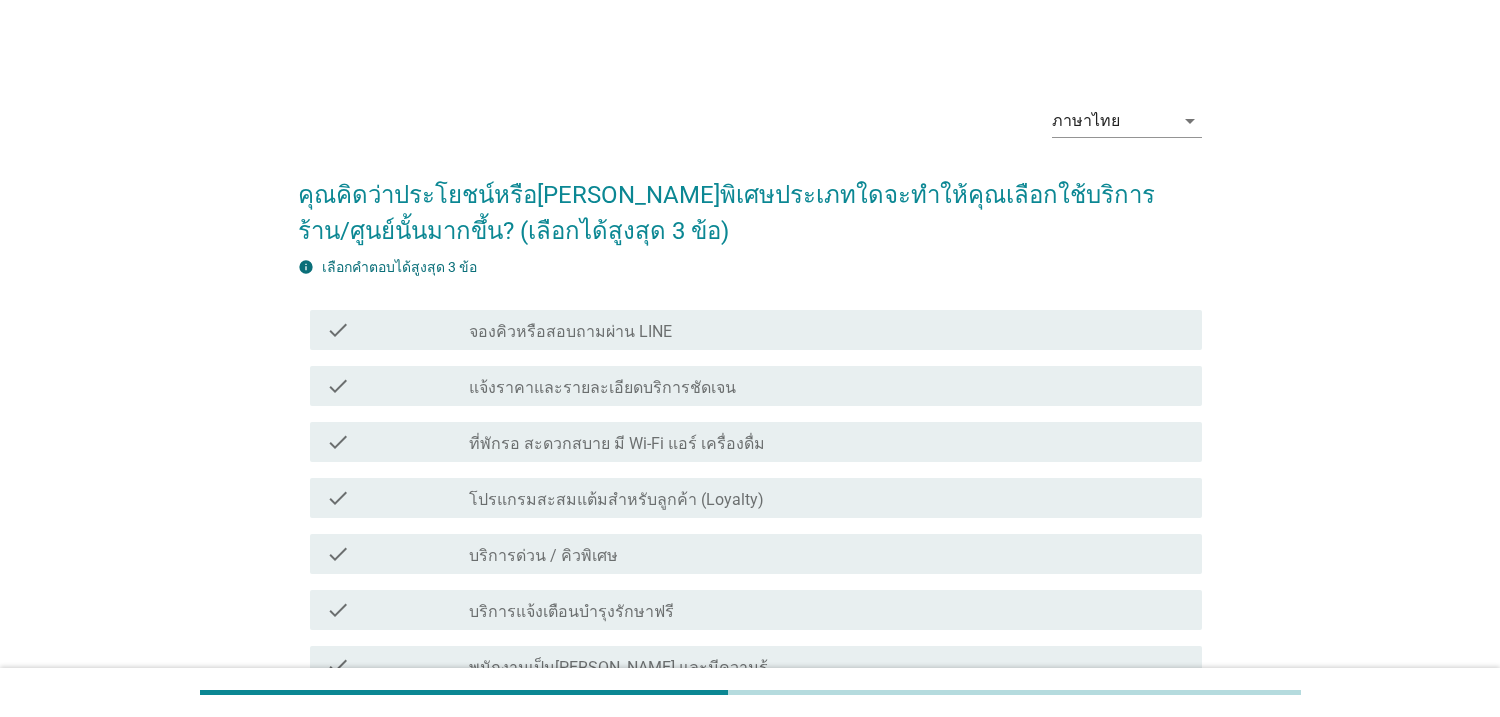 click on "จองคิวหรือสอบถามผ่าน LINE" at bounding box center (570, 332) 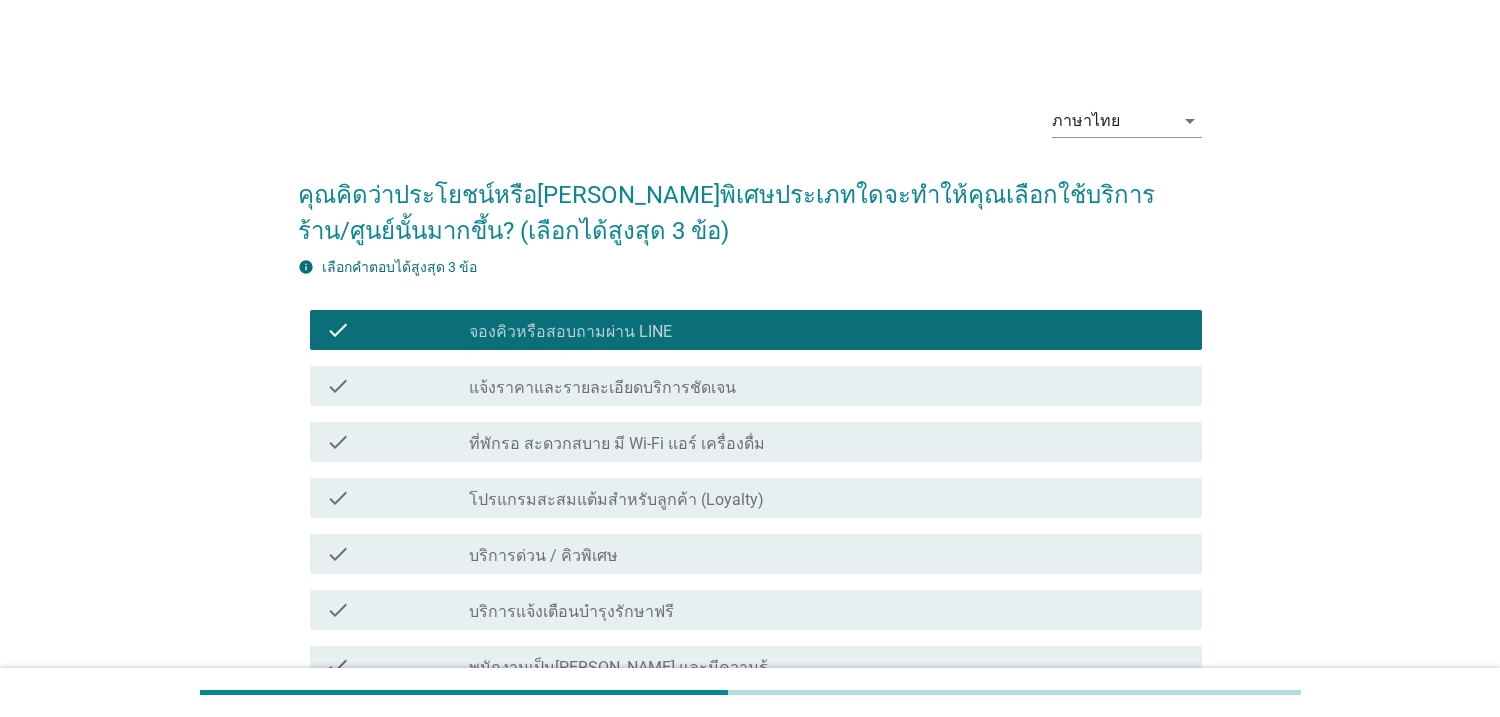 click on "แจ้งราคาและรายละเอียดบริการชัดเจน" at bounding box center [602, 388] 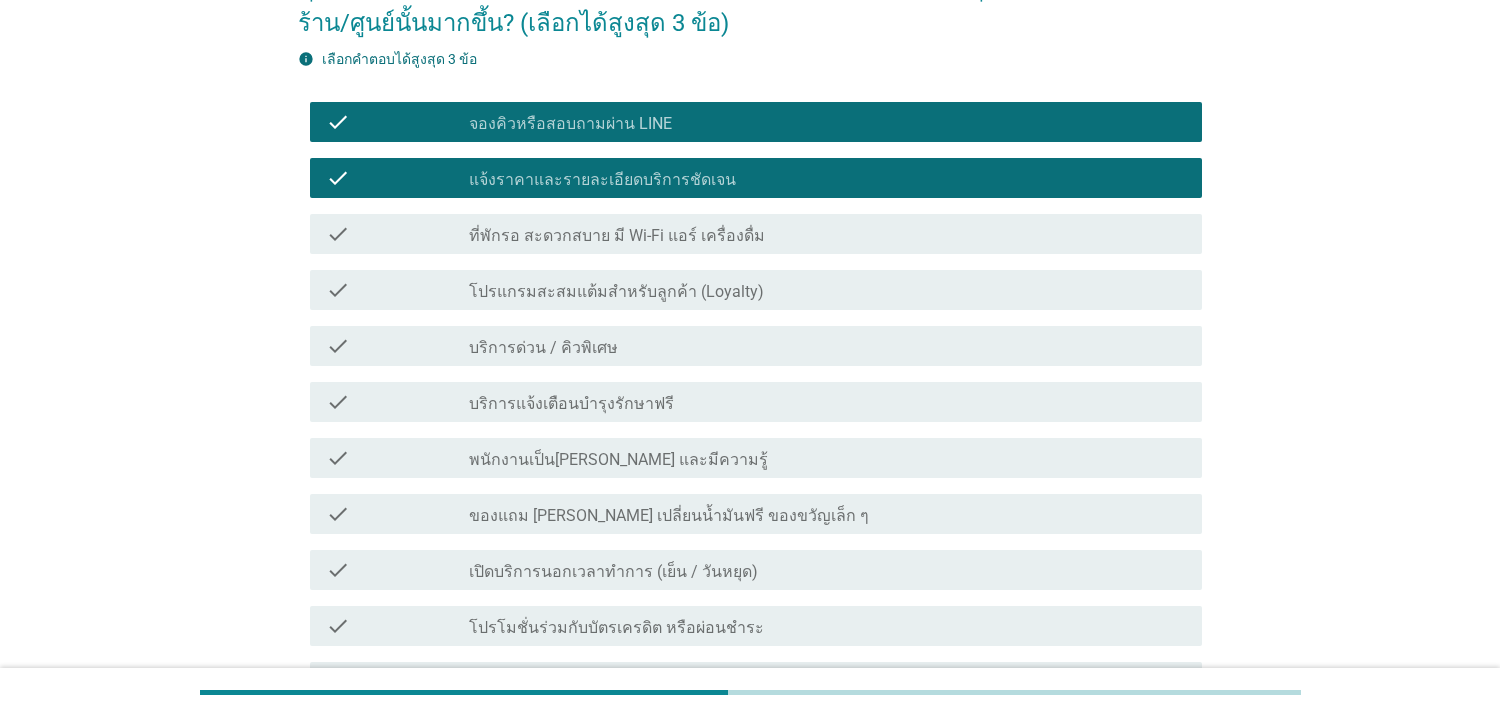 scroll, scrollTop: 230, scrollLeft: 0, axis: vertical 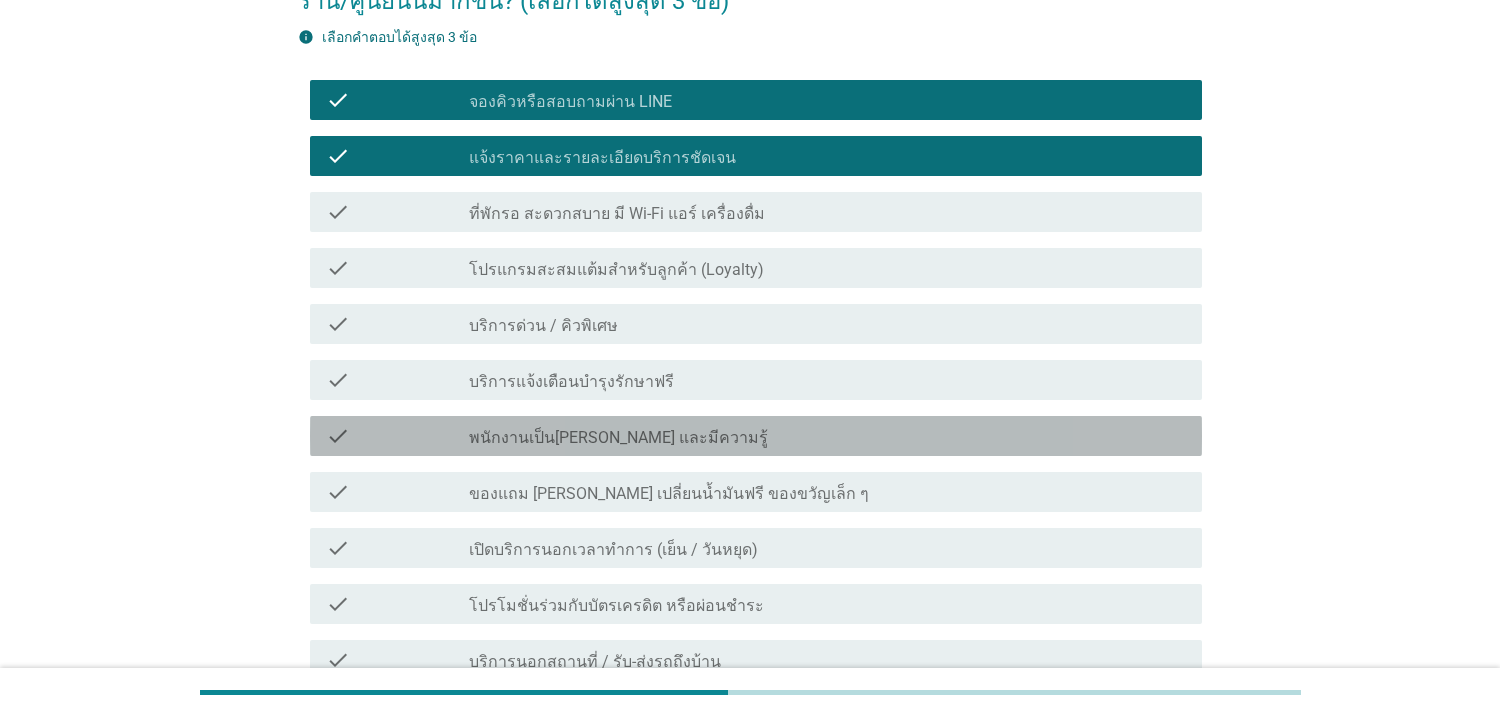 click on "check_box_outline_blank พนักงานเป็น[PERSON_NAME] และมีความรู้" at bounding box center [827, 436] 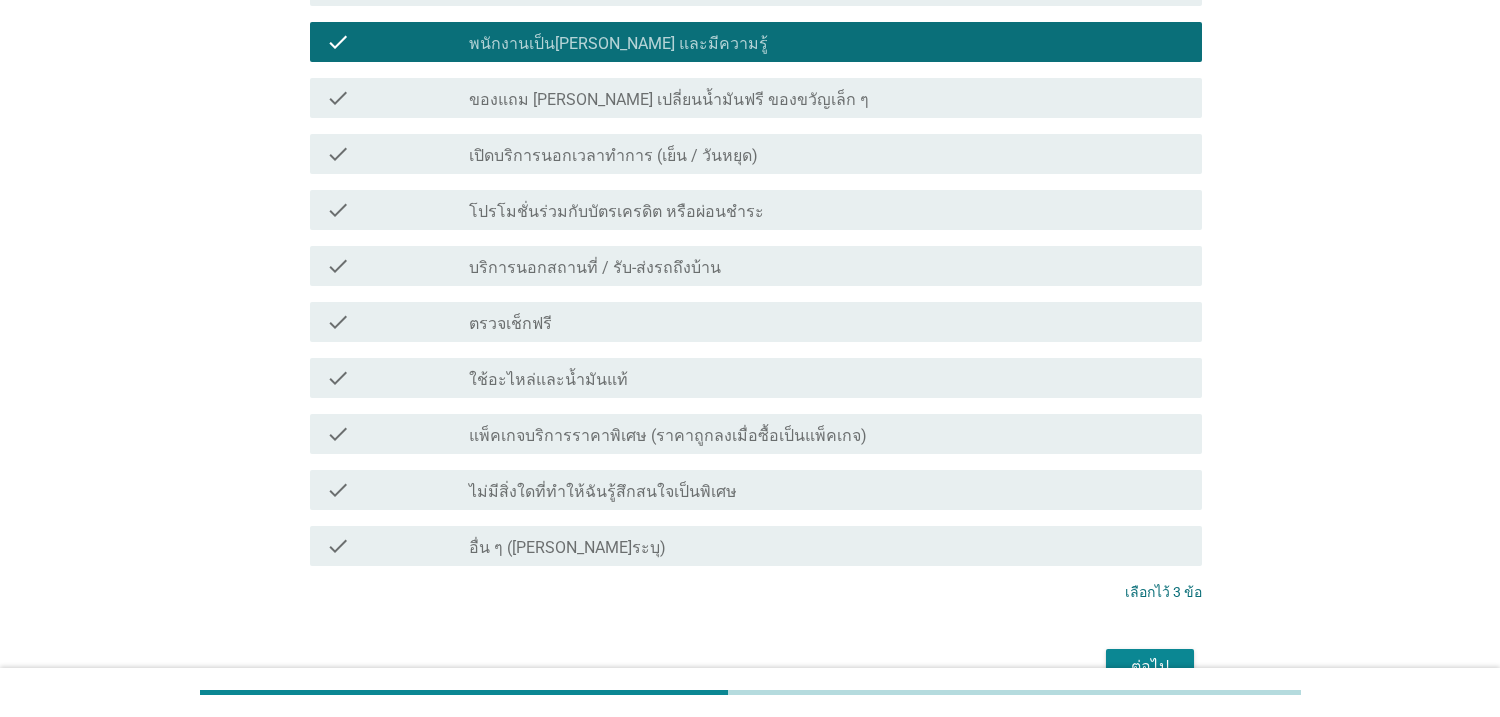scroll, scrollTop: 735, scrollLeft: 0, axis: vertical 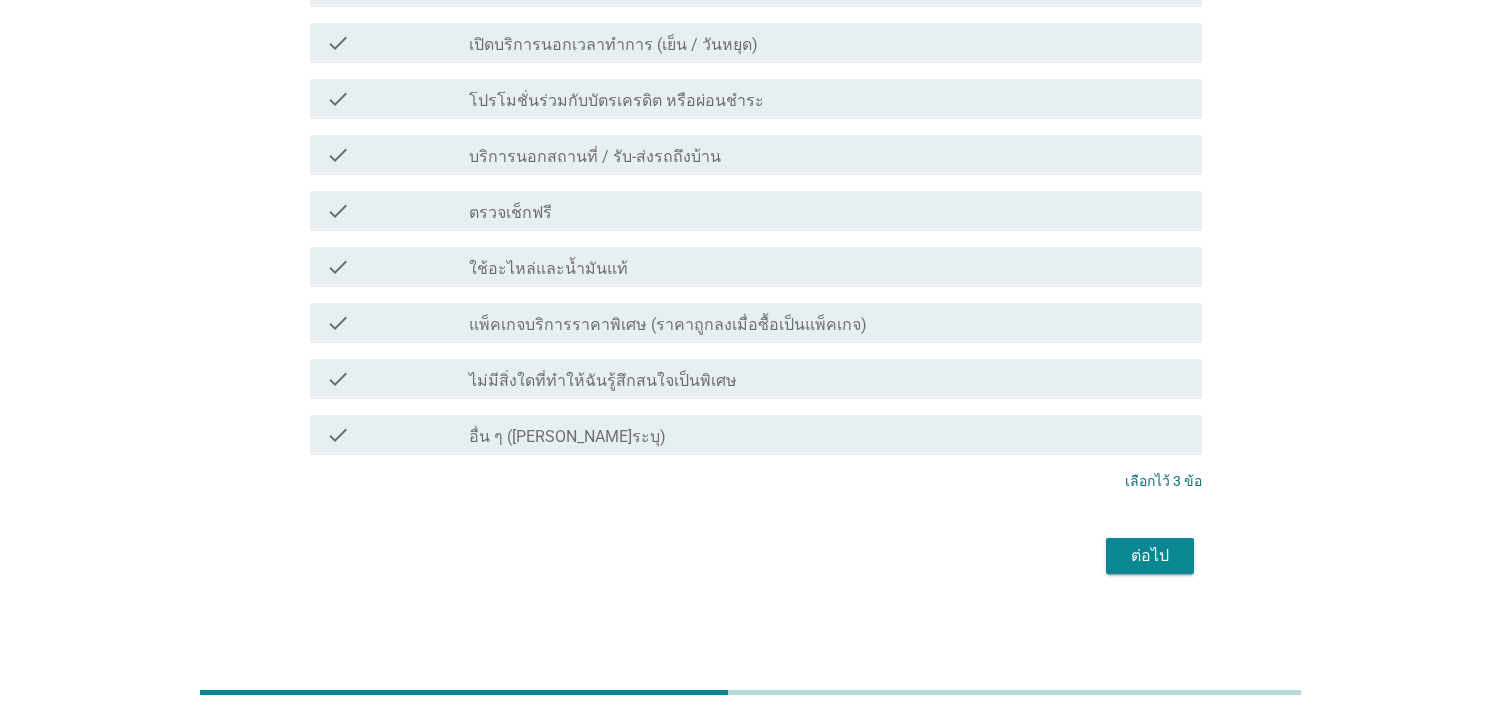 click on "ต่อไป" at bounding box center (1150, 556) 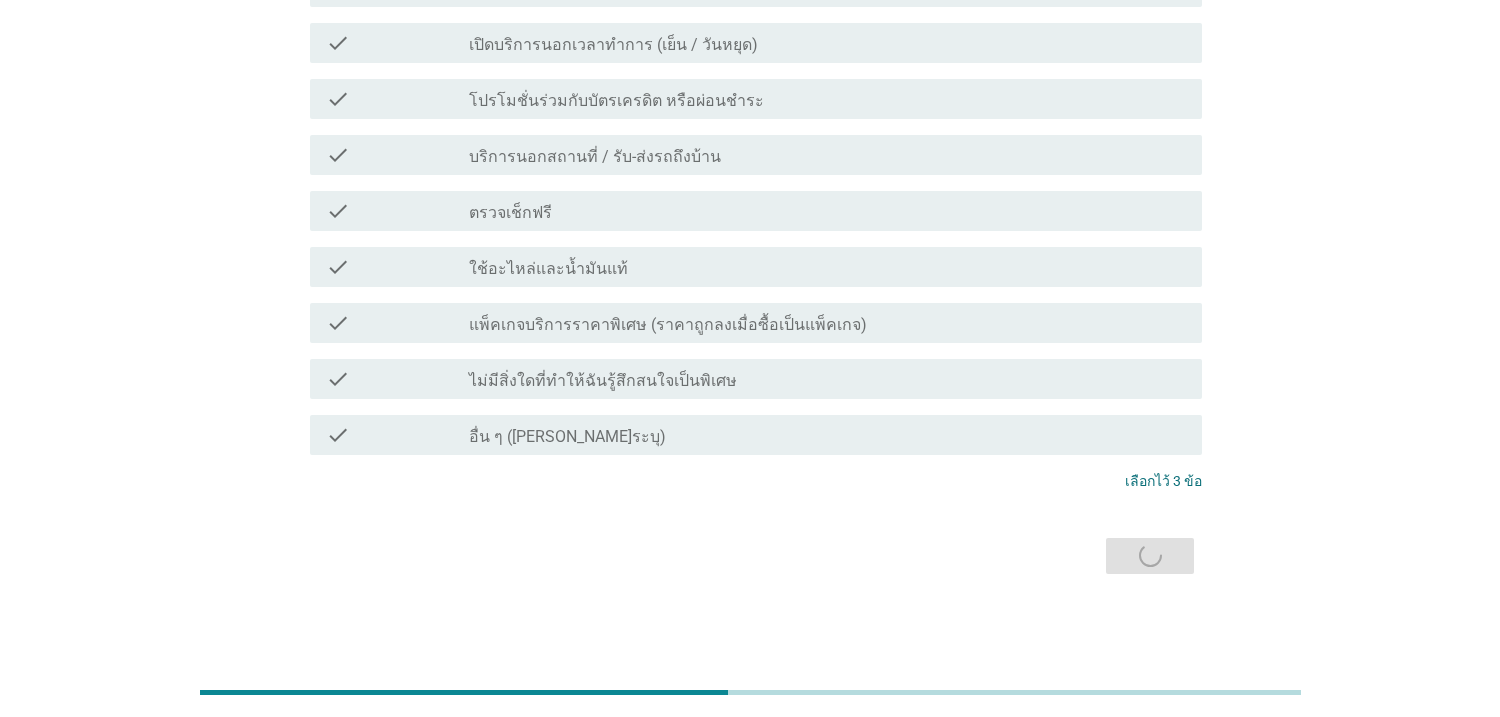 scroll, scrollTop: 0, scrollLeft: 0, axis: both 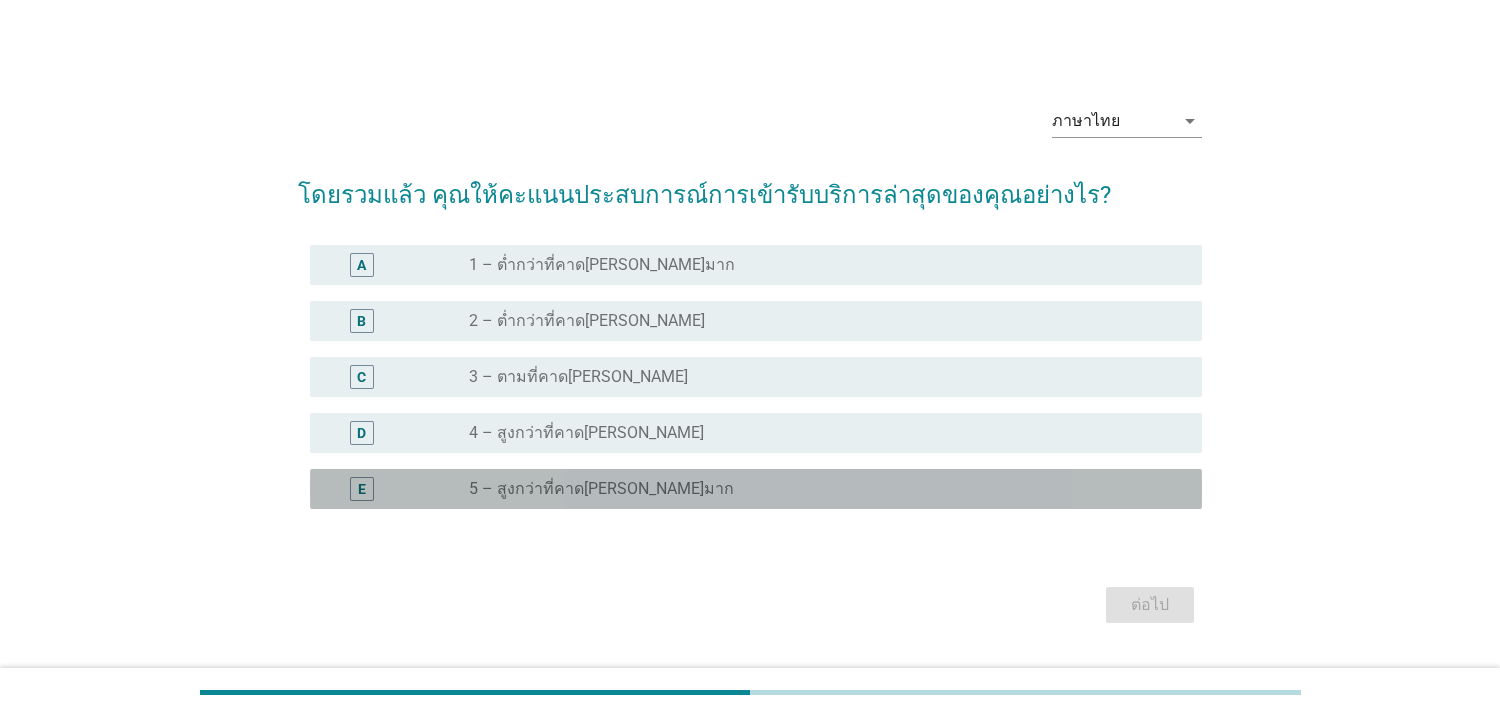 click on "radio_button_unchecked 5 – สูงกว่าที่คาด[PERSON_NAME]มาก" at bounding box center [819, 489] 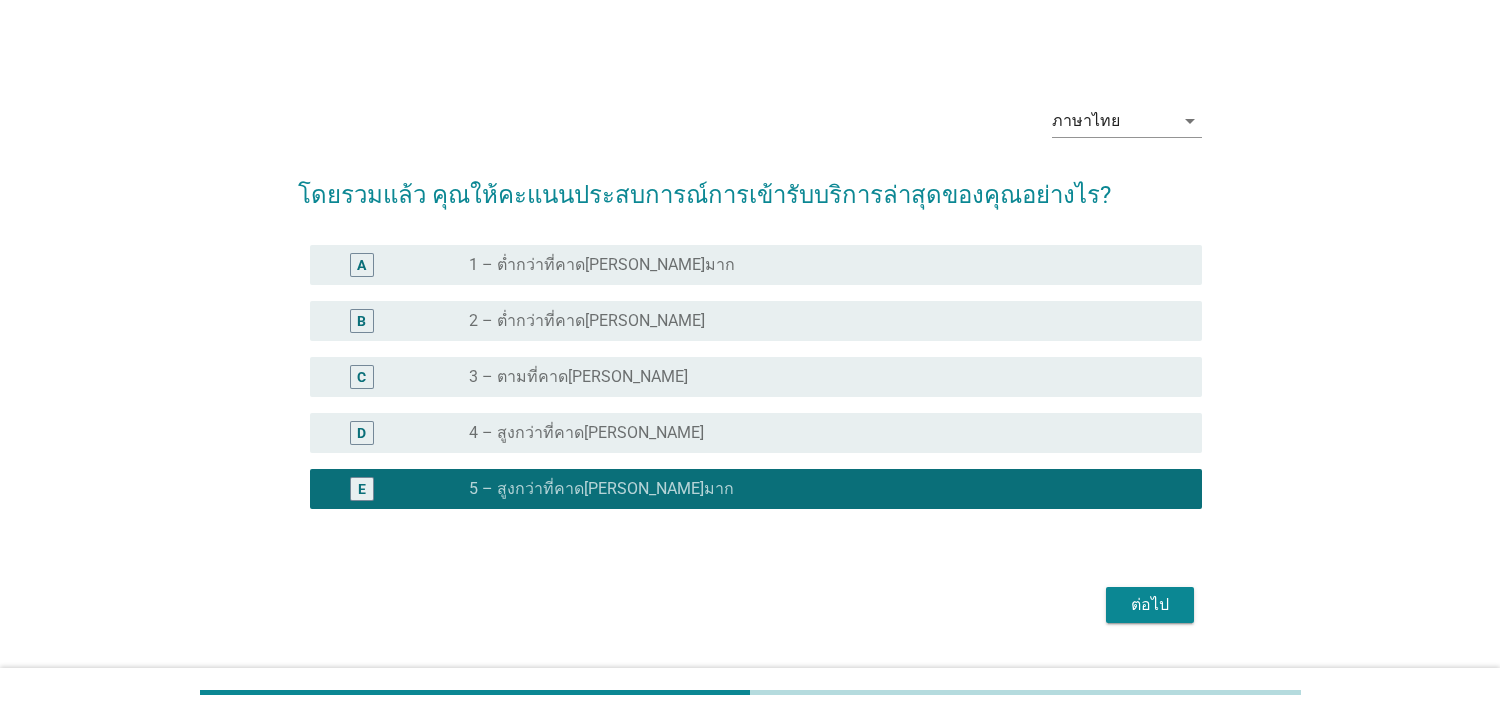 click on "ต่อไป" at bounding box center [1150, 605] 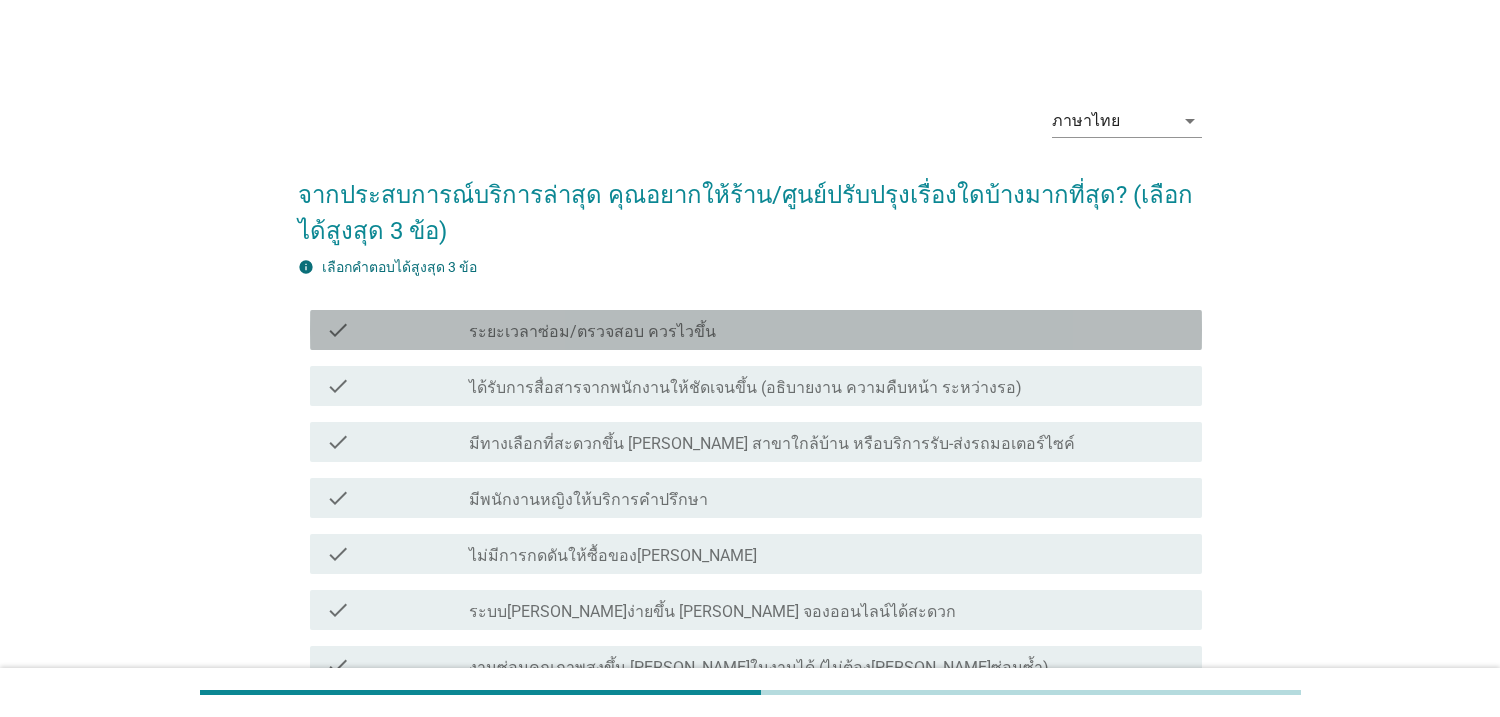 click on "check_box_outline_blank ระยะเวลาซ่อม/ตรวจสอบ ควรไวขึ้น" at bounding box center (827, 330) 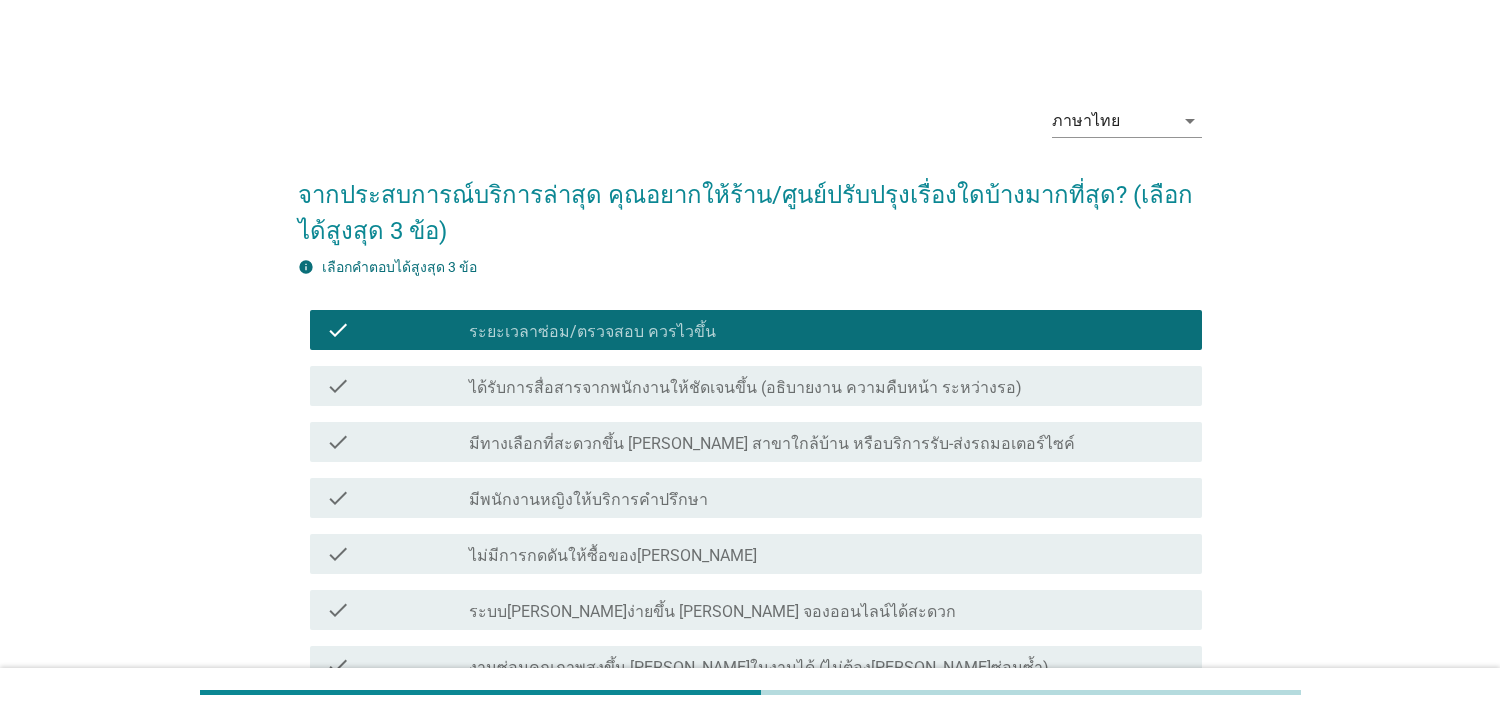 click on "check_box_outline_blank ระยะเวลาซ่อม/ตรวจสอบ ควรไวขึ้น" at bounding box center (827, 330) 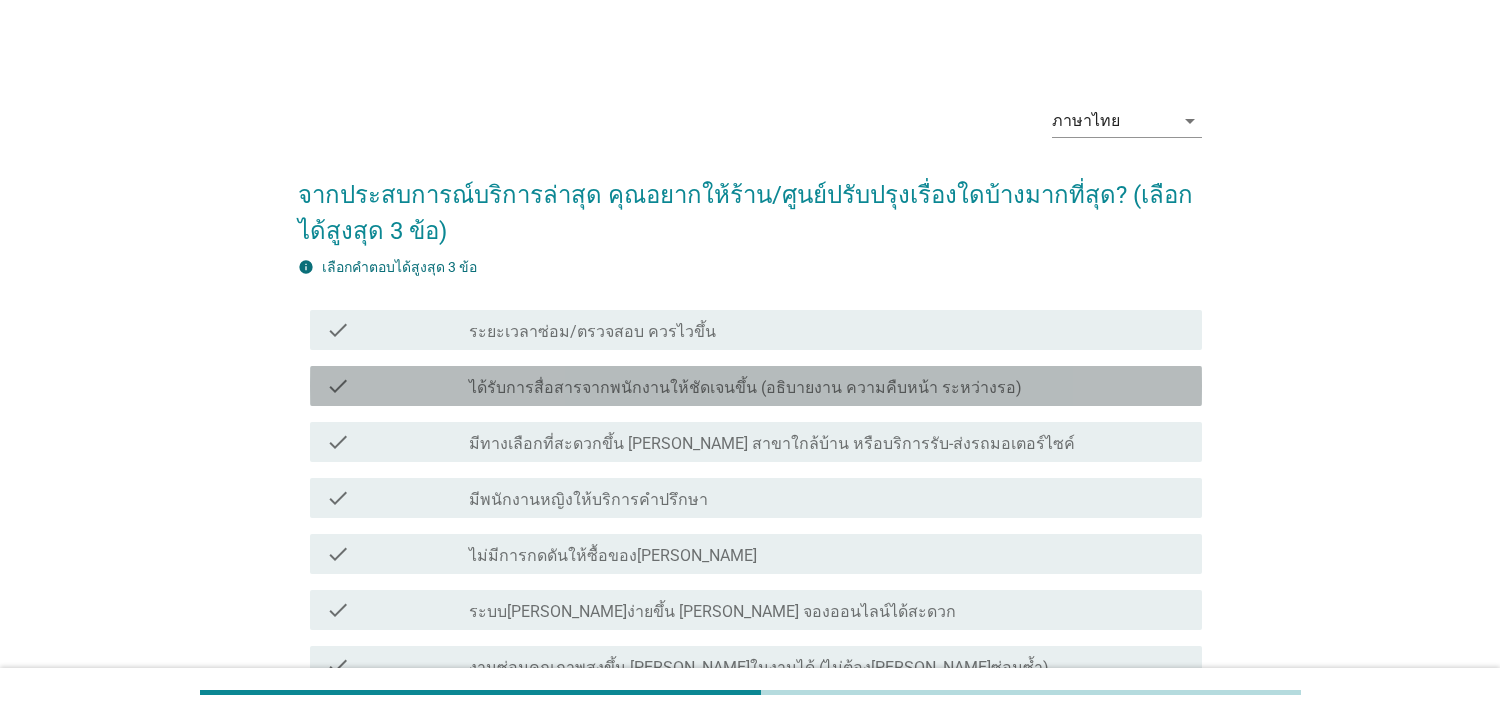 click on "ได้รับการสื่อสารจากพนักงานให้ชัดเจนขึ้น (อธิบายงาน ความคืบหน้า ระหว่างรอ)" at bounding box center [745, 388] 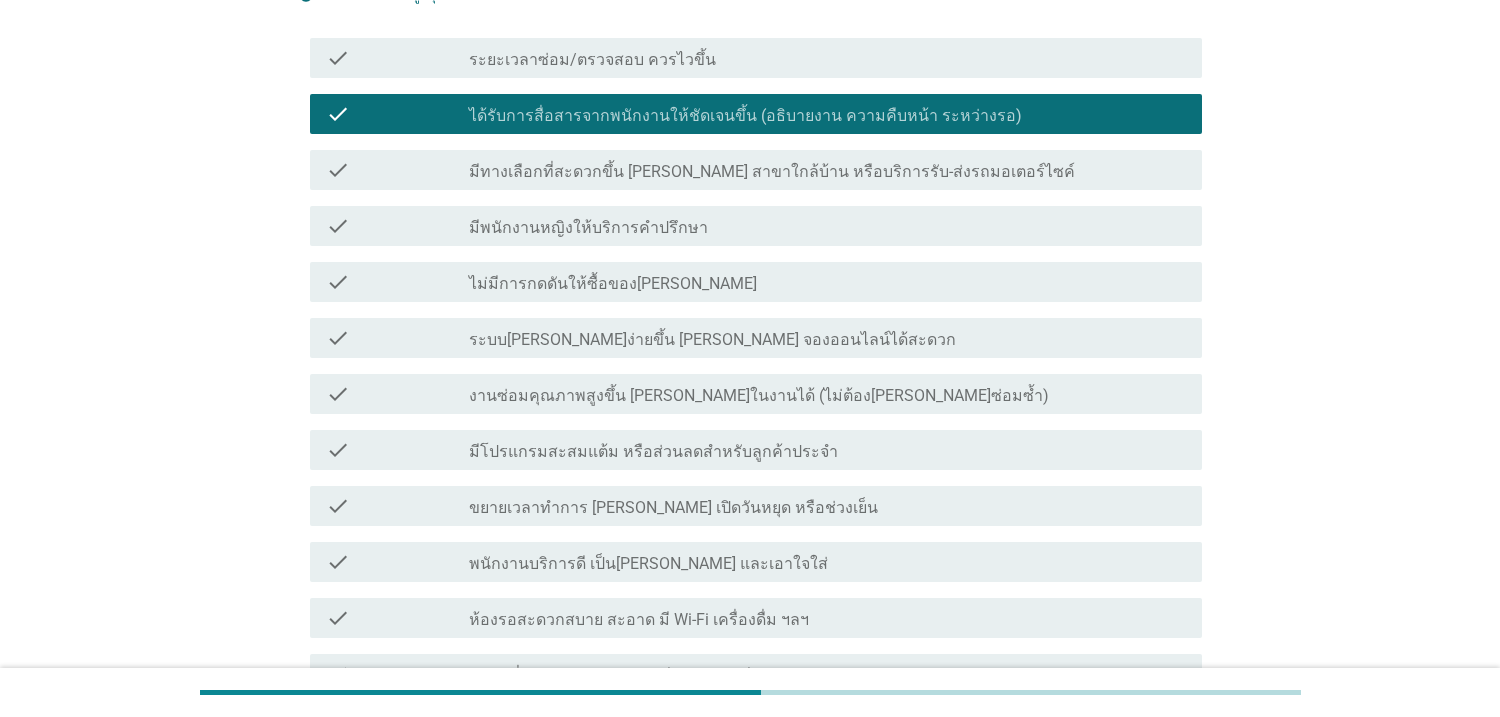 scroll, scrollTop: 345, scrollLeft: 0, axis: vertical 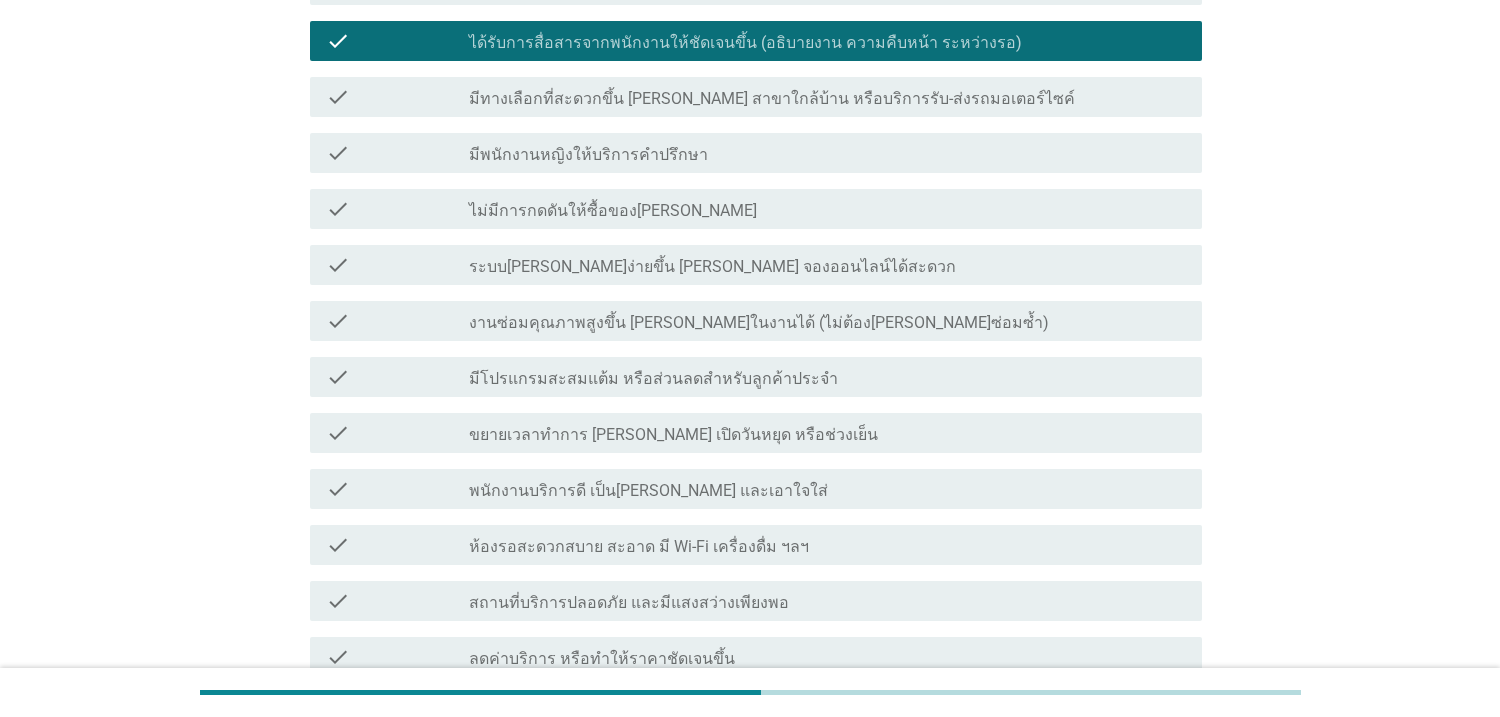 click on "ขยายเวลาทำการ [PERSON_NAME] เปิดวันหยุด หรือช่วงเย็น" at bounding box center (673, 435) 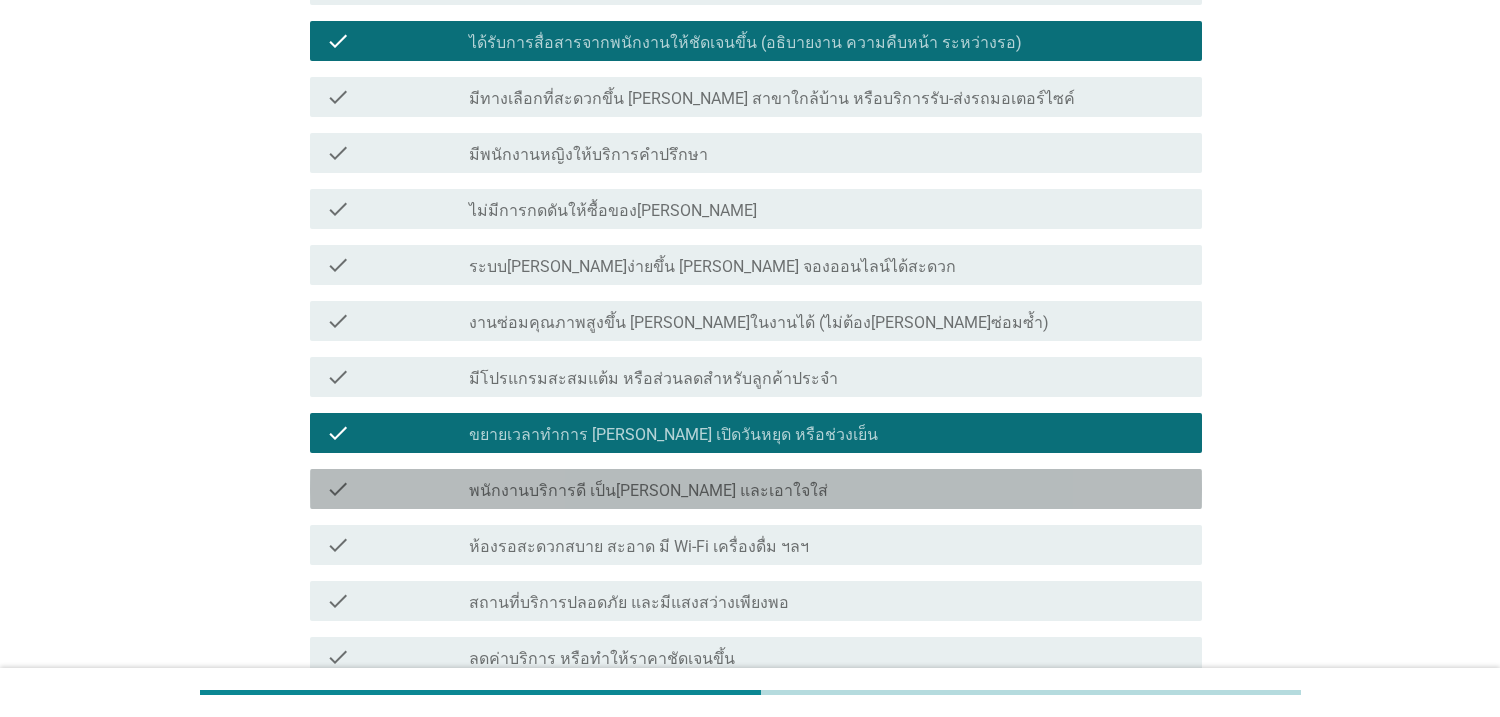 click on "check_box_outline_blank พนักงานบริการดี เป็น[PERSON_NAME] และเอาใจใส่" at bounding box center [827, 489] 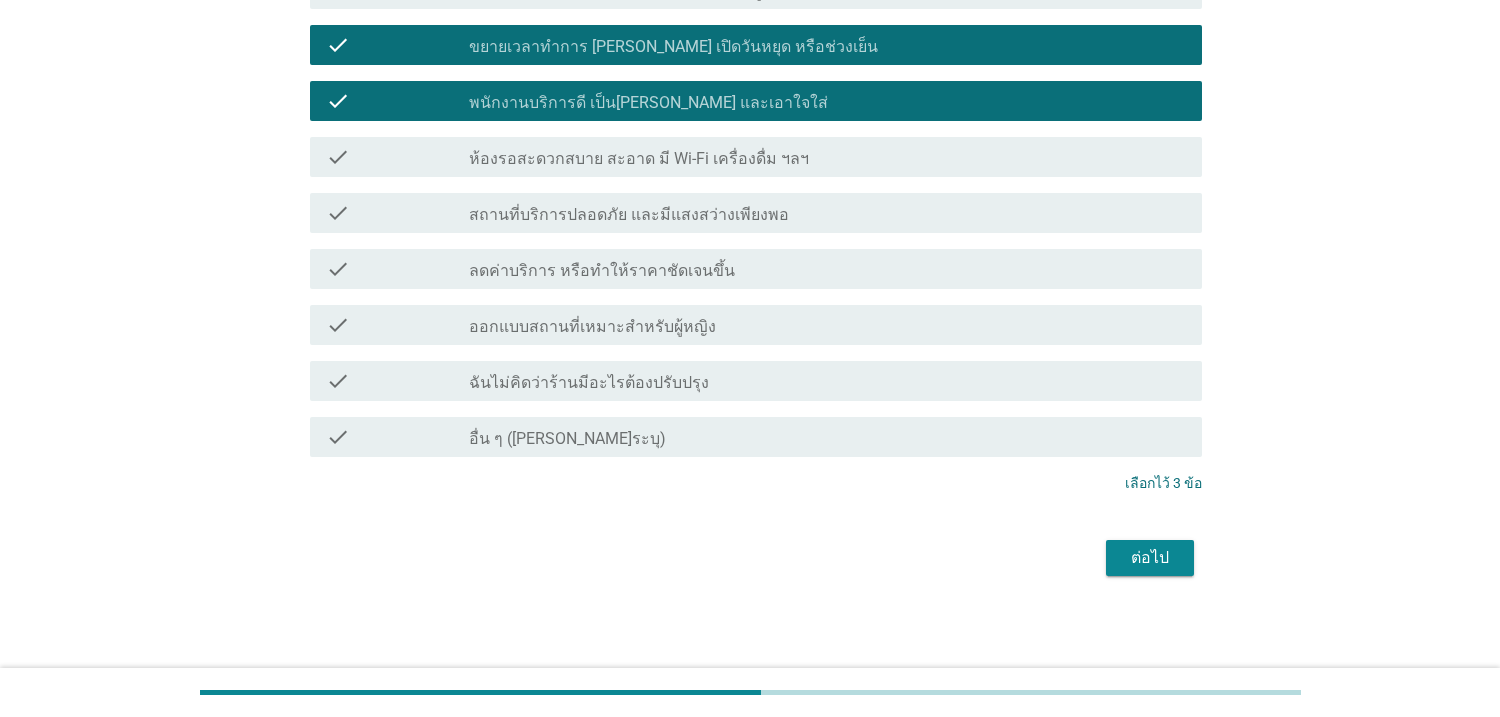 scroll, scrollTop: 735, scrollLeft: 0, axis: vertical 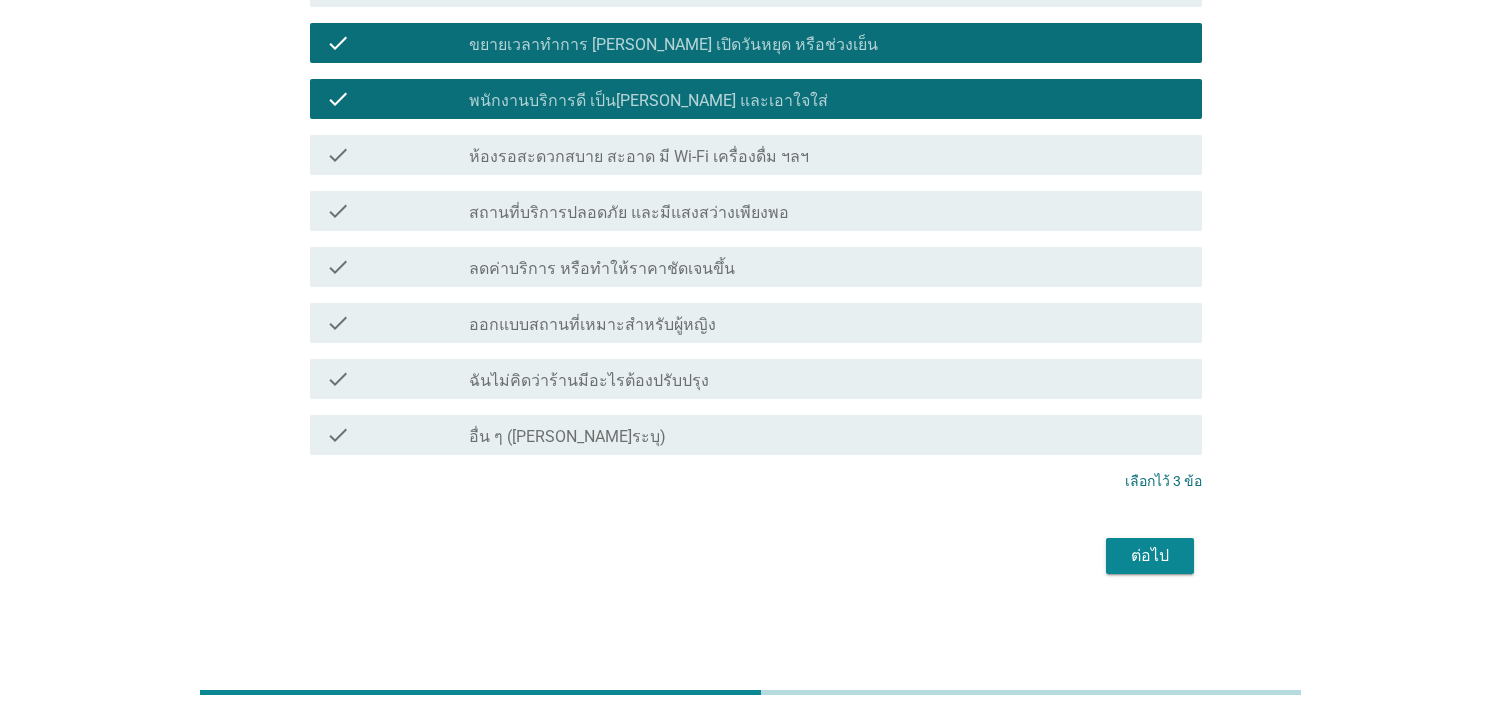 click on "ต่อไป" at bounding box center [1150, 556] 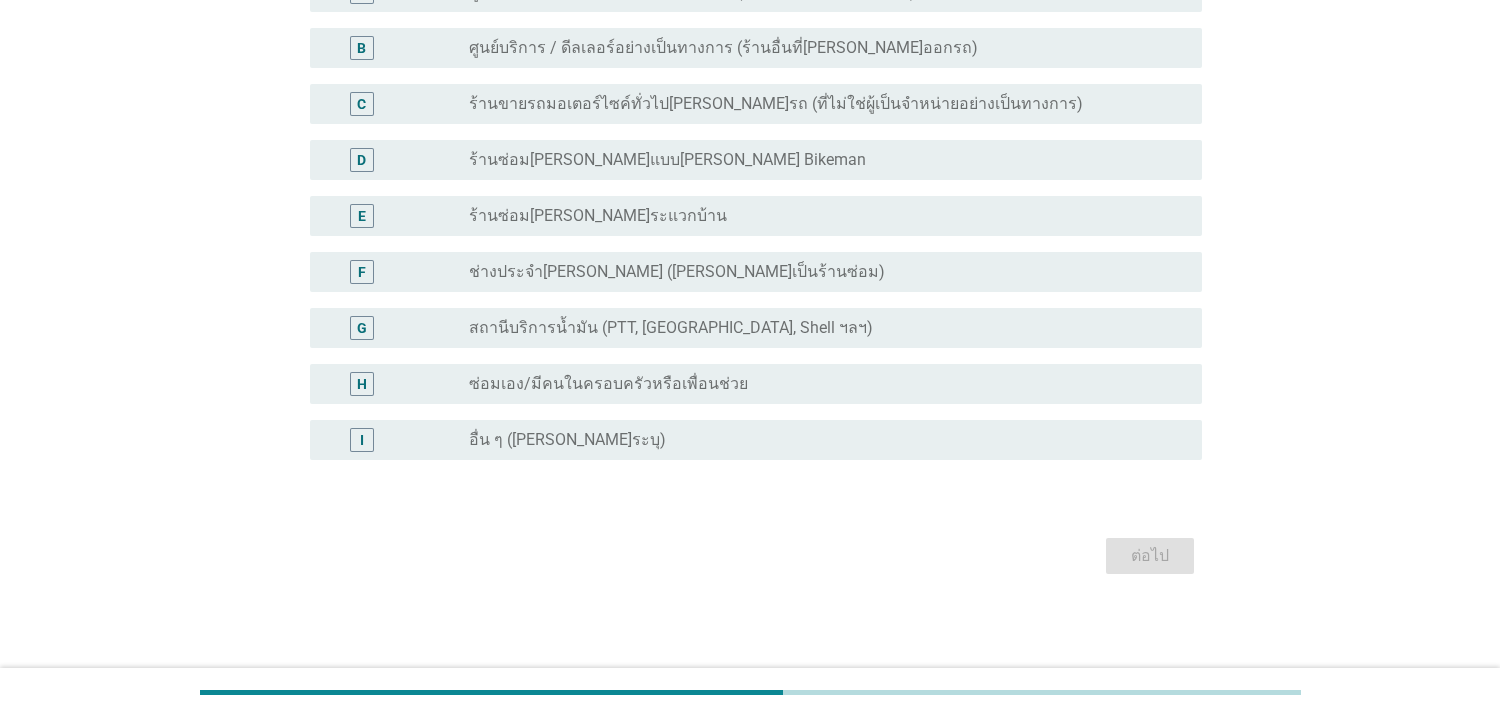 scroll, scrollTop: 0, scrollLeft: 0, axis: both 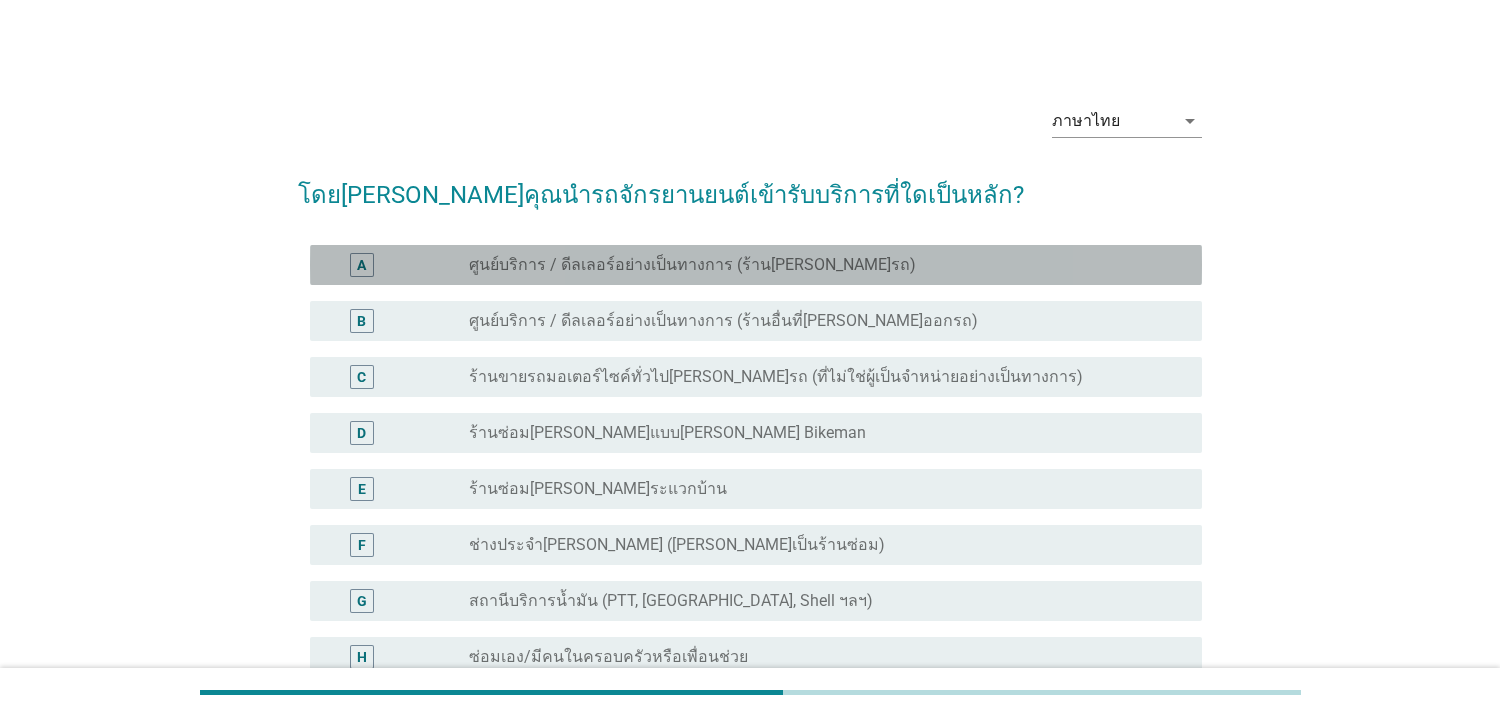 click on "ศูนย์บริการ / ดีลเลอร์อย่างเป็นทางการ  (ร้าน[PERSON_NAME]รถ)" at bounding box center [692, 265] 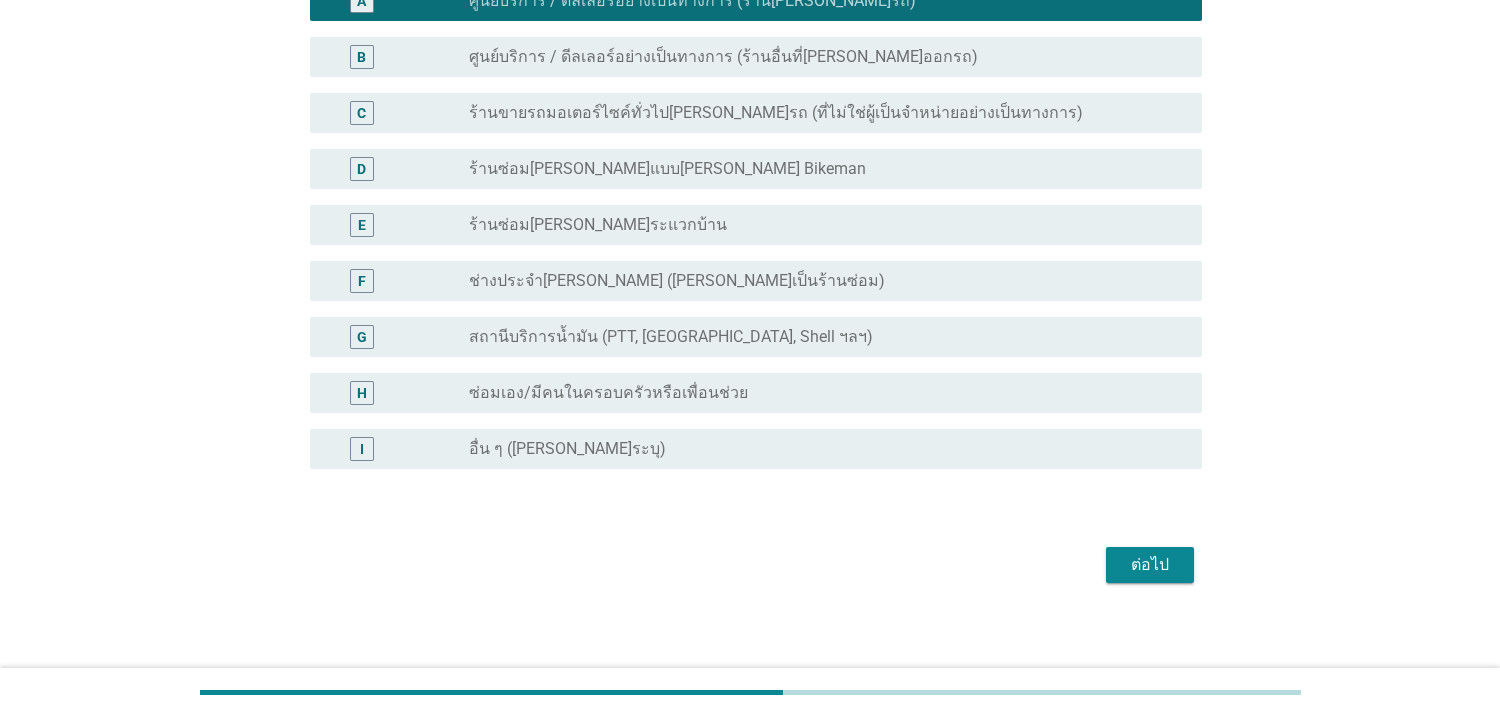 scroll, scrollTop: 273, scrollLeft: 0, axis: vertical 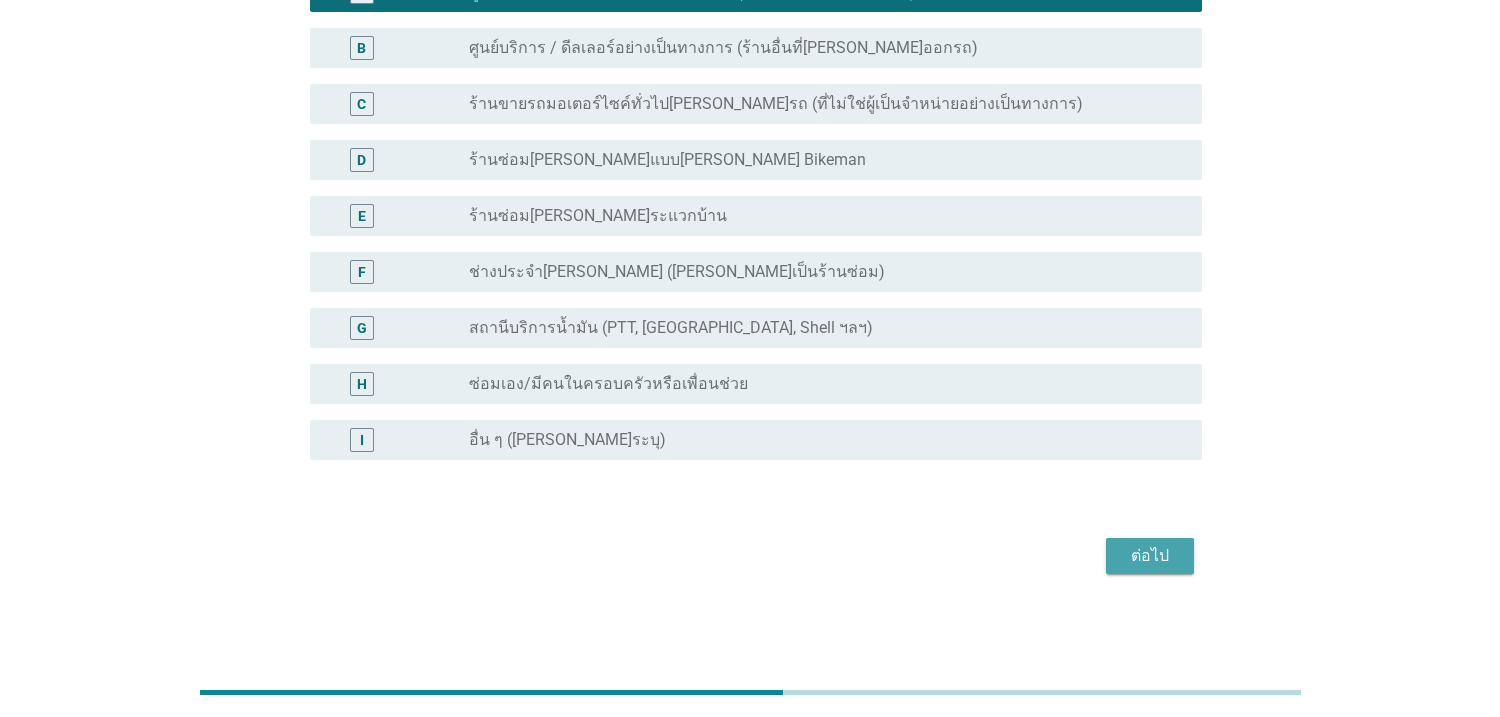 click on "ต่อไป" at bounding box center [1150, 556] 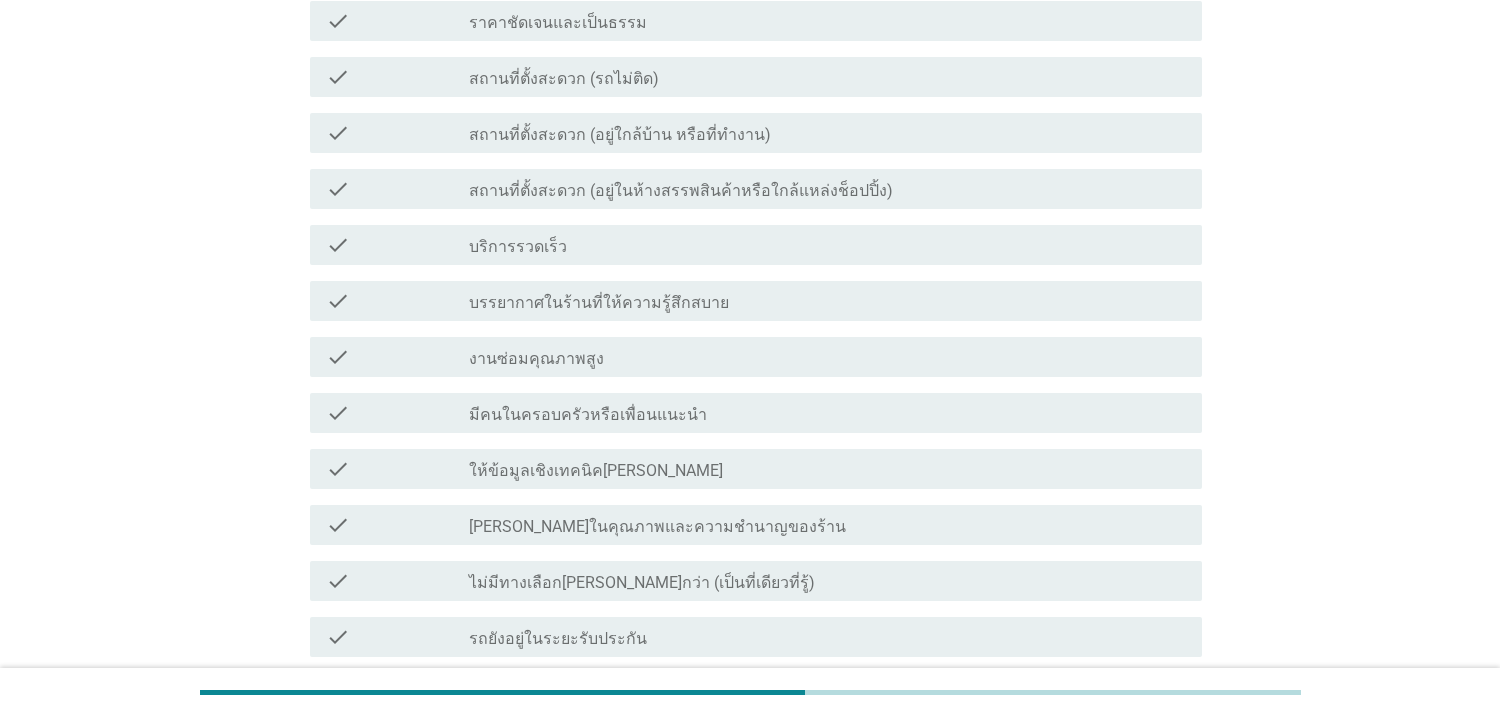 scroll, scrollTop: 0, scrollLeft: 0, axis: both 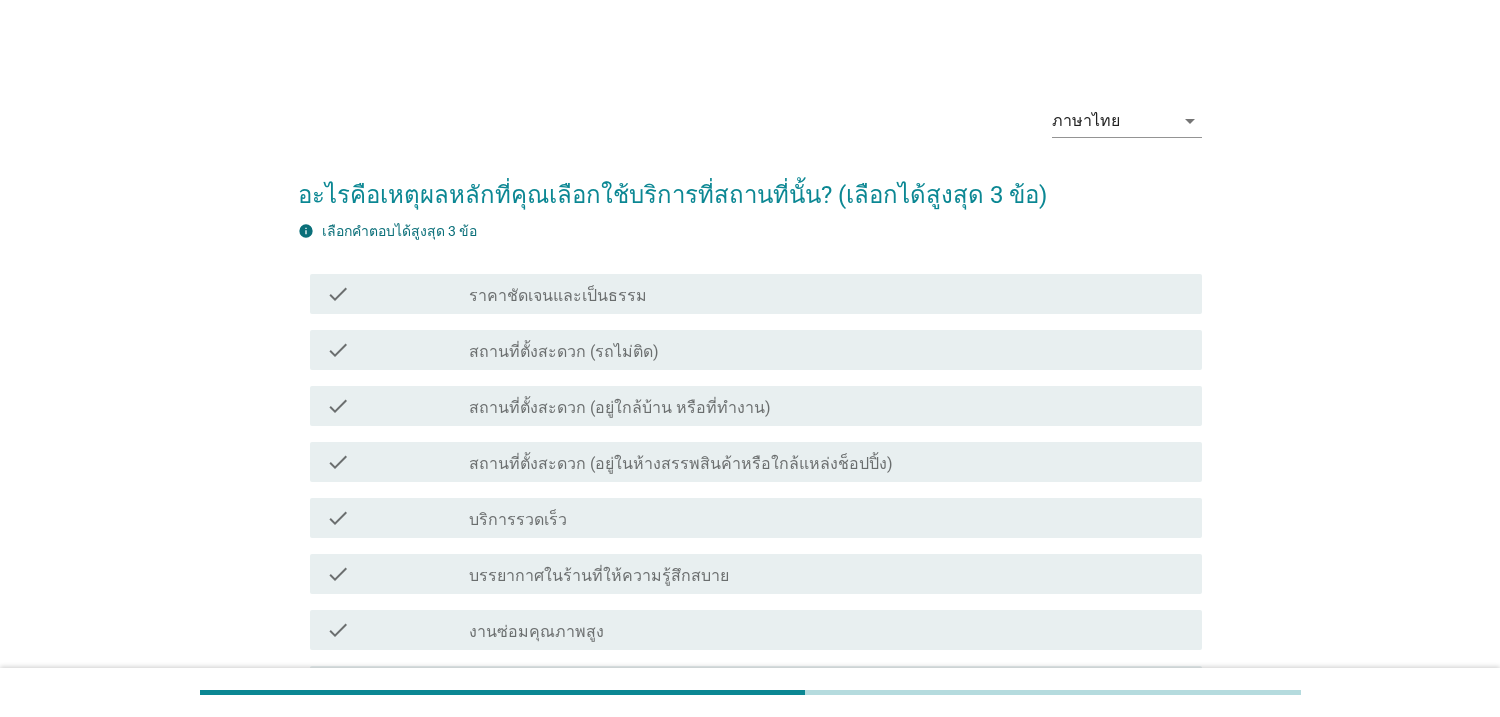 click on "ราคาชัดเจนและเป็นธรรม" at bounding box center [558, 296] 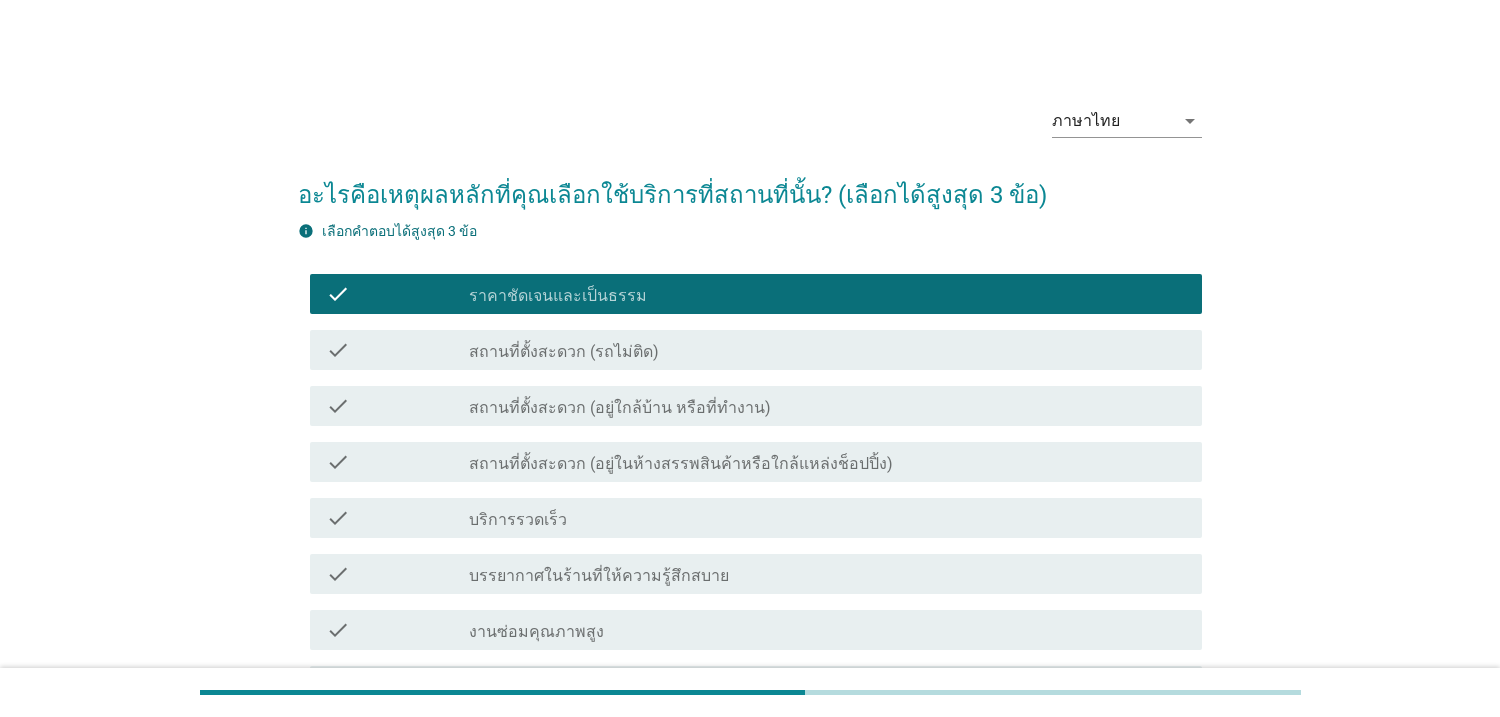 click on "check_box_outline_blank สถานที่ตั้งสะดวก (รถไม่ติด)" at bounding box center (827, 350) 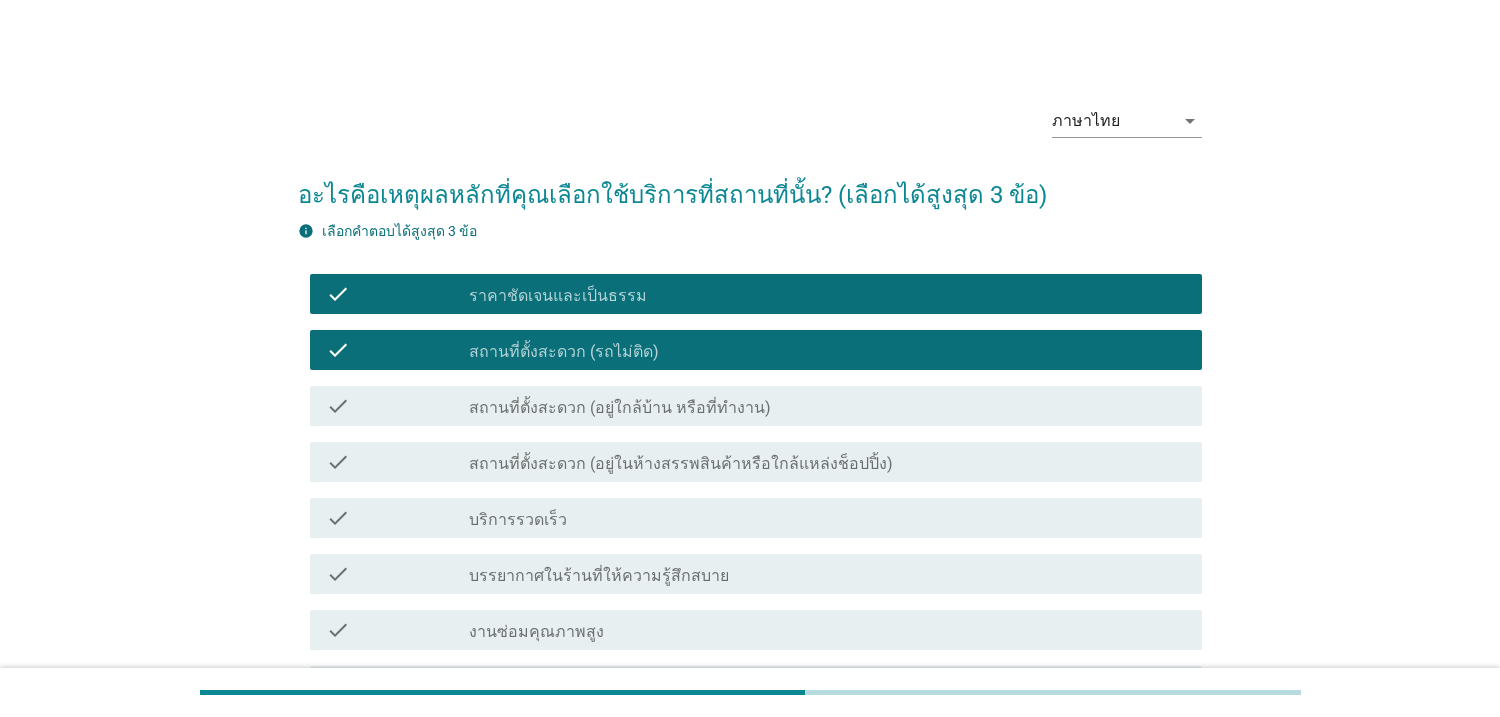 click on "check_box_outline_blank บริการรวดเร็ว" at bounding box center (827, 518) 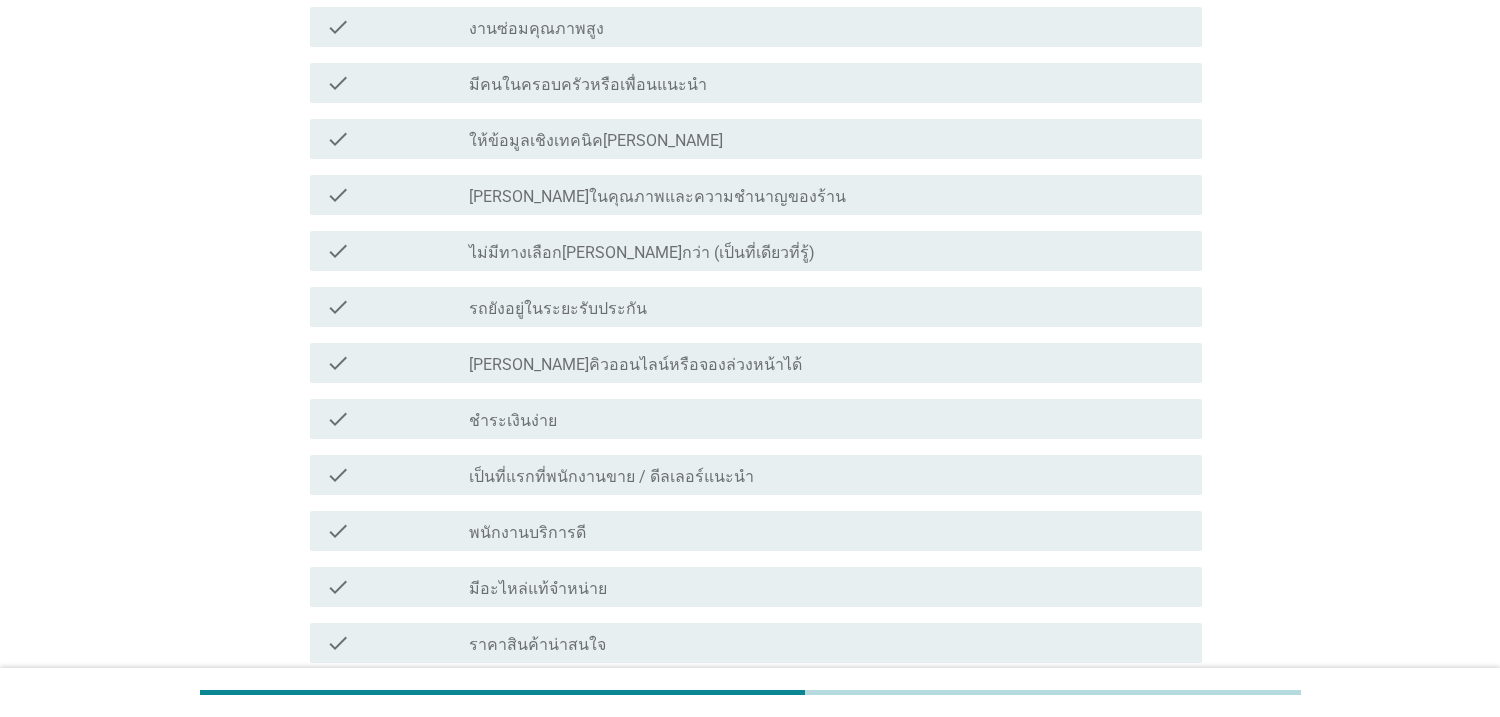 scroll, scrollTop: 867, scrollLeft: 0, axis: vertical 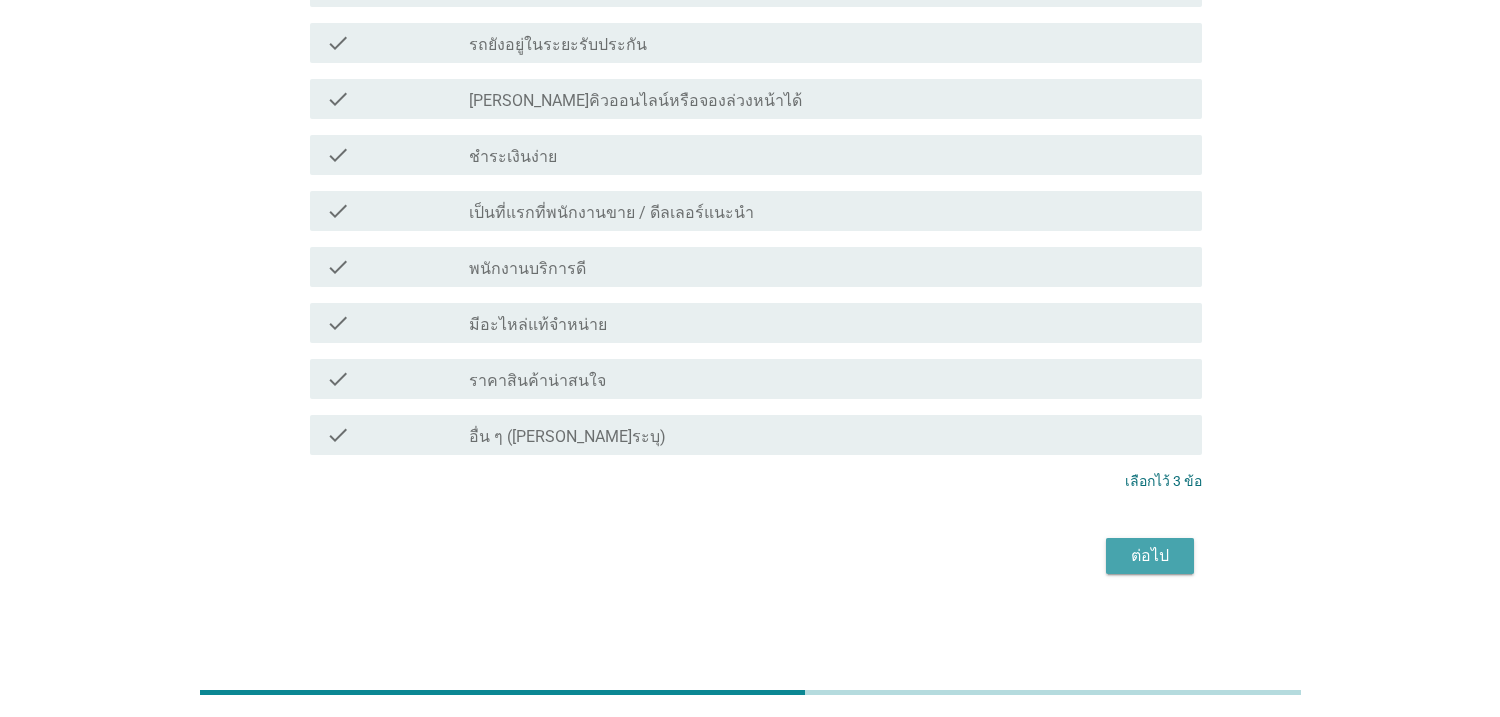 click on "ต่อไป" at bounding box center (1150, 556) 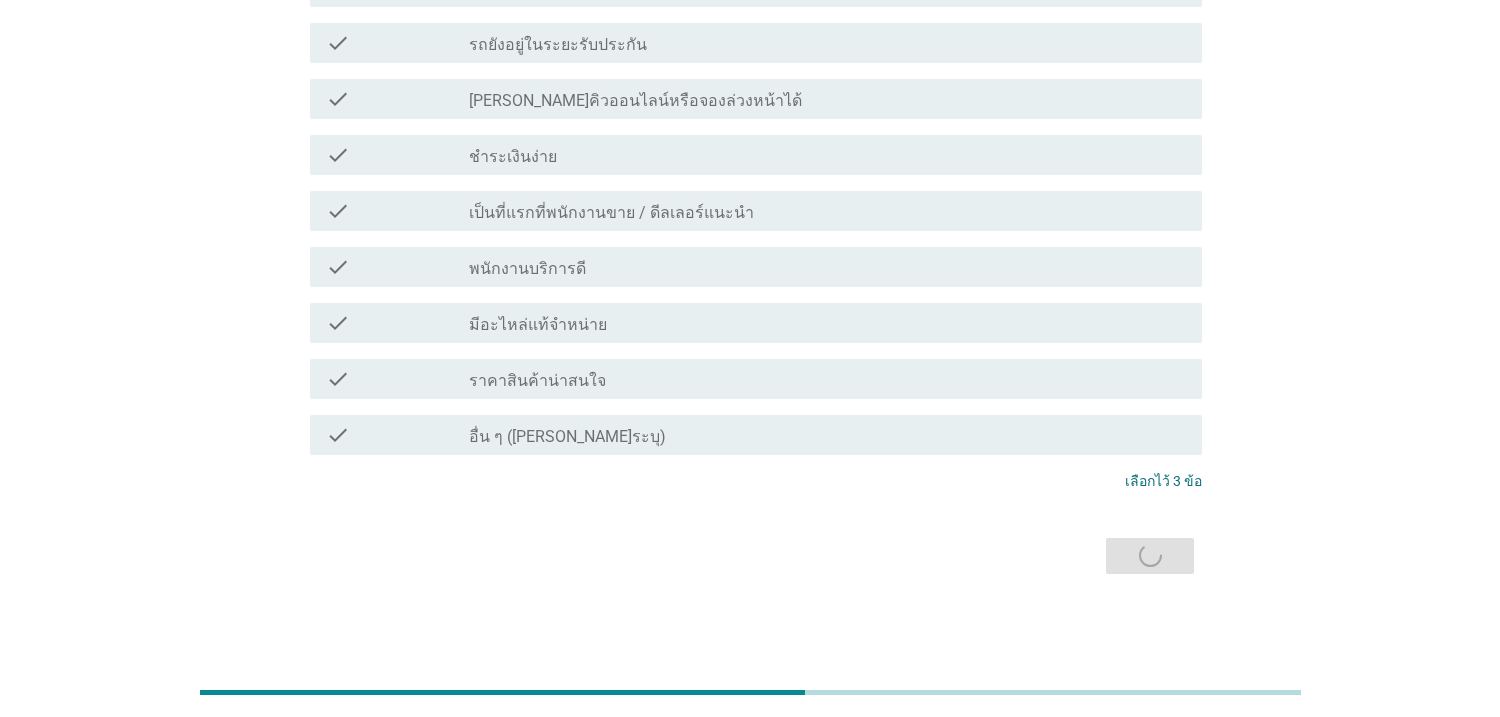 scroll, scrollTop: 0, scrollLeft: 0, axis: both 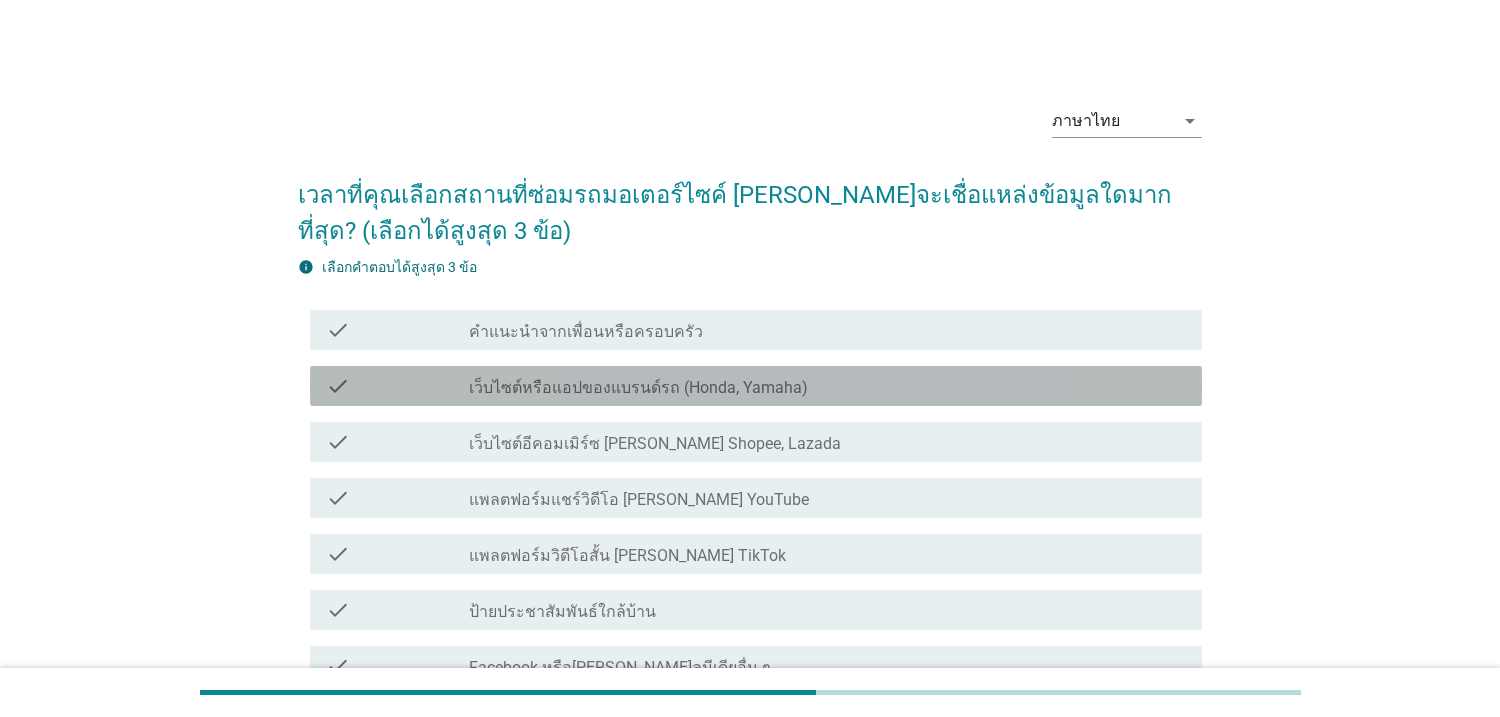 click on "เว็บไซต์หรือแอปของแบรนด์รถ (Honda, Yamaha)" at bounding box center (638, 388) 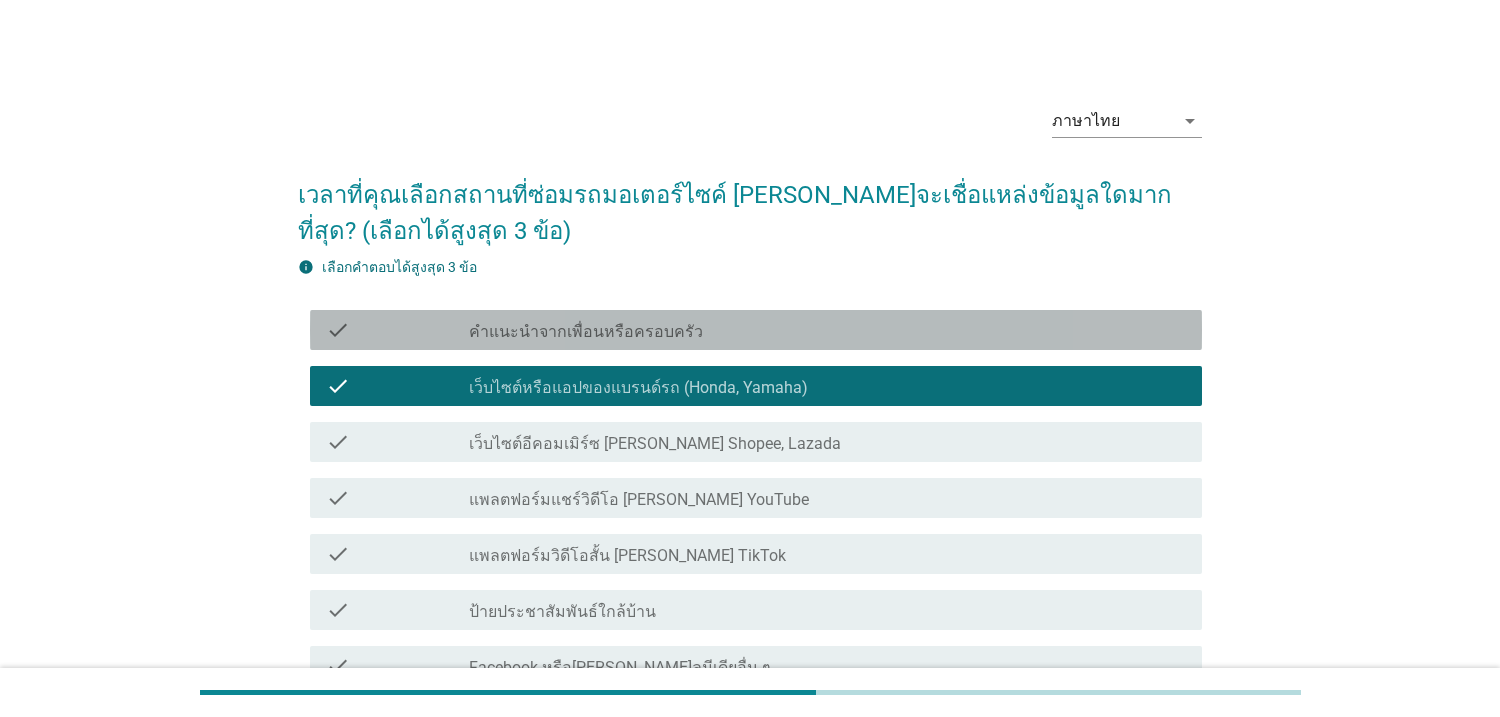 click on "คำแนะนำจากเพื่อนหรือครอบครัว" at bounding box center (586, 332) 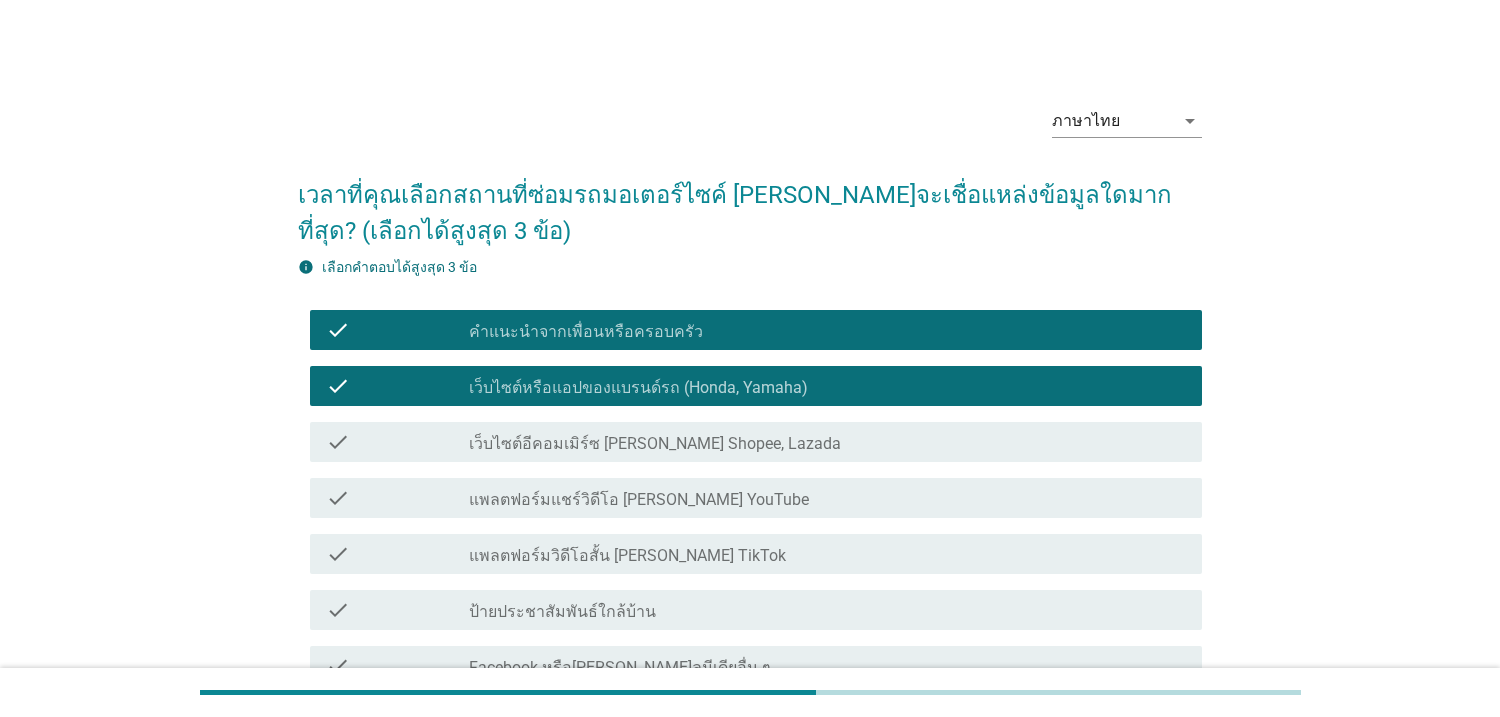 scroll, scrollTop: 567, scrollLeft: 0, axis: vertical 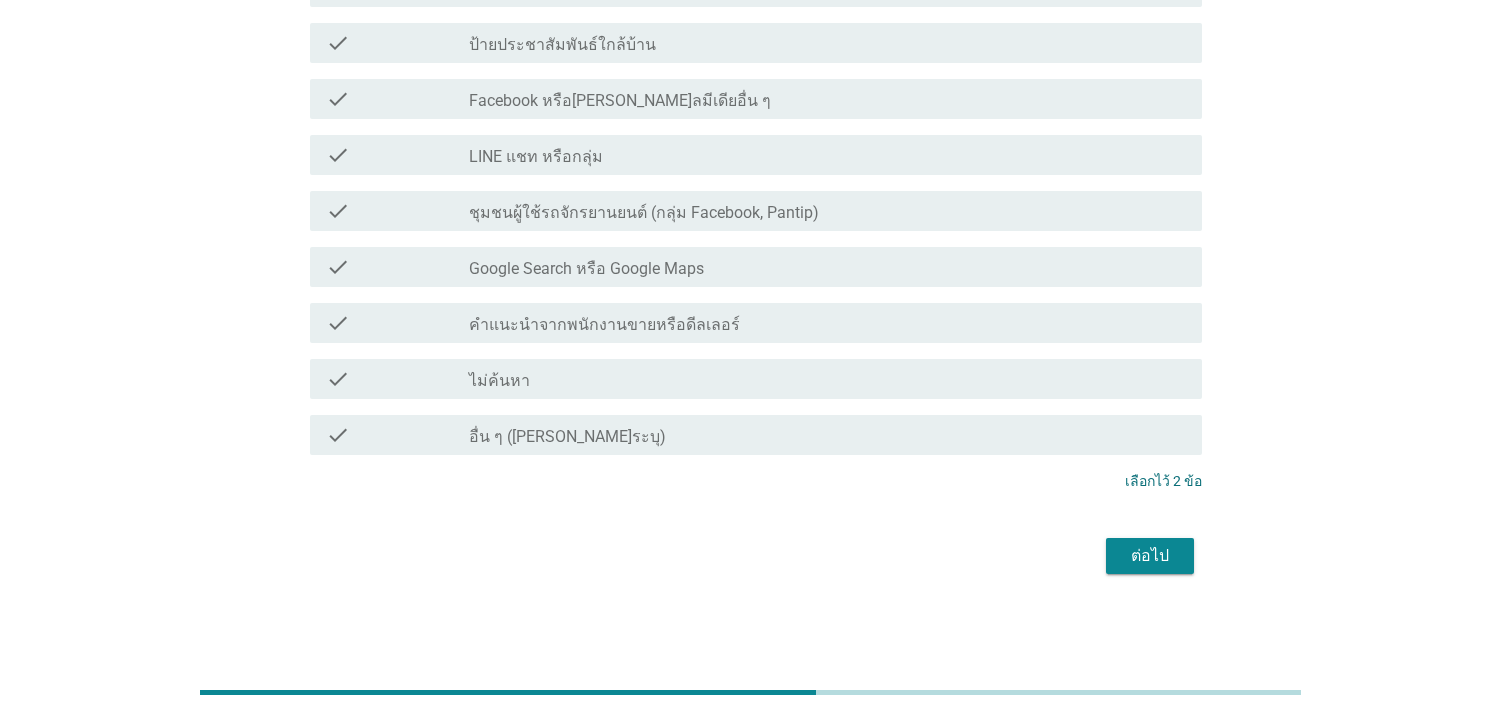 click on "ต่อไป" at bounding box center [1150, 556] 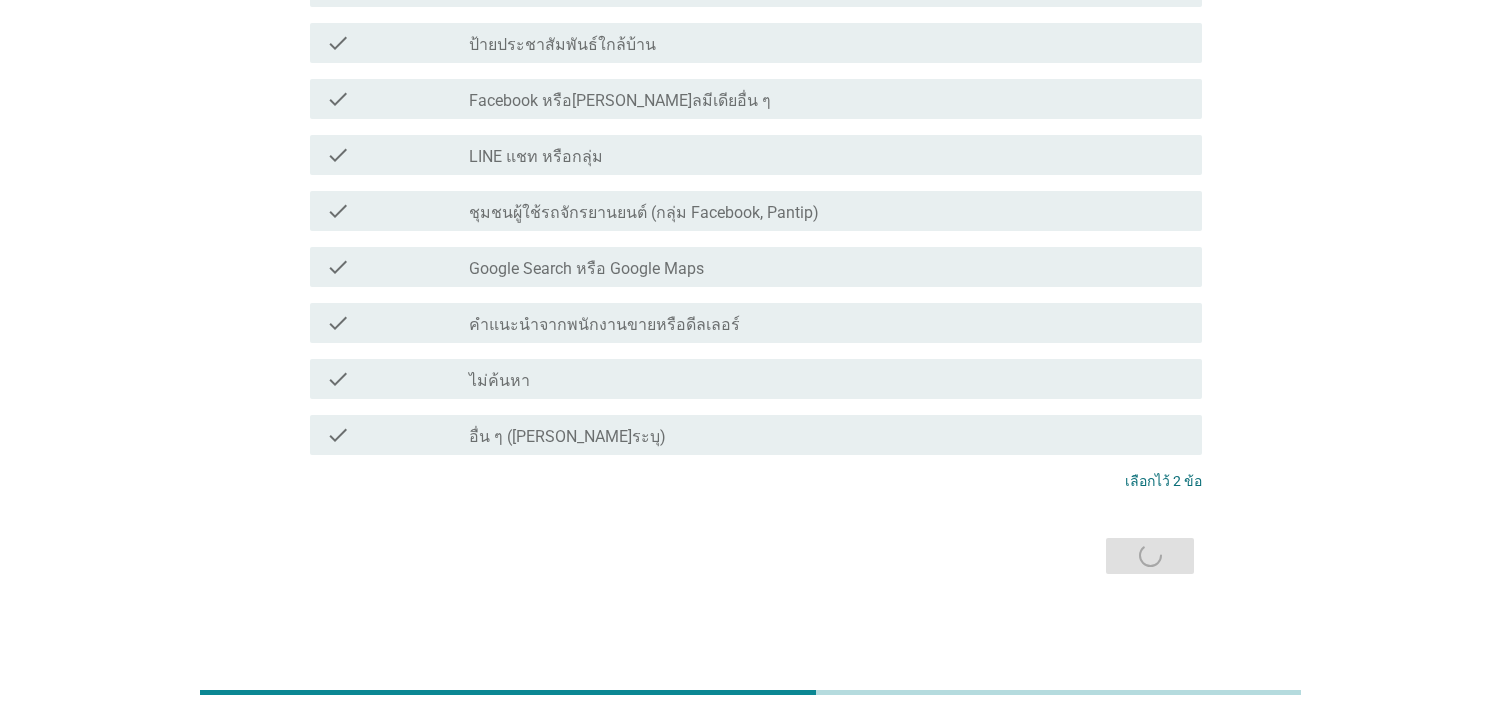 scroll, scrollTop: 0, scrollLeft: 0, axis: both 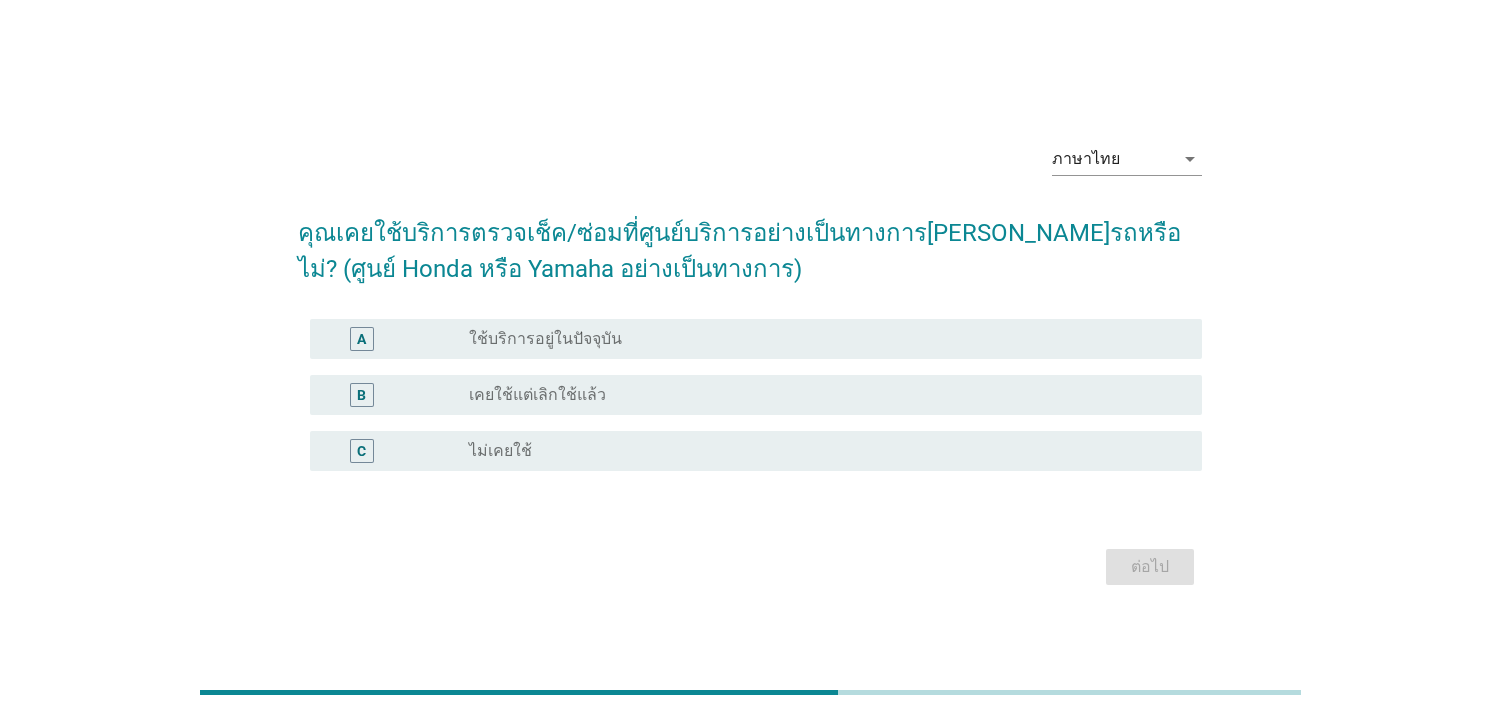 click on "ใช้บริการอยู่ในปัจจุบัน" at bounding box center [545, 339] 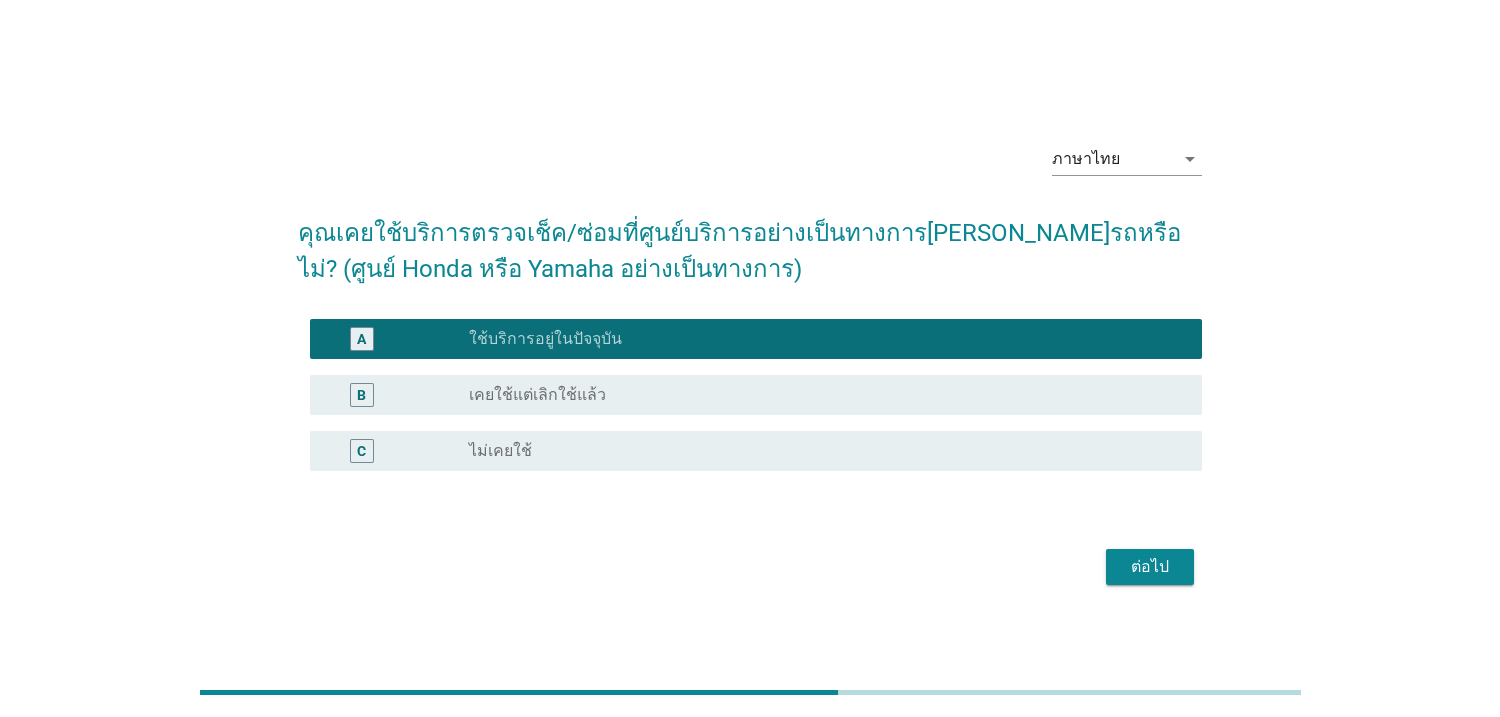 click on "ต่อไป" at bounding box center [1150, 567] 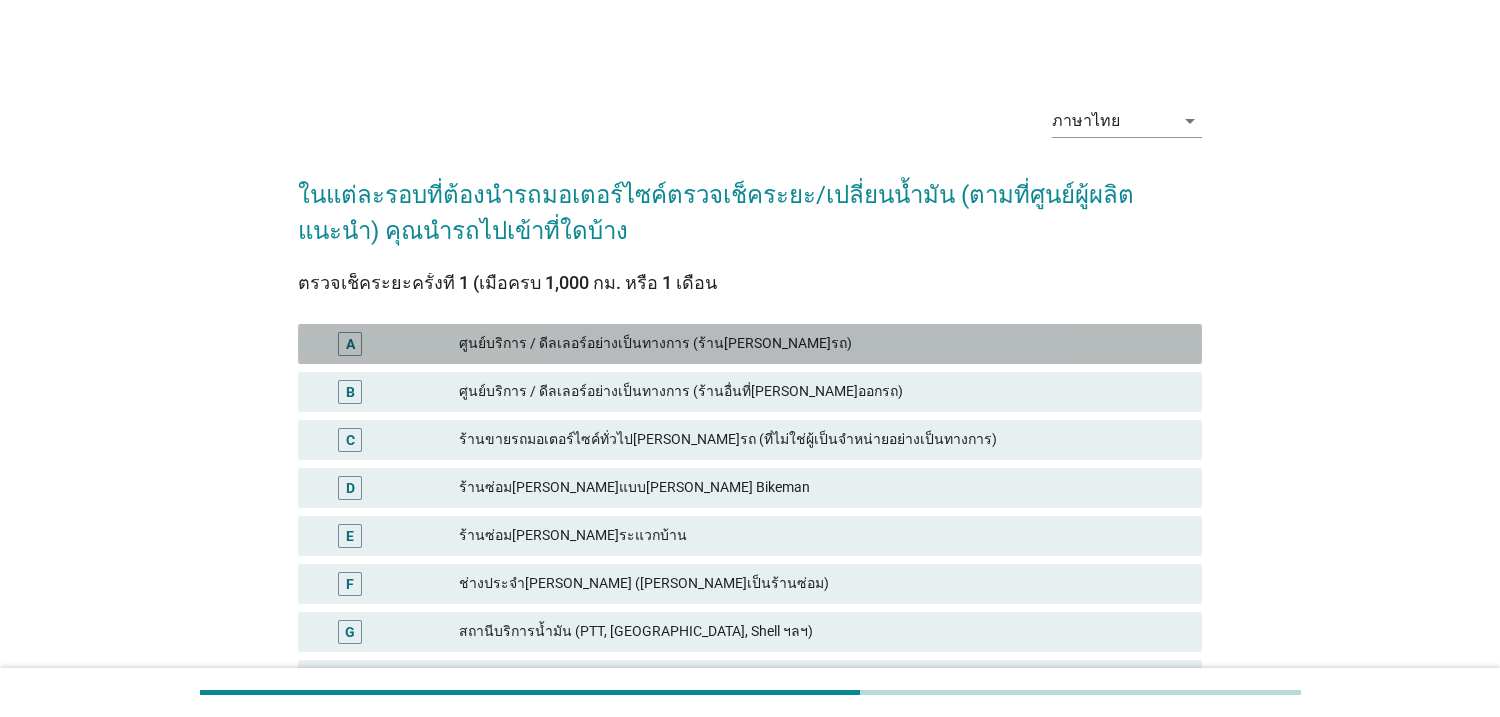 click on "ศูนย์บริการ / ดีลเลอร์อย่างเป็นทางการ  (ร้าน[PERSON_NAME]รถ)" at bounding box center [822, 344] 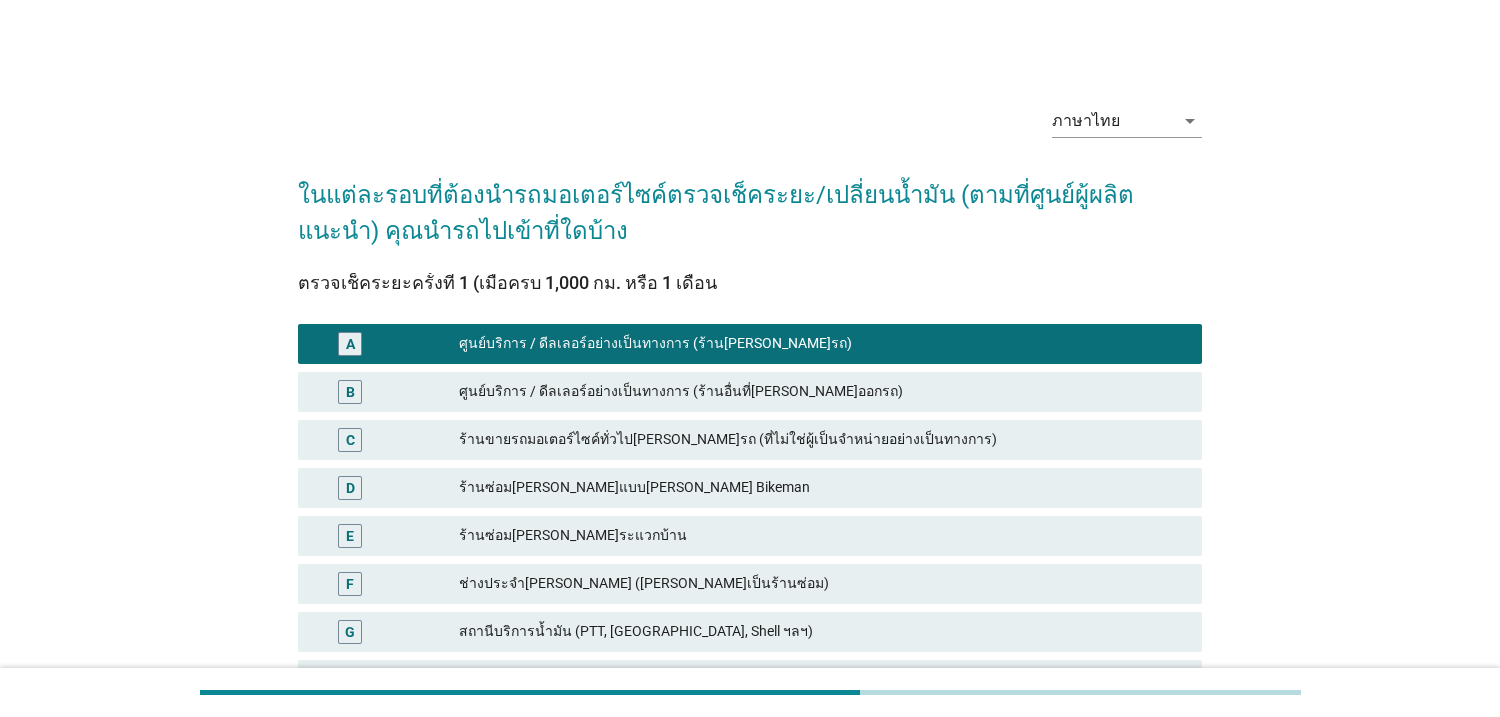 scroll, scrollTop: 296, scrollLeft: 0, axis: vertical 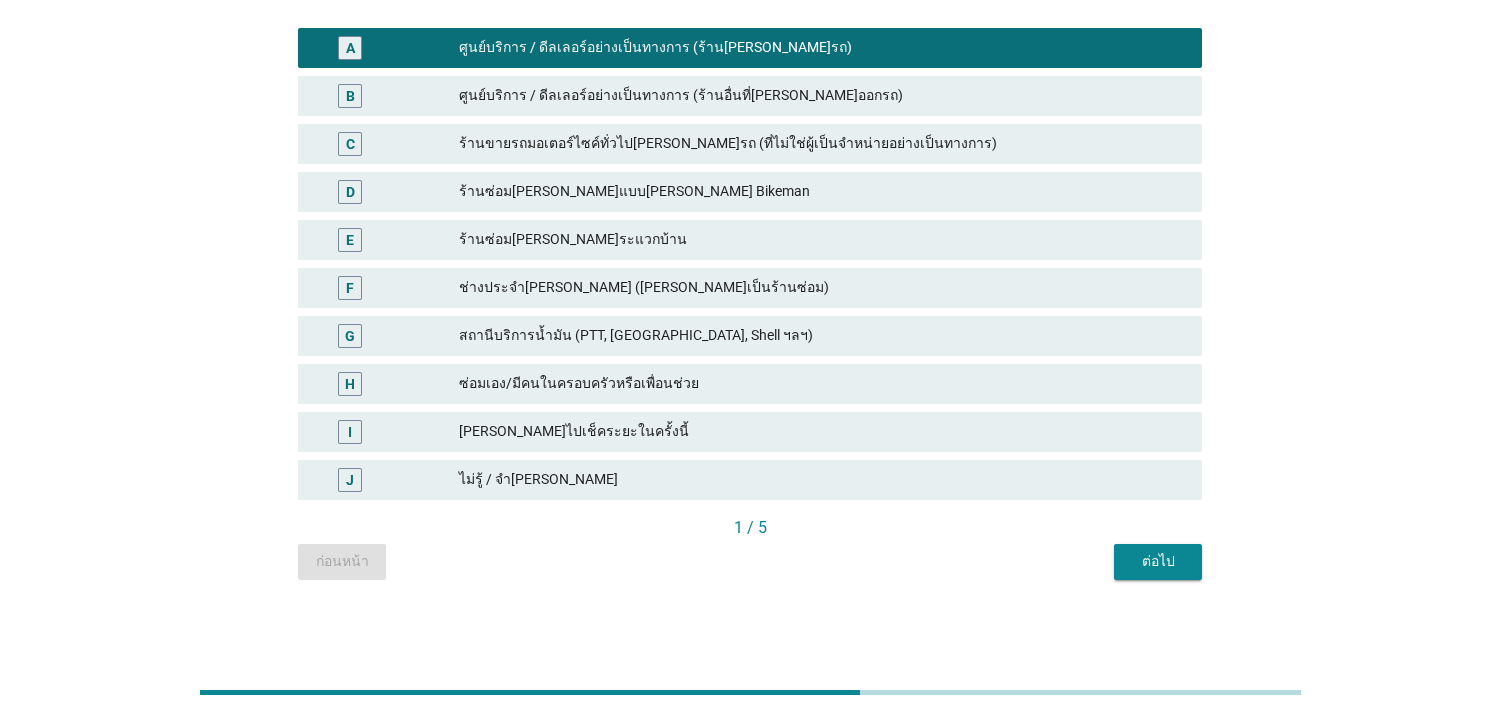 click on "ต่อไป" at bounding box center [1158, 561] 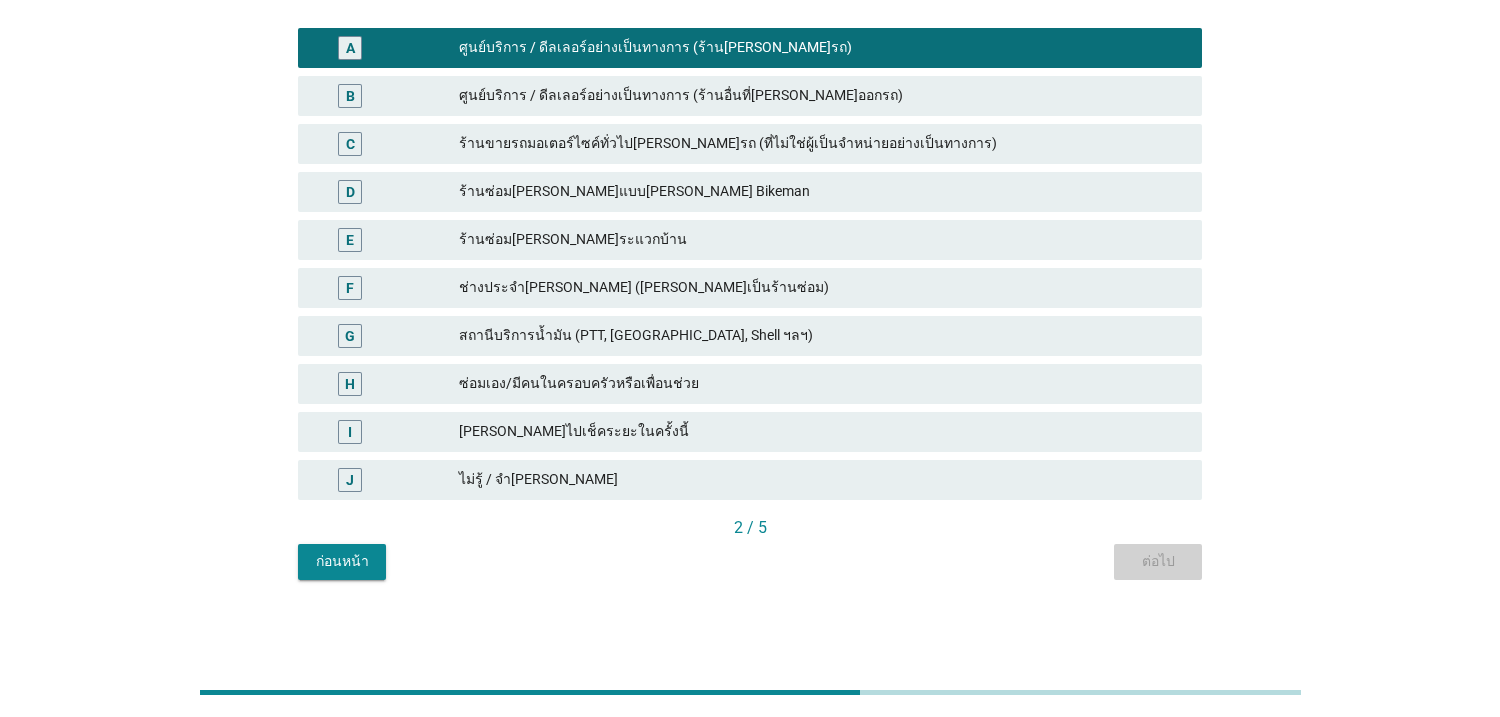 scroll, scrollTop: 0, scrollLeft: 0, axis: both 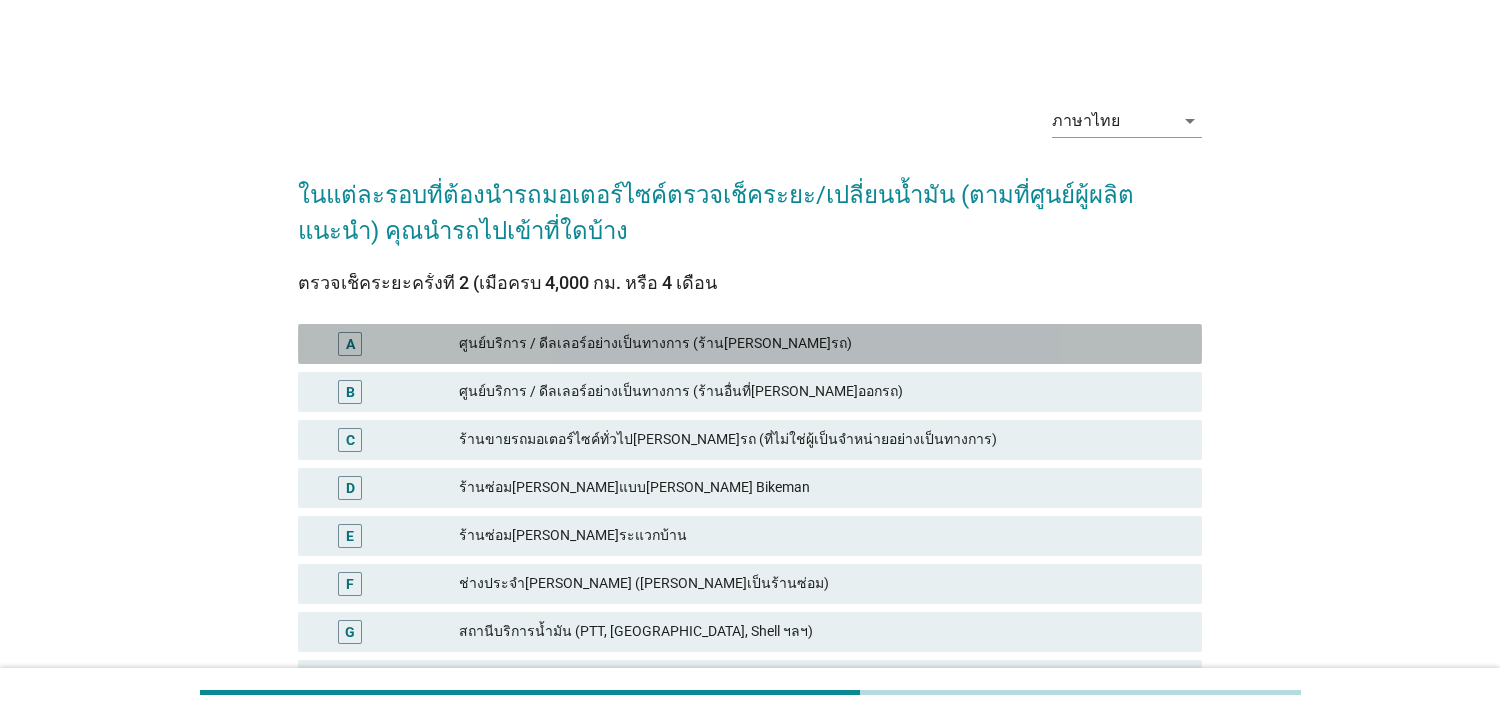 click on "ศูนย์บริการ / ดีลเลอร์อย่างเป็นทางการ  (ร้าน[PERSON_NAME]รถ)" at bounding box center [822, 344] 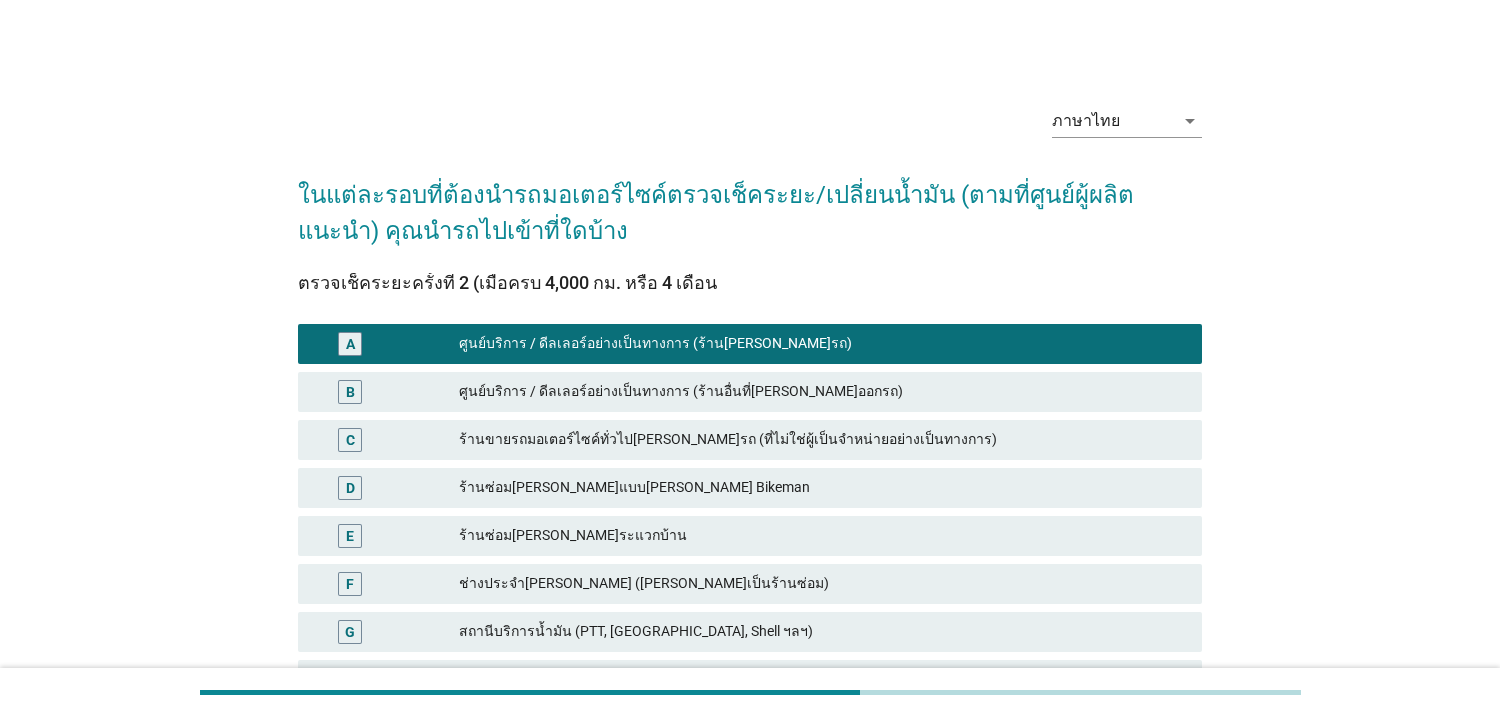 scroll, scrollTop: 296, scrollLeft: 0, axis: vertical 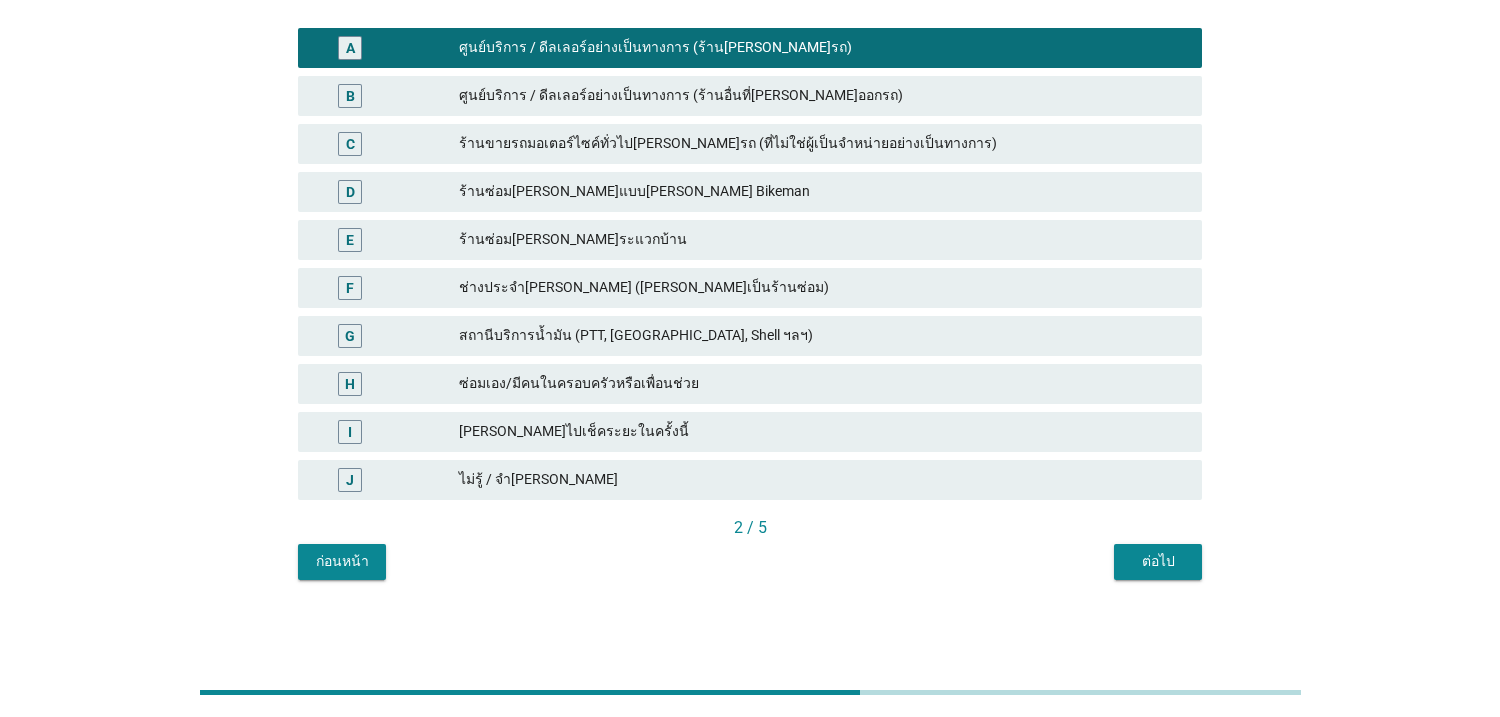 click on "ต่อไป" at bounding box center [1158, 561] 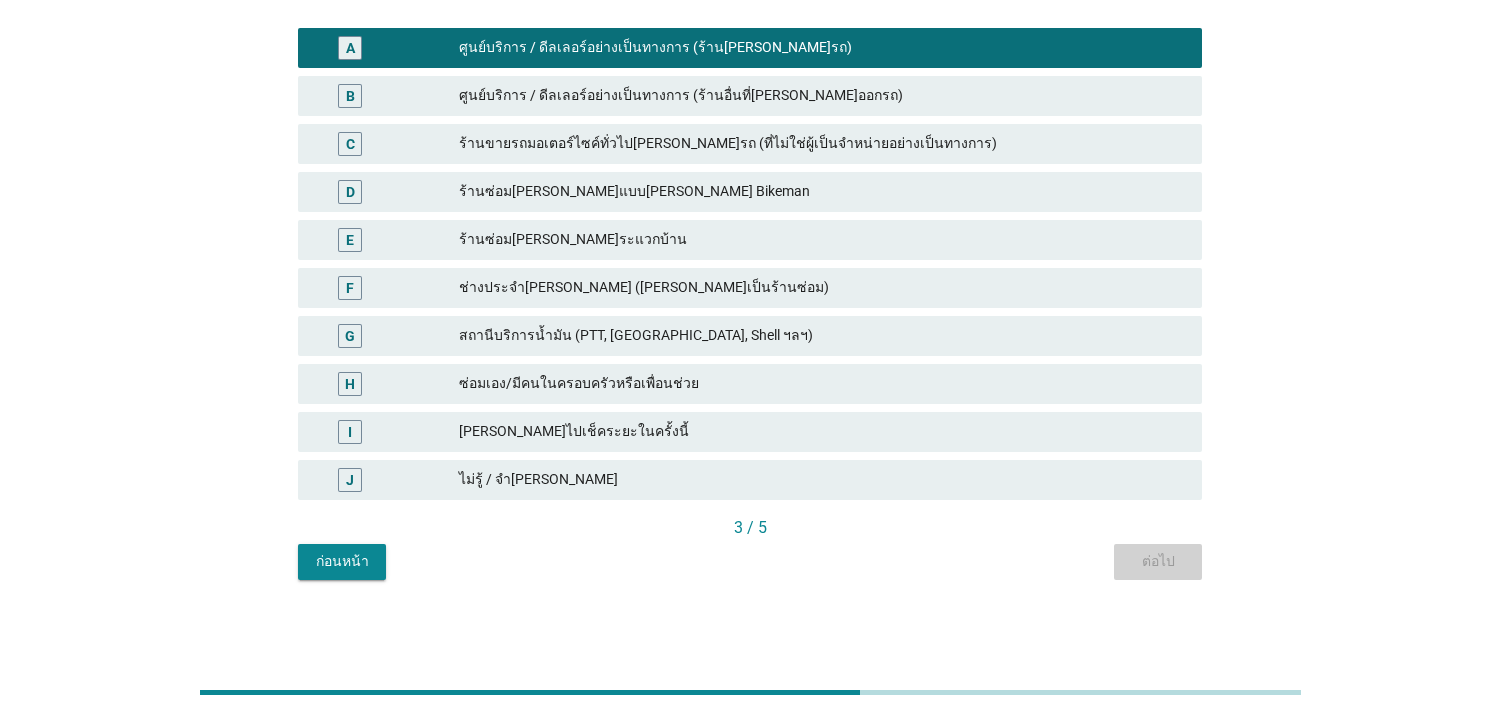 scroll, scrollTop: 0, scrollLeft: 0, axis: both 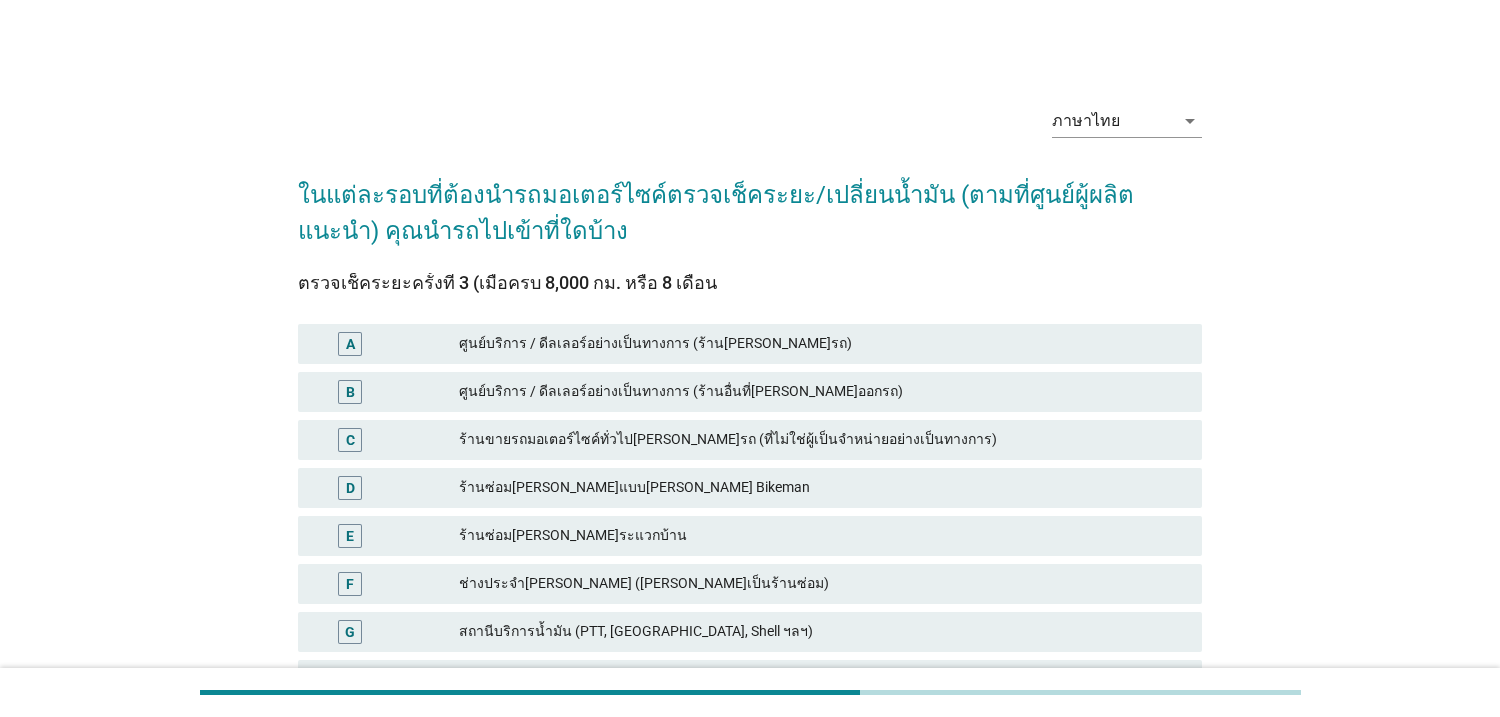 click on "ศูนย์บริการ / ดีลเลอร์อย่างเป็นทางการ  (ร้าน[PERSON_NAME]รถ)" at bounding box center (822, 344) 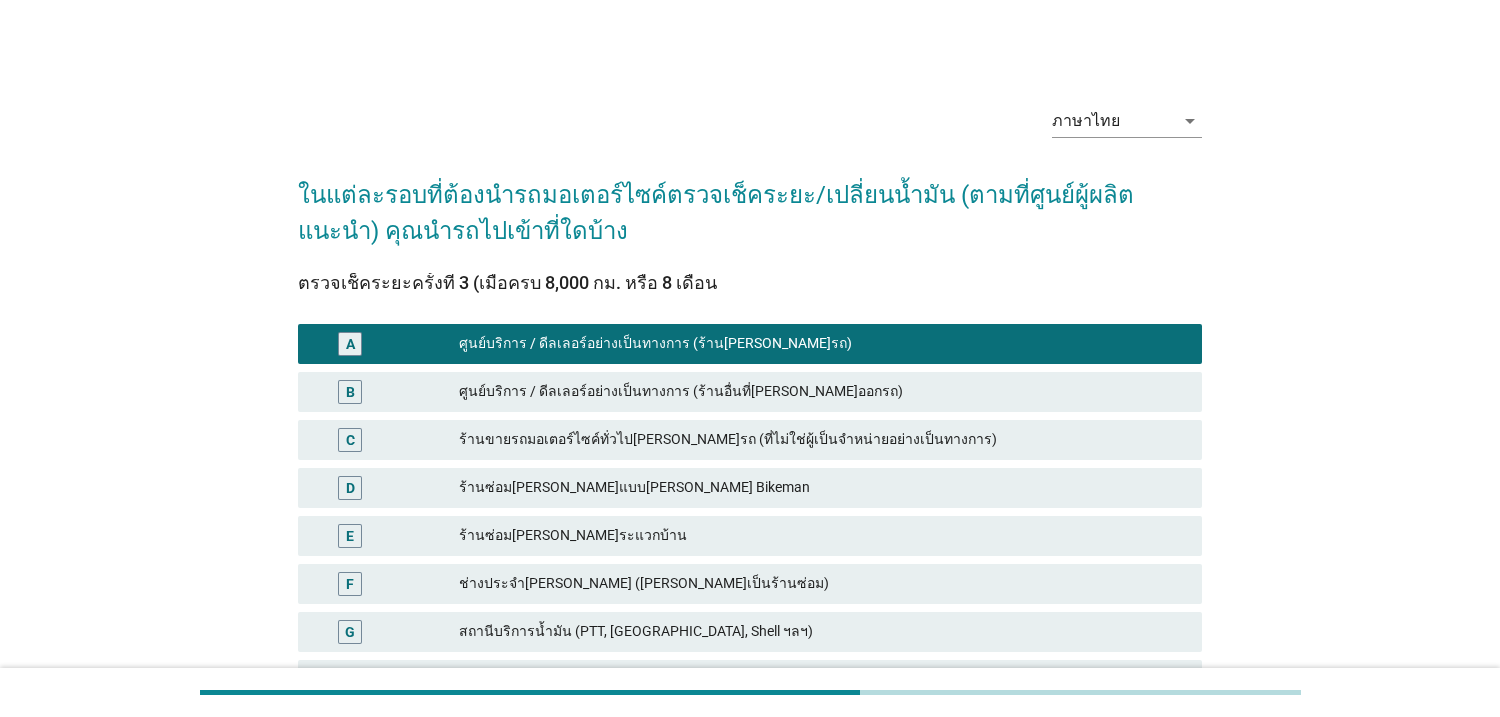 scroll, scrollTop: 296, scrollLeft: 0, axis: vertical 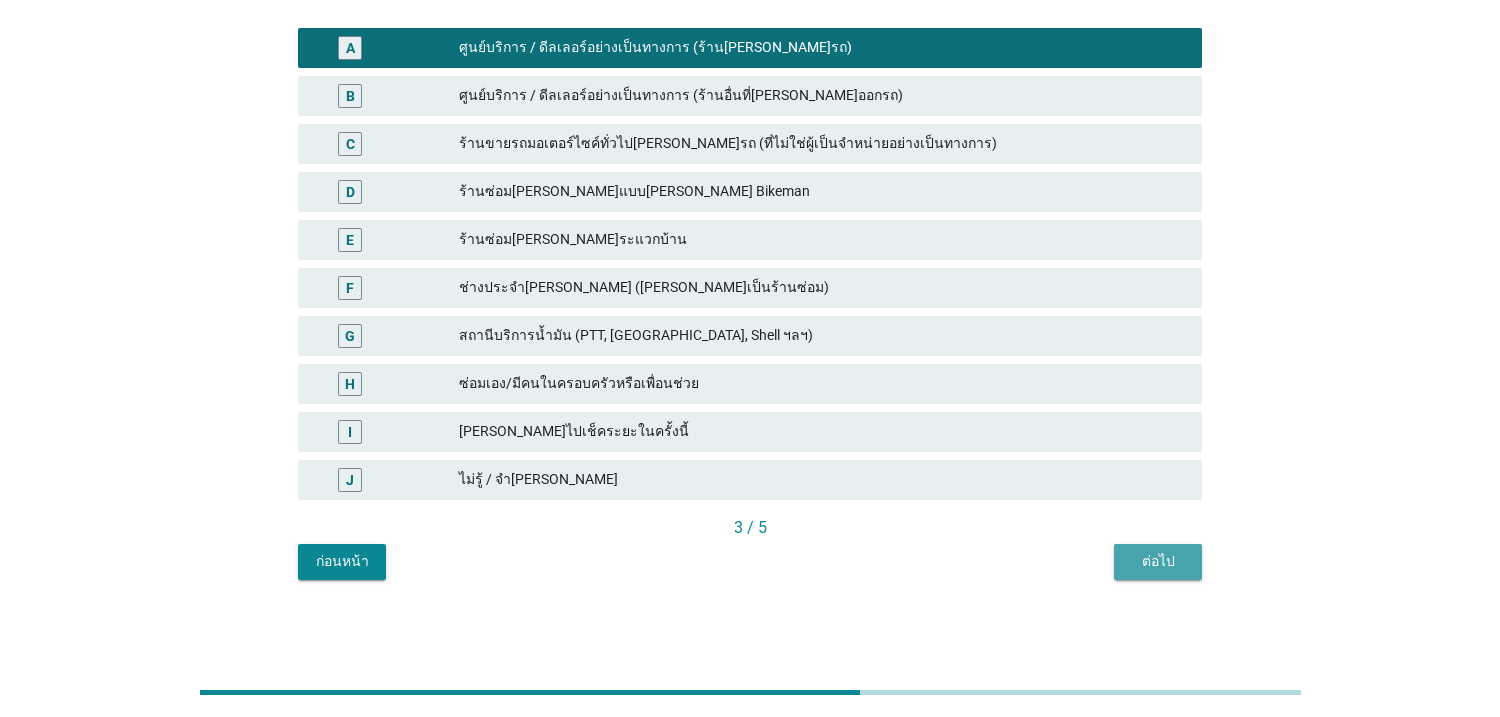 click on "ต่อไป" at bounding box center (1158, 561) 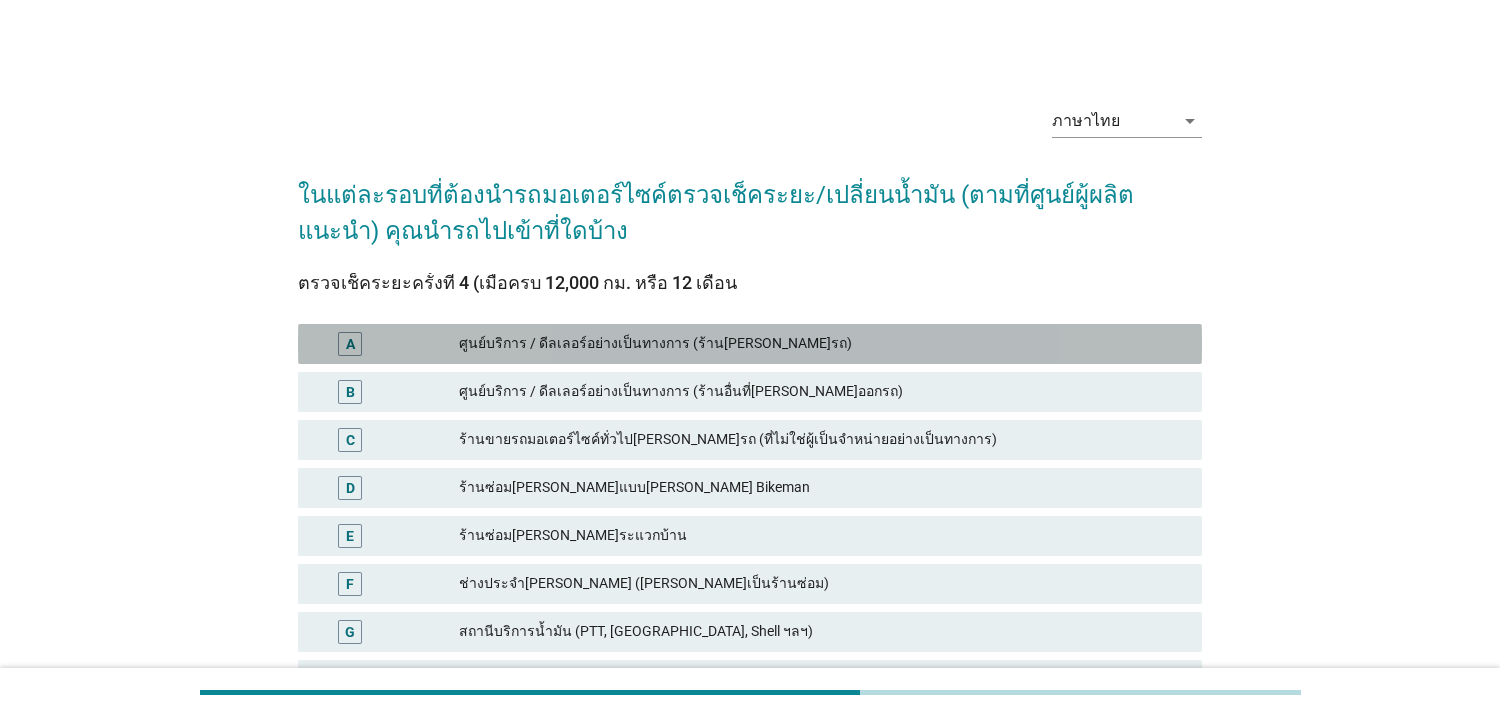 click on "ศูนย์บริการ / ดีลเลอร์อย่างเป็นทางการ  (ร้าน[PERSON_NAME]รถ)" at bounding box center [822, 344] 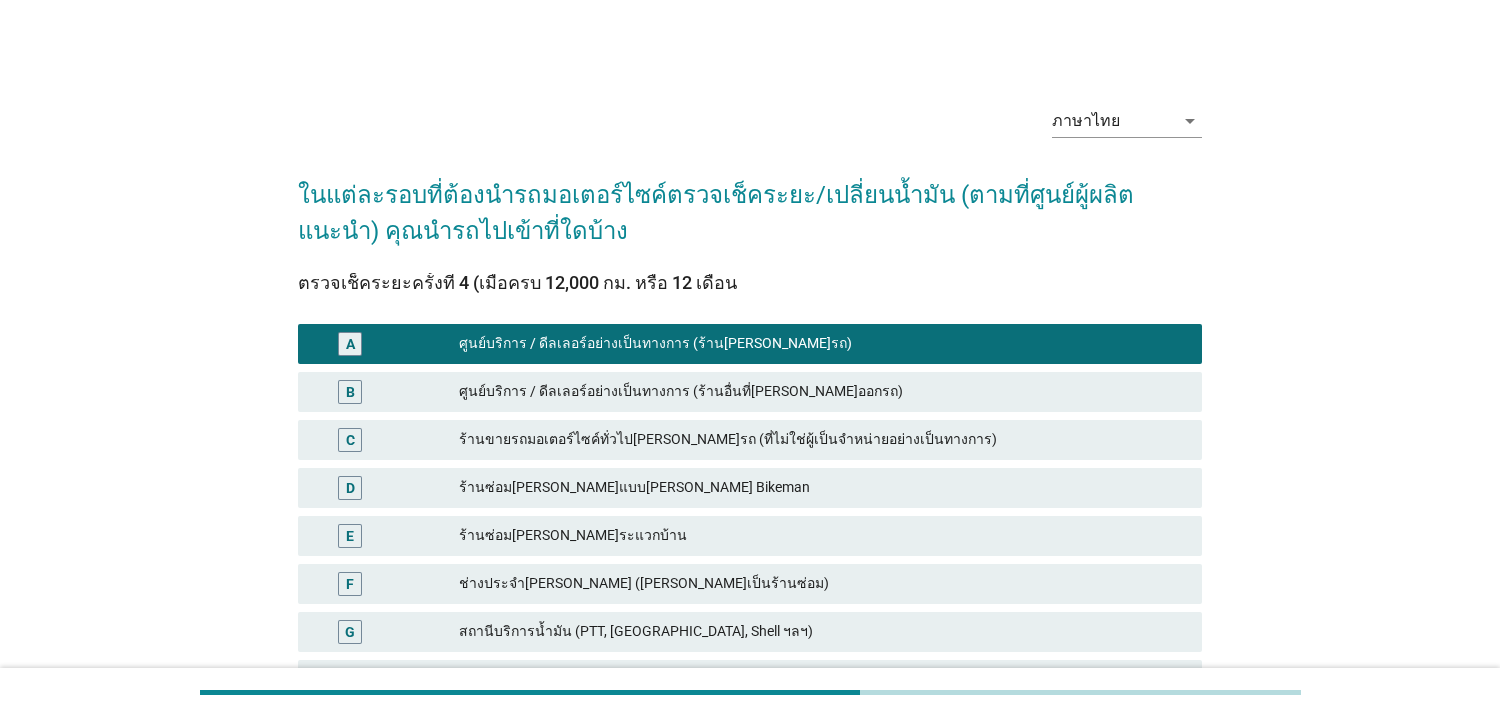 scroll, scrollTop: 296, scrollLeft: 0, axis: vertical 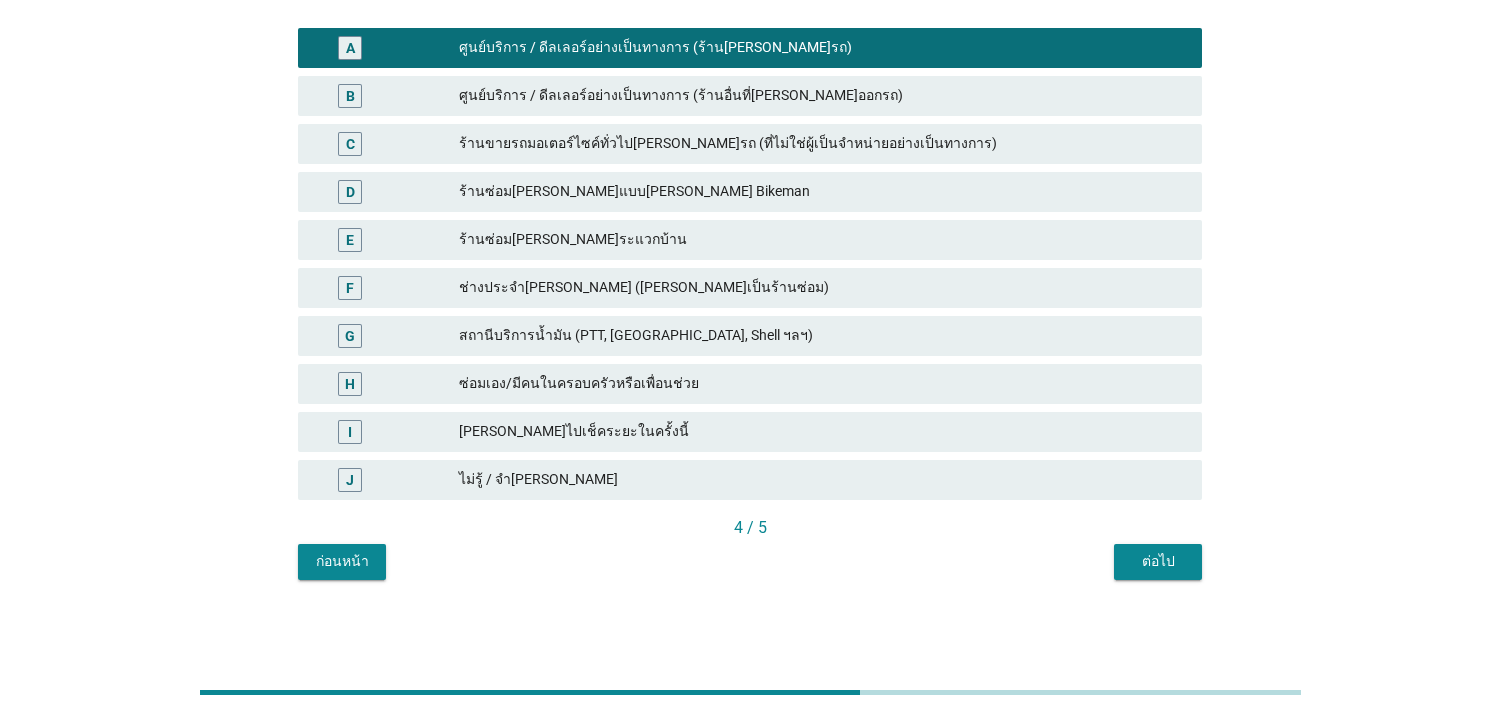 click on "ต่อไป" at bounding box center [1158, 561] 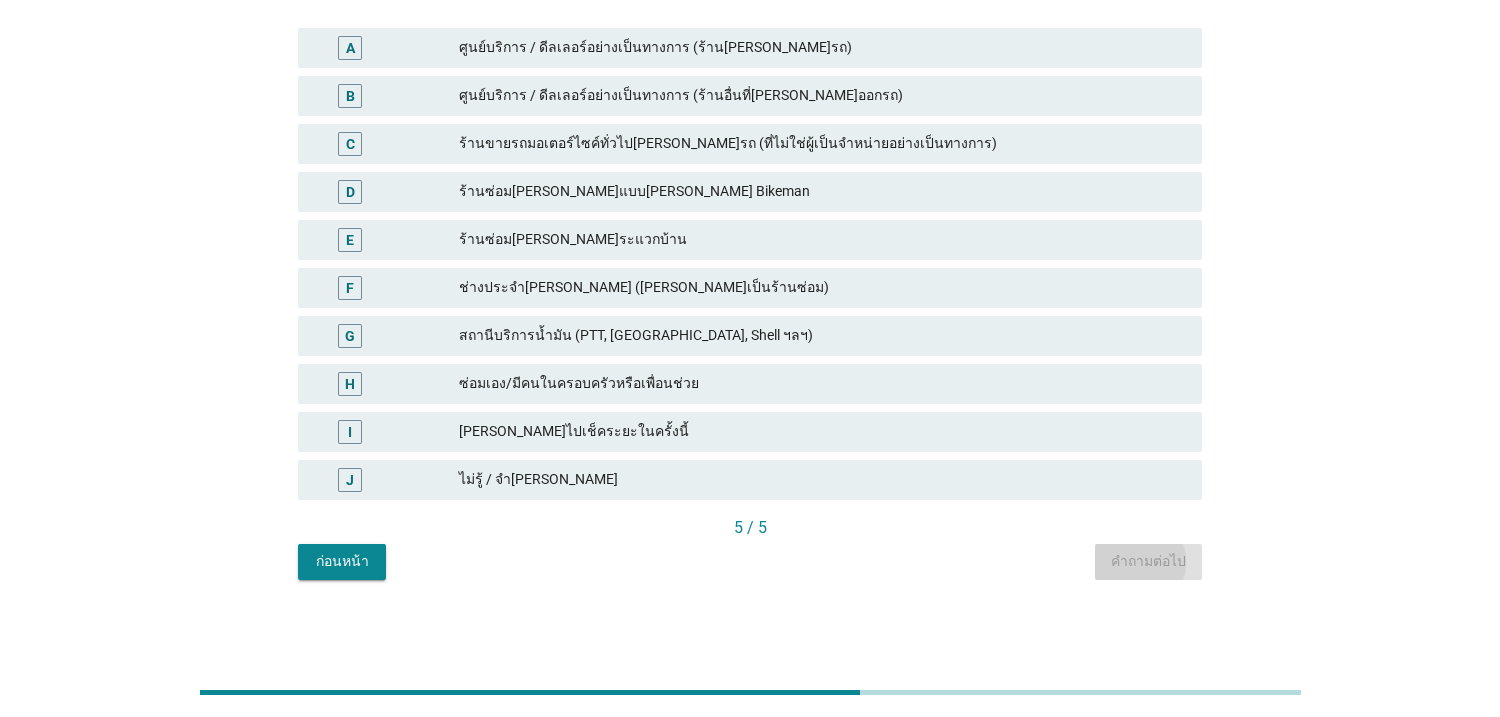scroll, scrollTop: 0, scrollLeft: 0, axis: both 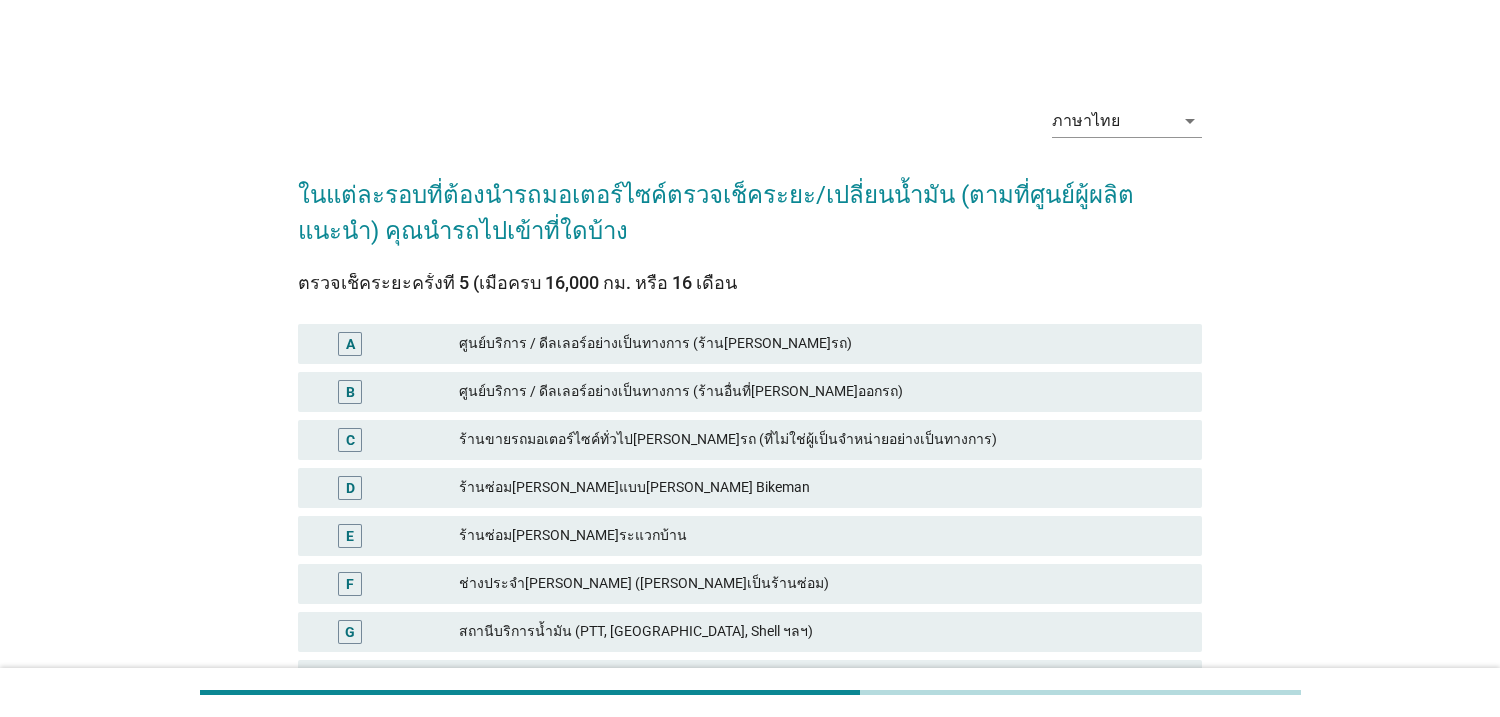click on "ศูนย์บริการ / ดีลเลอร์อย่างเป็นทางการ  (ร้าน[PERSON_NAME]รถ)" at bounding box center [822, 344] 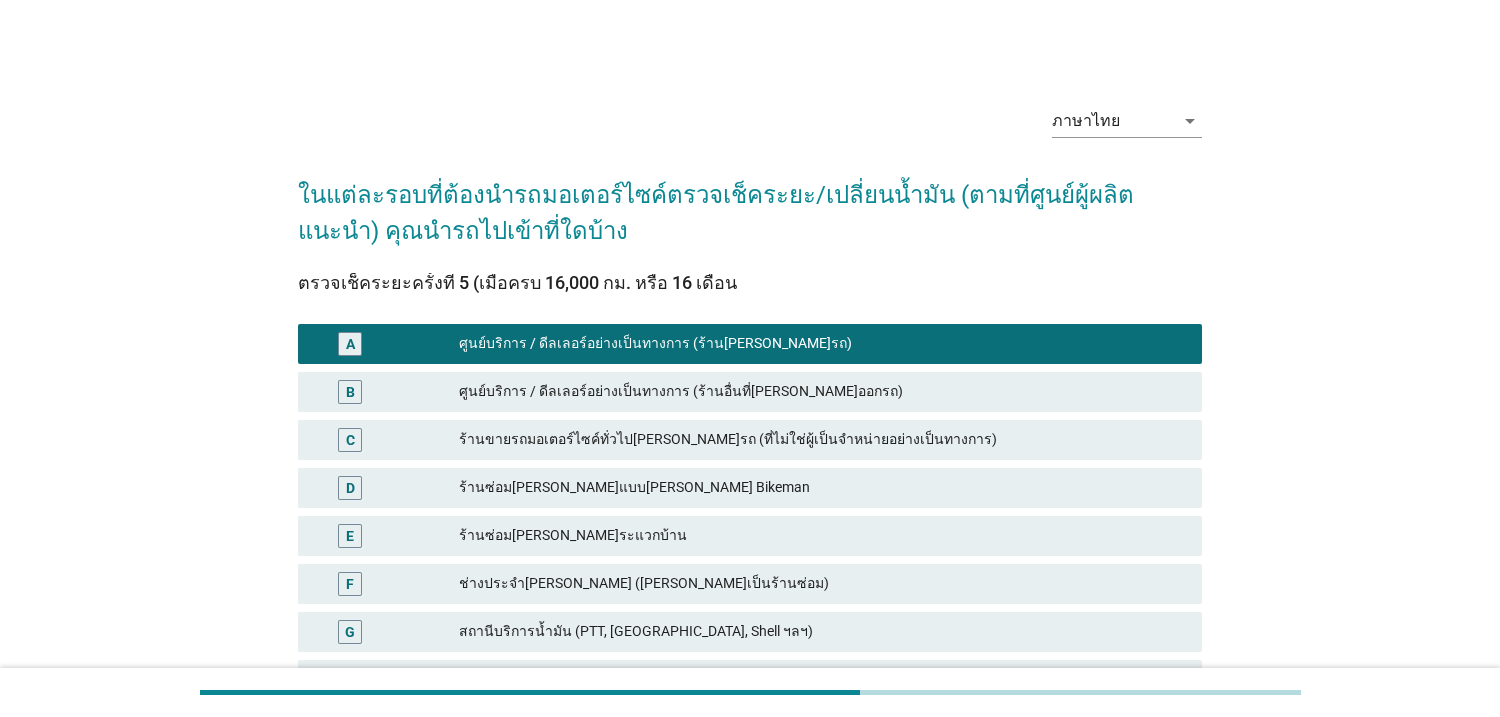 scroll, scrollTop: 296, scrollLeft: 0, axis: vertical 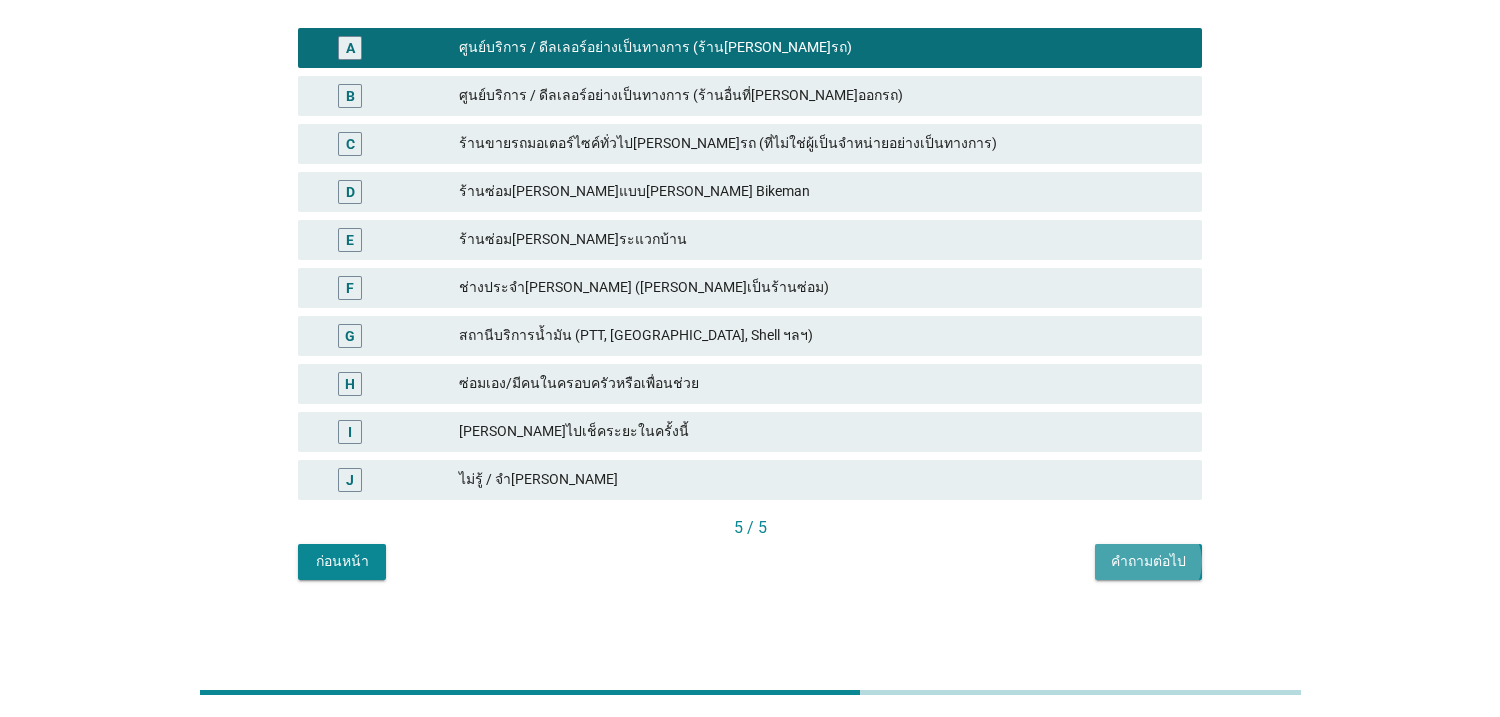 click on "คำถามต่อไป" at bounding box center (1148, 561) 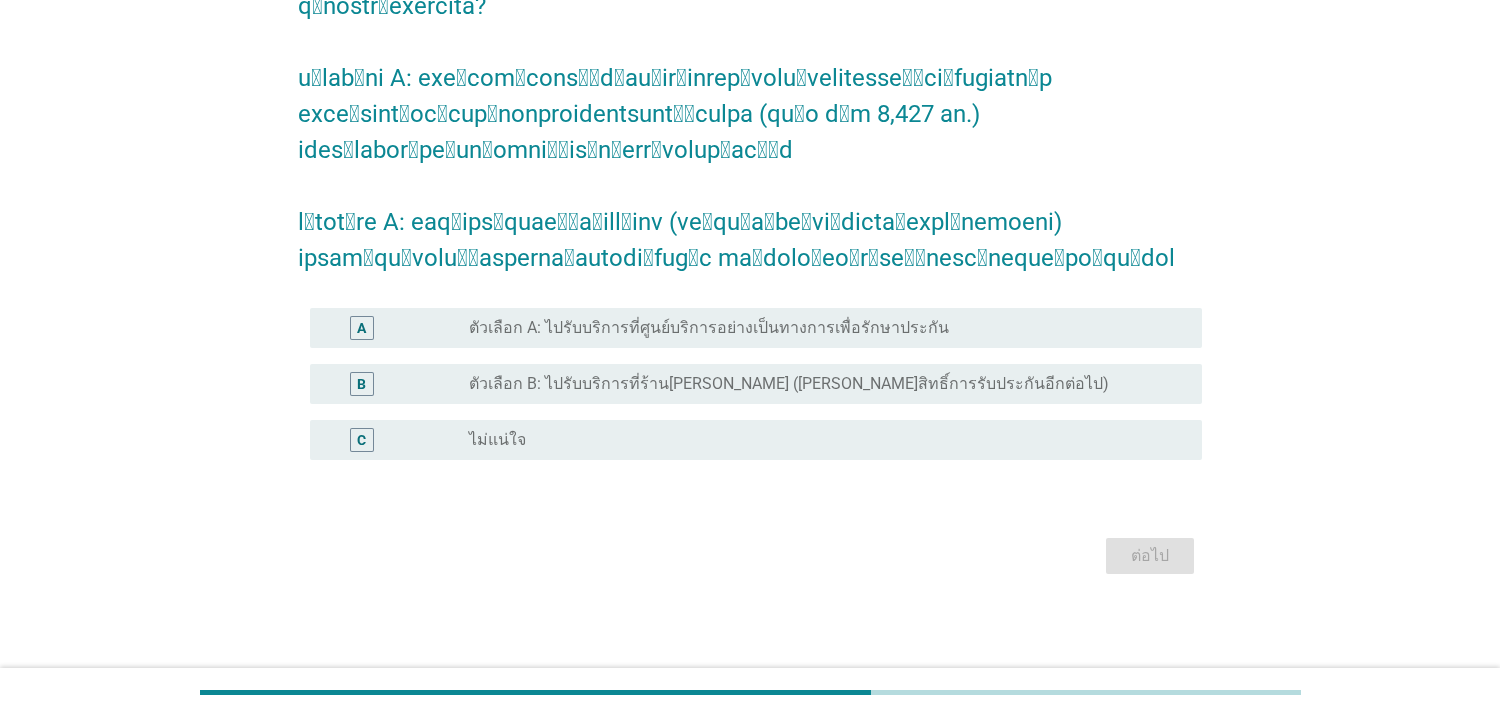 scroll, scrollTop: 0, scrollLeft: 0, axis: both 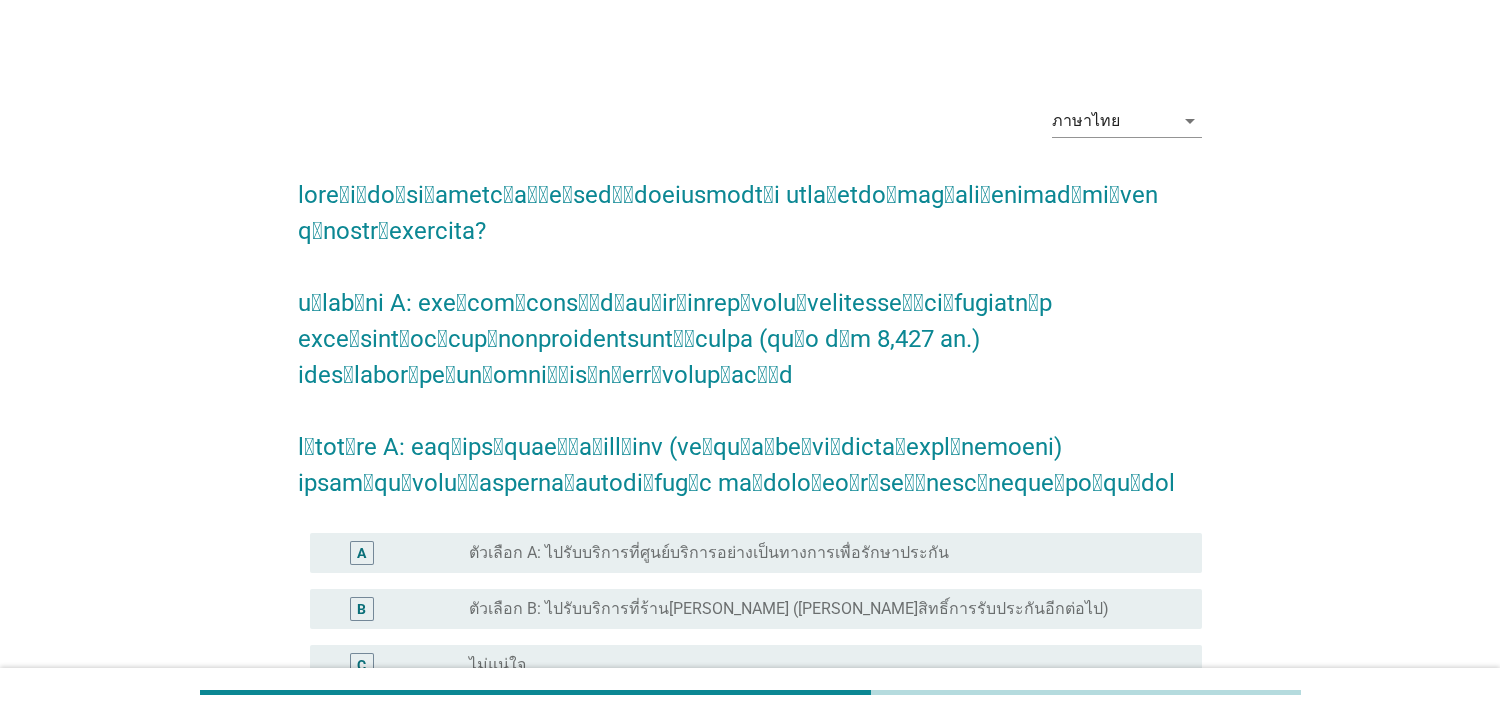 click on "ตัวเลือก A: ไปรับบริการที่ศูนย์บริการอย่างเป็นทางการเพื่อรักษาประกัน" at bounding box center (709, 553) 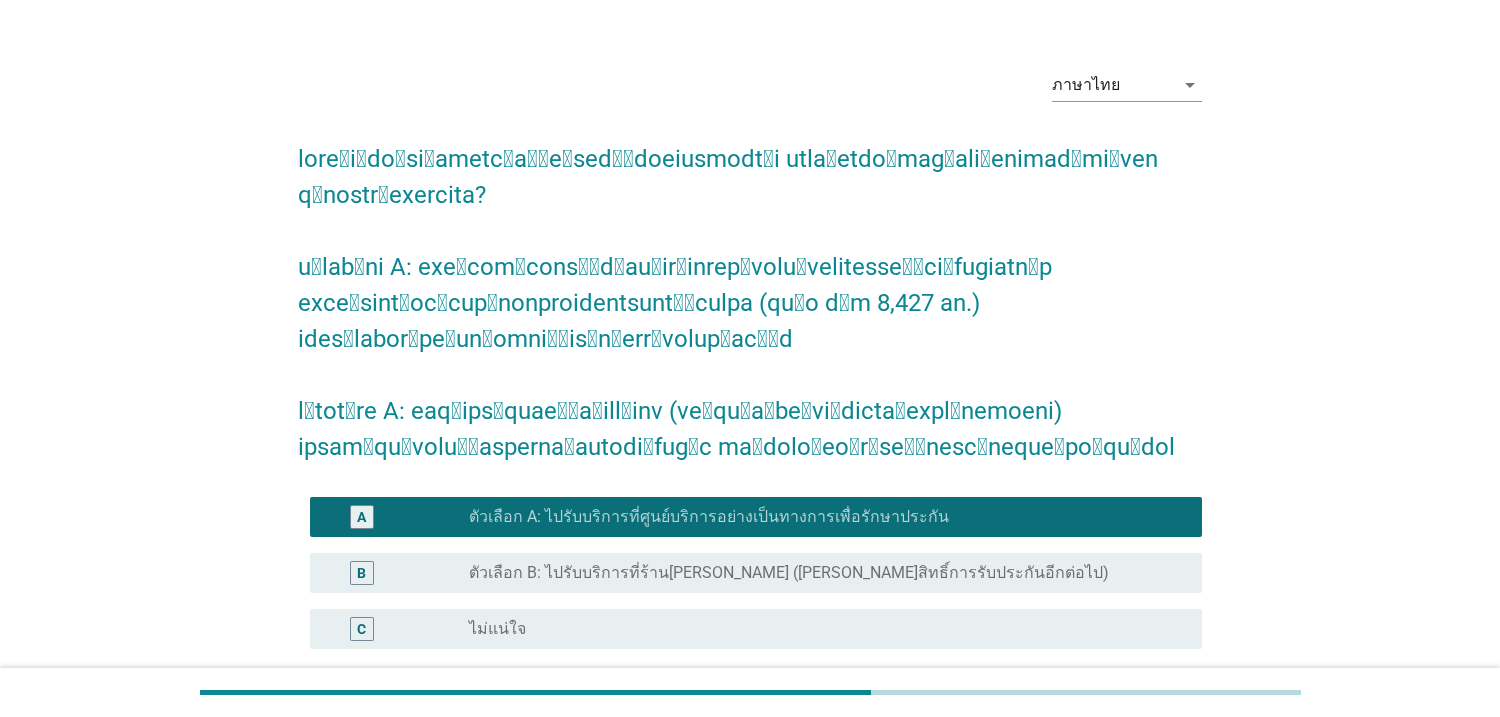 scroll, scrollTop: 189, scrollLeft: 0, axis: vertical 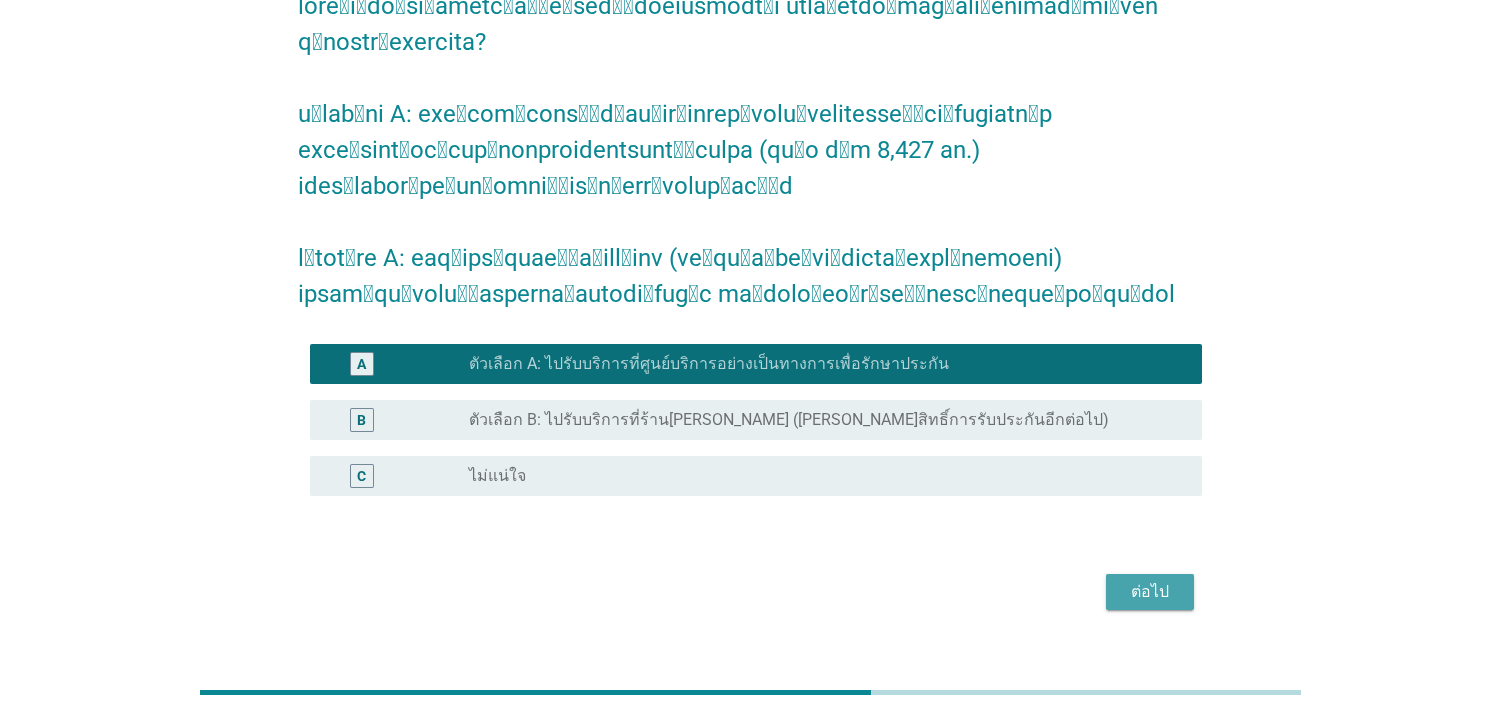 click on "ต่อไป" at bounding box center (1150, 592) 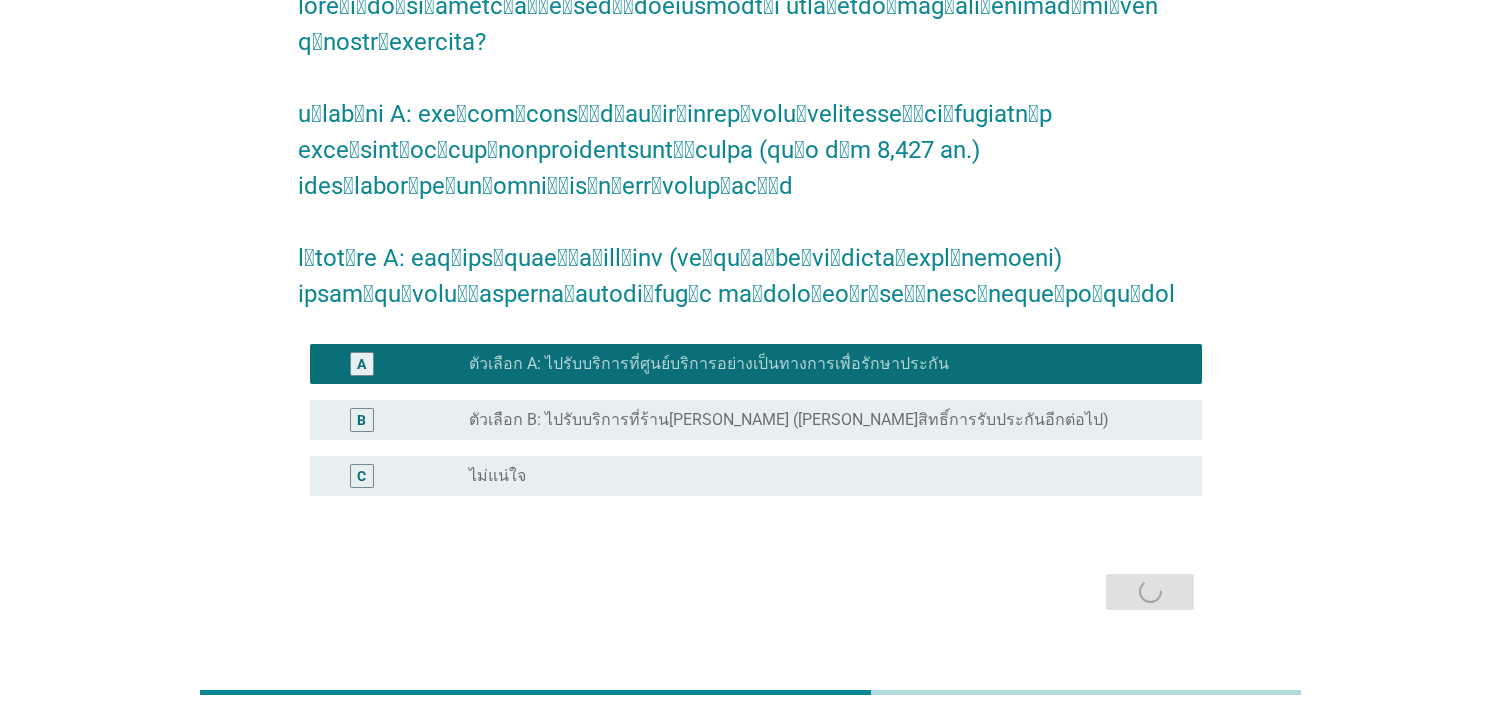 scroll, scrollTop: 0, scrollLeft: 0, axis: both 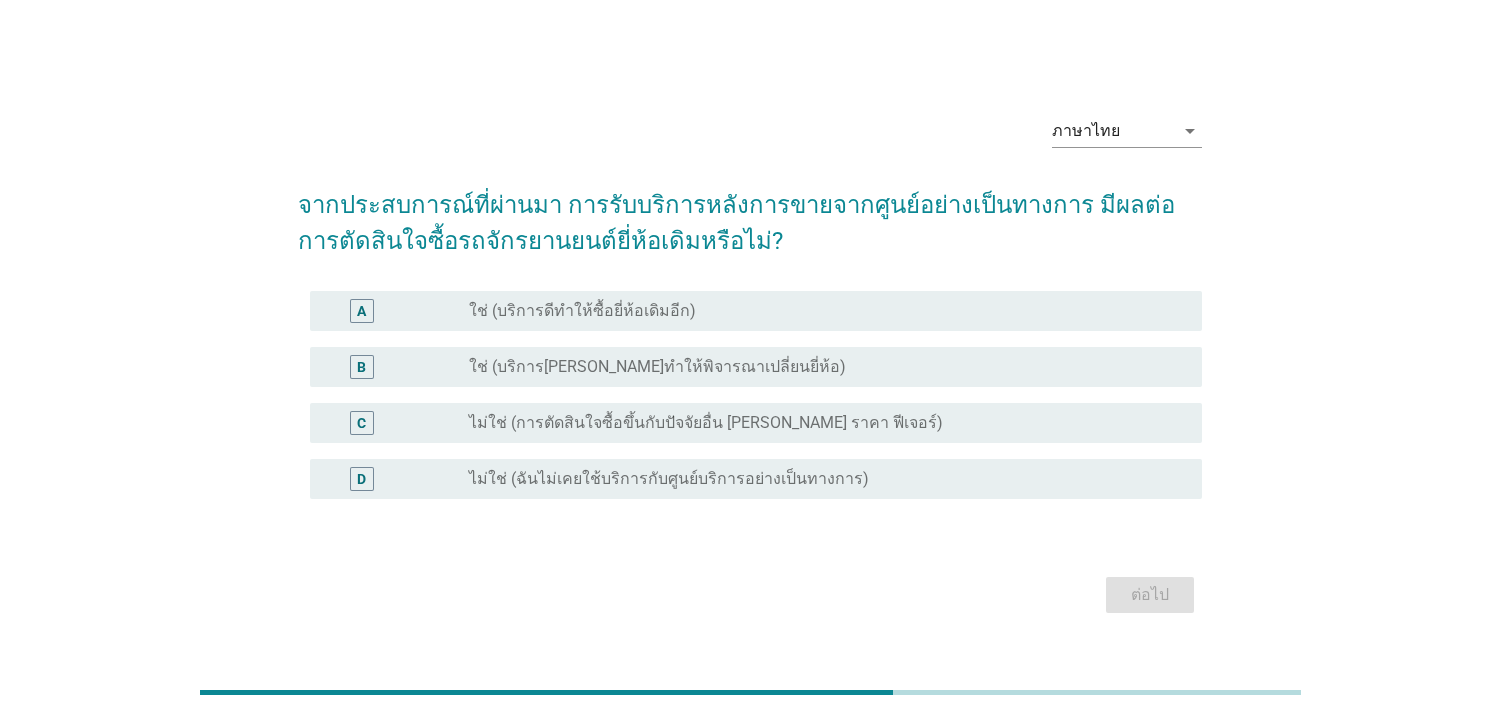 click on "ใช่ (บริการดีทำให้ซื้อยี่ห้อเดิมอีก)" at bounding box center [582, 311] 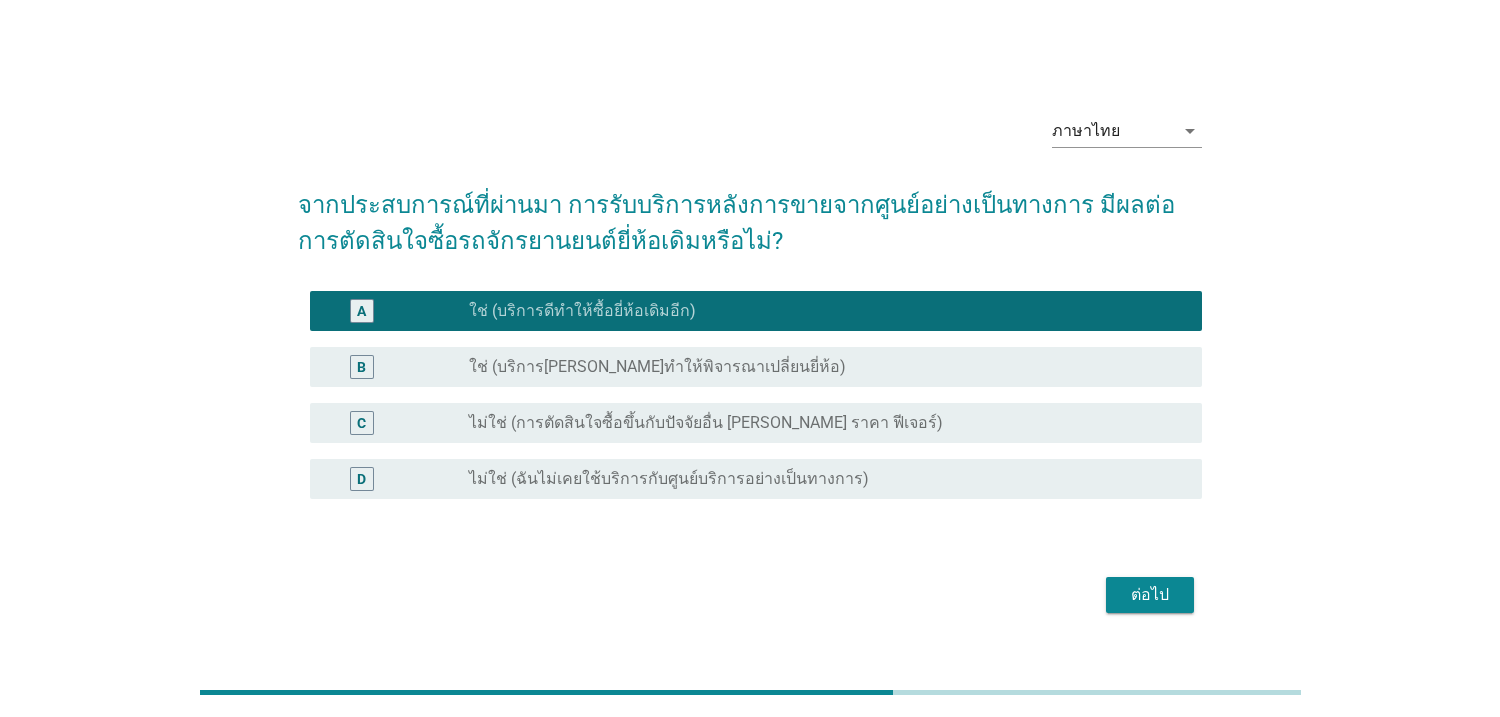 click on "ต่อไป" at bounding box center (1150, 595) 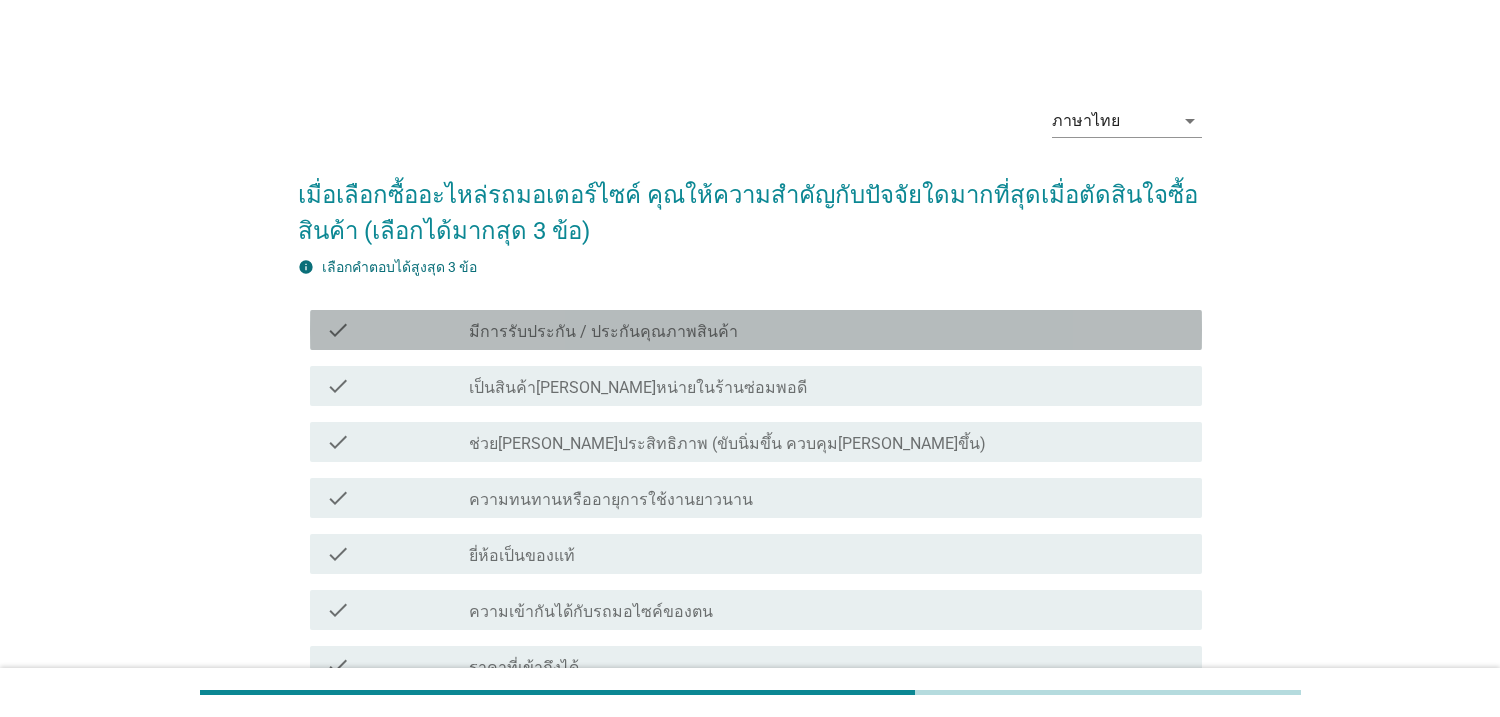 click on "มีการรับประกัน / ประกันคุณภาพสินค้า" at bounding box center [603, 332] 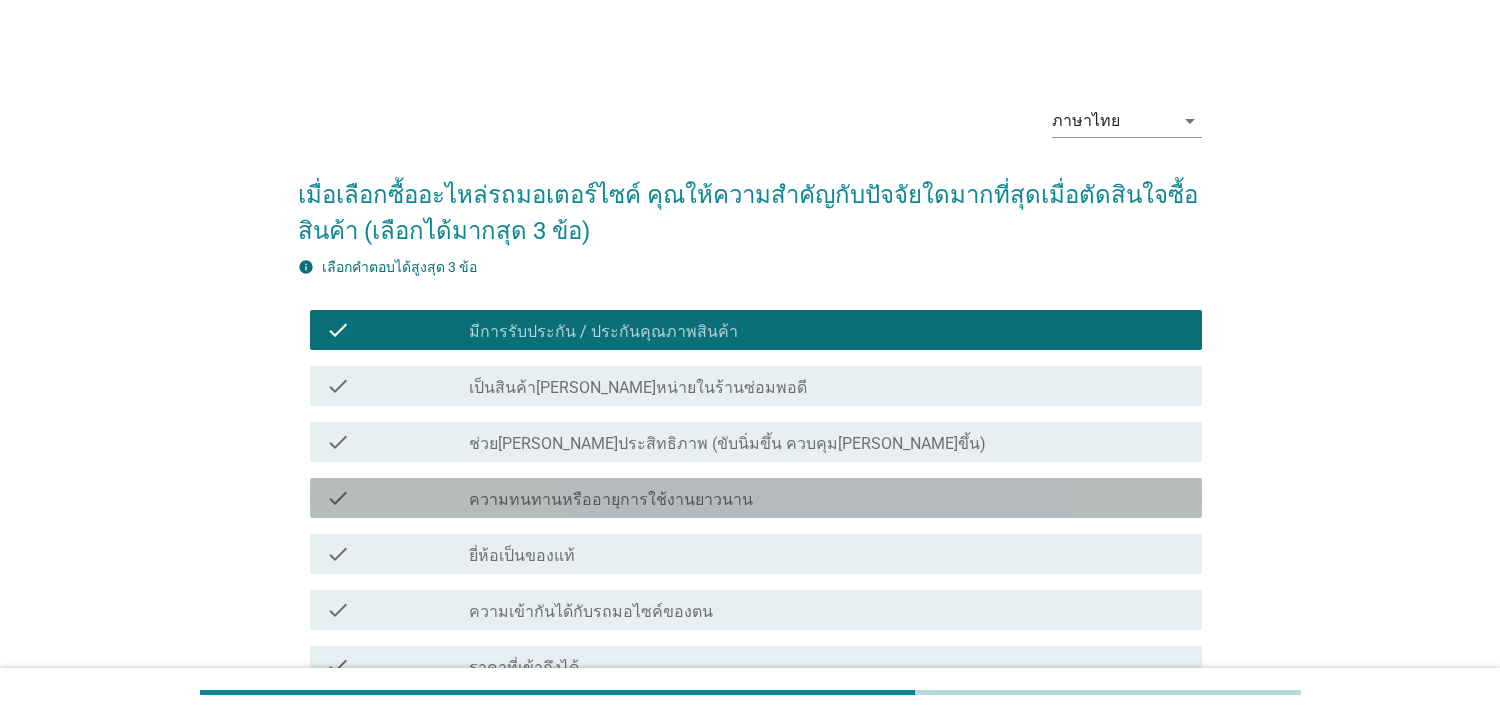 click on "ความทนทานหรืออายุการใช้งานยาวนาน" at bounding box center [611, 500] 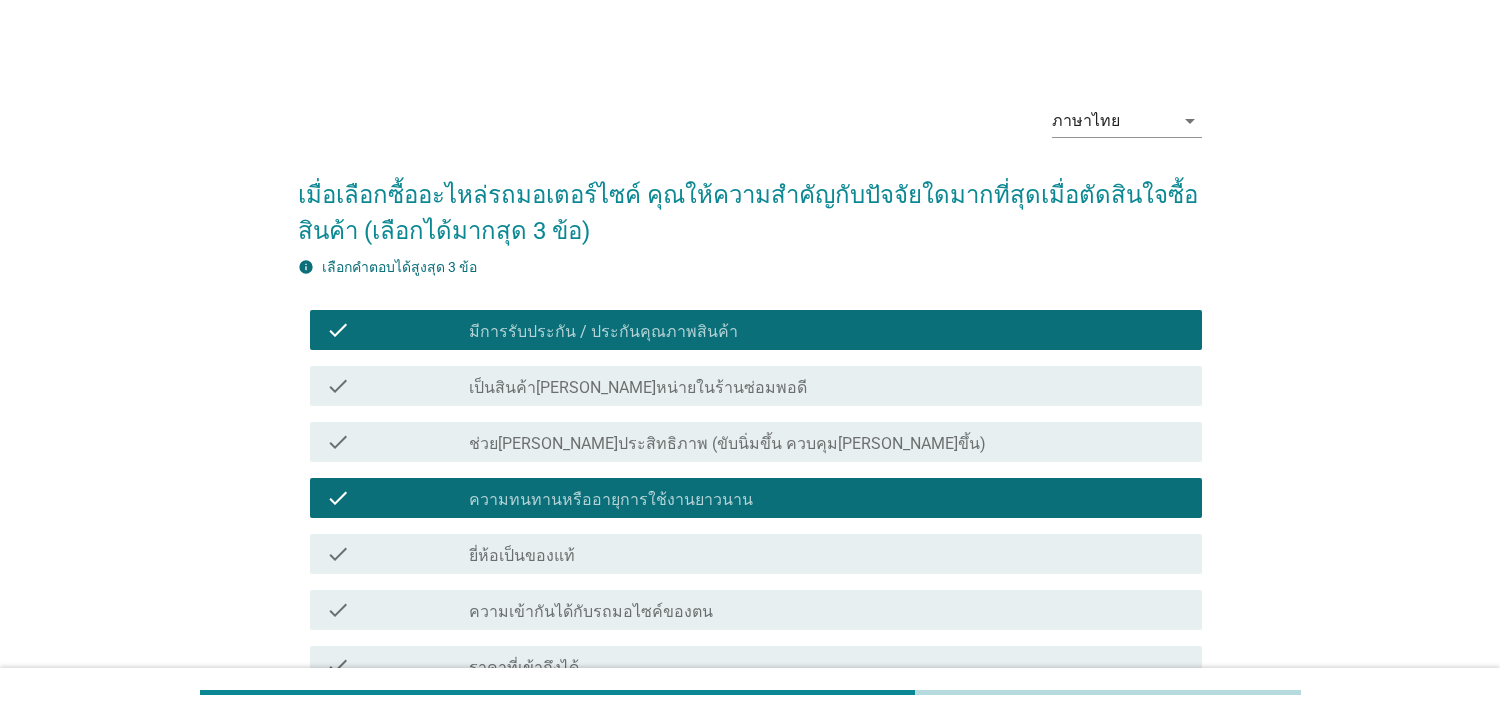 click on "check     check_box_outline_blank ยี่ห้อเป็นของแท้" at bounding box center [756, 554] 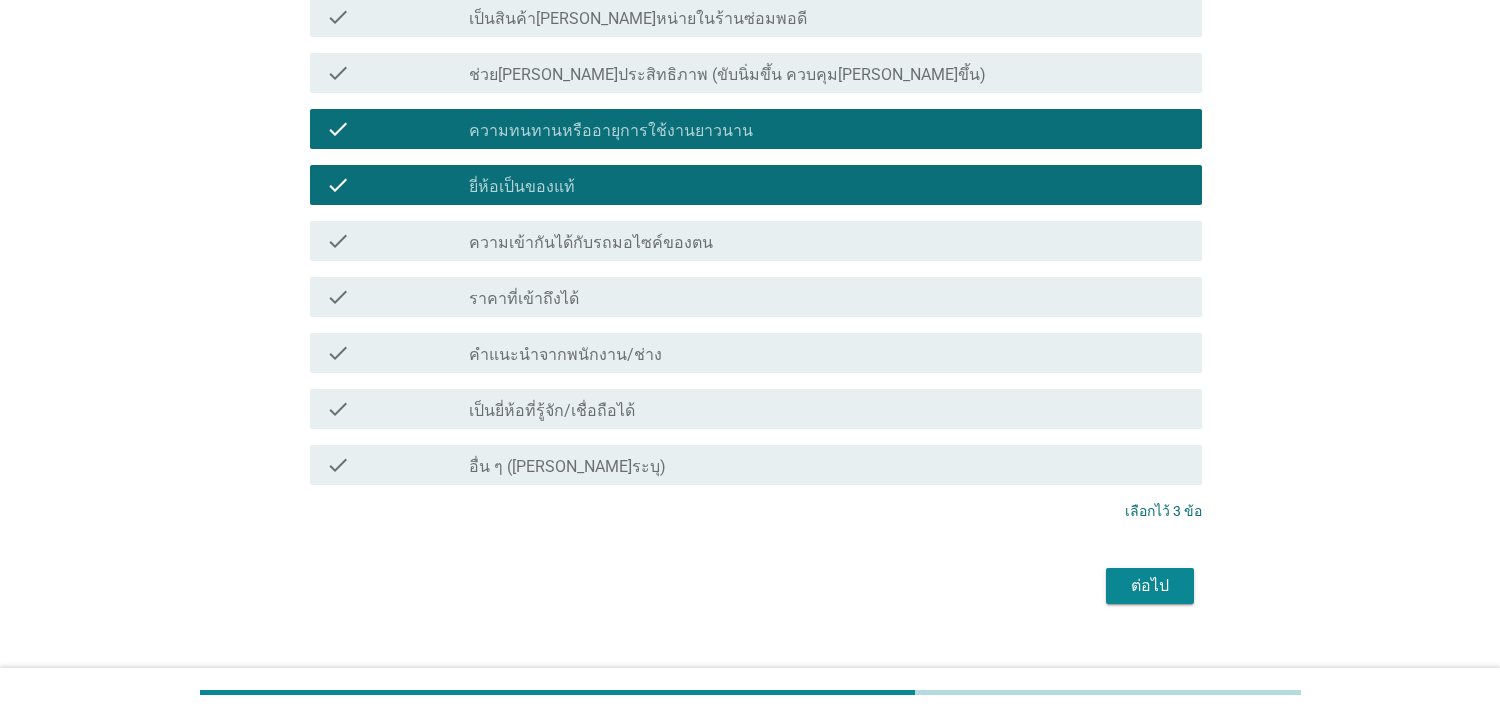 scroll, scrollTop: 399, scrollLeft: 0, axis: vertical 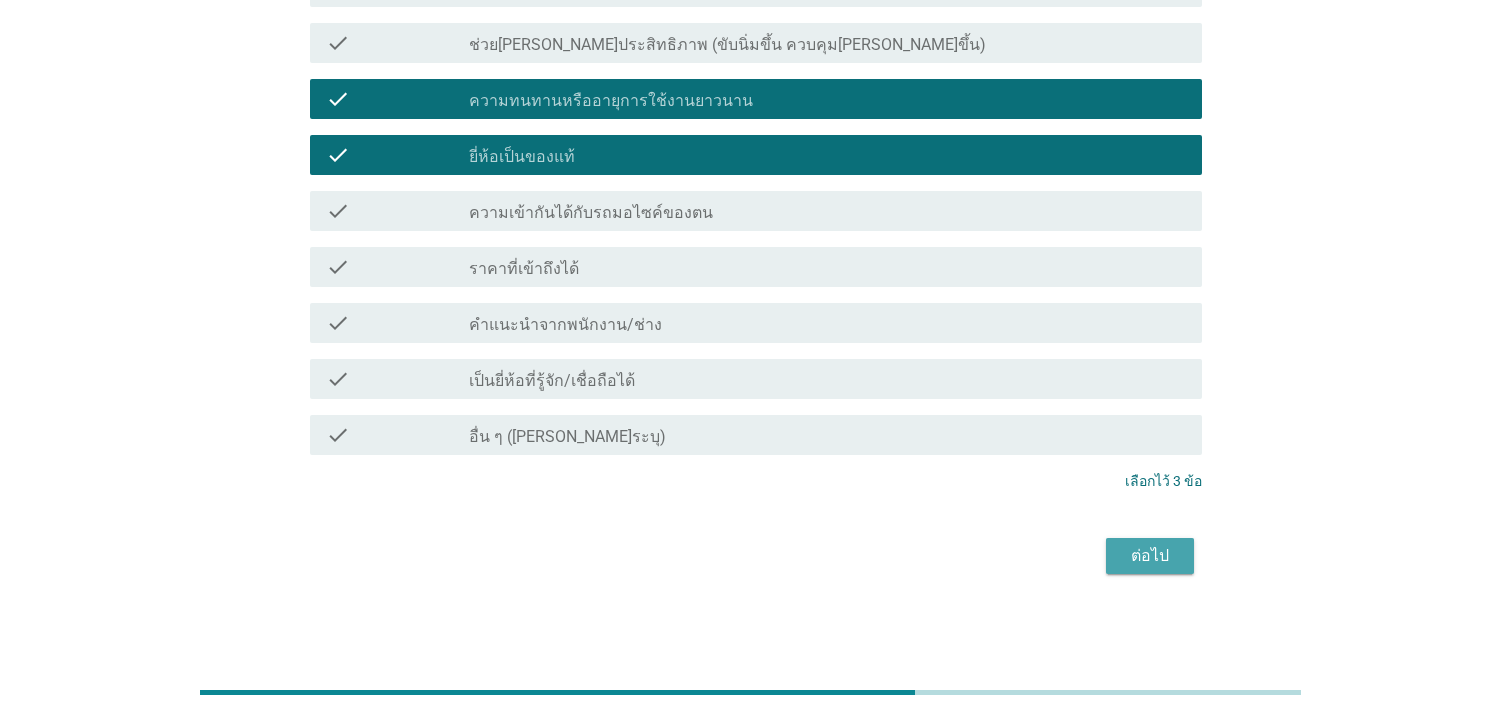 click on "ต่อไป" at bounding box center (1150, 556) 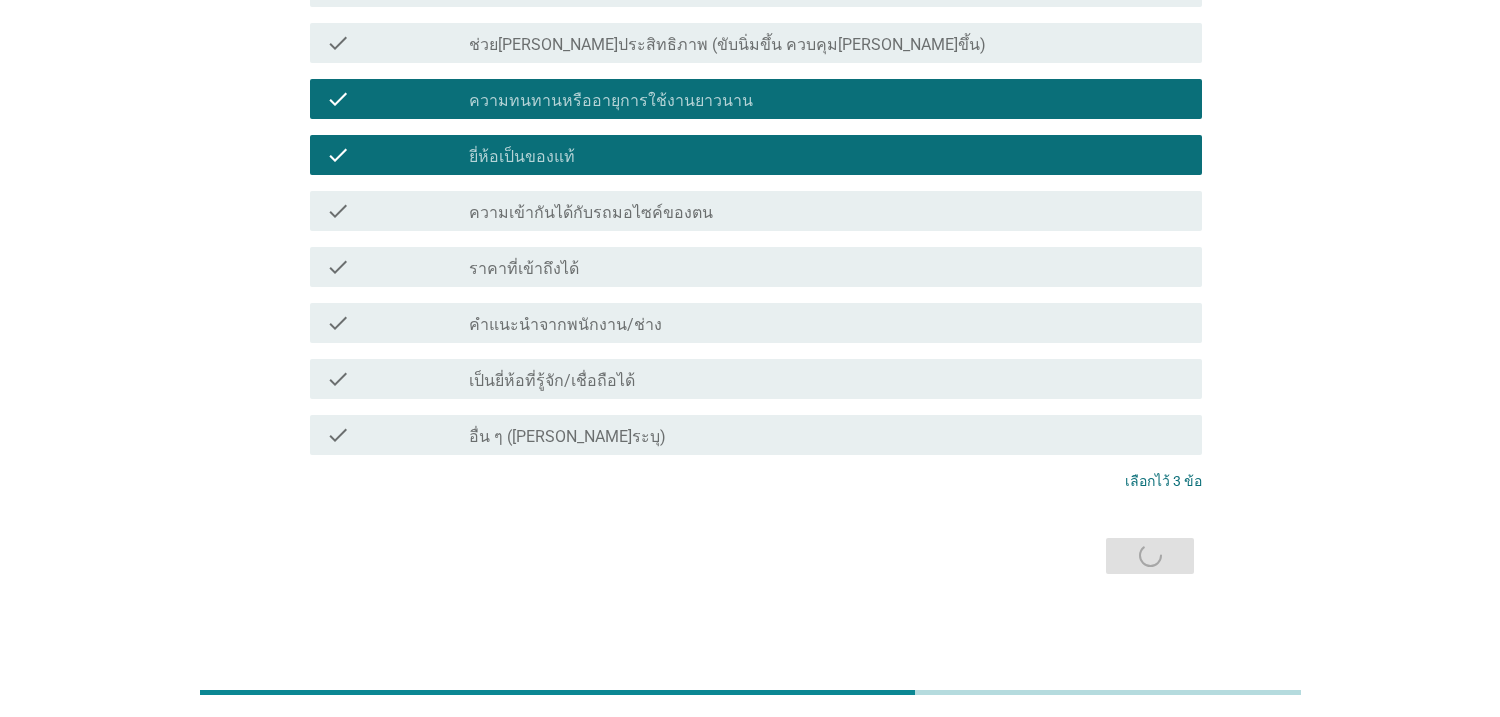 scroll, scrollTop: 0, scrollLeft: 0, axis: both 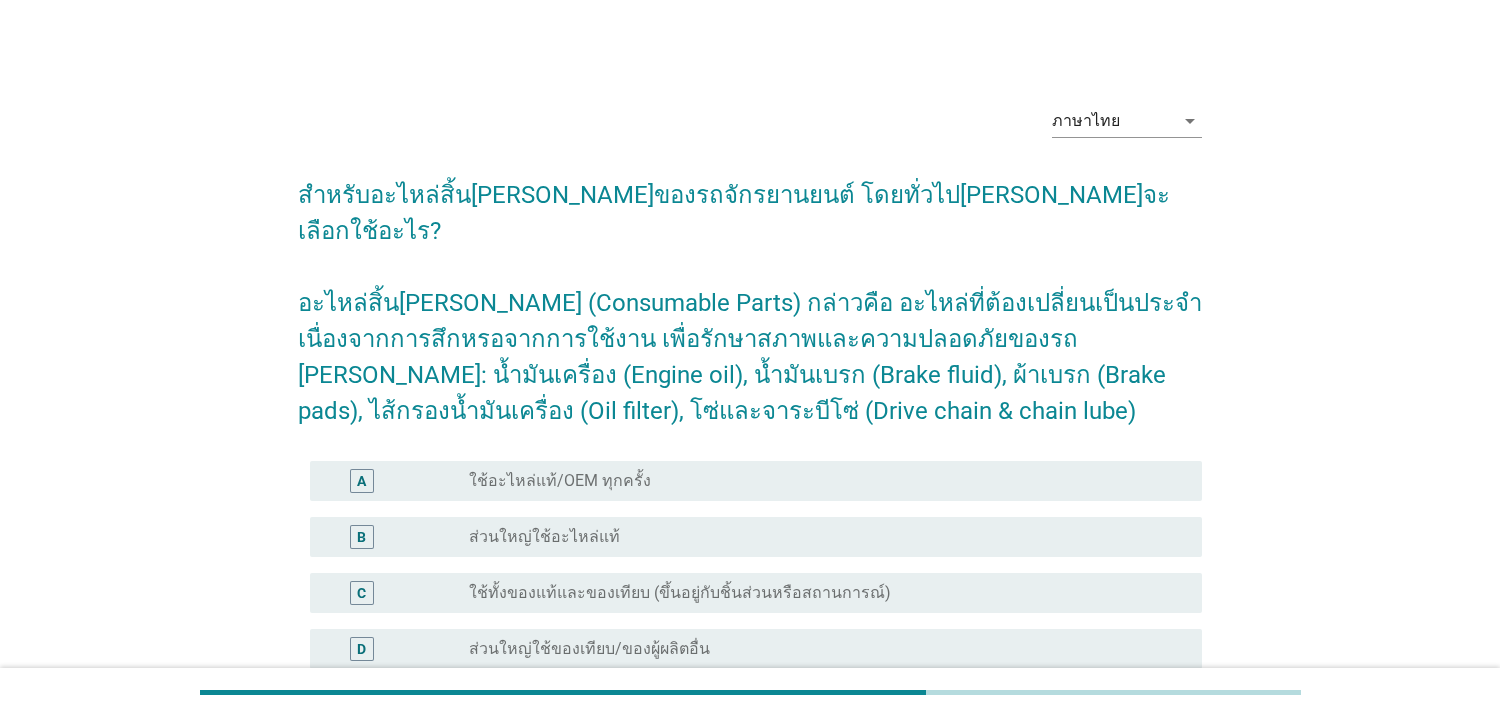 click on "radio_button_unchecked ส่วนใหญ่ใช้อะไหล่แท้" at bounding box center (819, 537) 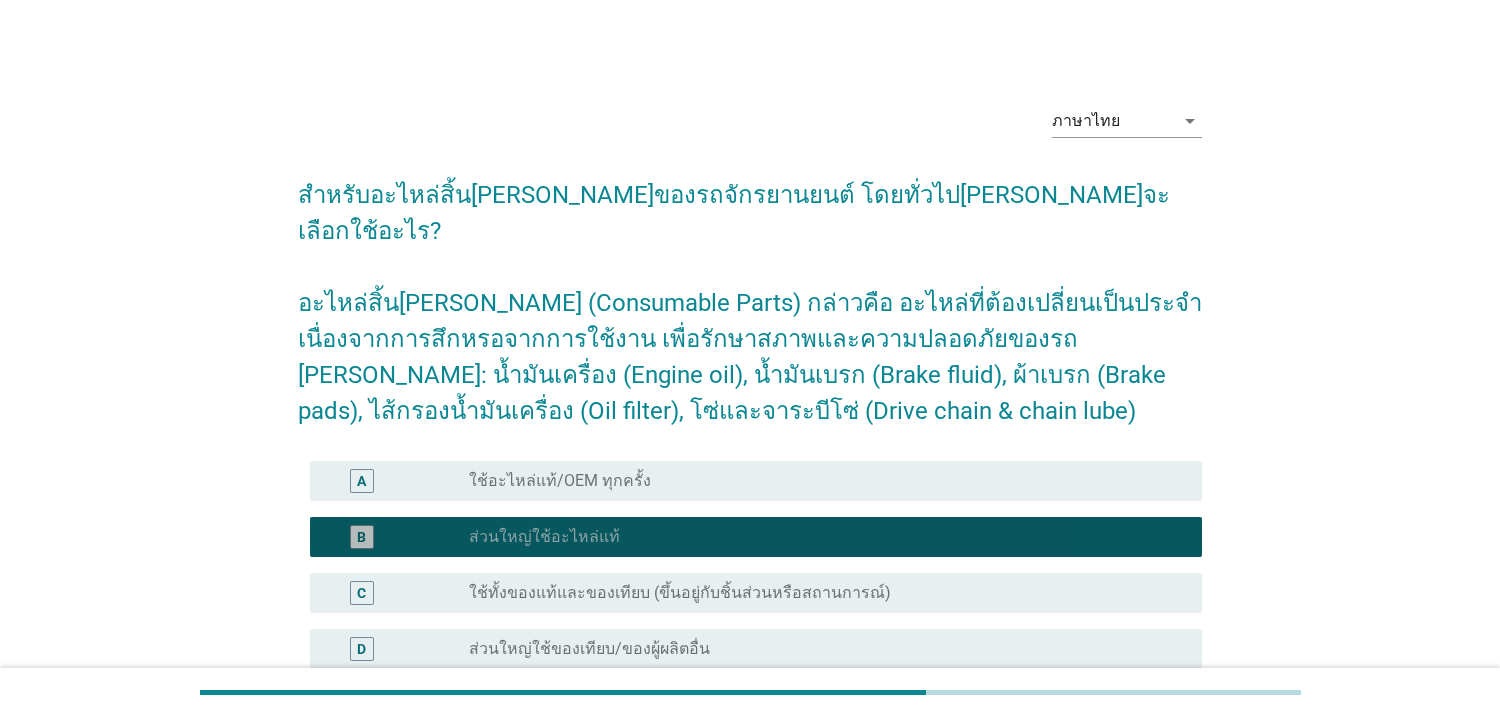 click on "radio_button_checked ส่วนใหญ่ใช้อะไหล่แท้" at bounding box center (819, 537) 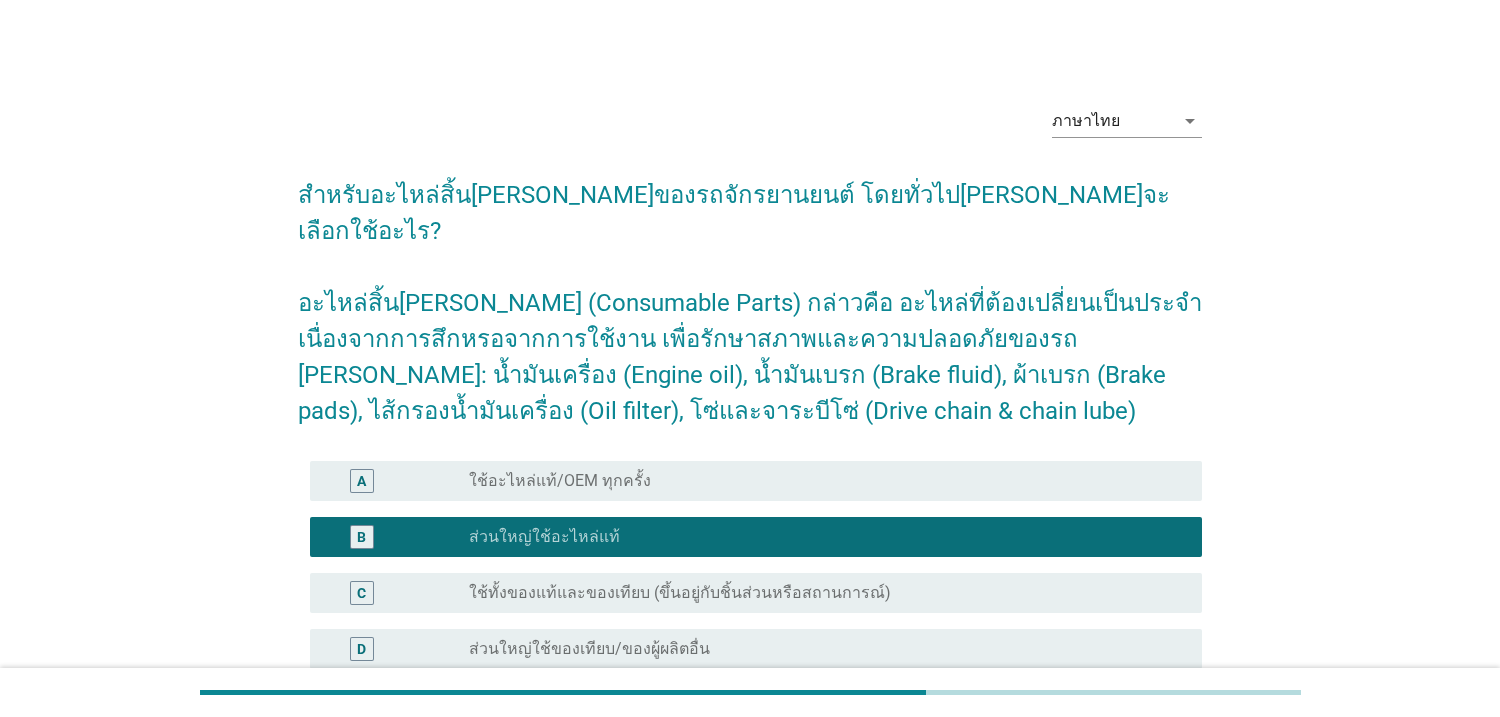 scroll, scrollTop: 115, scrollLeft: 0, axis: vertical 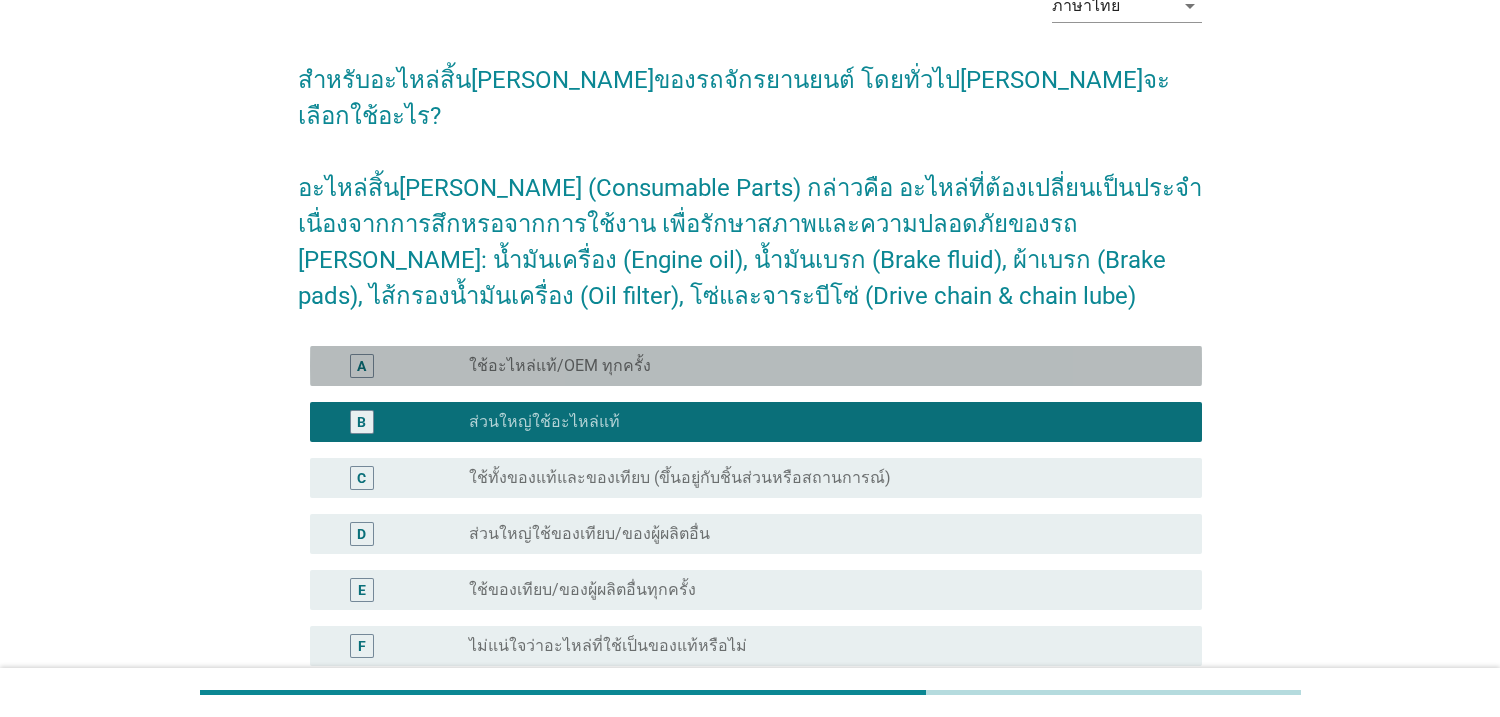 click on "radio_button_unchecked ใช้อะไหล่แท้/OEM ทุกครั้ง" at bounding box center (819, 366) 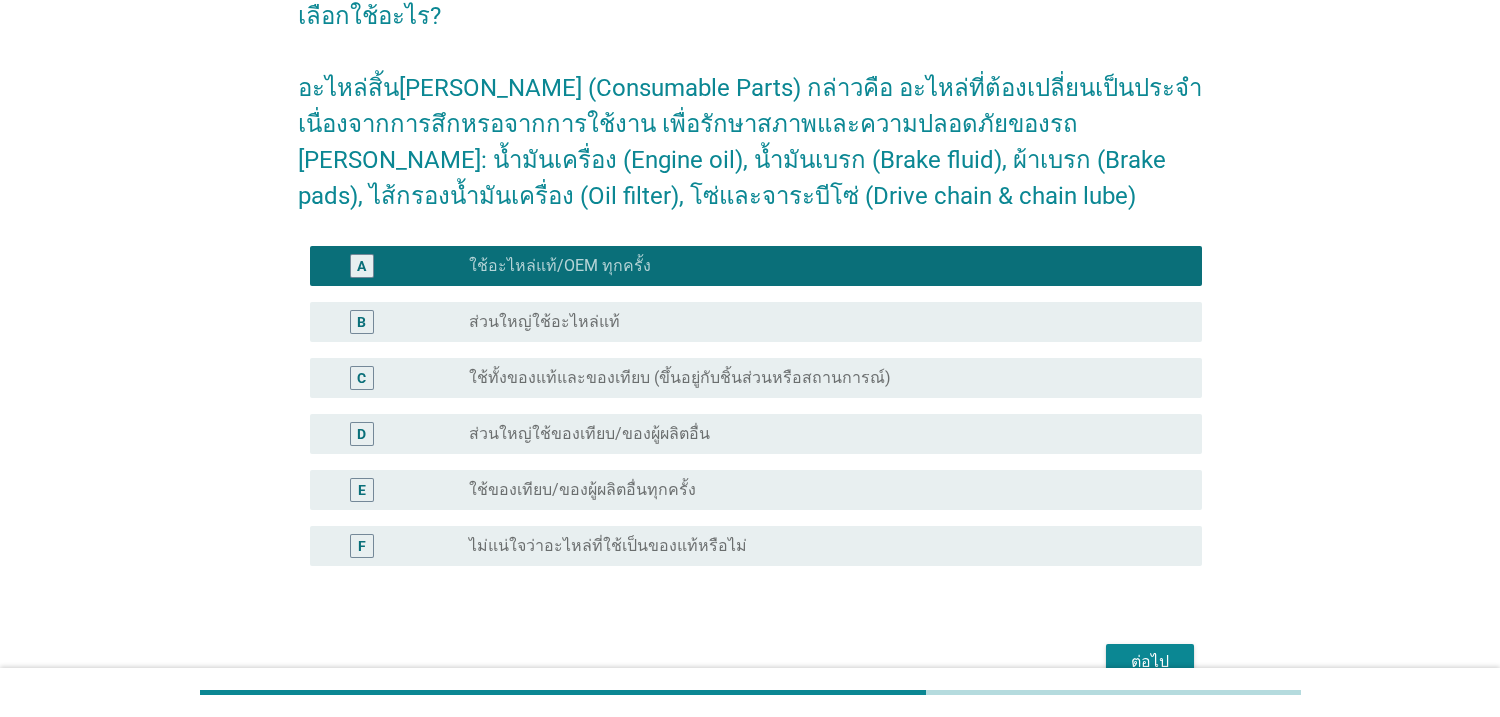 scroll, scrollTop: 285, scrollLeft: 0, axis: vertical 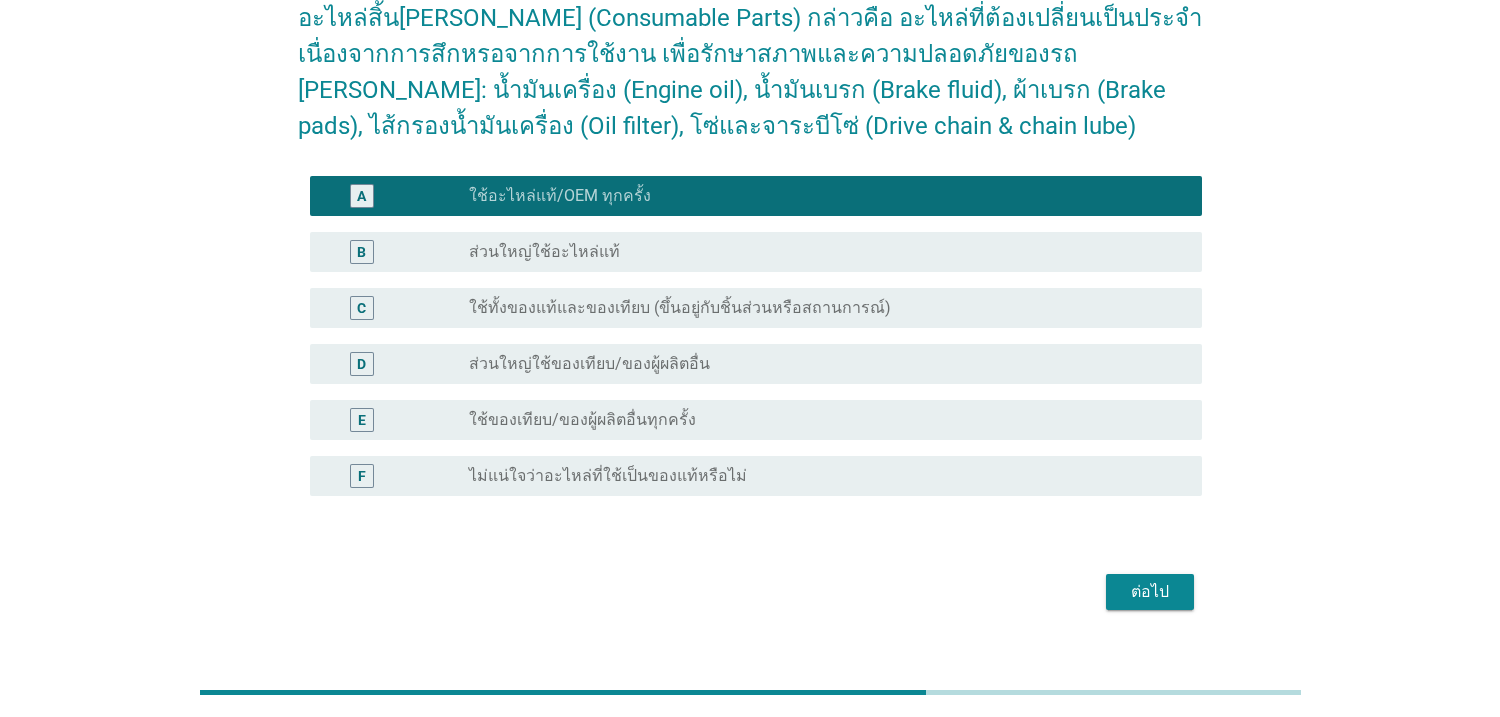 click on "ต่อไป" at bounding box center [1150, 592] 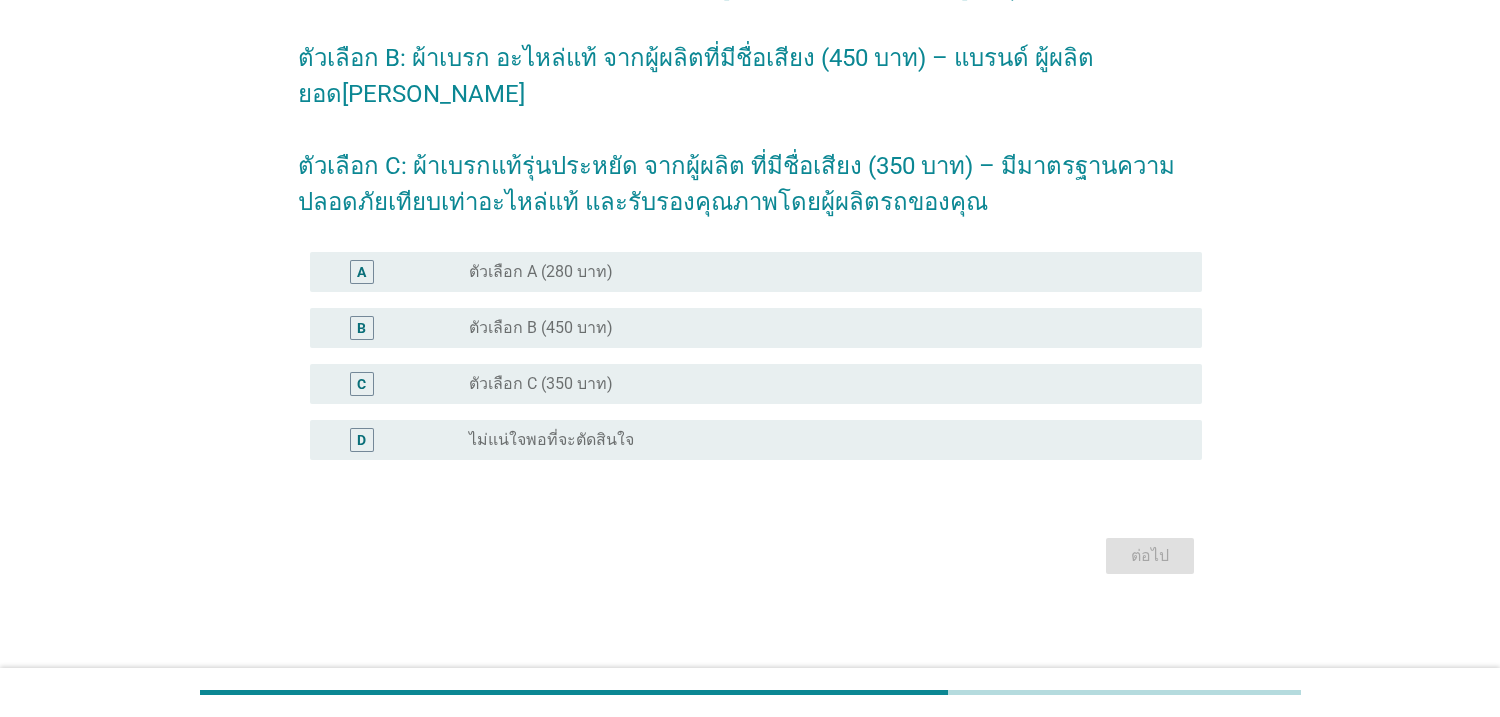 scroll, scrollTop: 0, scrollLeft: 0, axis: both 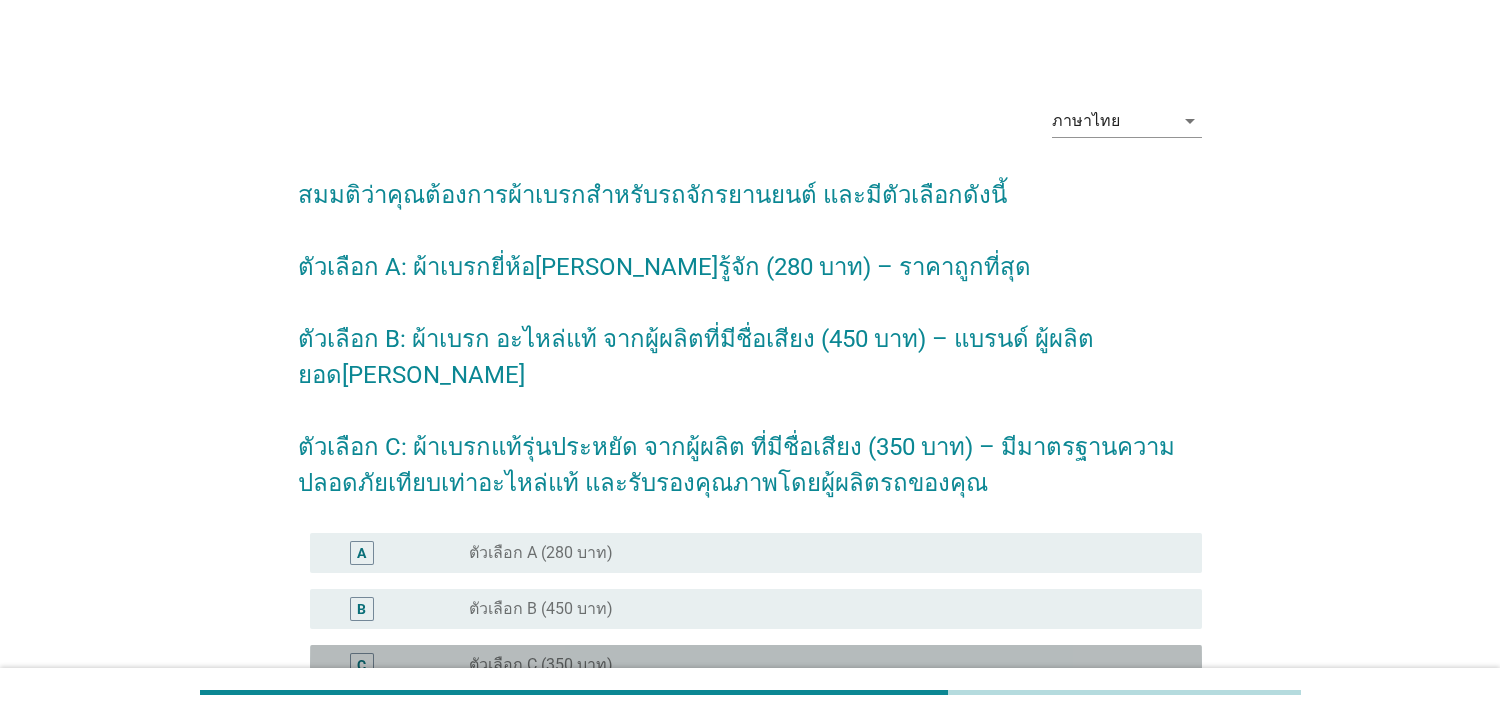 click on "C     radio_button_unchecked ตัวเลือก C (350 บาท)" at bounding box center (756, 665) 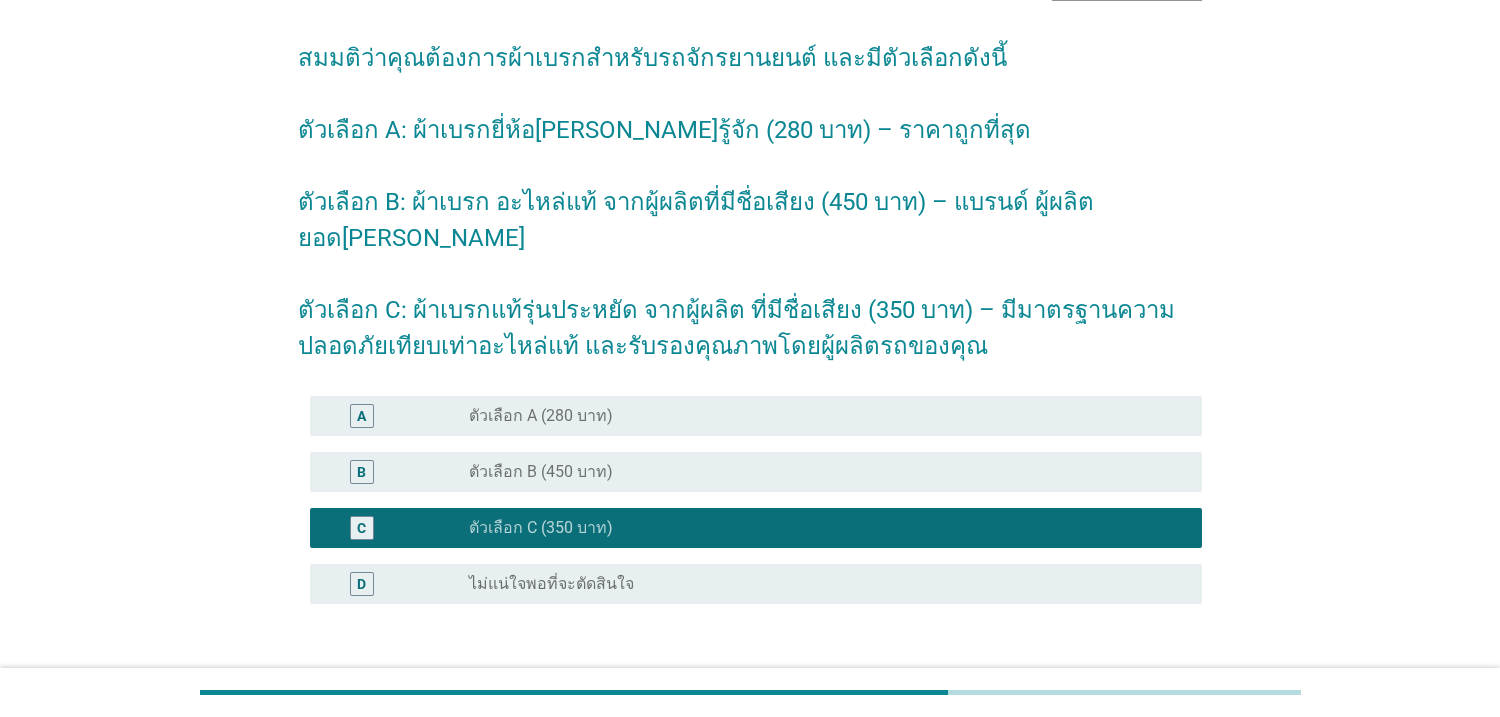 scroll, scrollTop: 245, scrollLeft: 0, axis: vertical 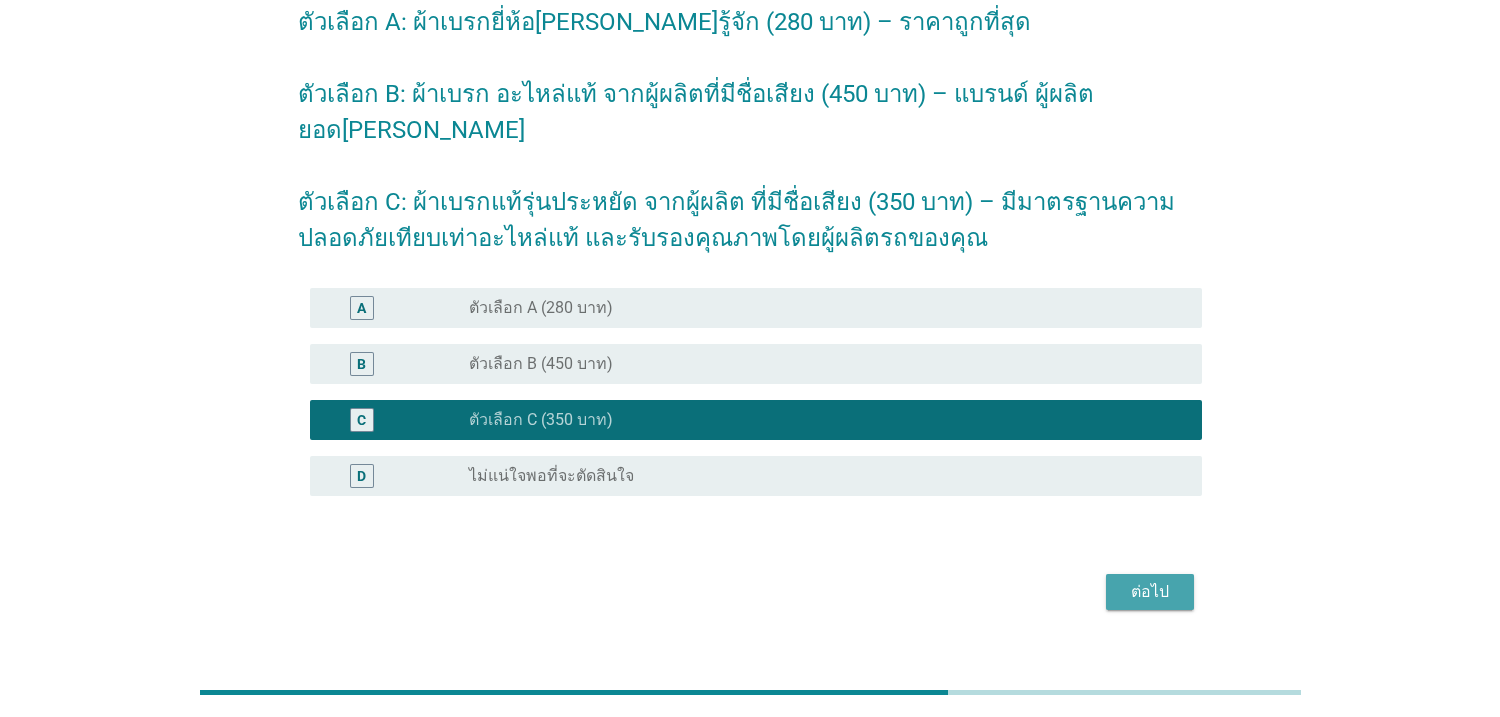 click on "ต่อไป" at bounding box center (1150, 592) 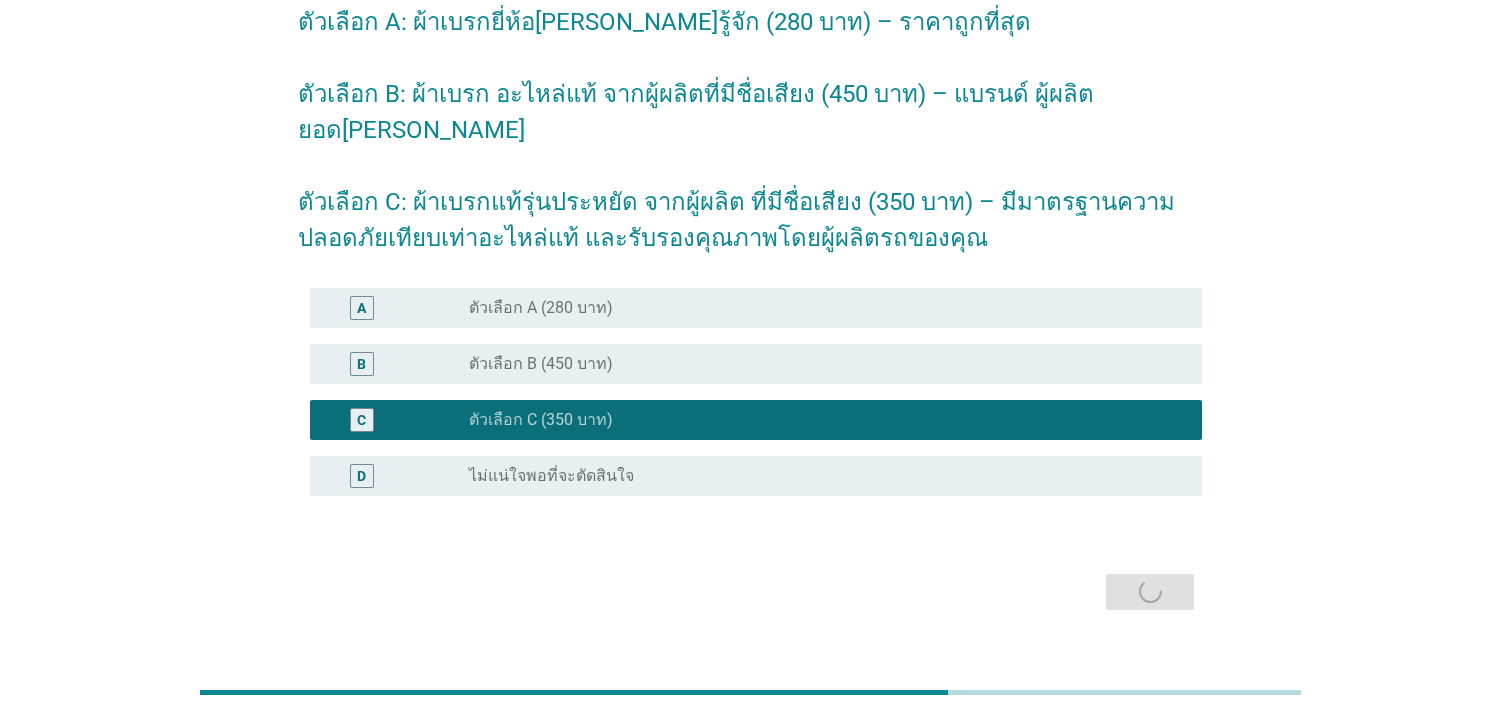 scroll, scrollTop: 0, scrollLeft: 0, axis: both 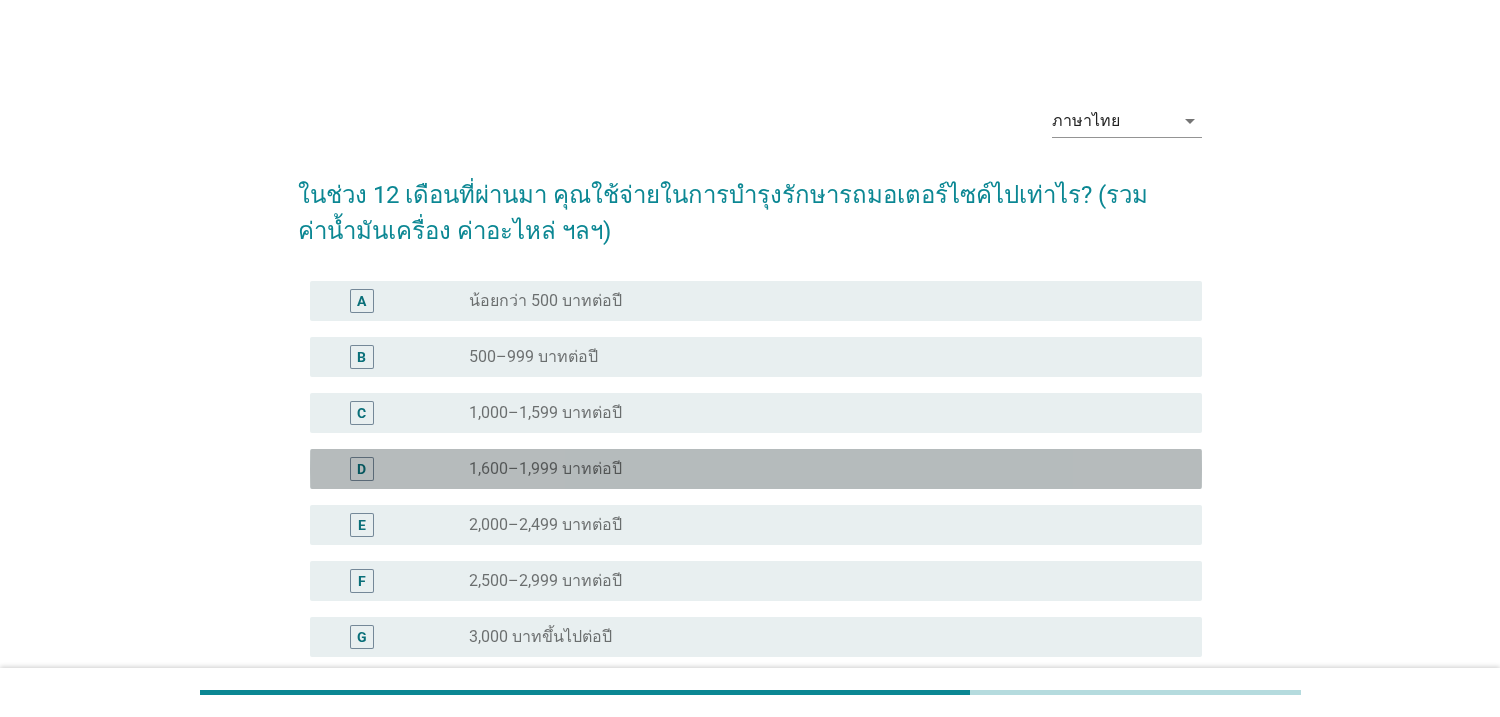 click on "radio_button_unchecked 1,600–1,999 บาทต่อปี" at bounding box center [827, 469] 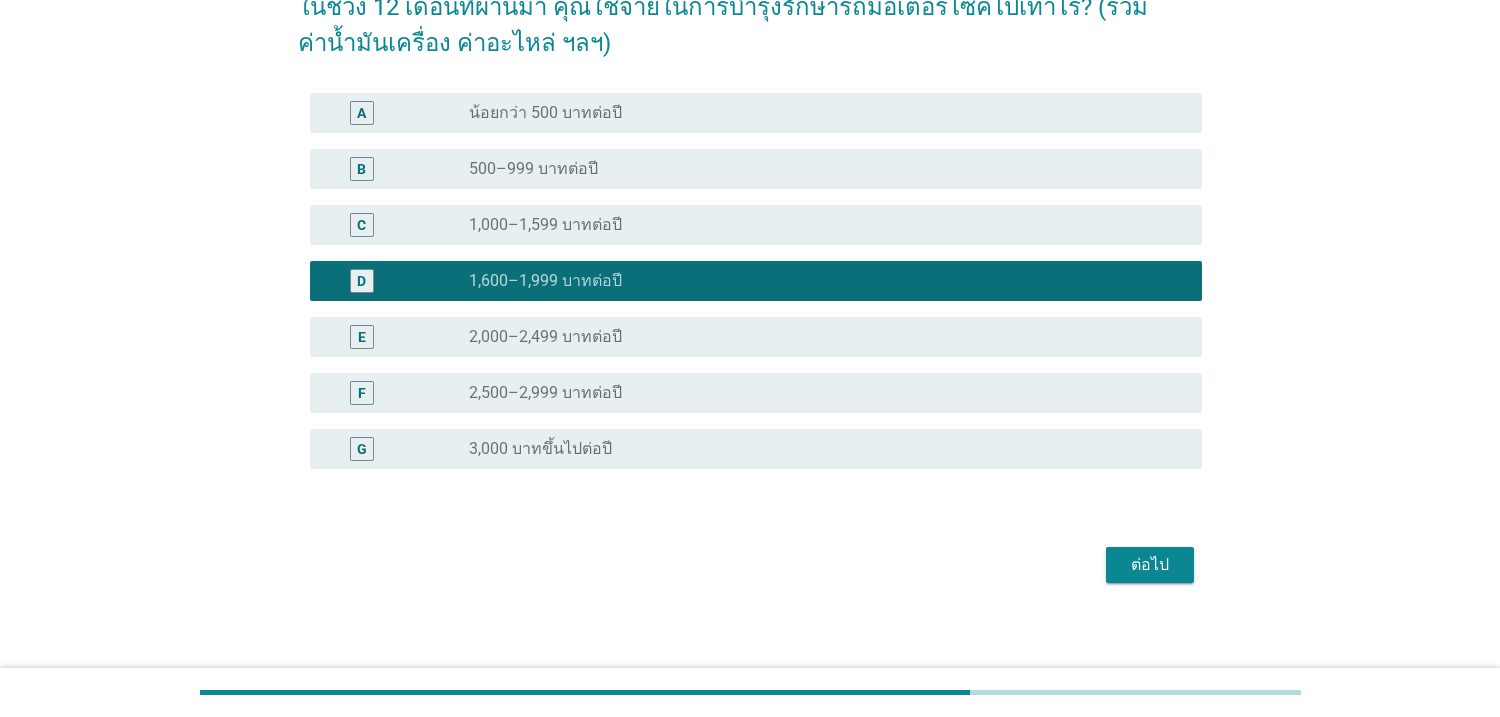 scroll, scrollTop: 197, scrollLeft: 0, axis: vertical 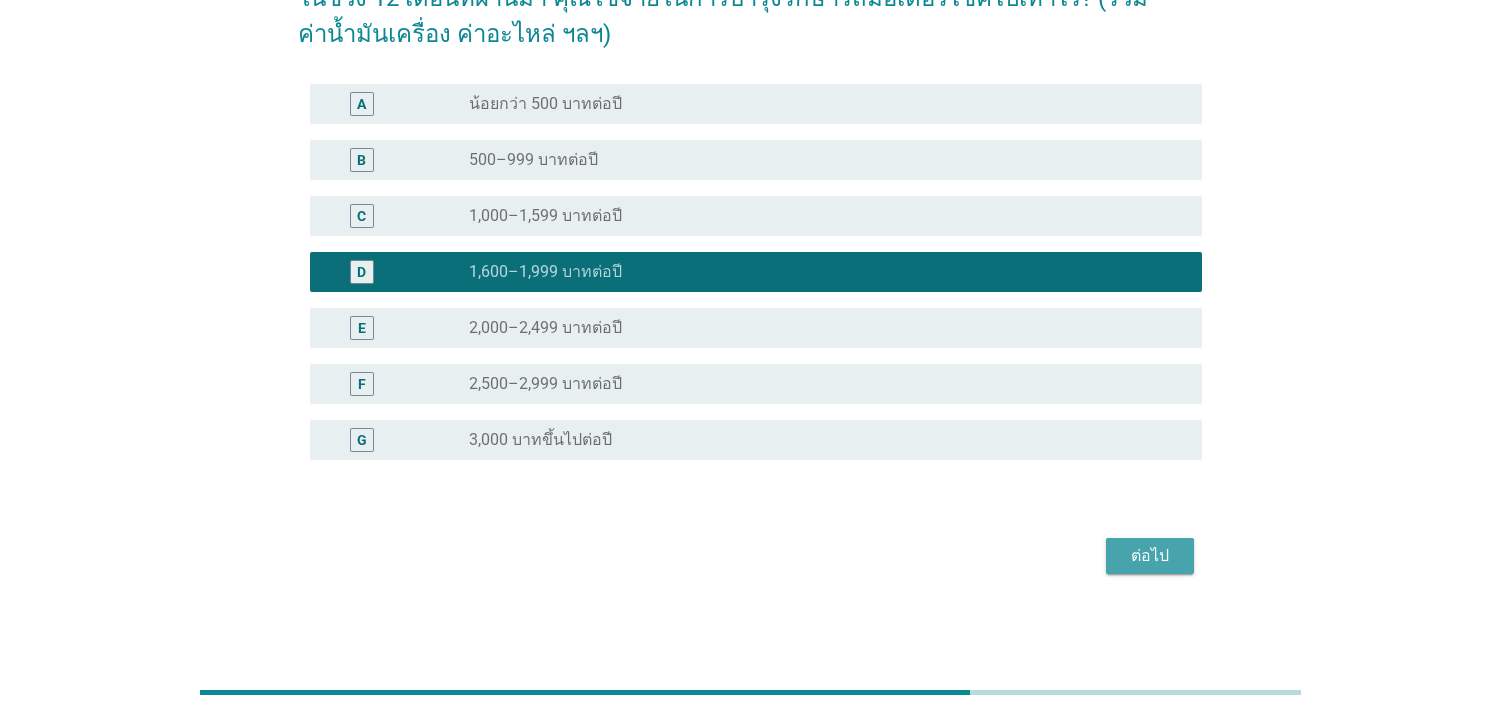 click on "ต่อไป" at bounding box center (1150, 556) 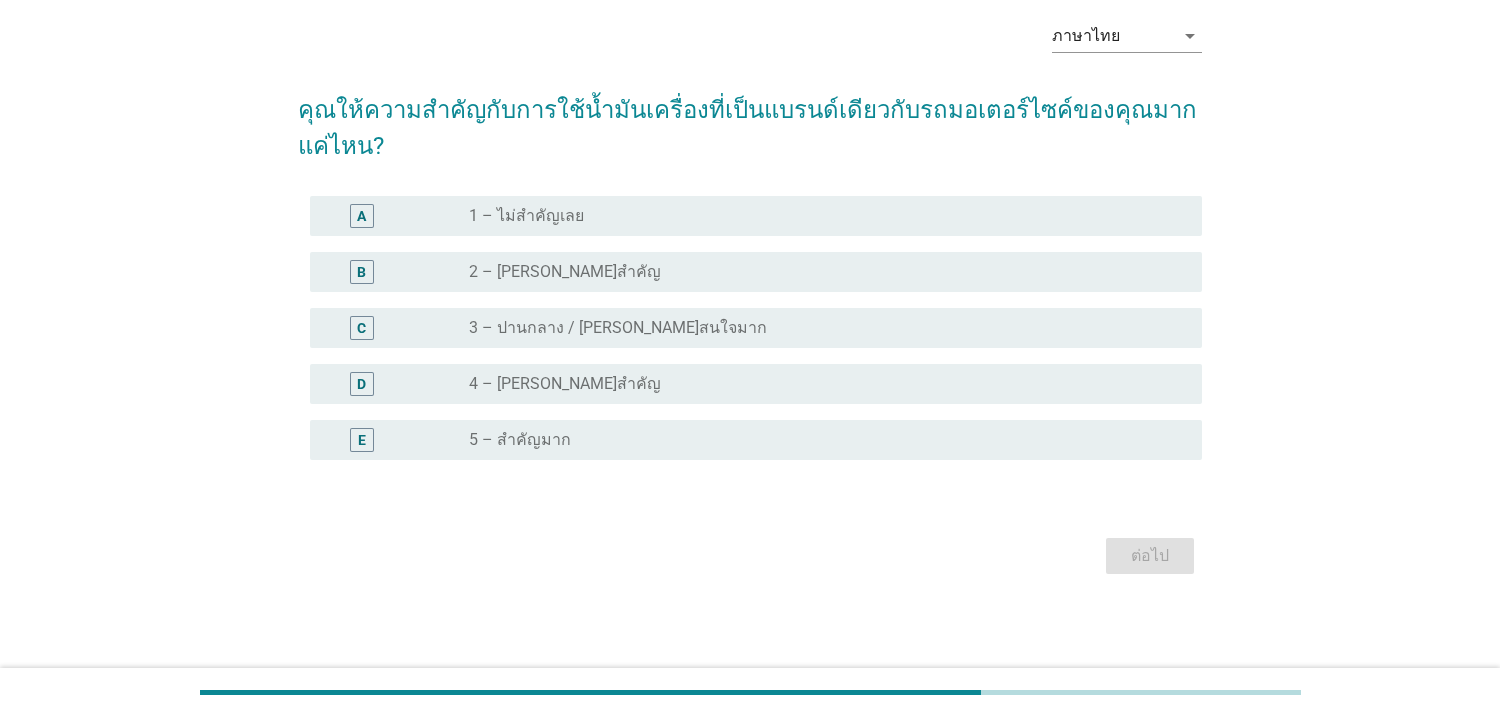 scroll, scrollTop: 0, scrollLeft: 0, axis: both 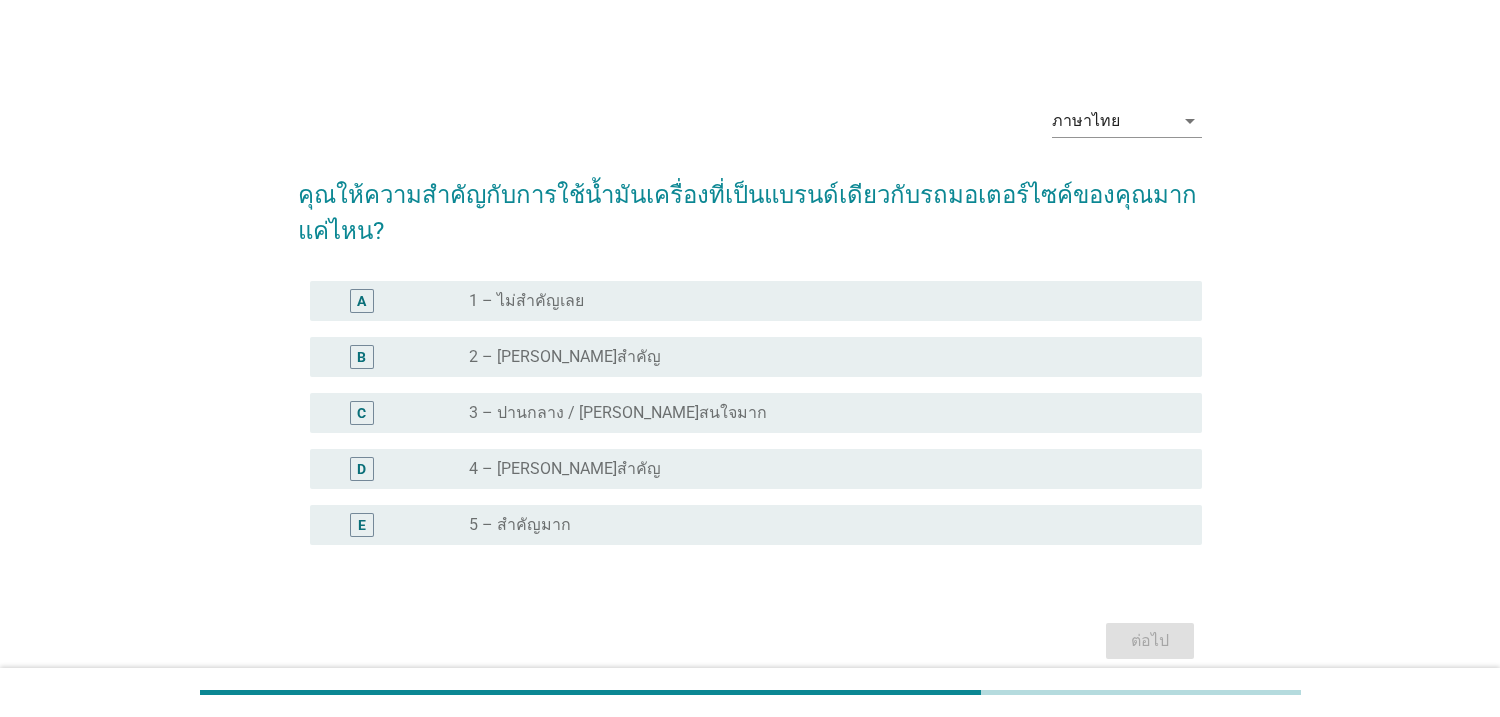 click on "radio_button_unchecked 4 – [PERSON_NAME]สำคัญ" at bounding box center [819, 469] 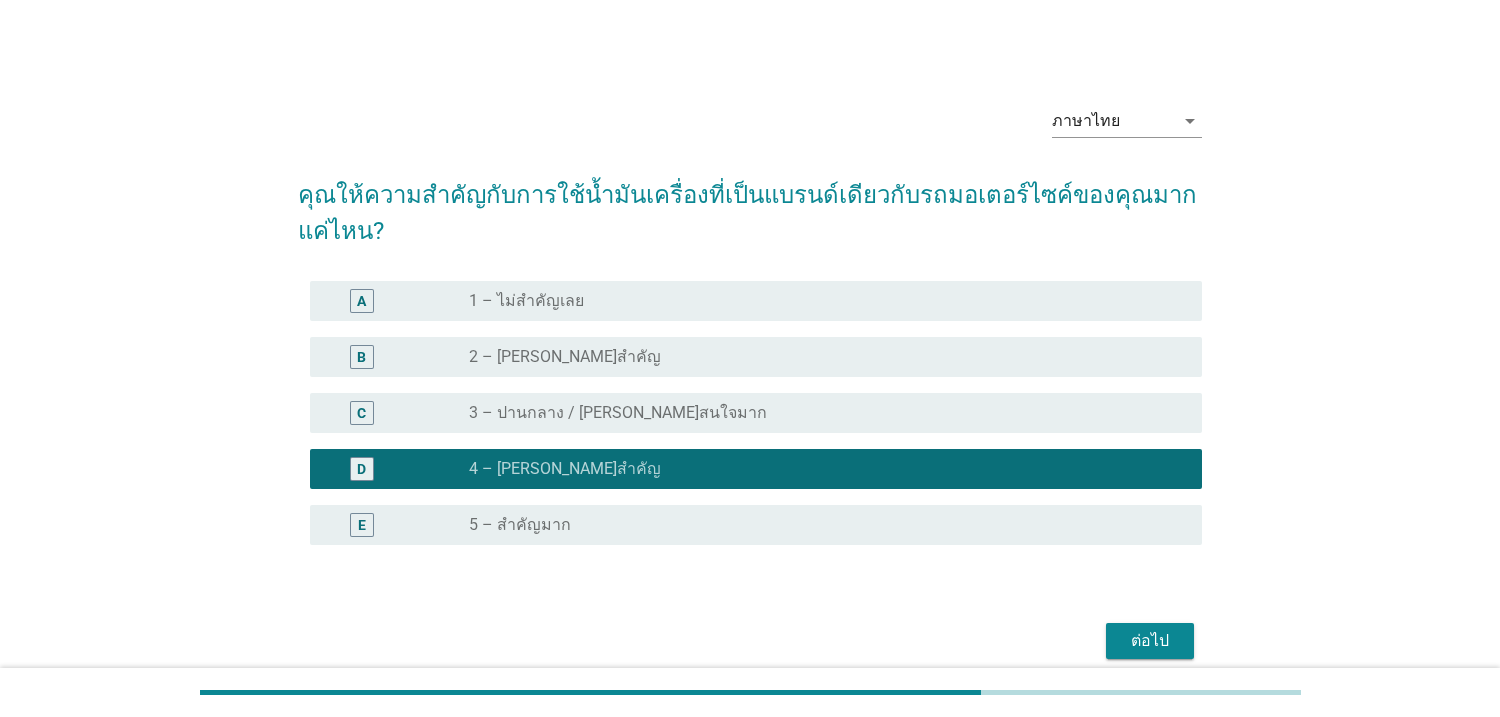 click on "ต่อไป" at bounding box center [1150, 641] 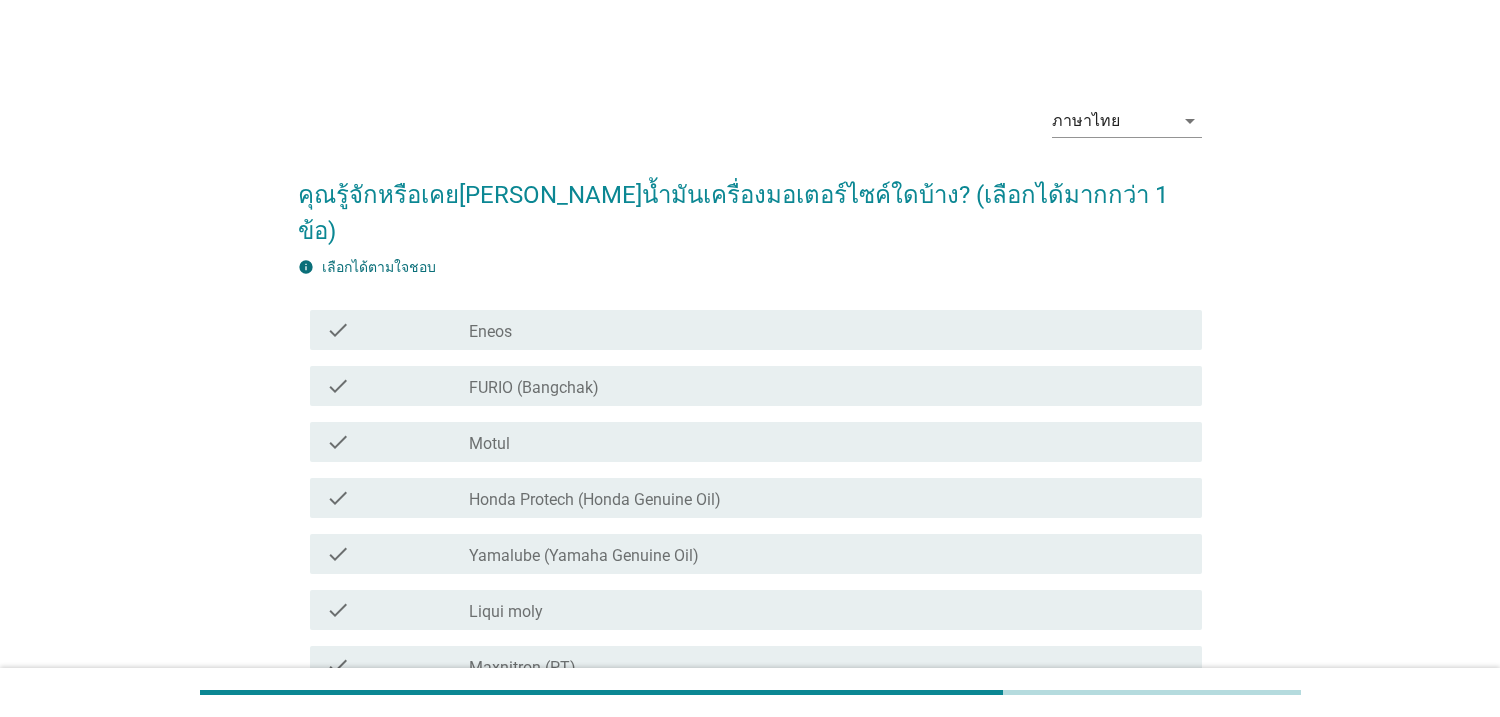 click on "check_box_outline_blank Eneos" at bounding box center (827, 330) 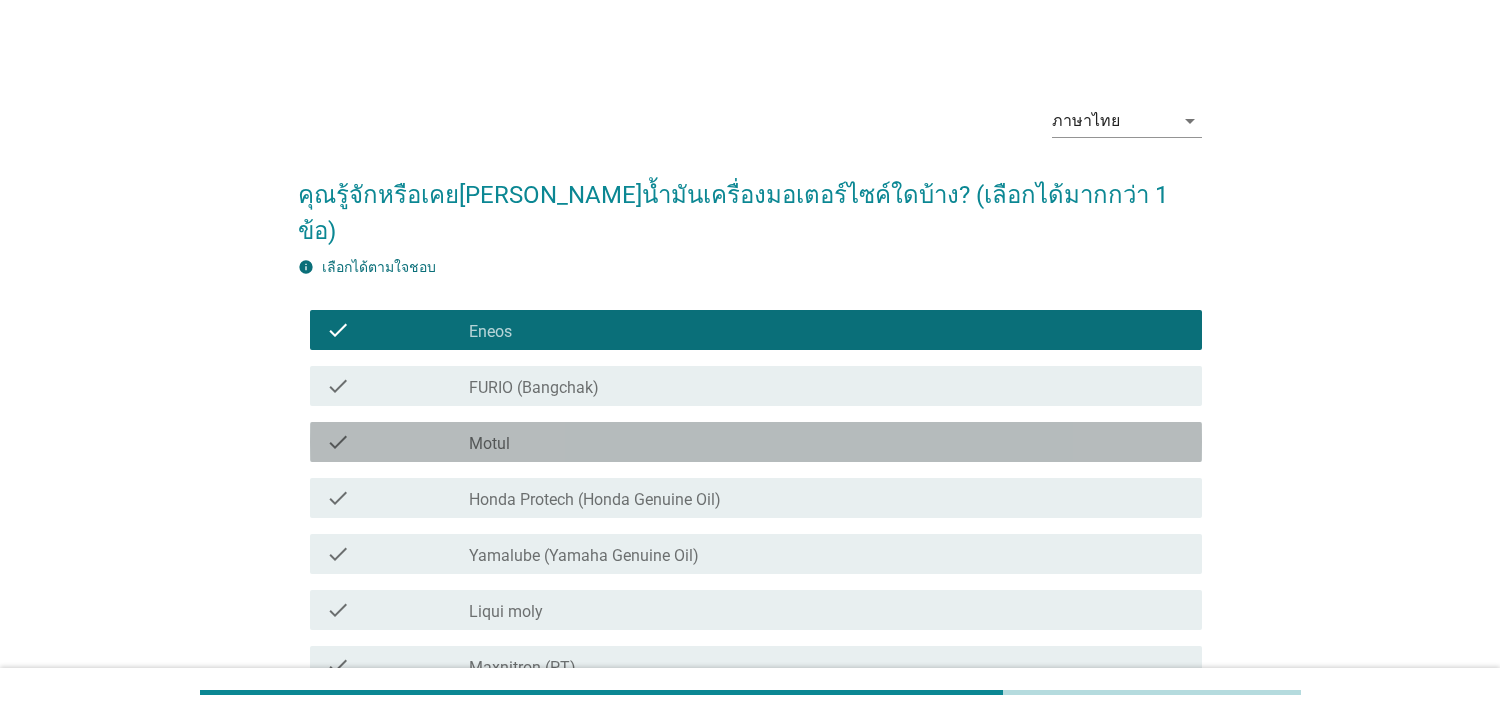 click on "check_box_outline_blank Motul" at bounding box center [827, 442] 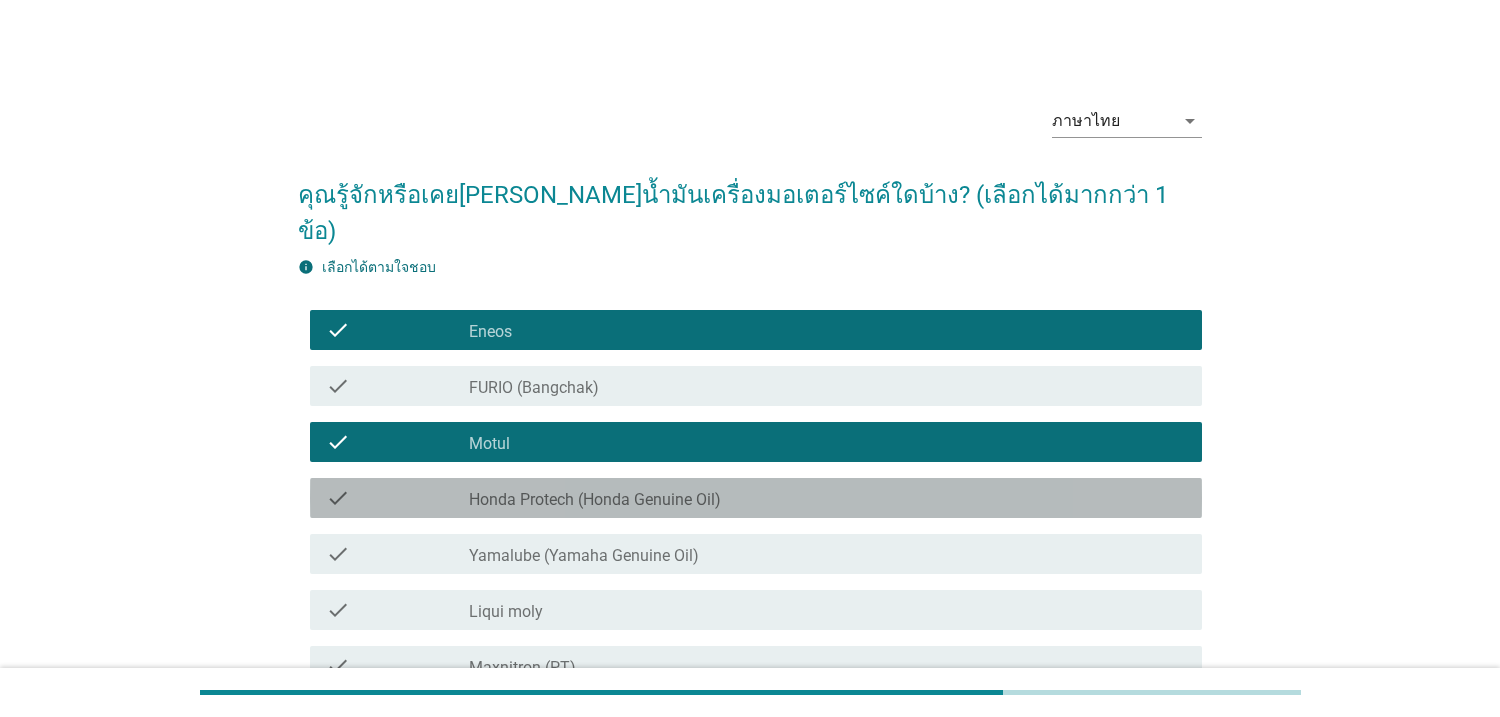 click on "Honda Protech (Honda Genuine Oil)" at bounding box center [595, 500] 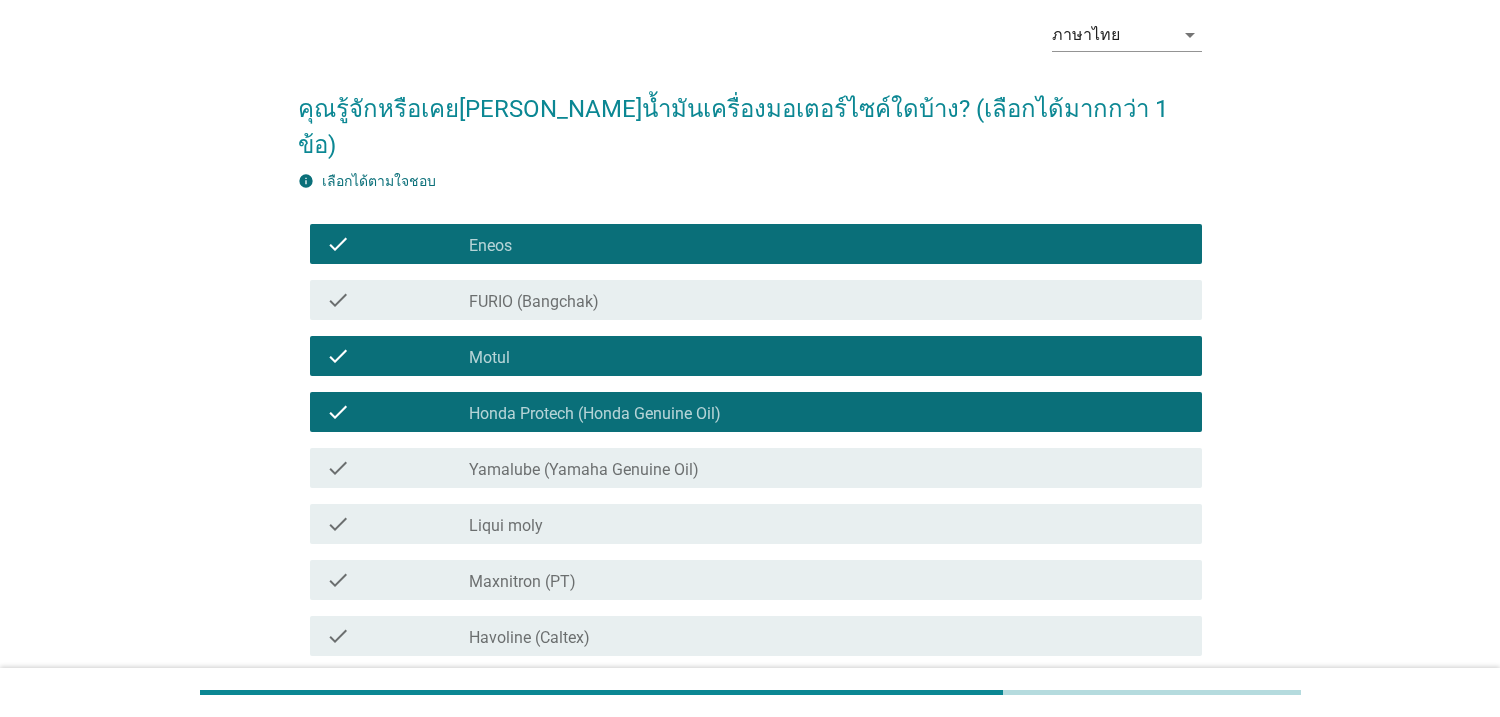 scroll, scrollTop: 115, scrollLeft: 0, axis: vertical 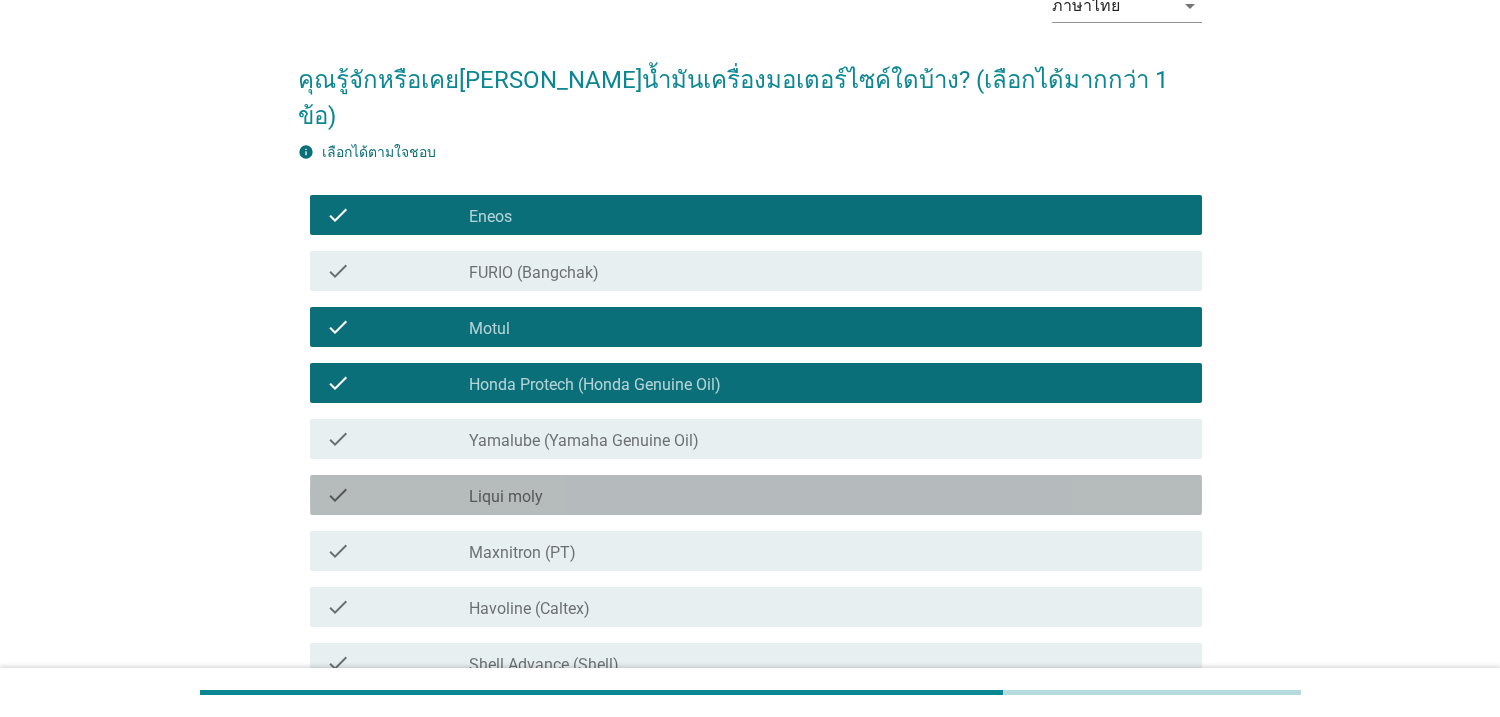 click on "check_box_outline_blank Liqui moly" at bounding box center (827, 495) 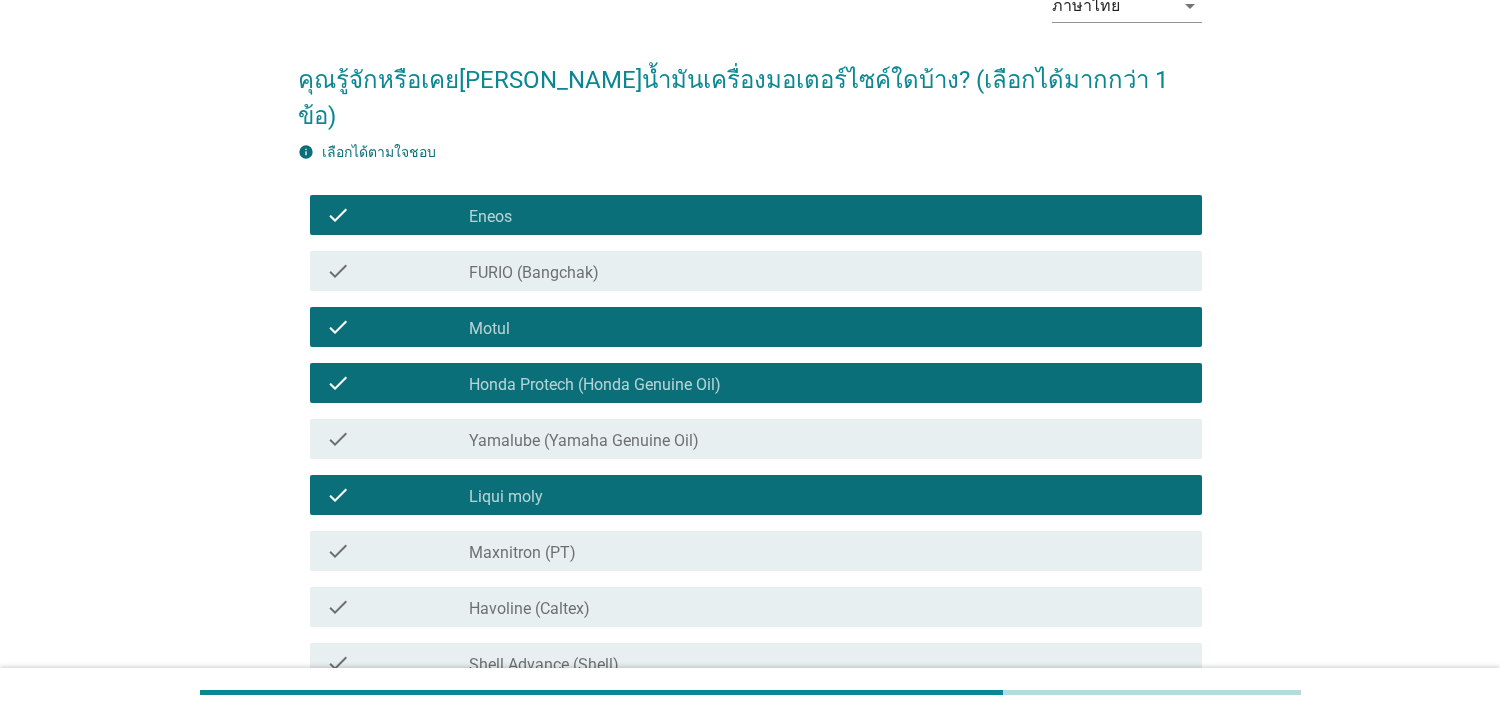 click on "check_box_outline_blank Havoline (Caltex)" at bounding box center [827, 607] 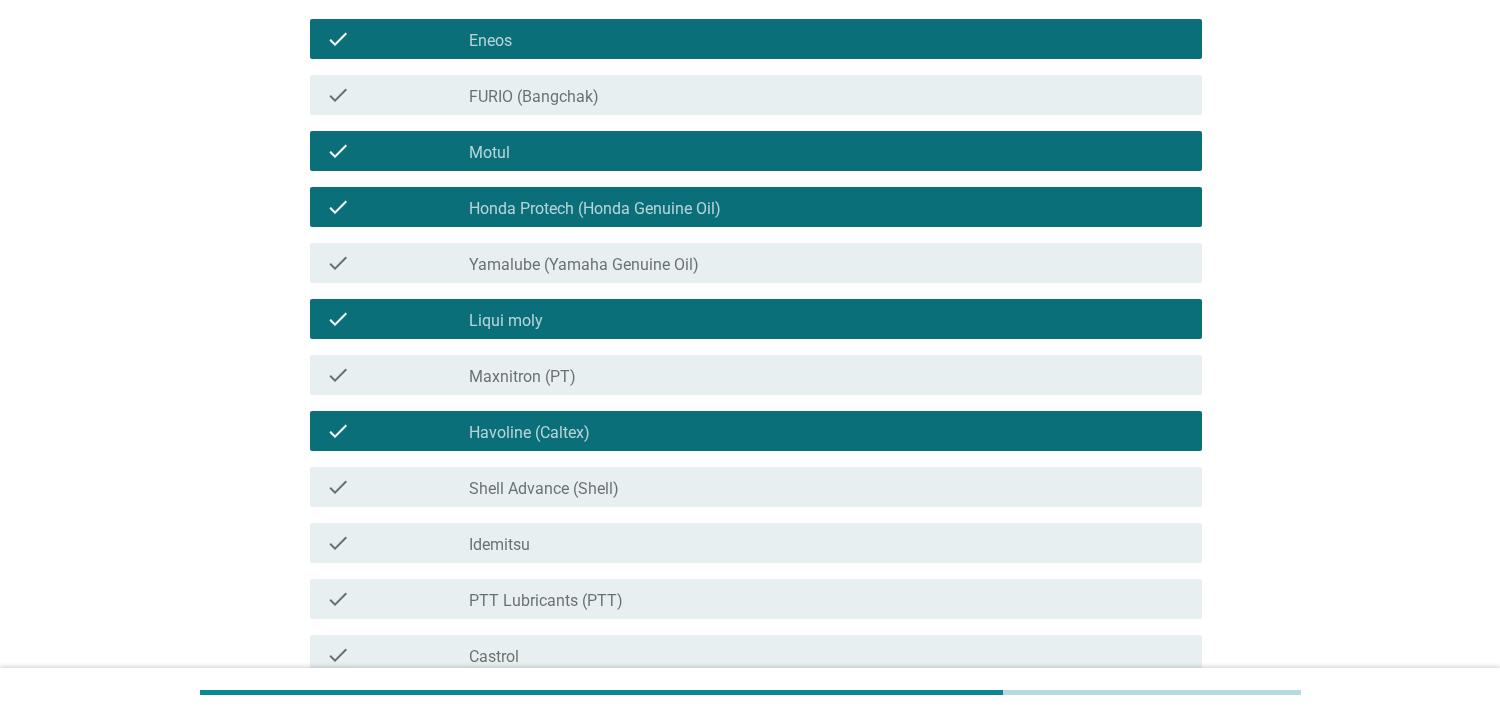 scroll, scrollTop: 460, scrollLeft: 0, axis: vertical 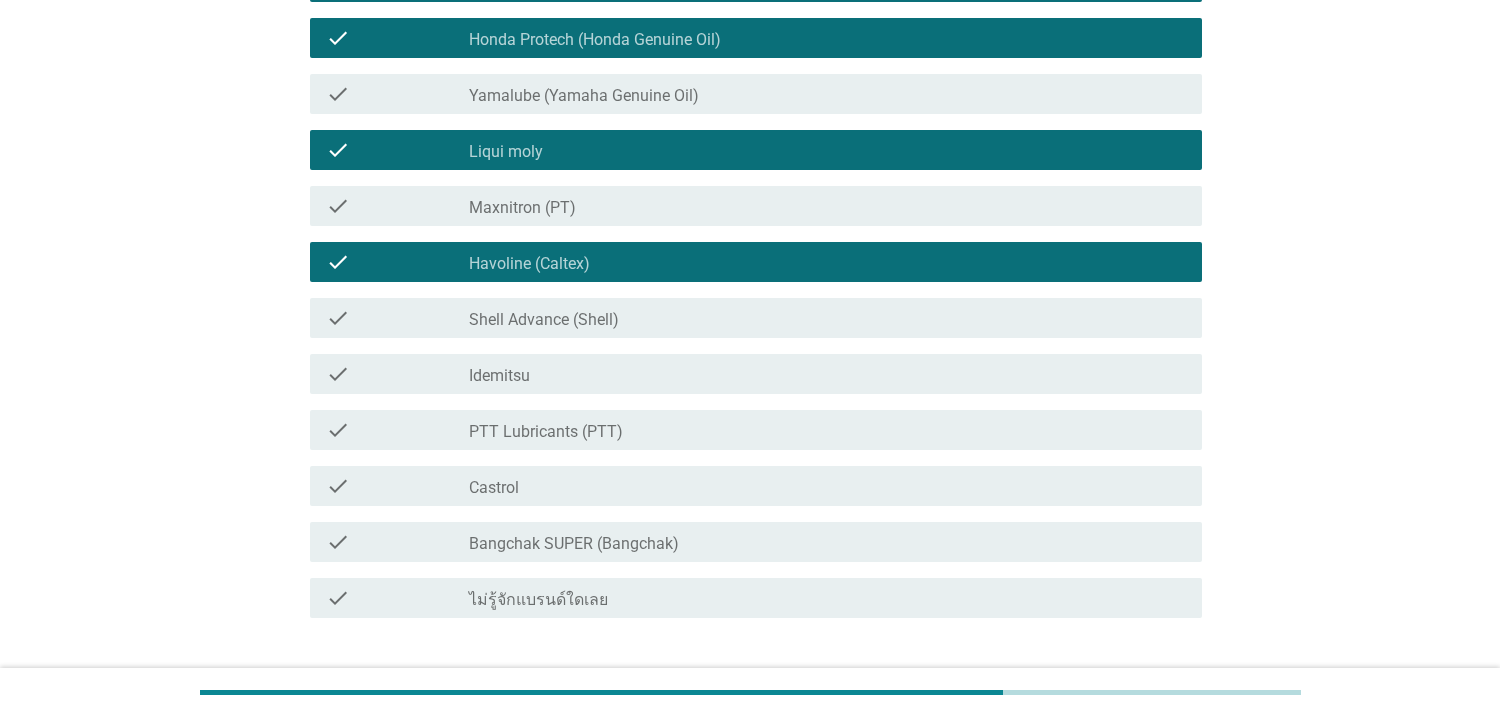 click on "check_box_outline_blank Shell Advance (Shell)" at bounding box center [827, 318] 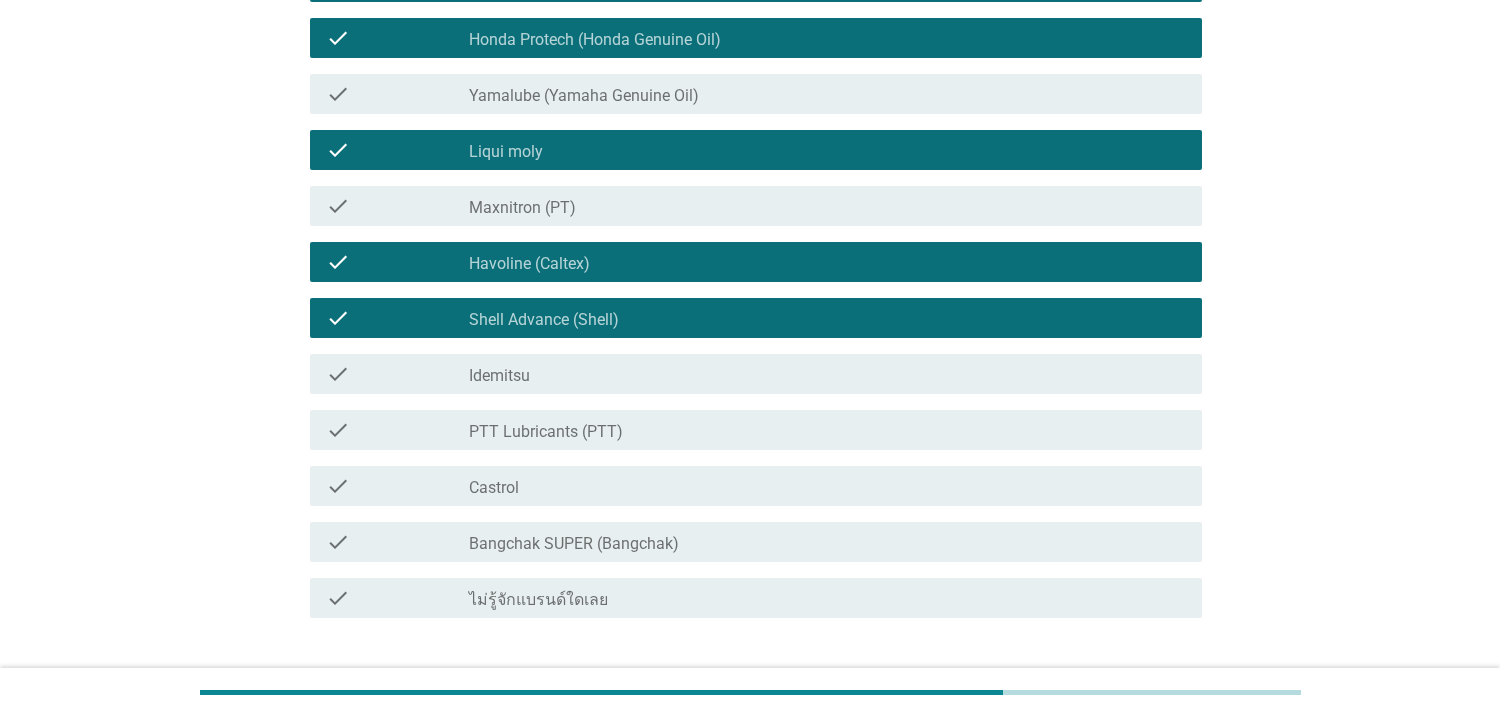 click on "check     check_box_outline_blank Idemitsu" at bounding box center [750, 374] 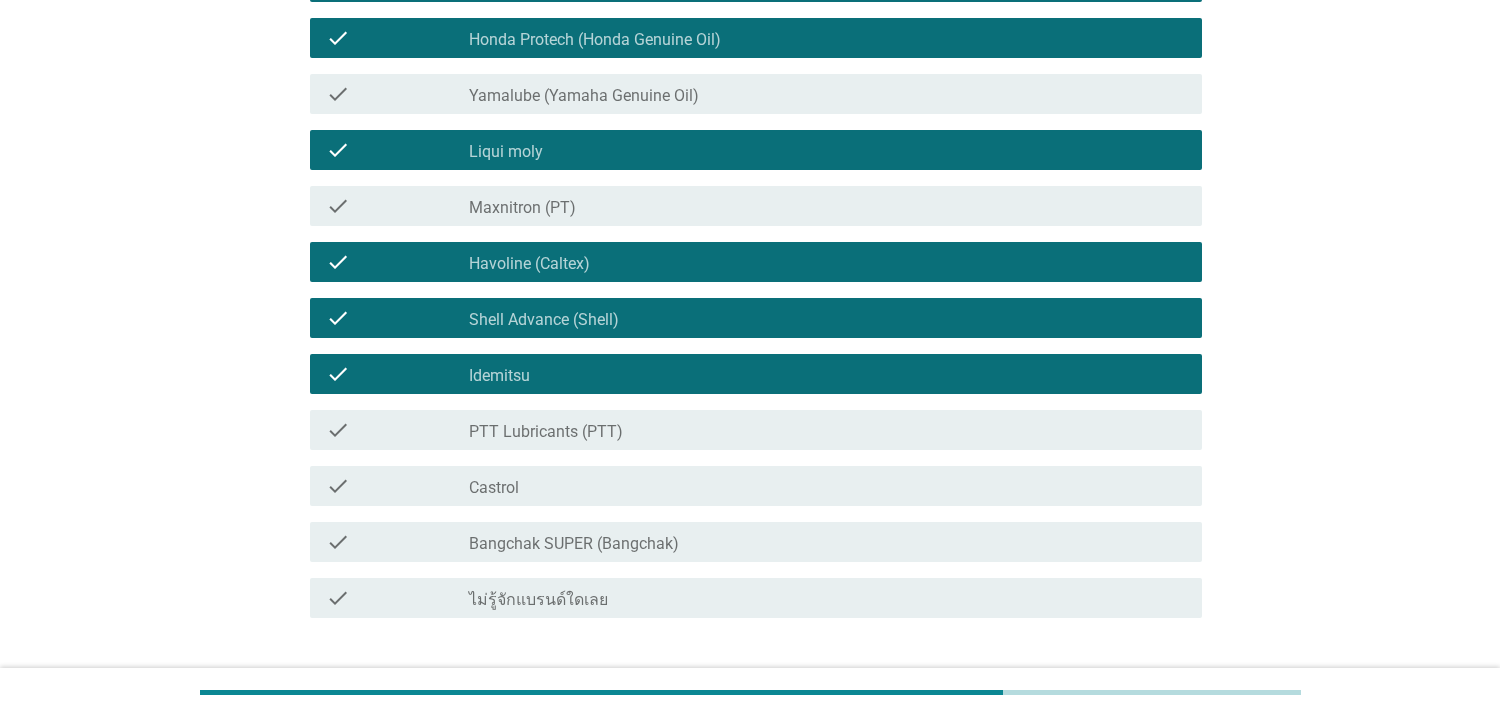 click on "check_box_outline_blank Castrol" at bounding box center (827, 486) 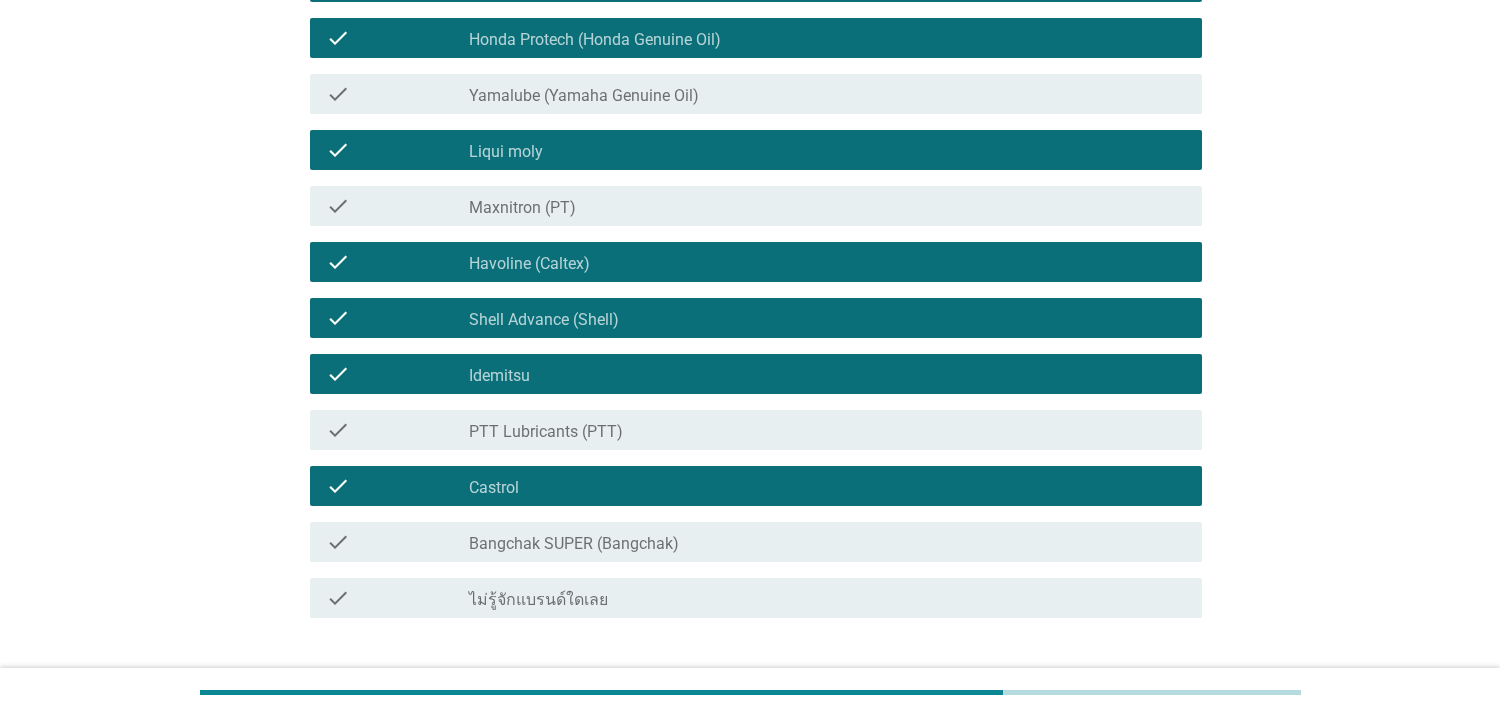 click on "ต่อไป" at bounding box center [1150, 690] 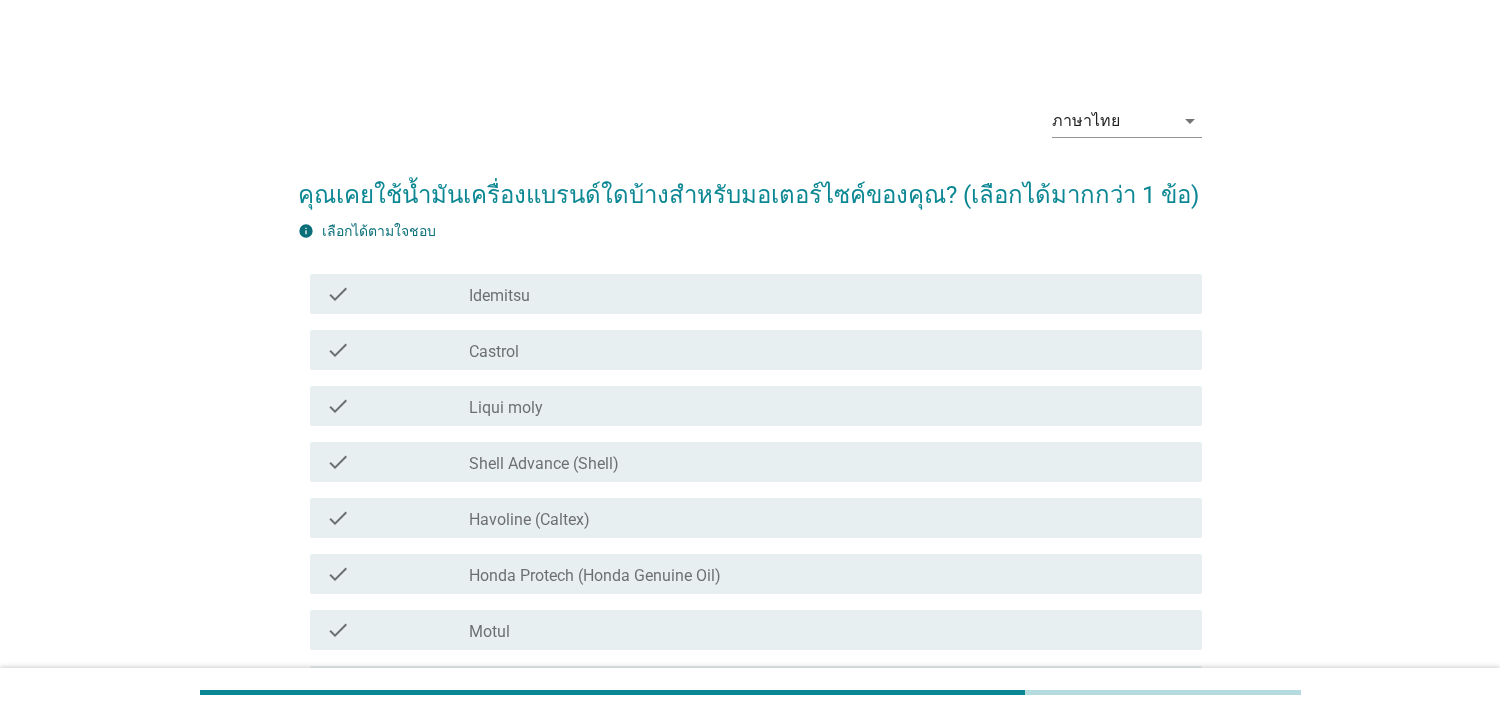 scroll, scrollTop: 115, scrollLeft: 0, axis: vertical 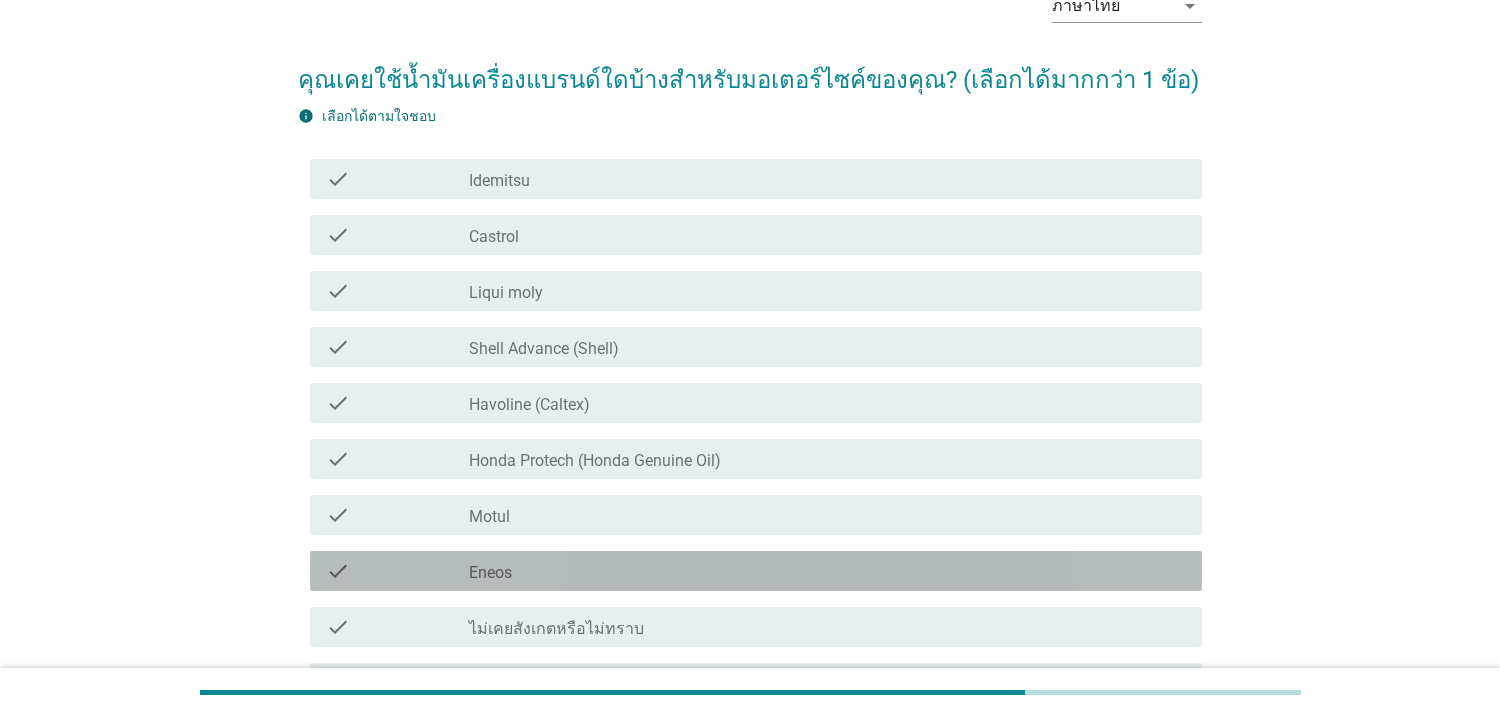 click on "check_box_outline_blank Eneos" at bounding box center [827, 571] 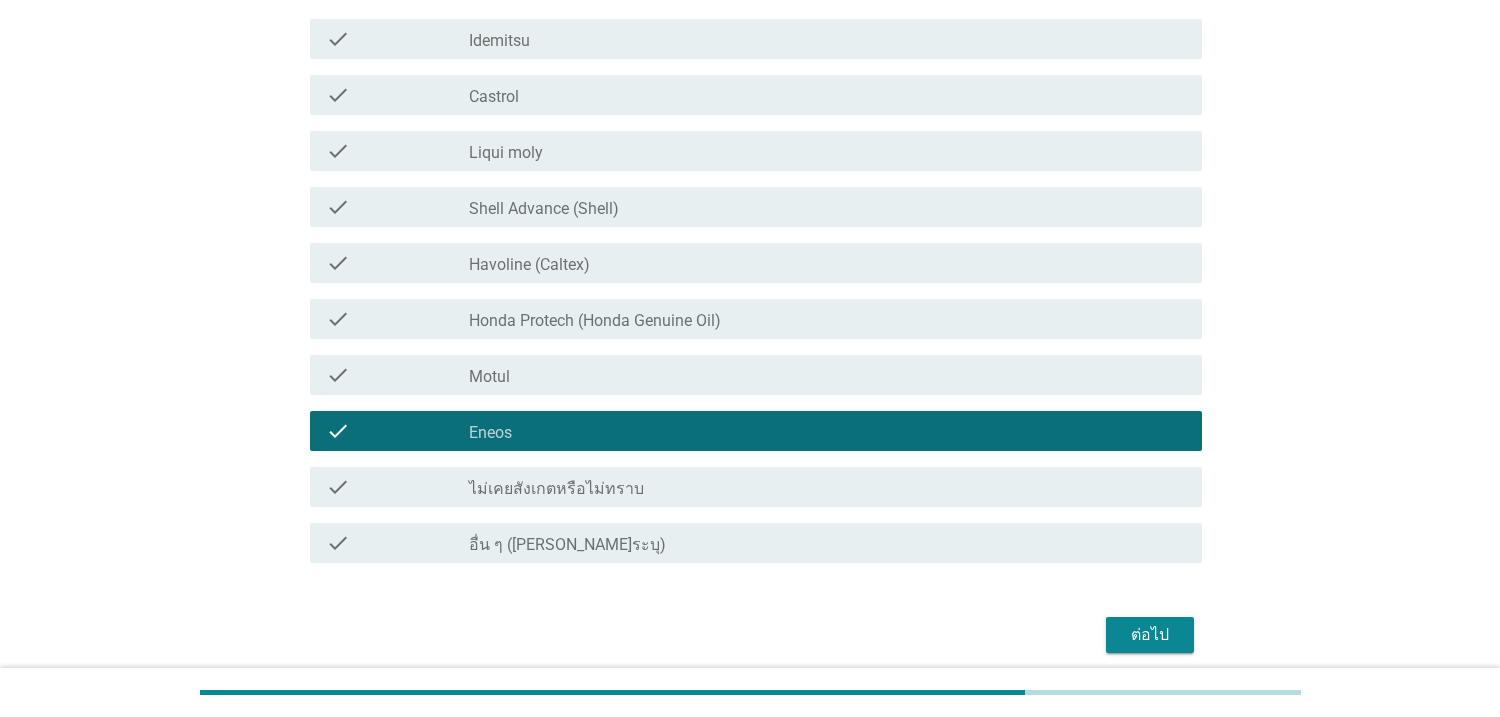 scroll, scrollTop: 334, scrollLeft: 0, axis: vertical 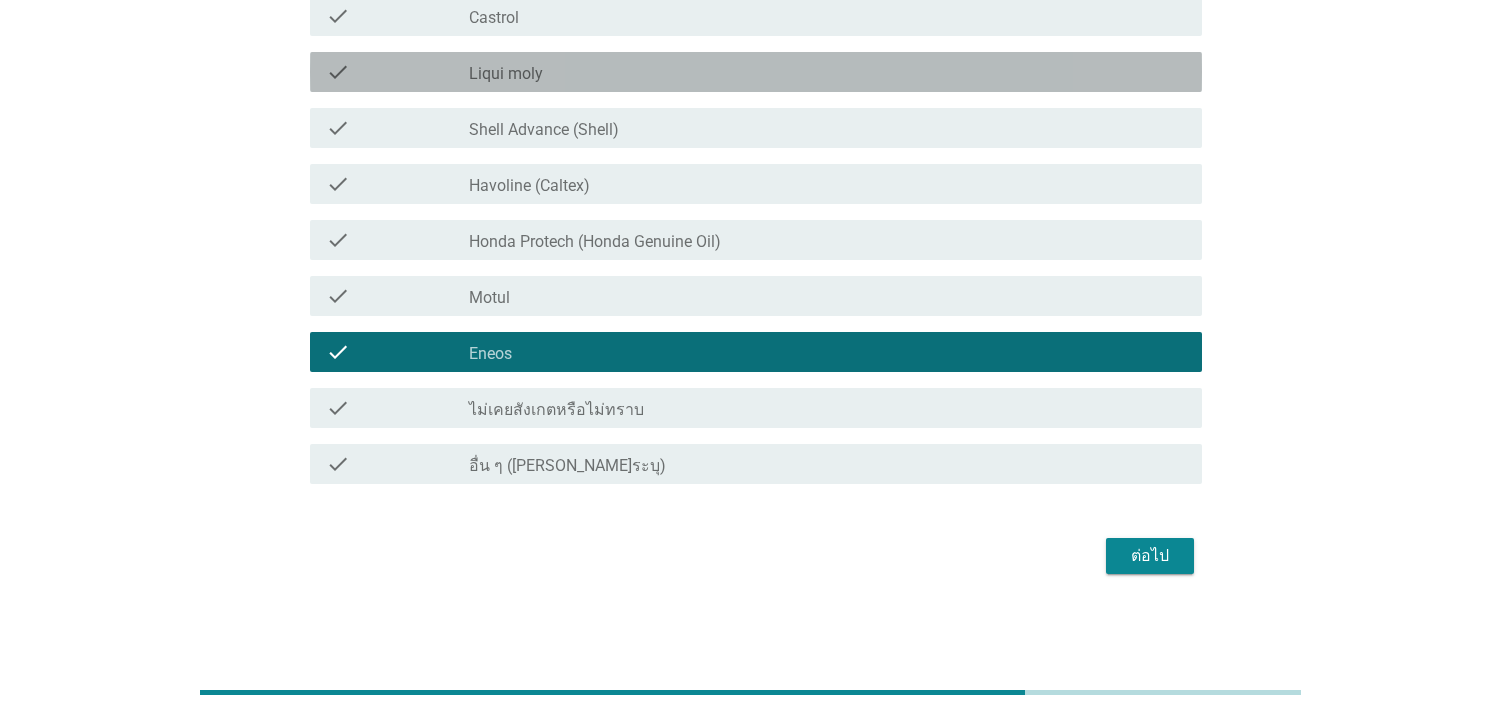 click on "check_box_outline_blank Liqui moly" at bounding box center (827, 72) 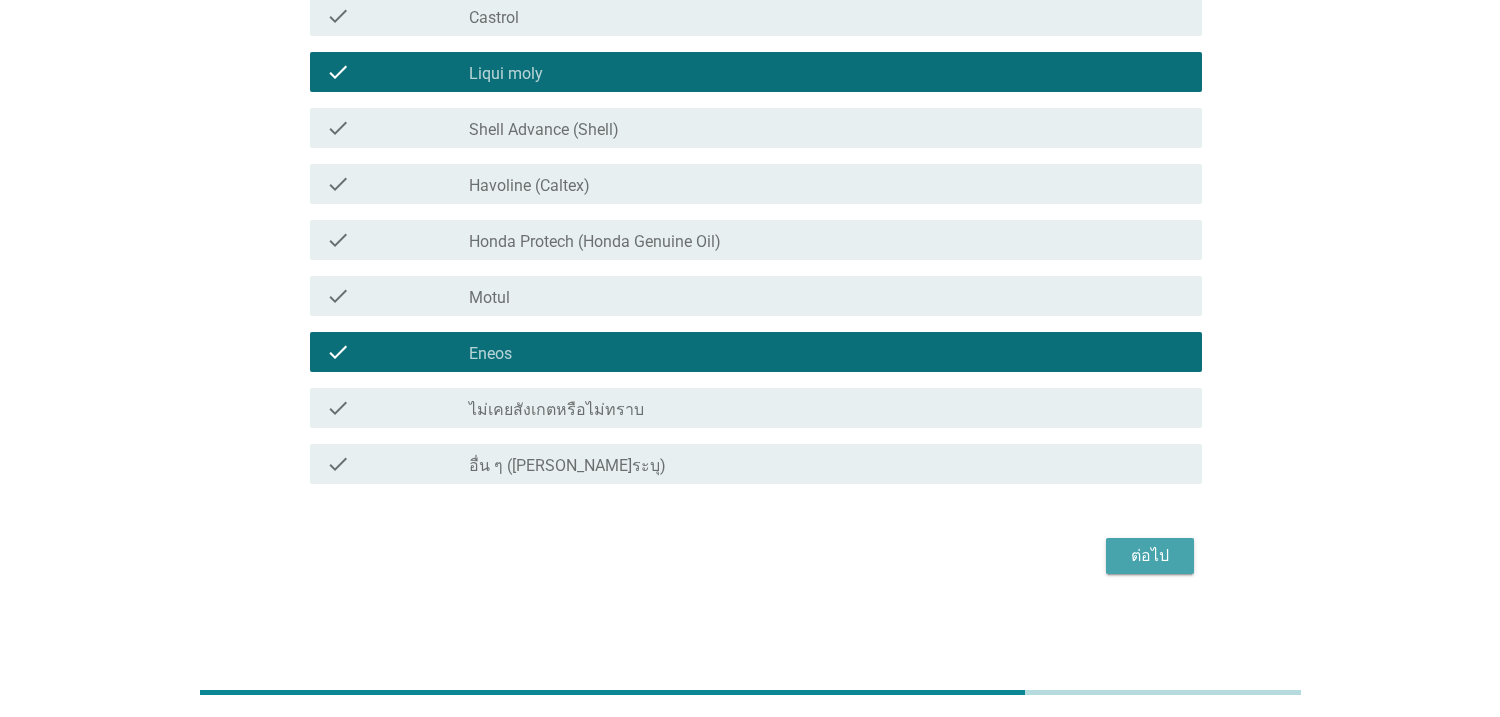 click on "ต่อไป" at bounding box center (1150, 556) 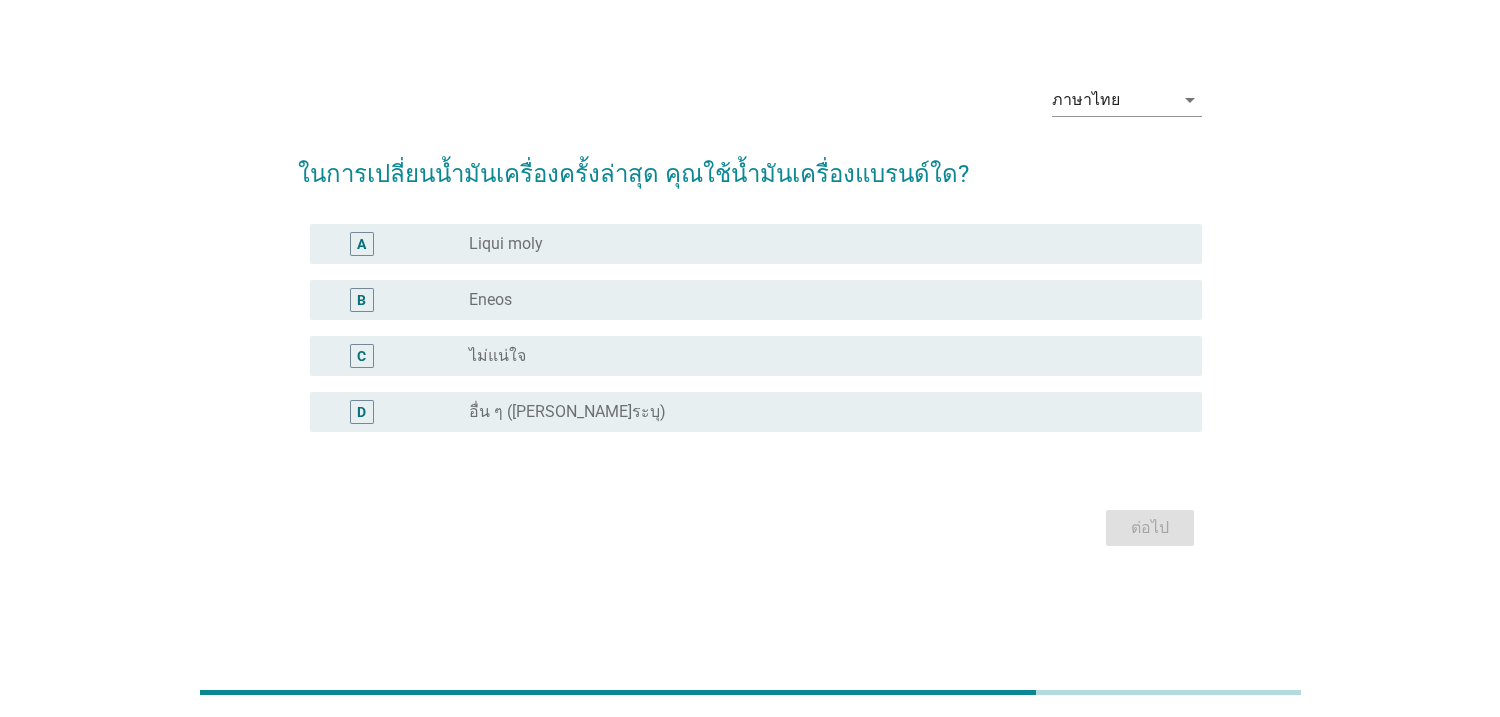scroll, scrollTop: 0, scrollLeft: 0, axis: both 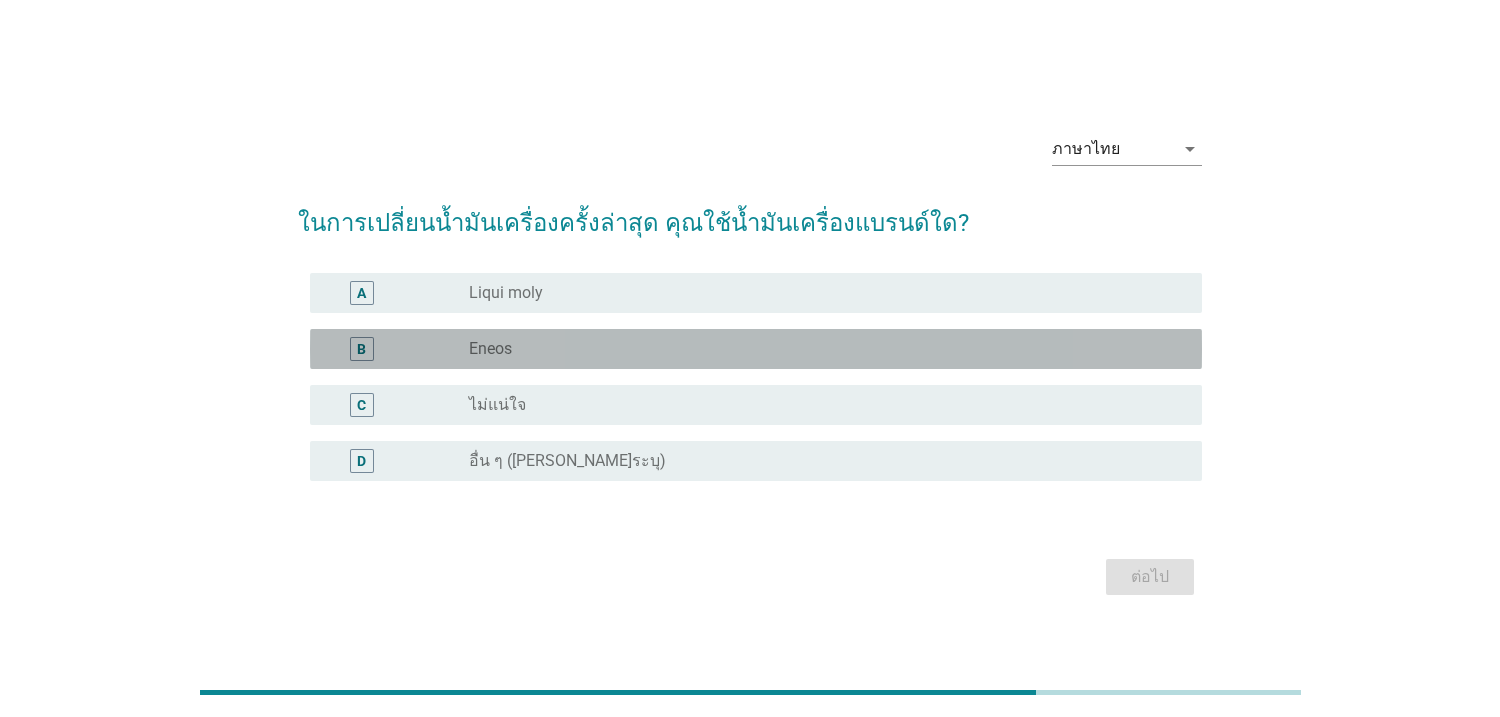 click on "radio_button_unchecked Eneos" at bounding box center [819, 349] 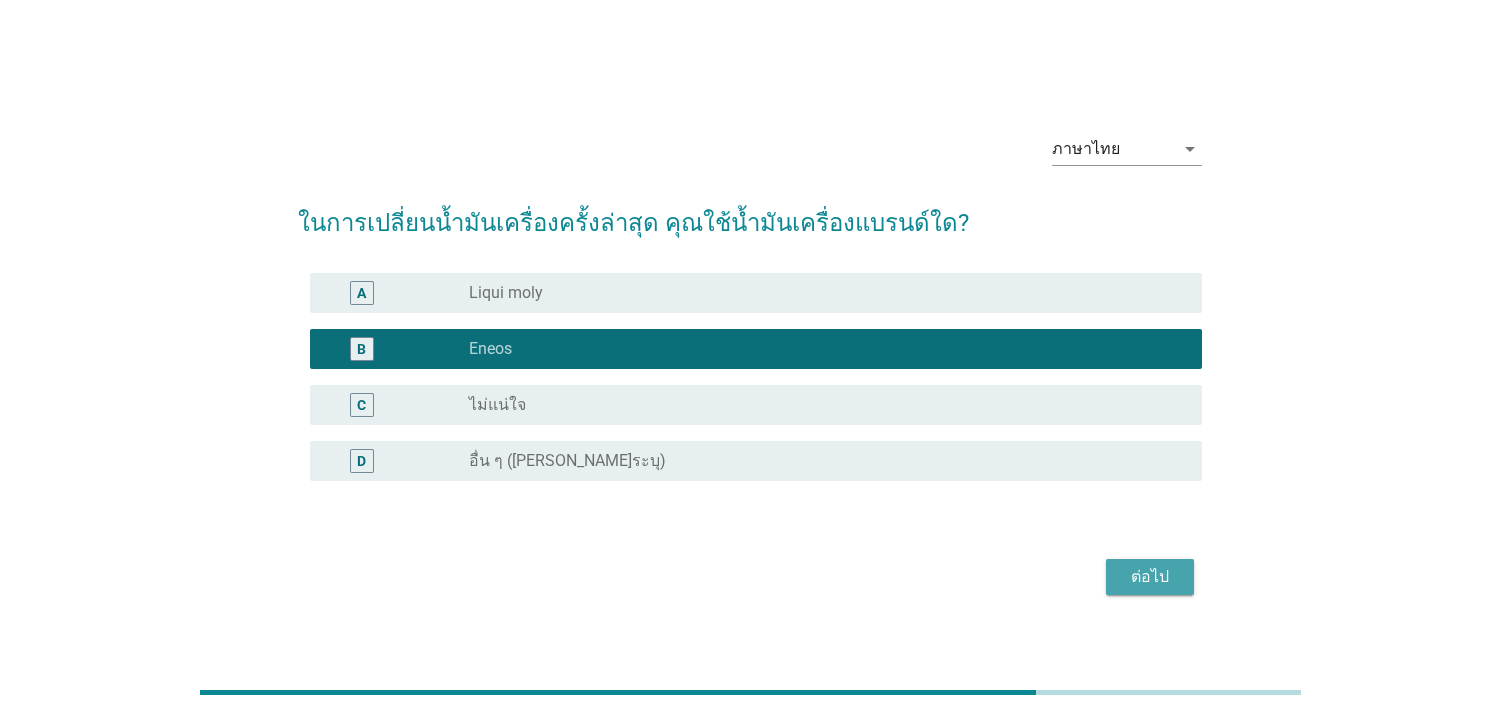 click on "ต่อไป" at bounding box center (1150, 577) 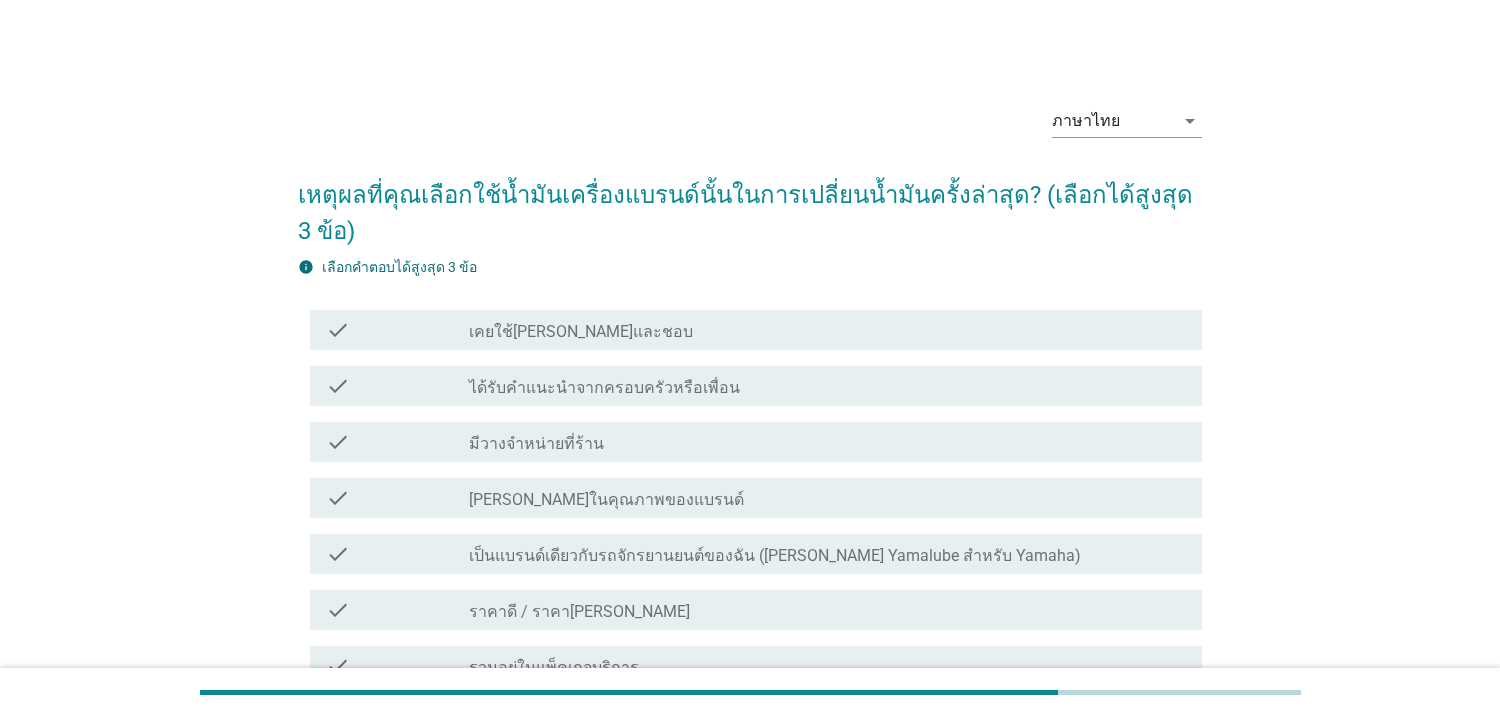click on "เคยใช้[PERSON_NAME]และชอบ" at bounding box center (581, 332) 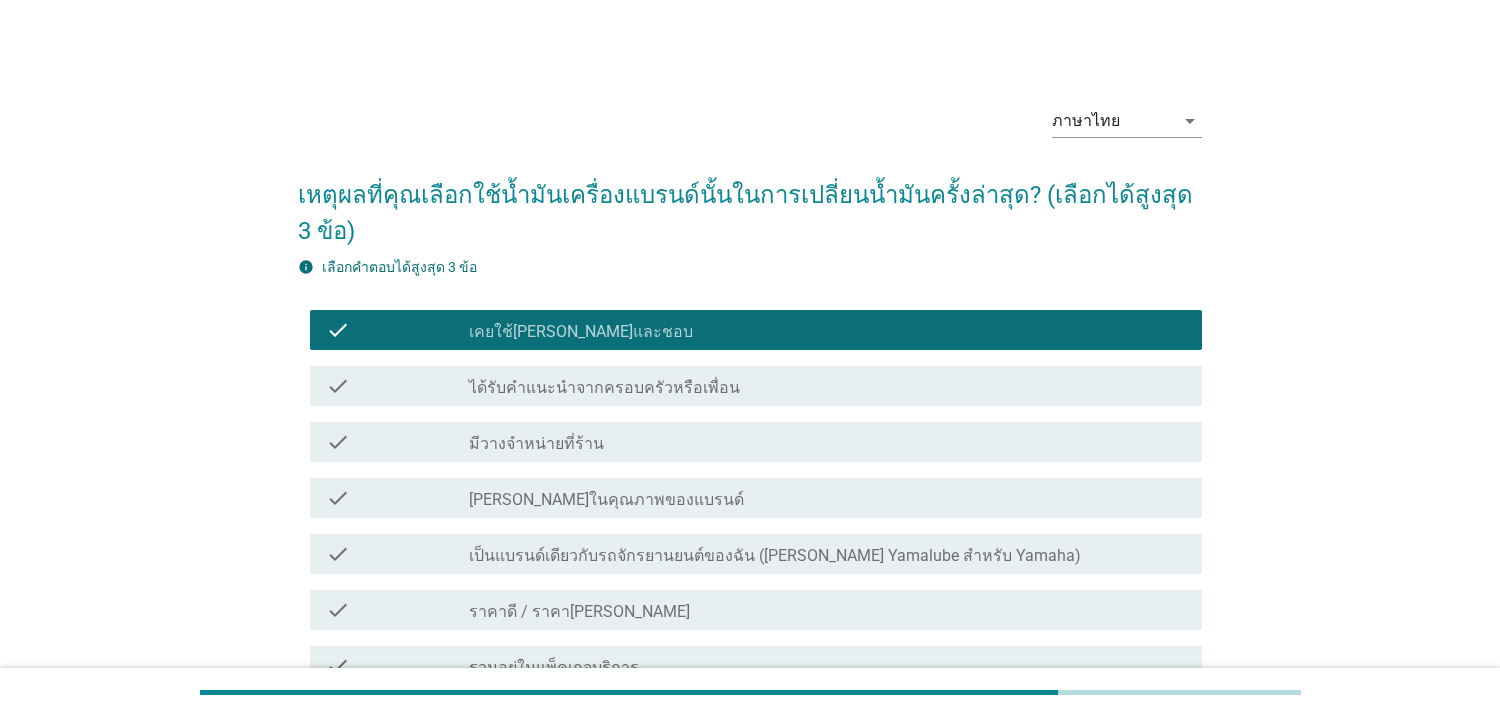 click on "ราคาดี / ราคา[PERSON_NAME]" at bounding box center [579, 612] 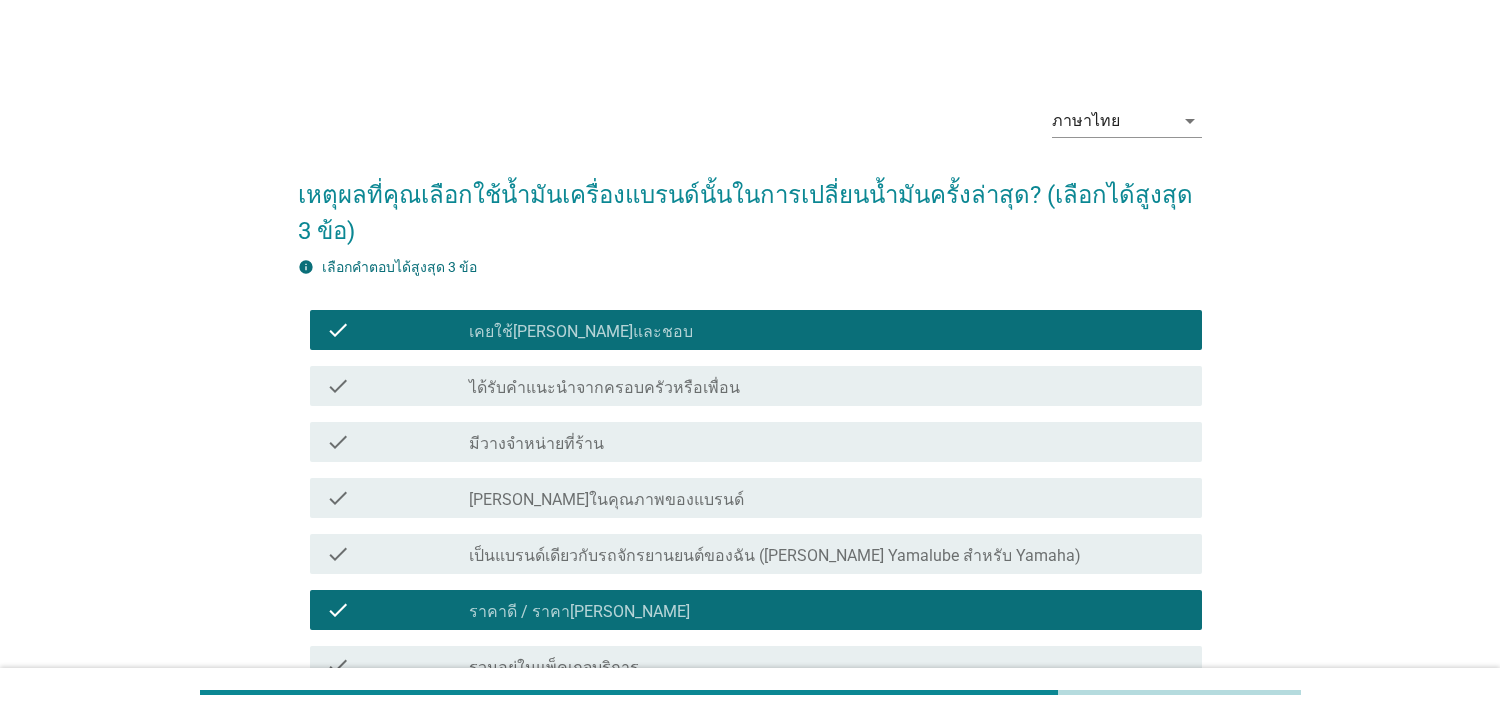 scroll, scrollTop: 399, scrollLeft: 0, axis: vertical 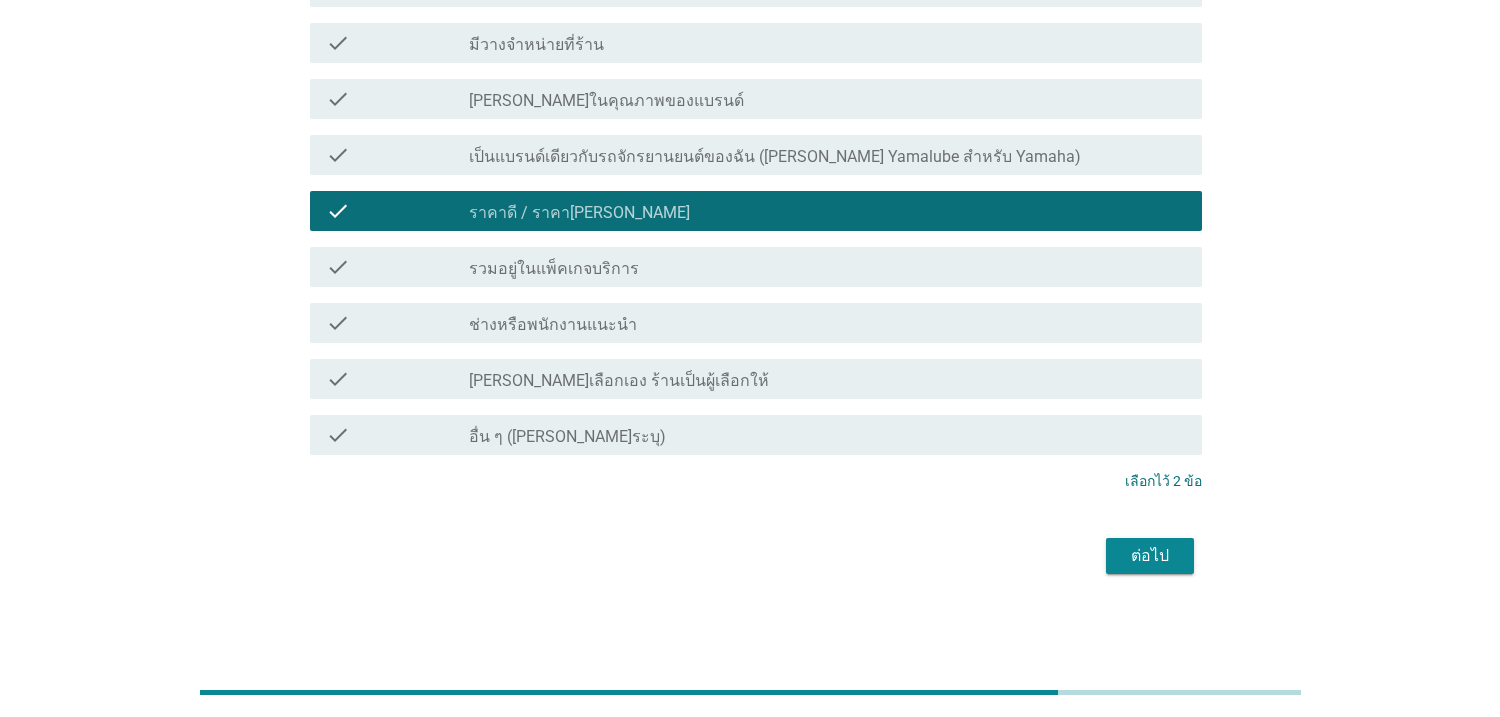 click on "ต่อไป" at bounding box center [1150, 556] 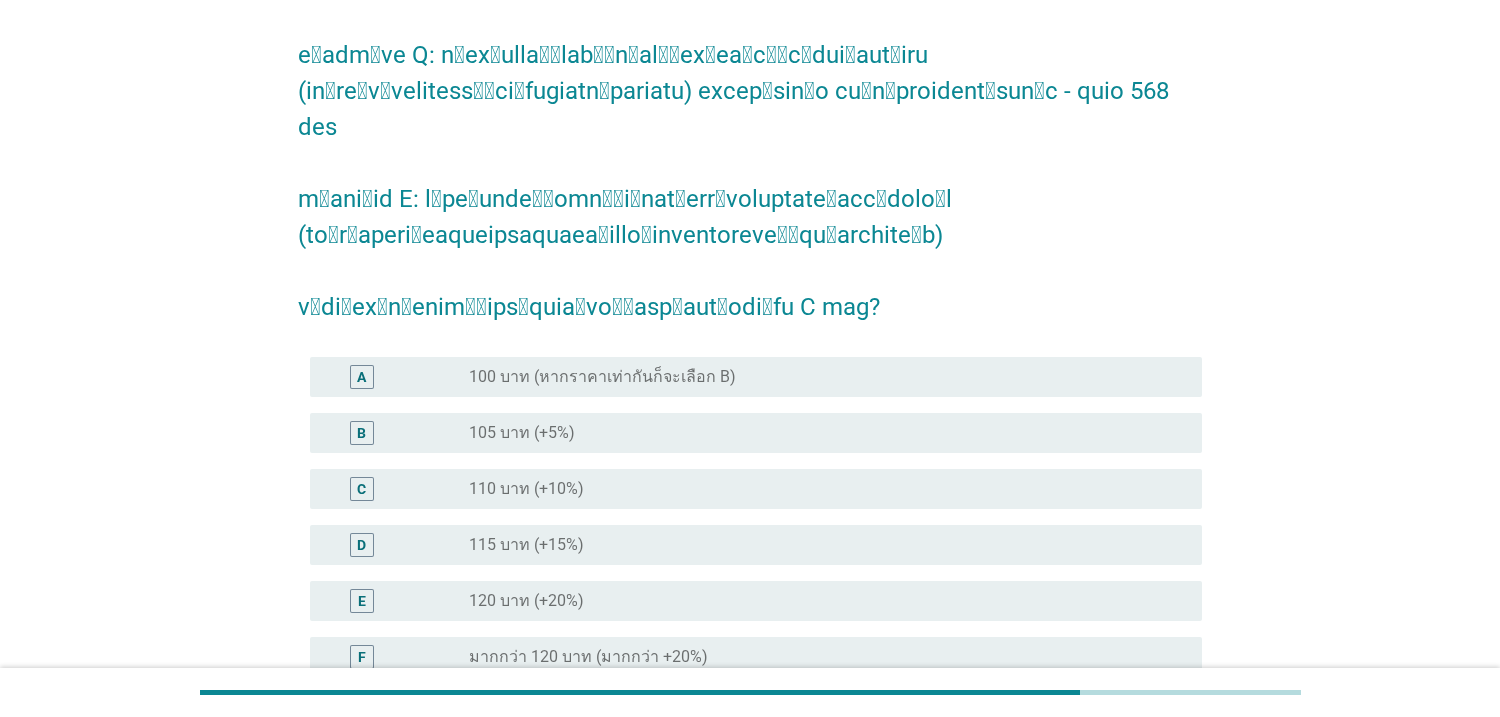 scroll, scrollTop: 230, scrollLeft: 0, axis: vertical 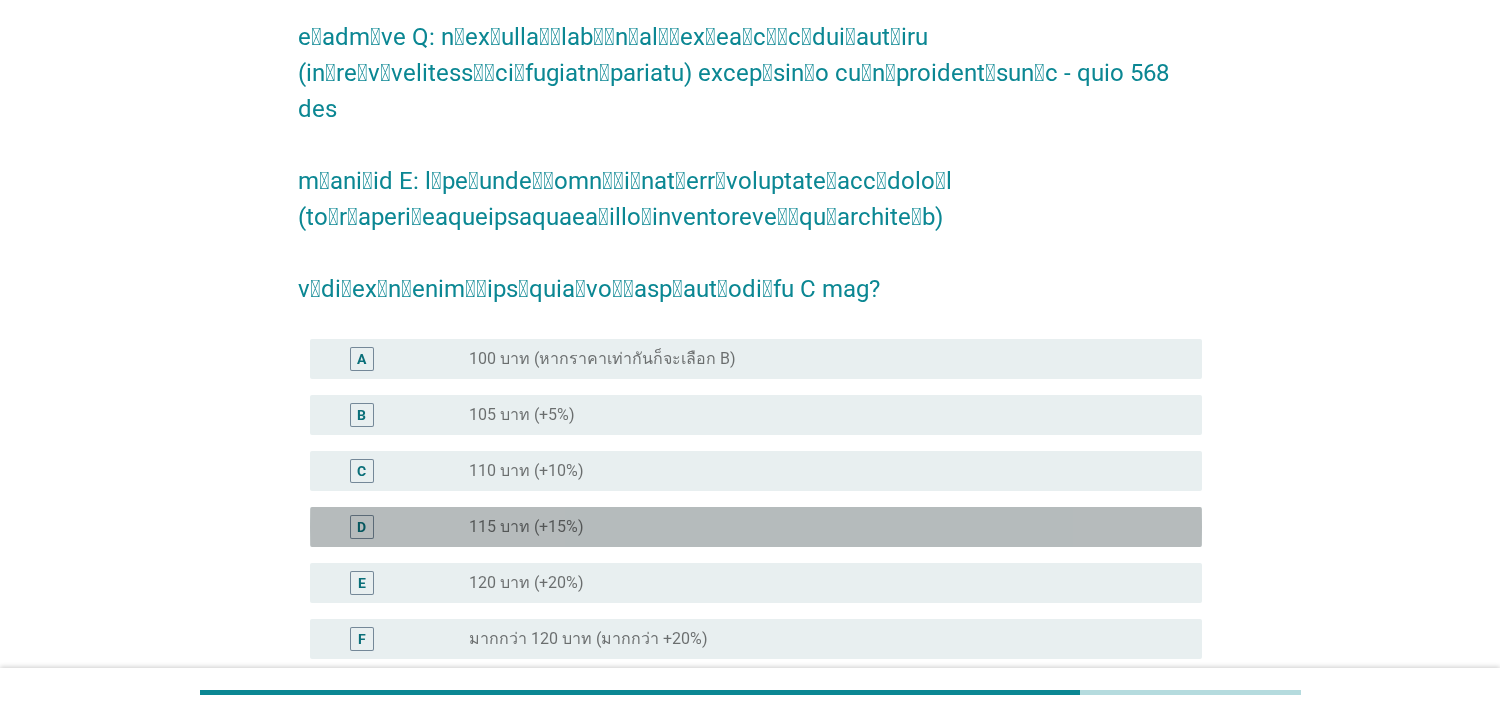click on "radio_button_unchecked 115 บาท (+15%)" at bounding box center [819, 527] 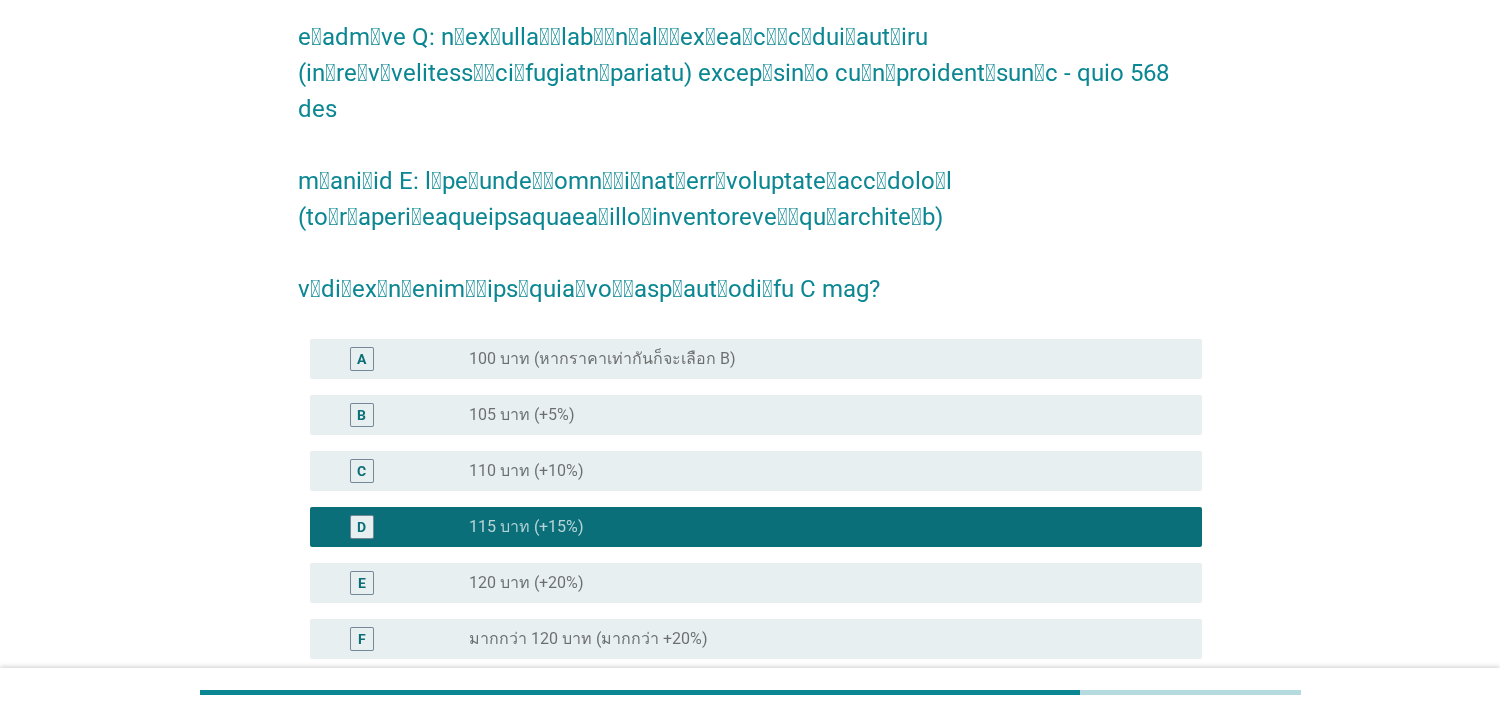 scroll, scrollTop: 505, scrollLeft: 0, axis: vertical 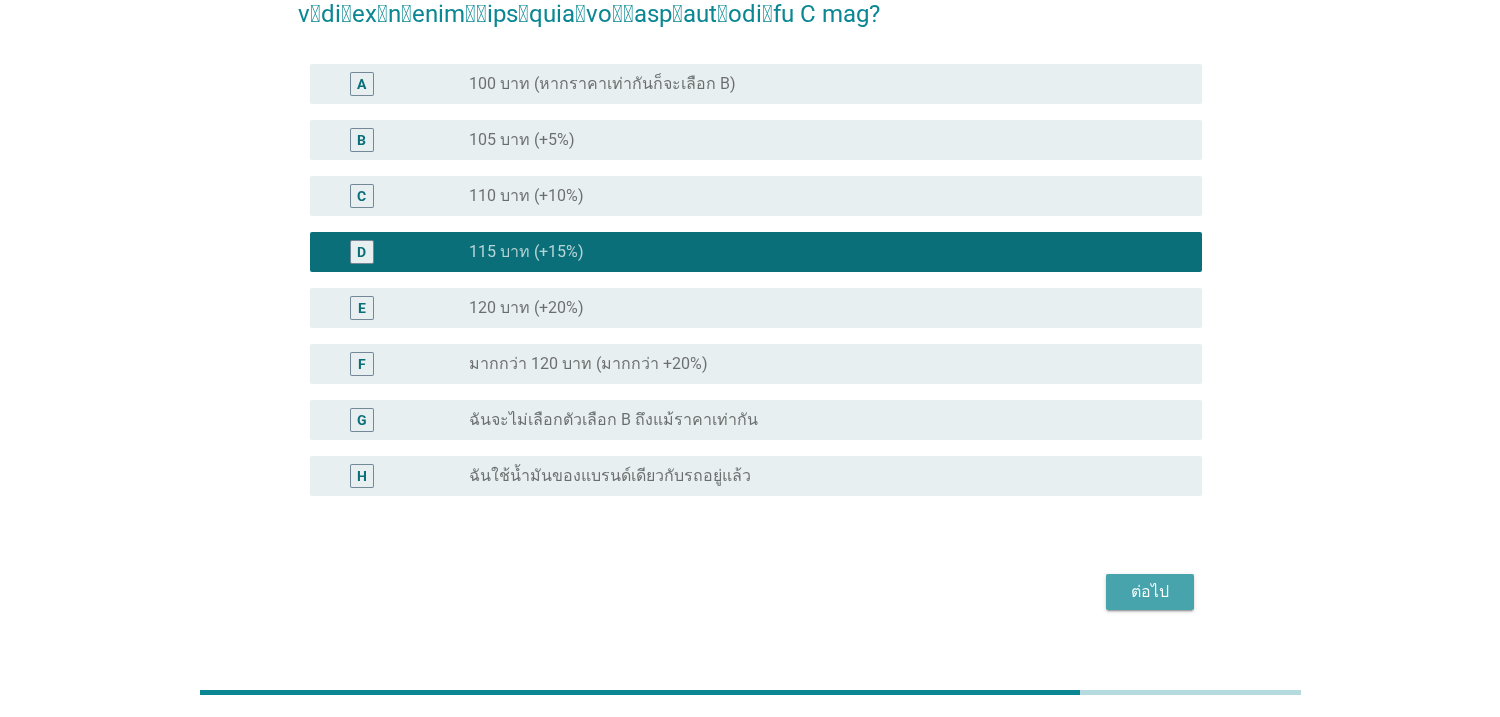 click on "ต่อไป" at bounding box center (1150, 592) 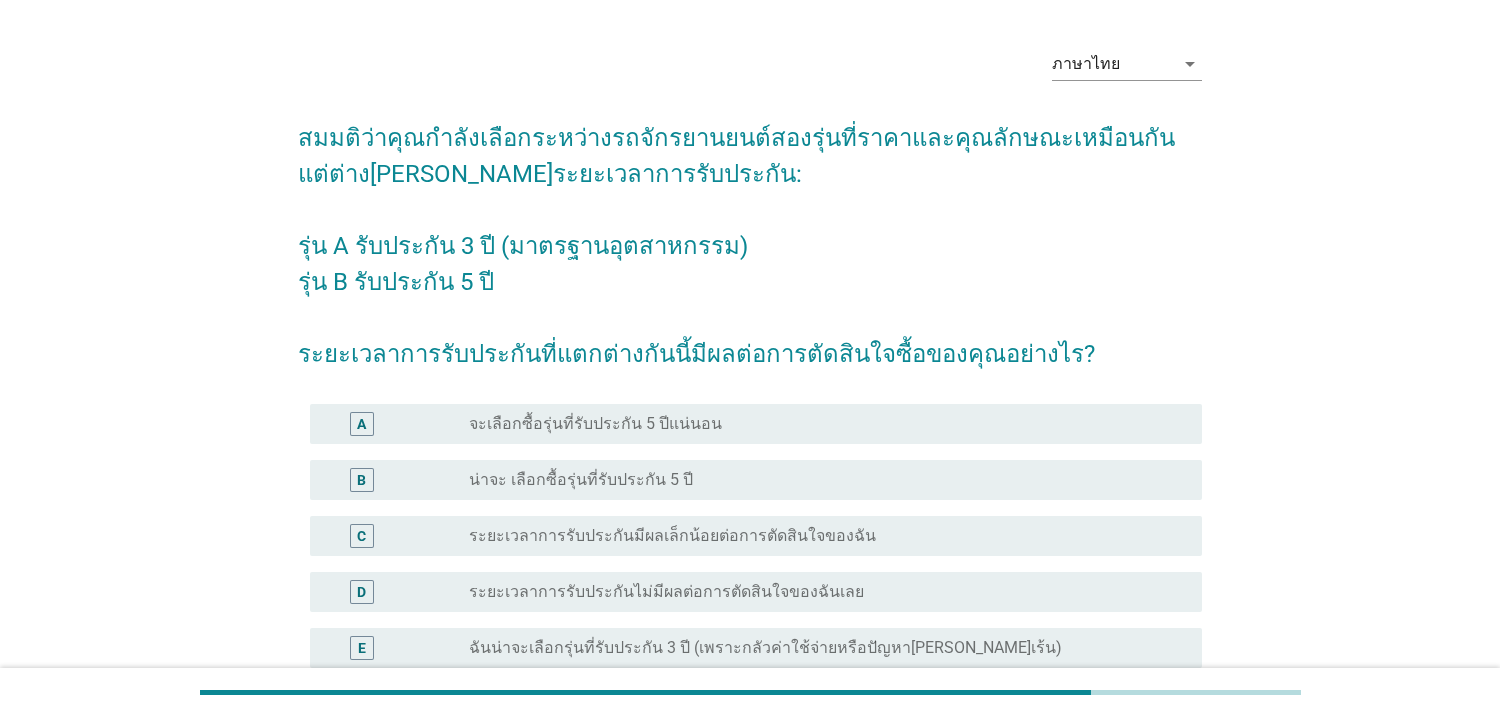 scroll, scrollTop: 115, scrollLeft: 0, axis: vertical 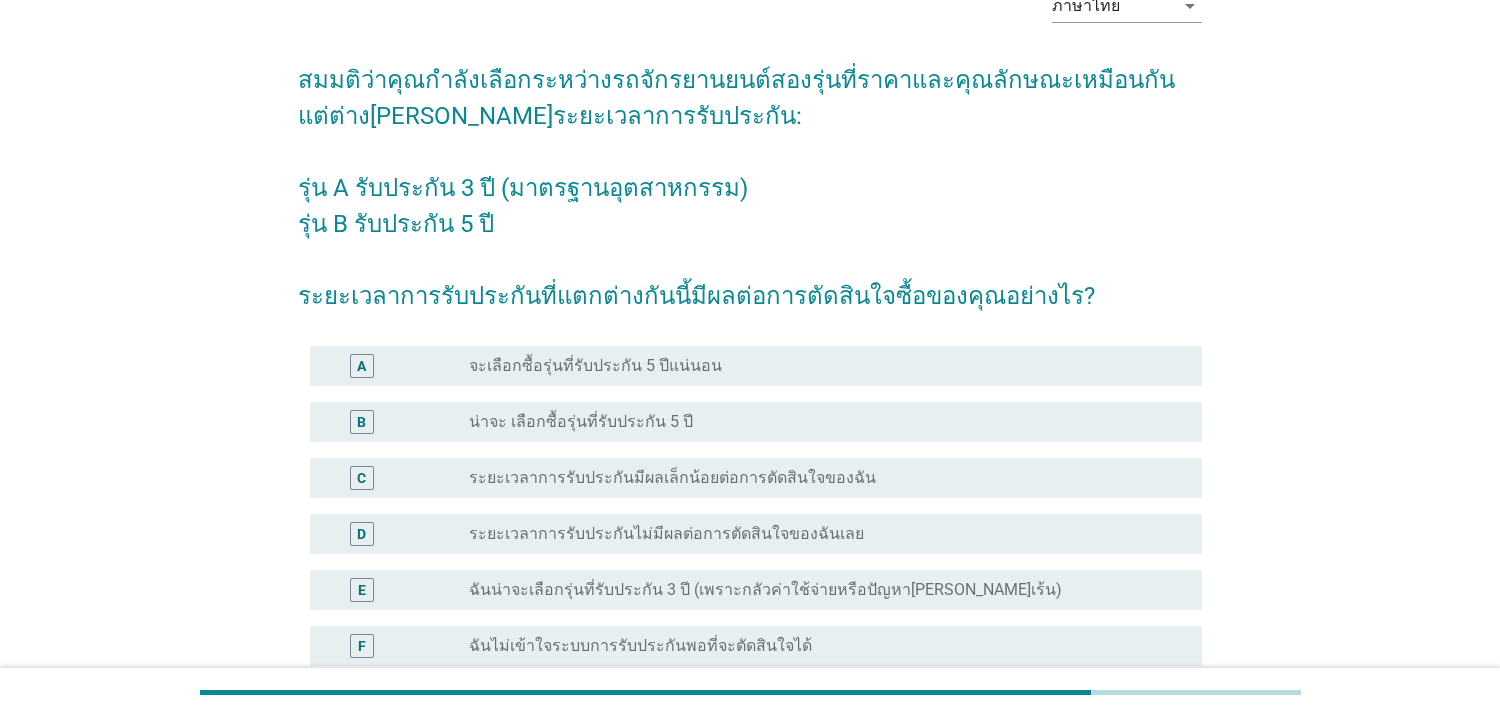 click on "น่าจะ เลือกซื้อรุ่นที่รับประกัน 5 ปี" at bounding box center (581, 422) 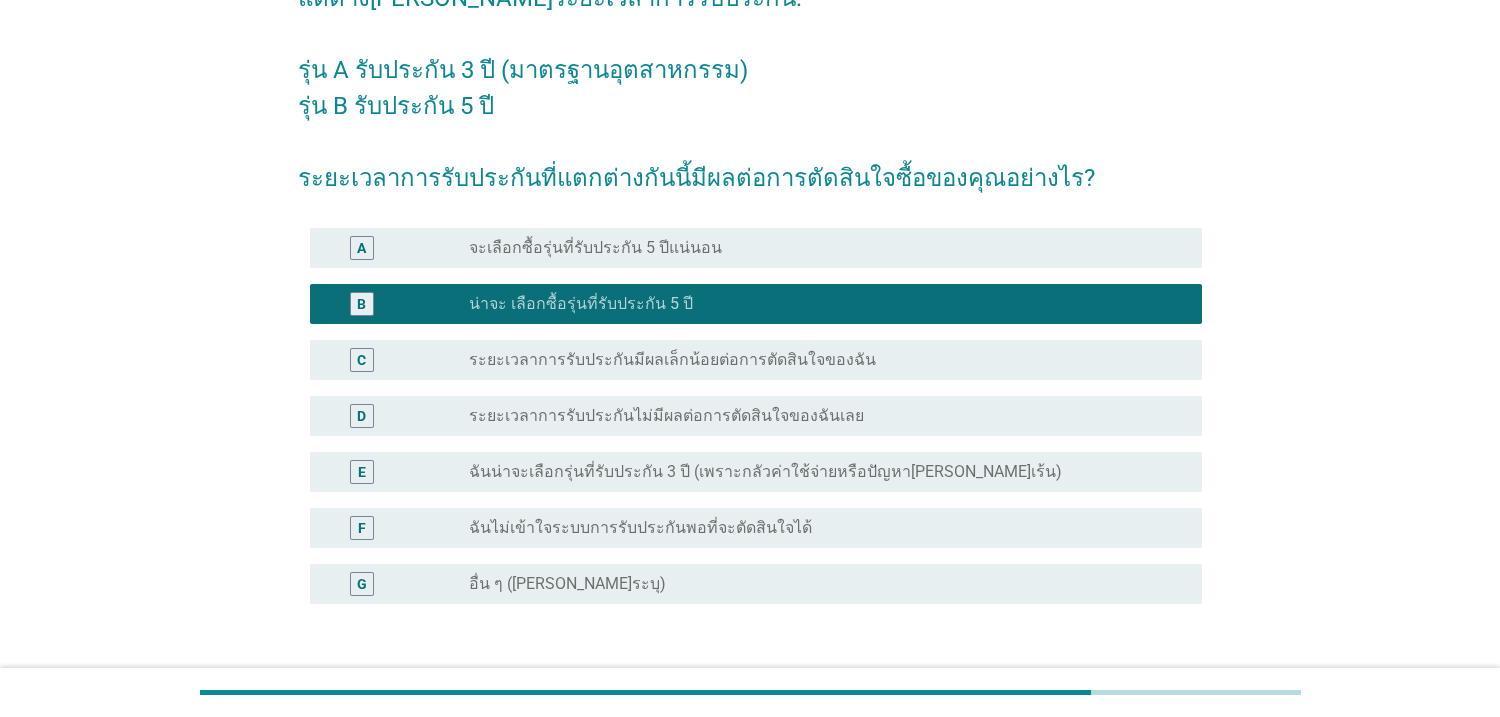 scroll, scrollTop: 377, scrollLeft: 0, axis: vertical 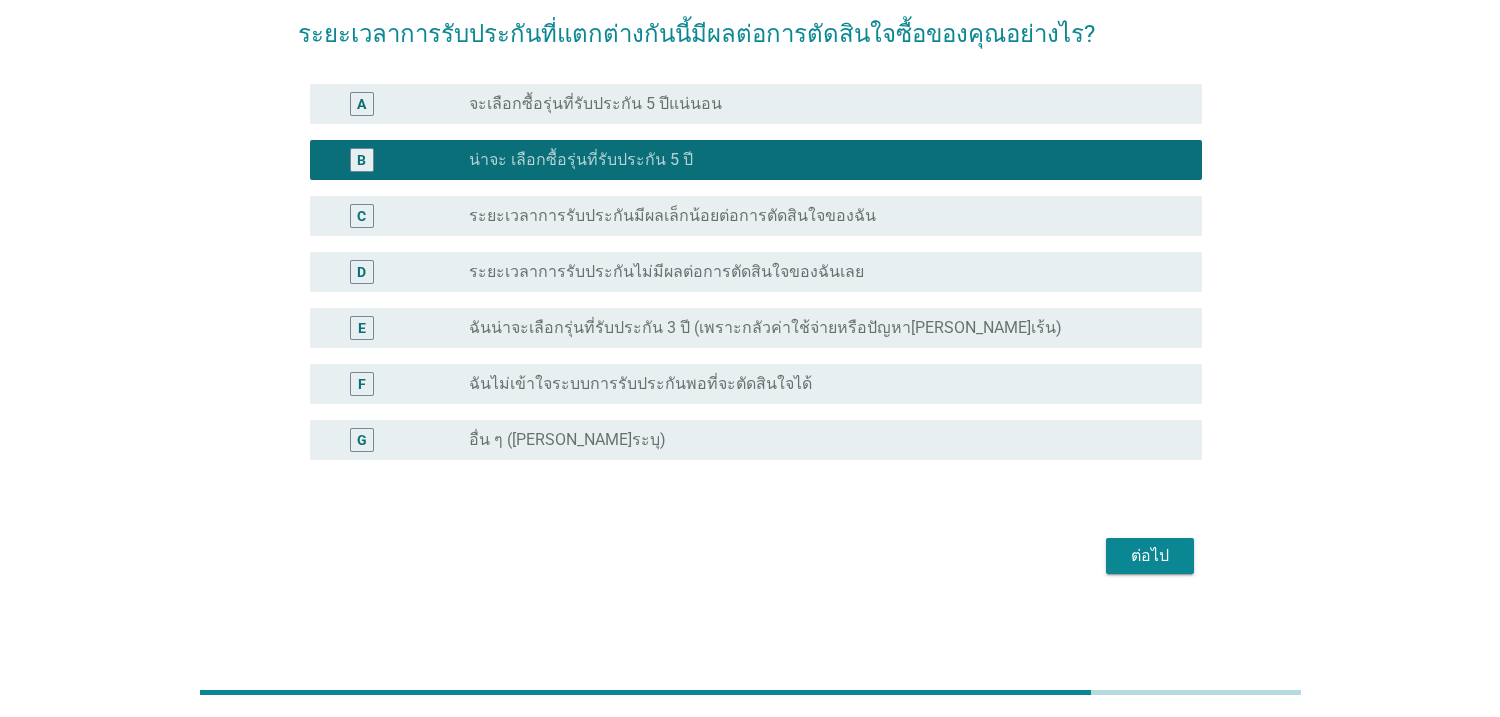click on "ต่อไป" at bounding box center [1150, 556] 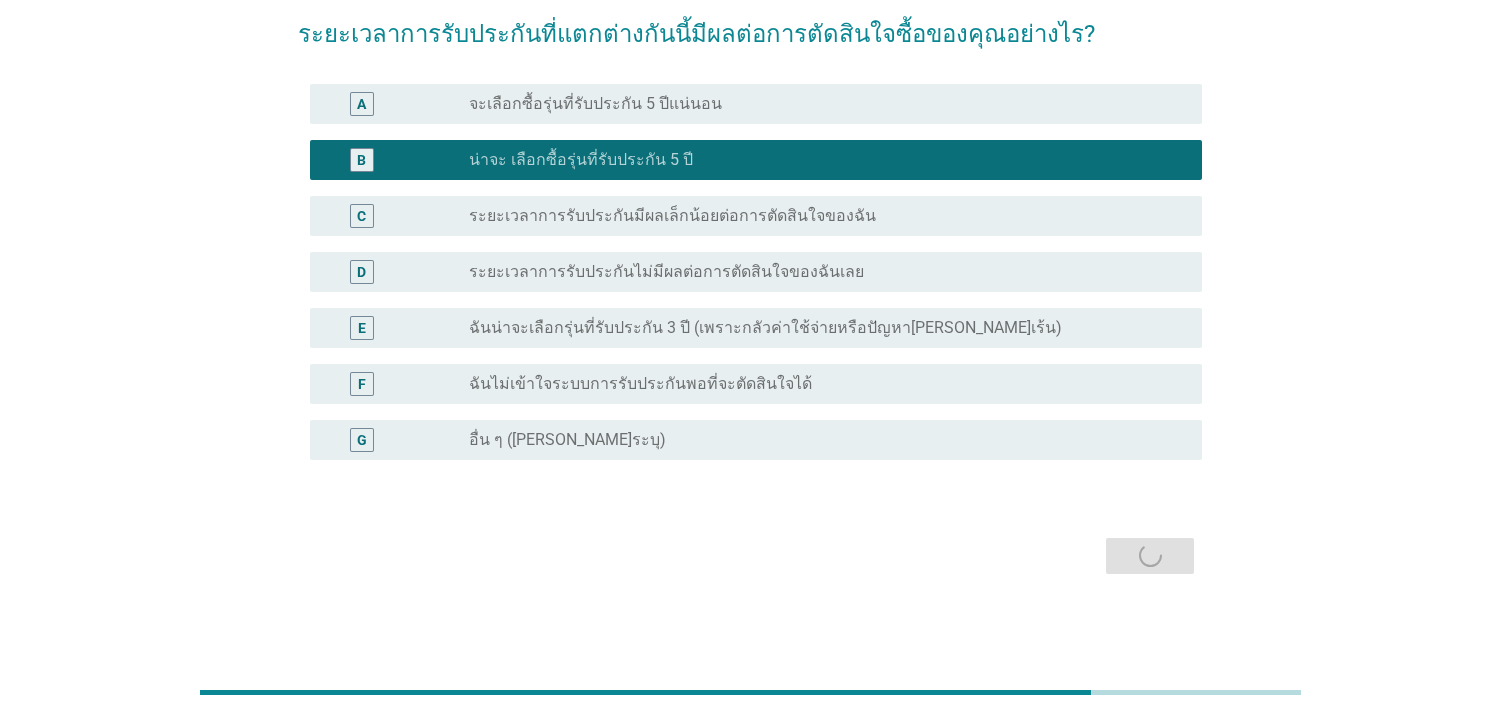scroll, scrollTop: 0, scrollLeft: 0, axis: both 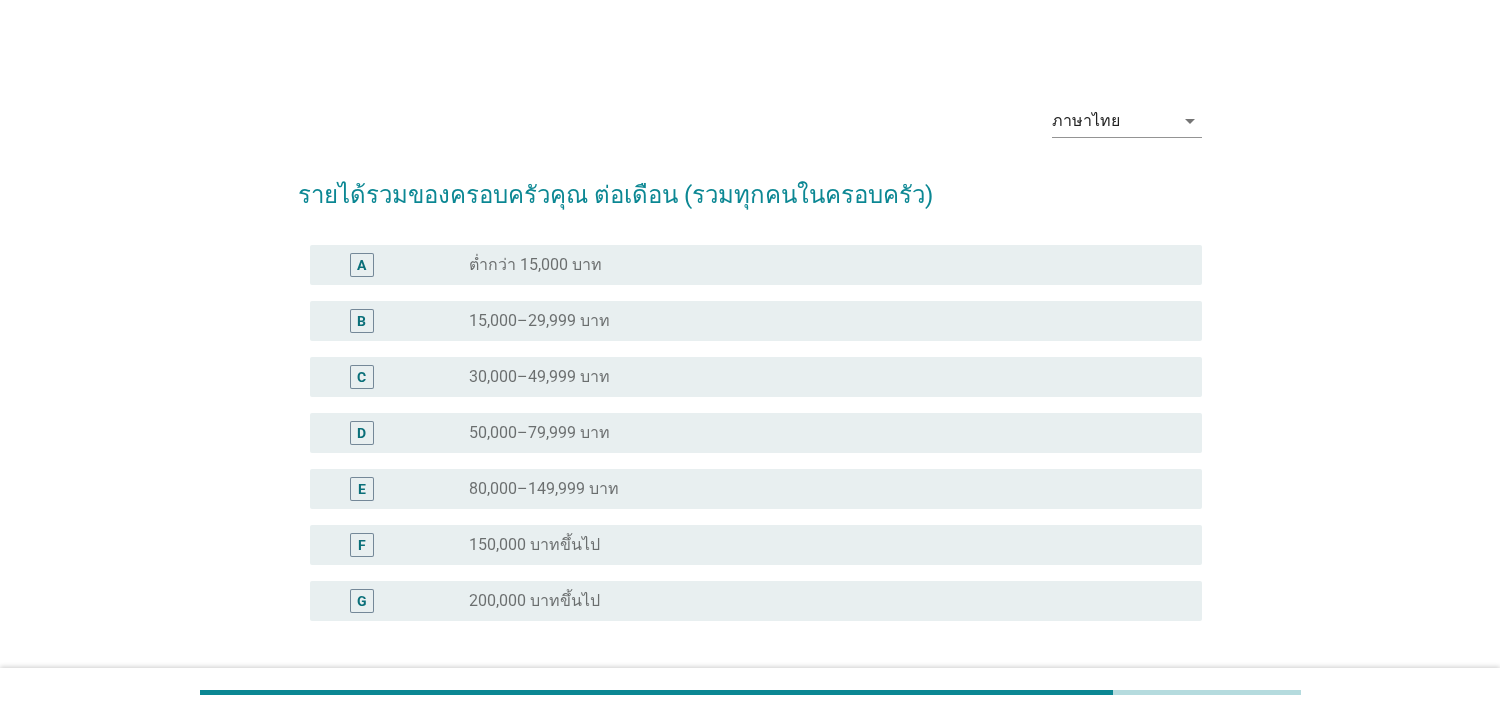 click on "D     radio_button_unchecked 50,000–79,999 บาท" at bounding box center [756, 433] 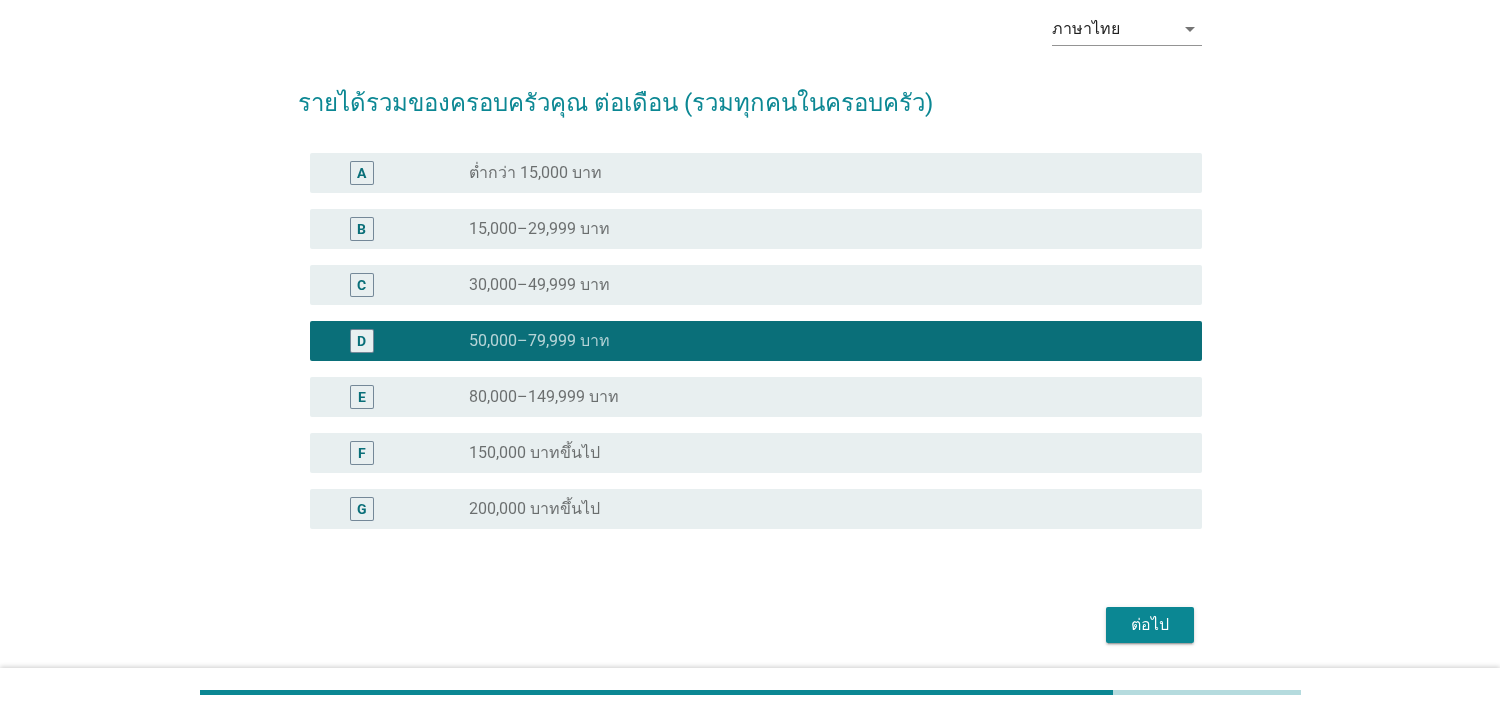scroll, scrollTop: 161, scrollLeft: 0, axis: vertical 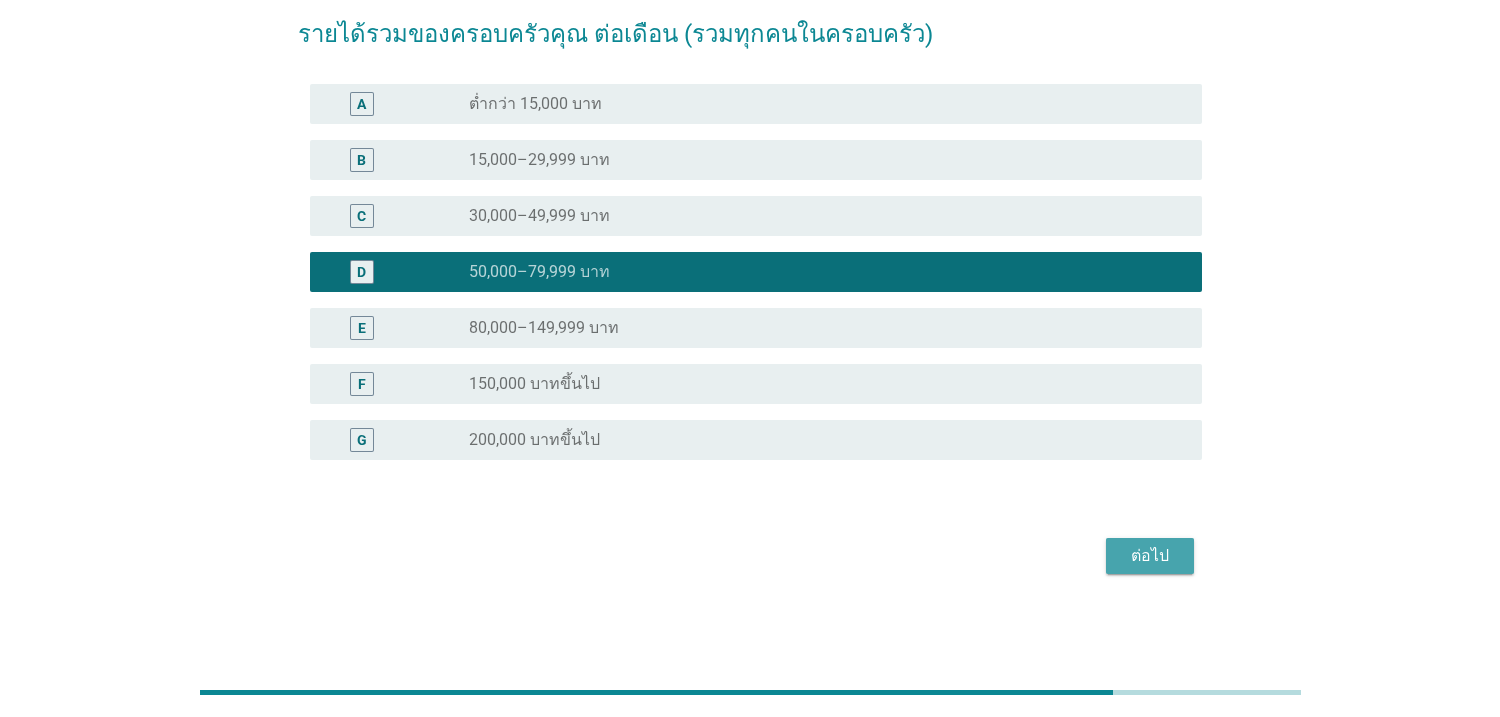 click on "ต่อไป" at bounding box center (1150, 556) 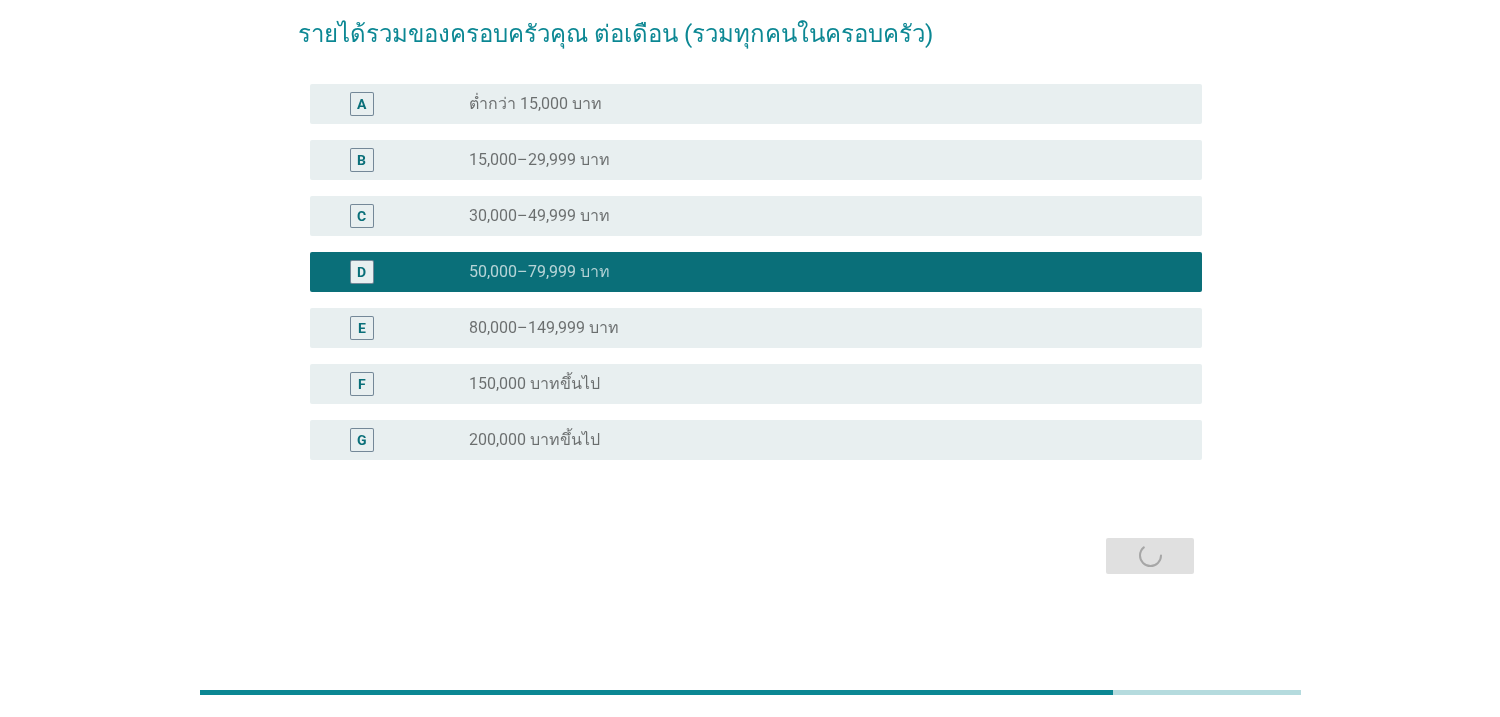 scroll, scrollTop: 0, scrollLeft: 0, axis: both 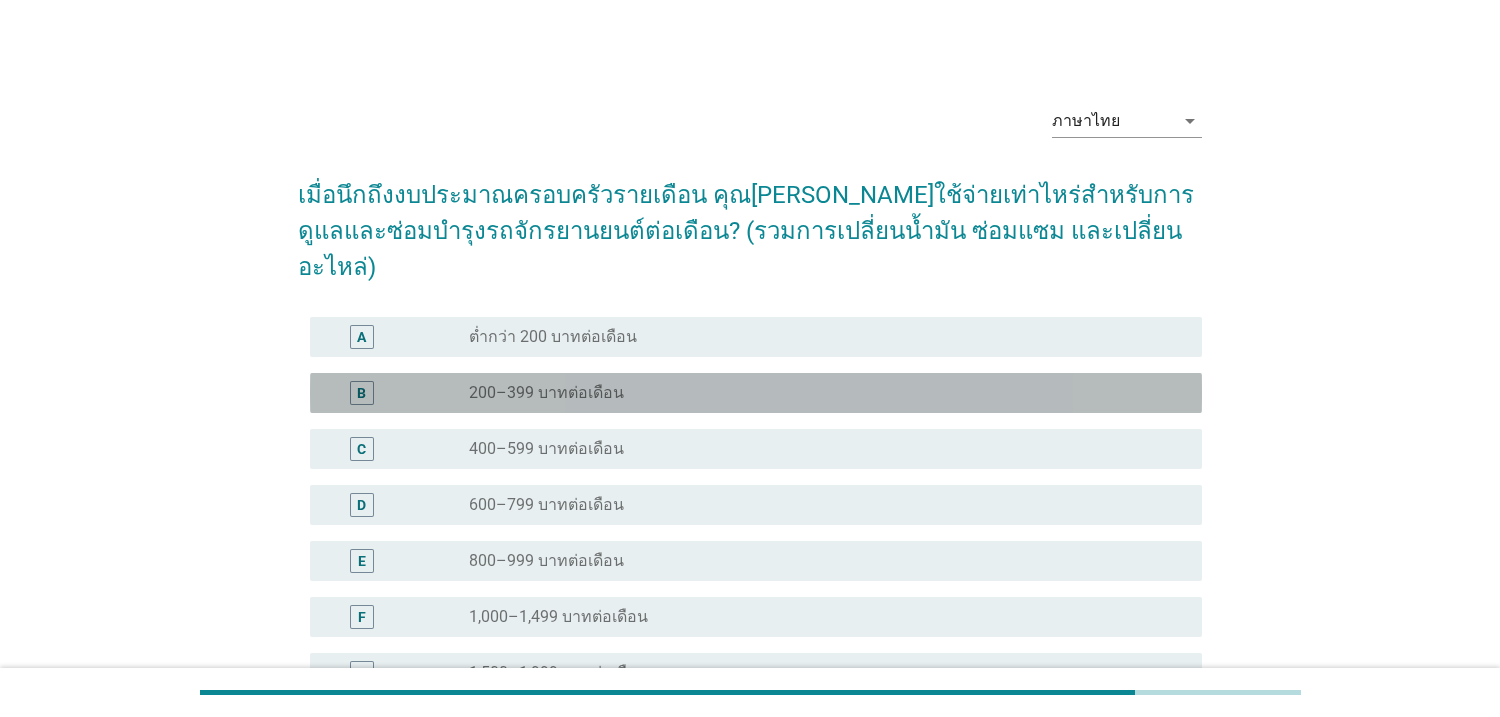 click on "radio_button_unchecked 200–399 บาทต่อเดือน" at bounding box center (819, 393) 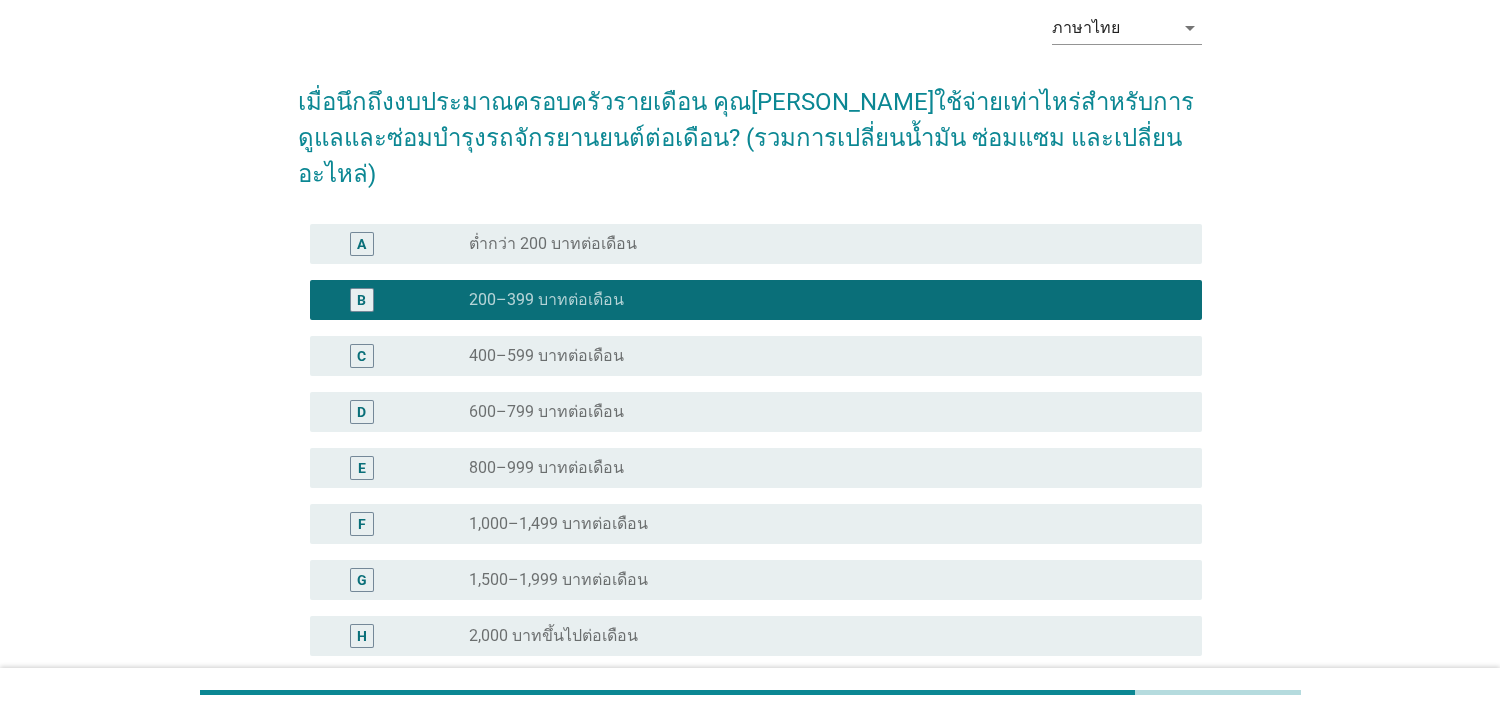scroll, scrollTop: 309, scrollLeft: 0, axis: vertical 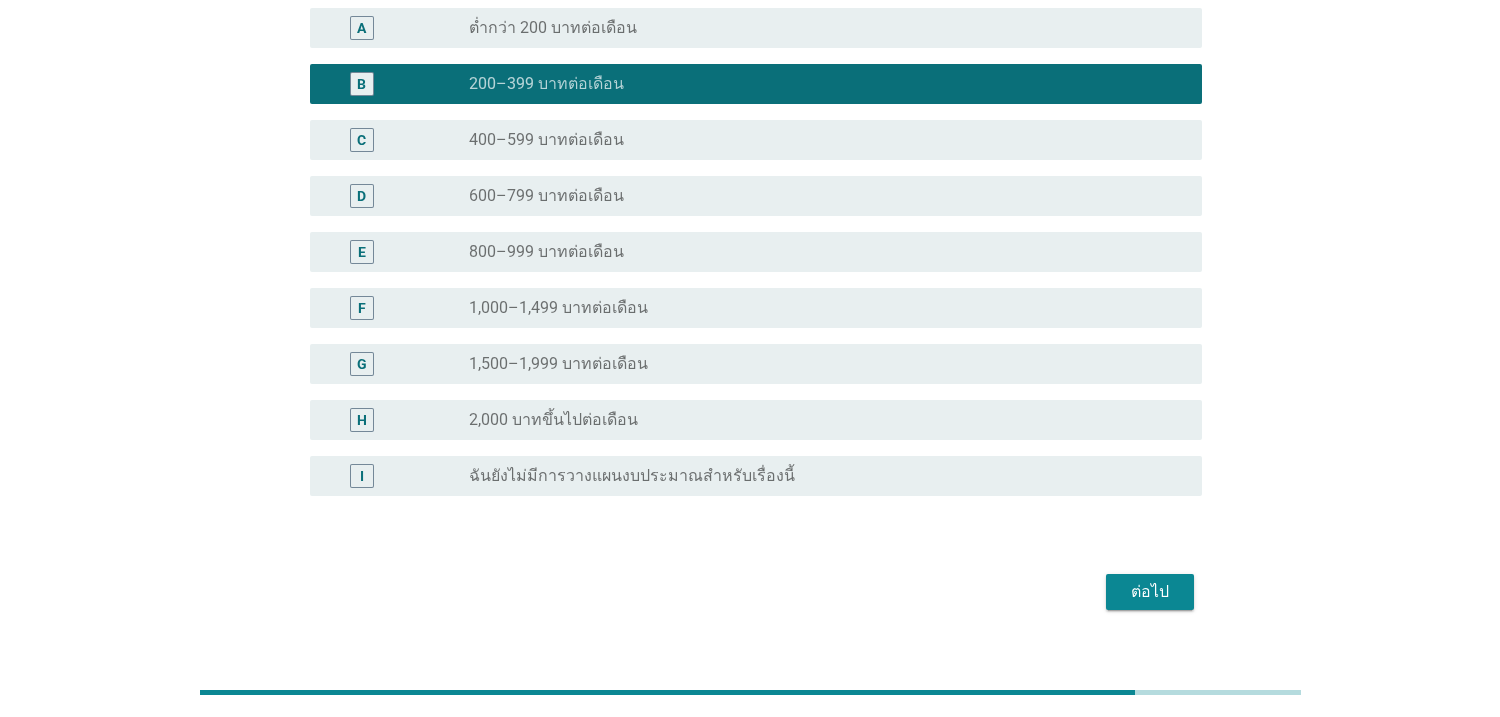 click on "ต่อไป" at bounding box center [1150, 592] 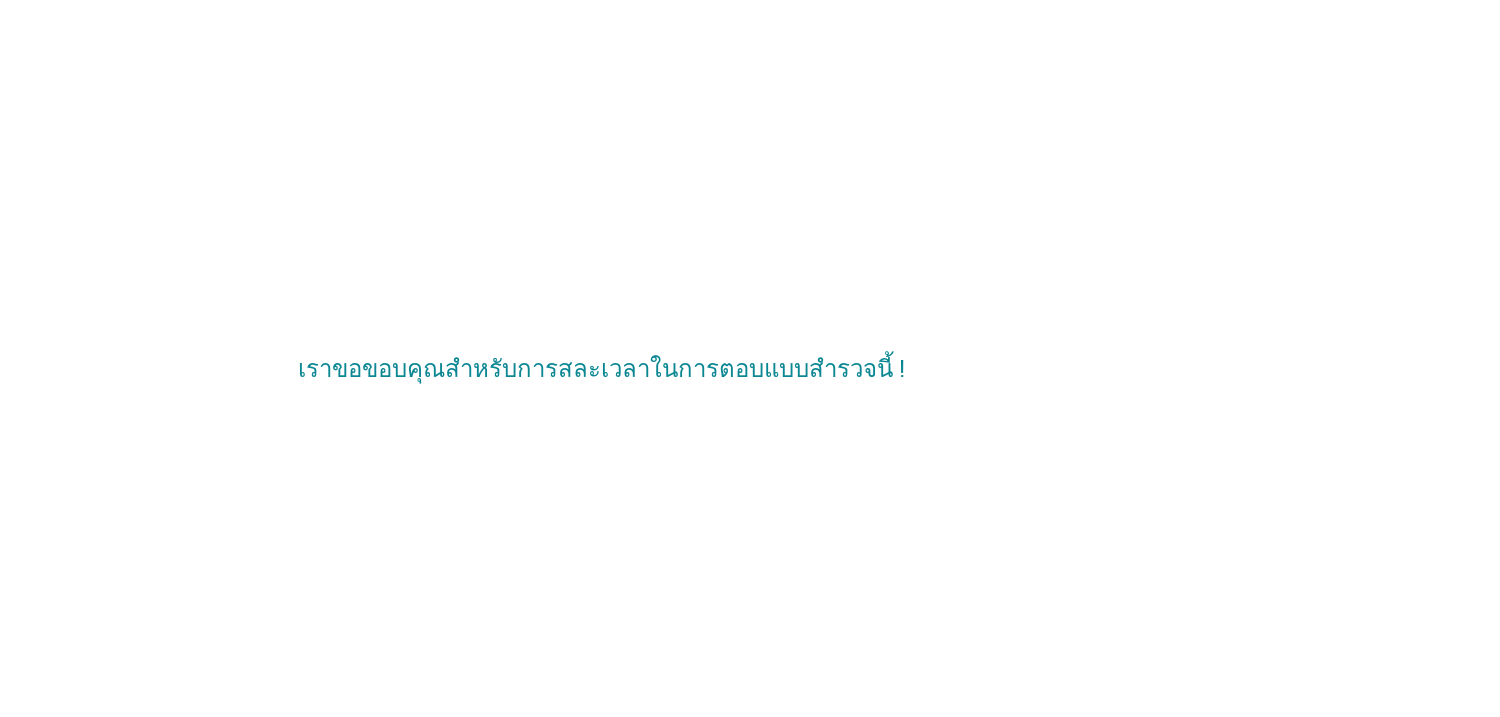 scroll, scrollTop: 0, scrollLeft: 0, axis: both 